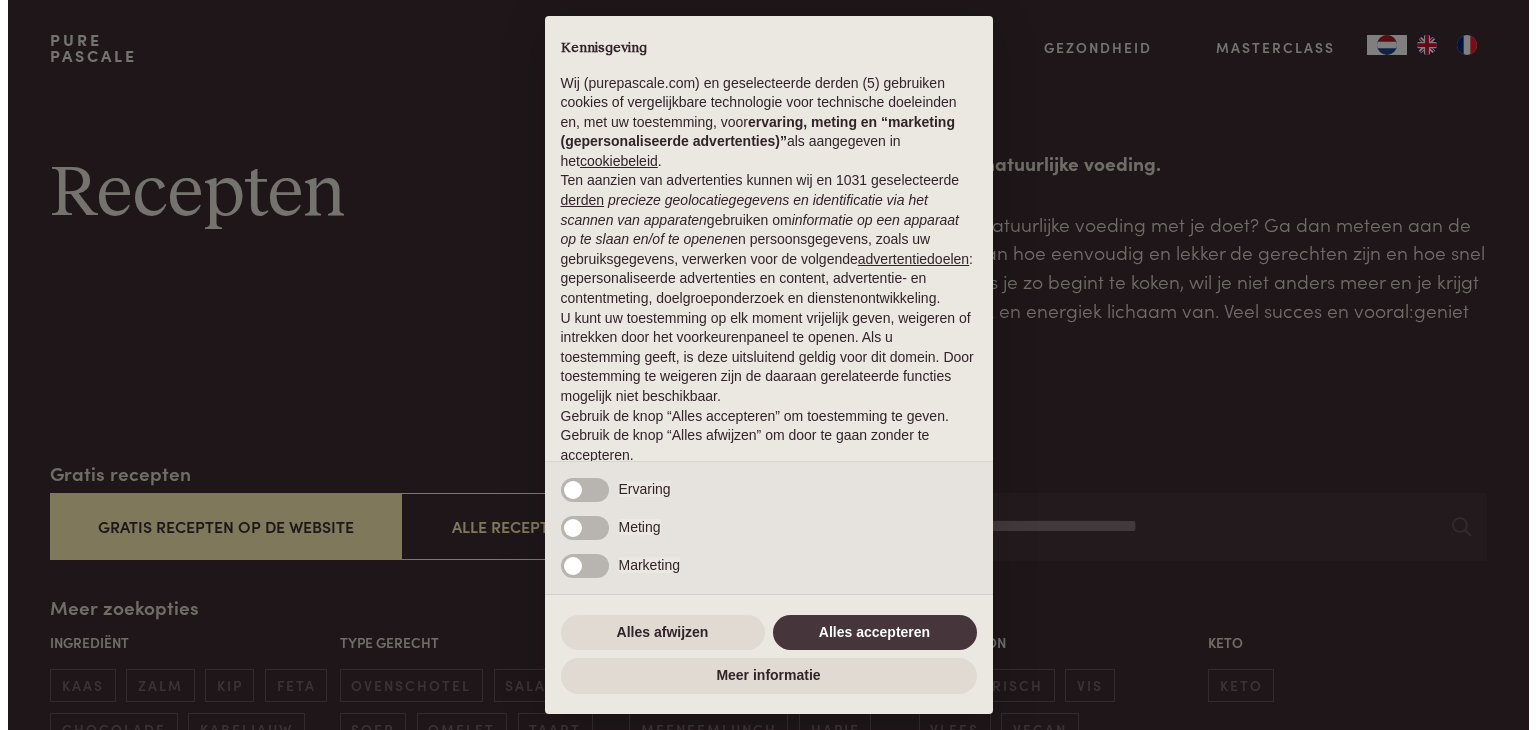 scroll, scrollTop: 0, scrollLeft: 0, axis: both 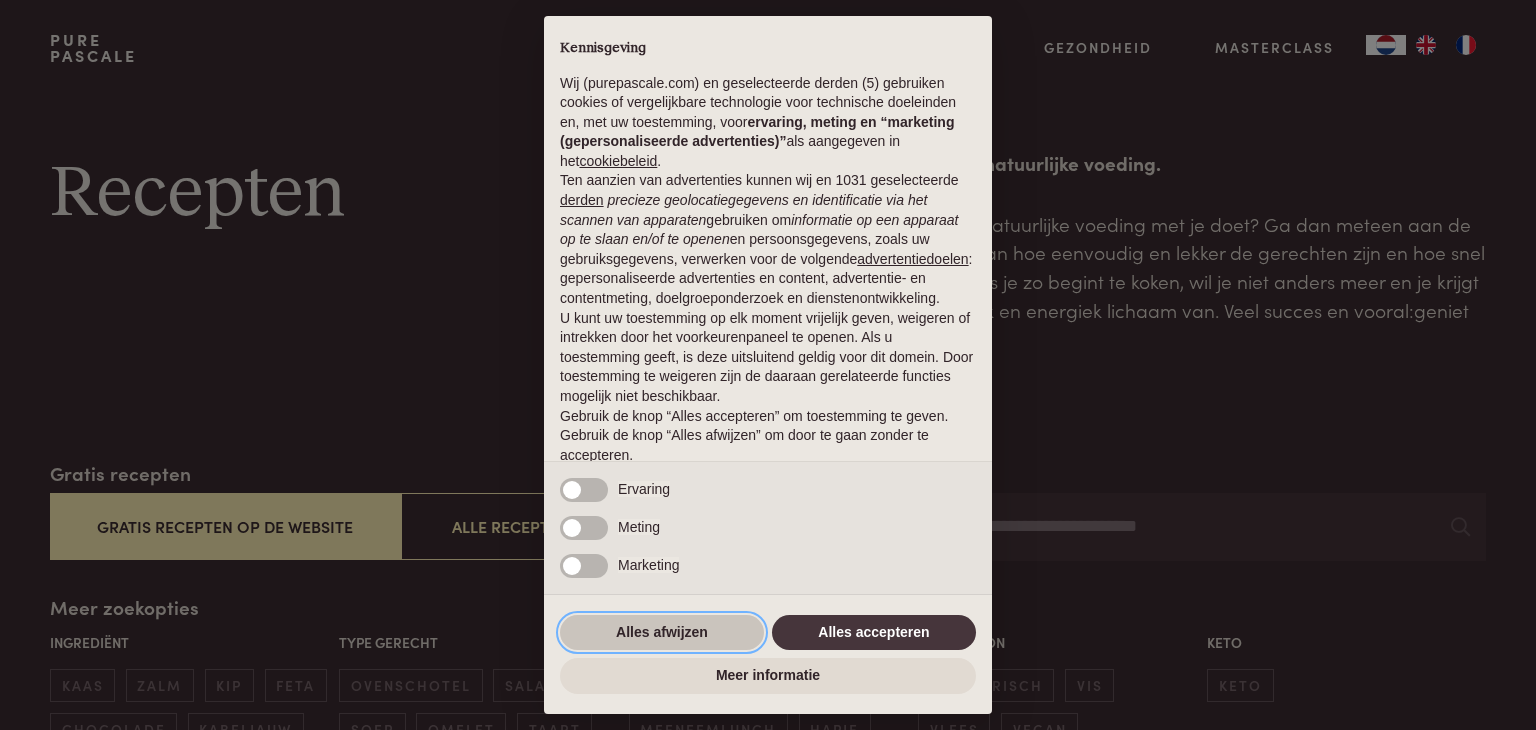 click on "Alles afwijzen" at bounding box center (662, 633) 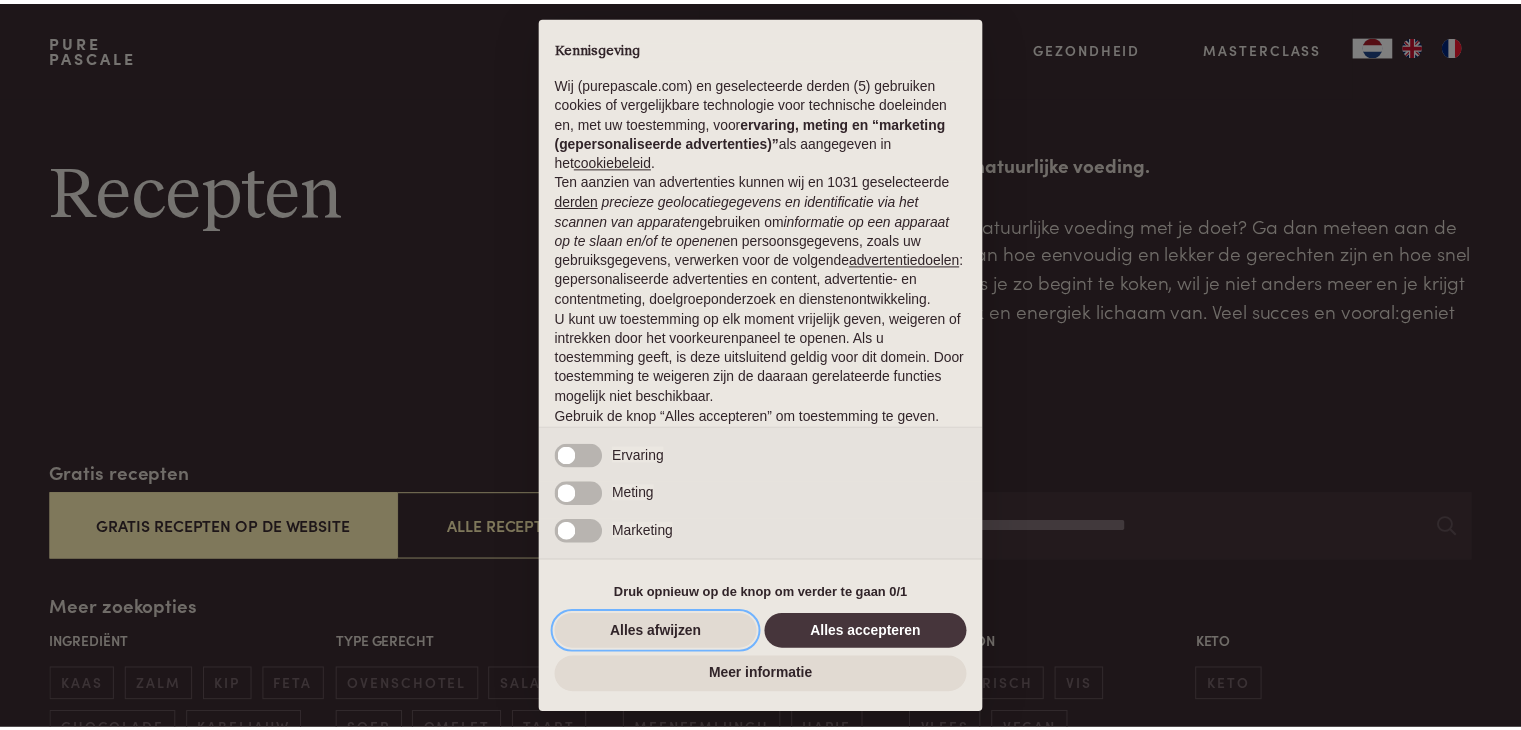 scroll, scrollTop: 74, scrollLeft: 0, axis: vertical 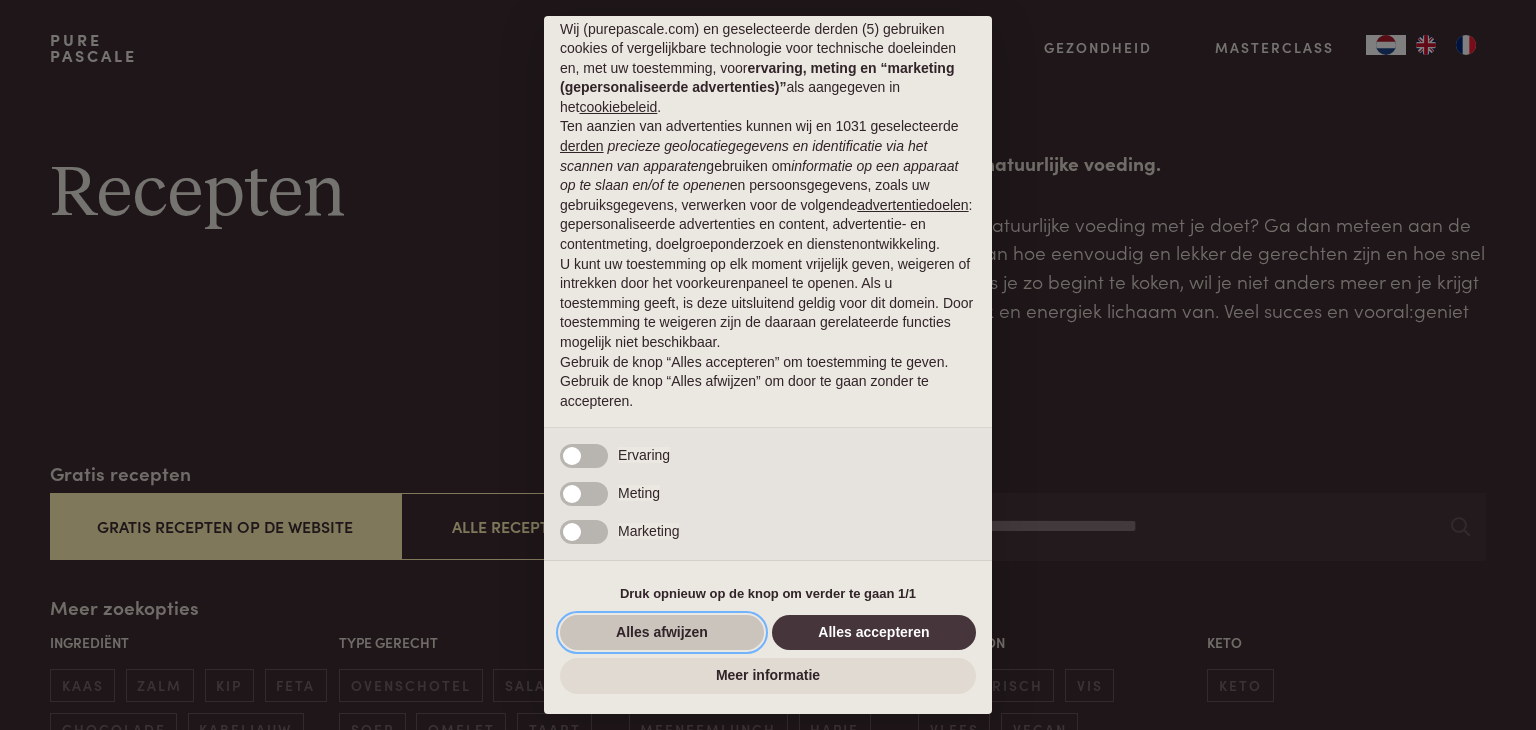 click on "Alles afwijzen" at bounding box center [662, 633] 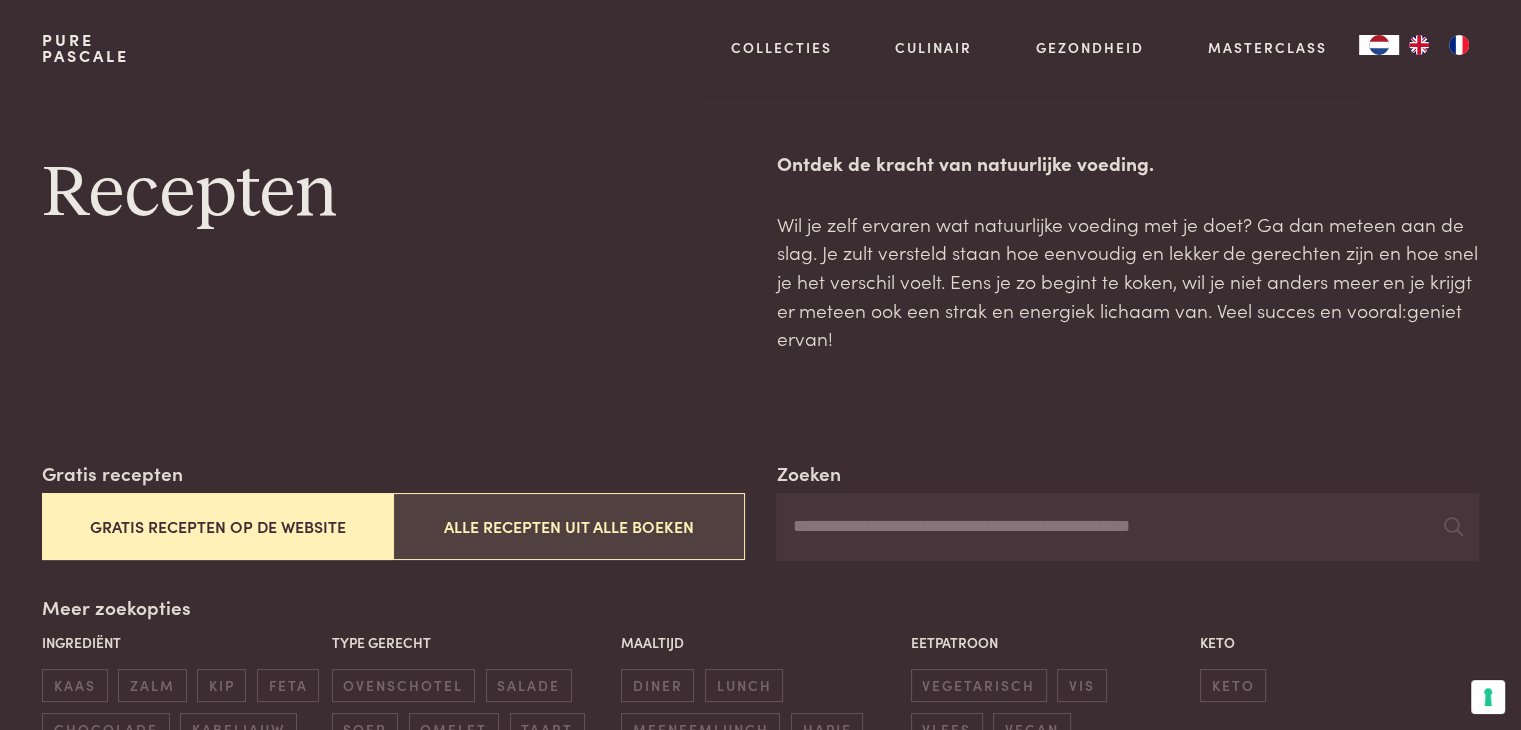 click on "Alle recepten uit alle boeken" at bounding box center (568, 526) 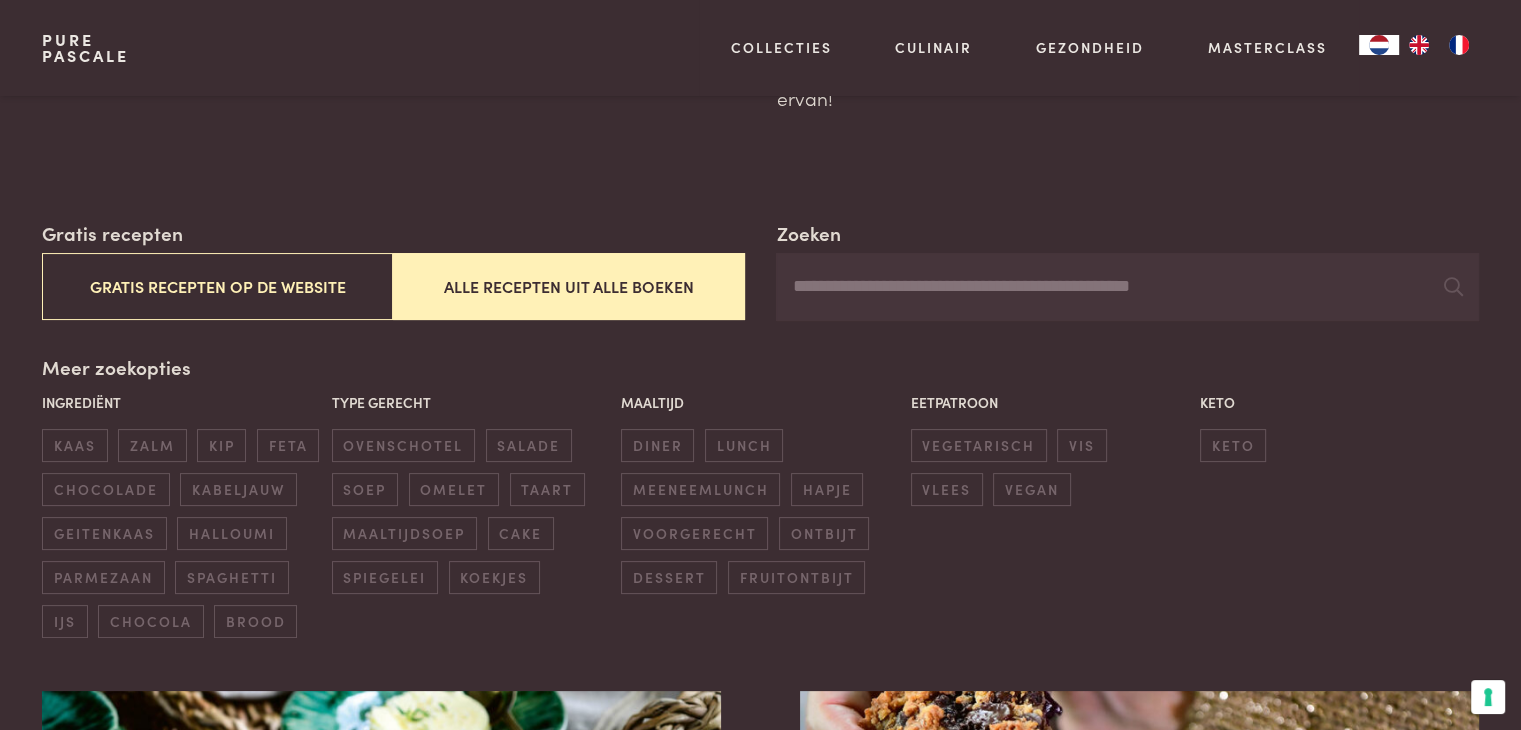 scroll, scrollTop: 459, scrollLeft: 0, axis: vertical 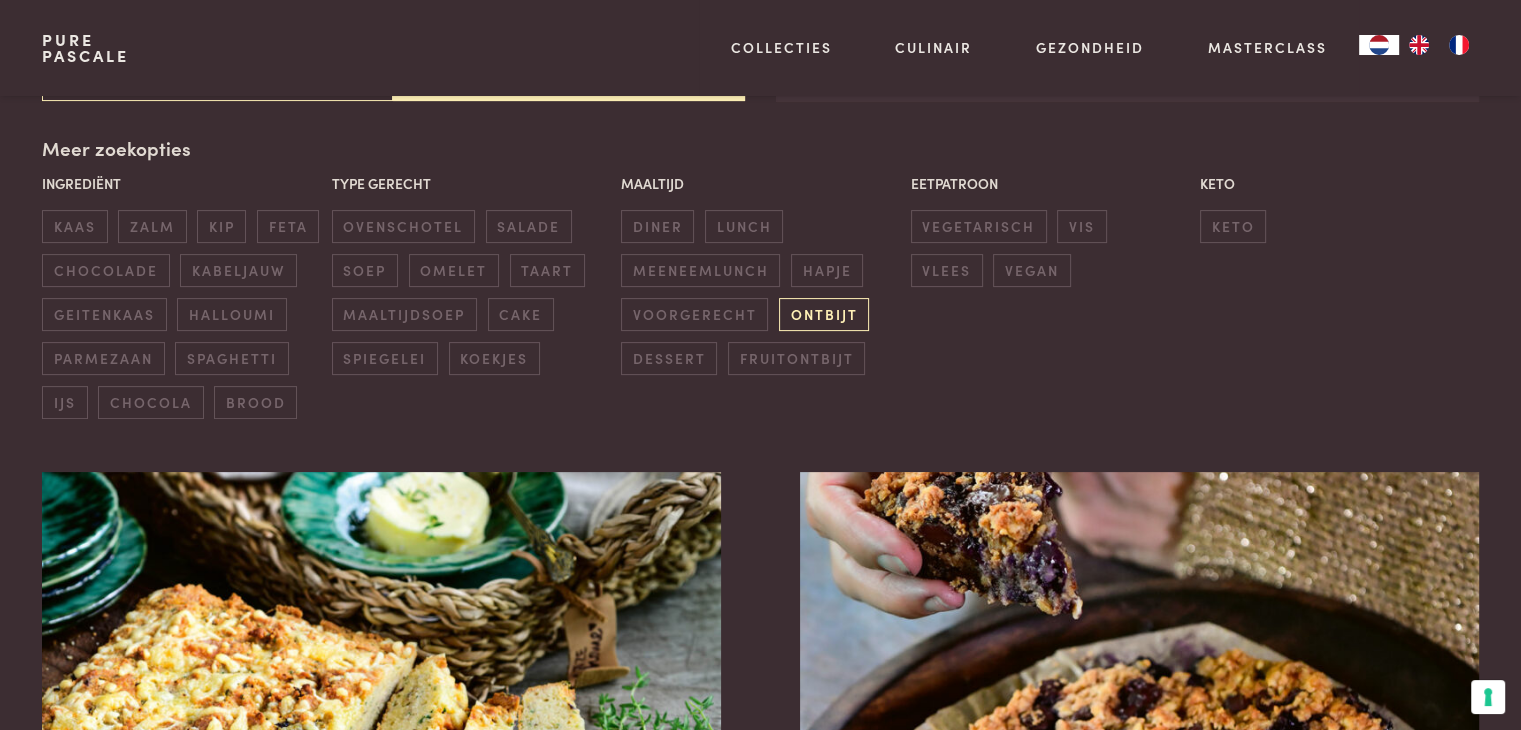 click on "ontbijt" at bounding box center (824, 314) 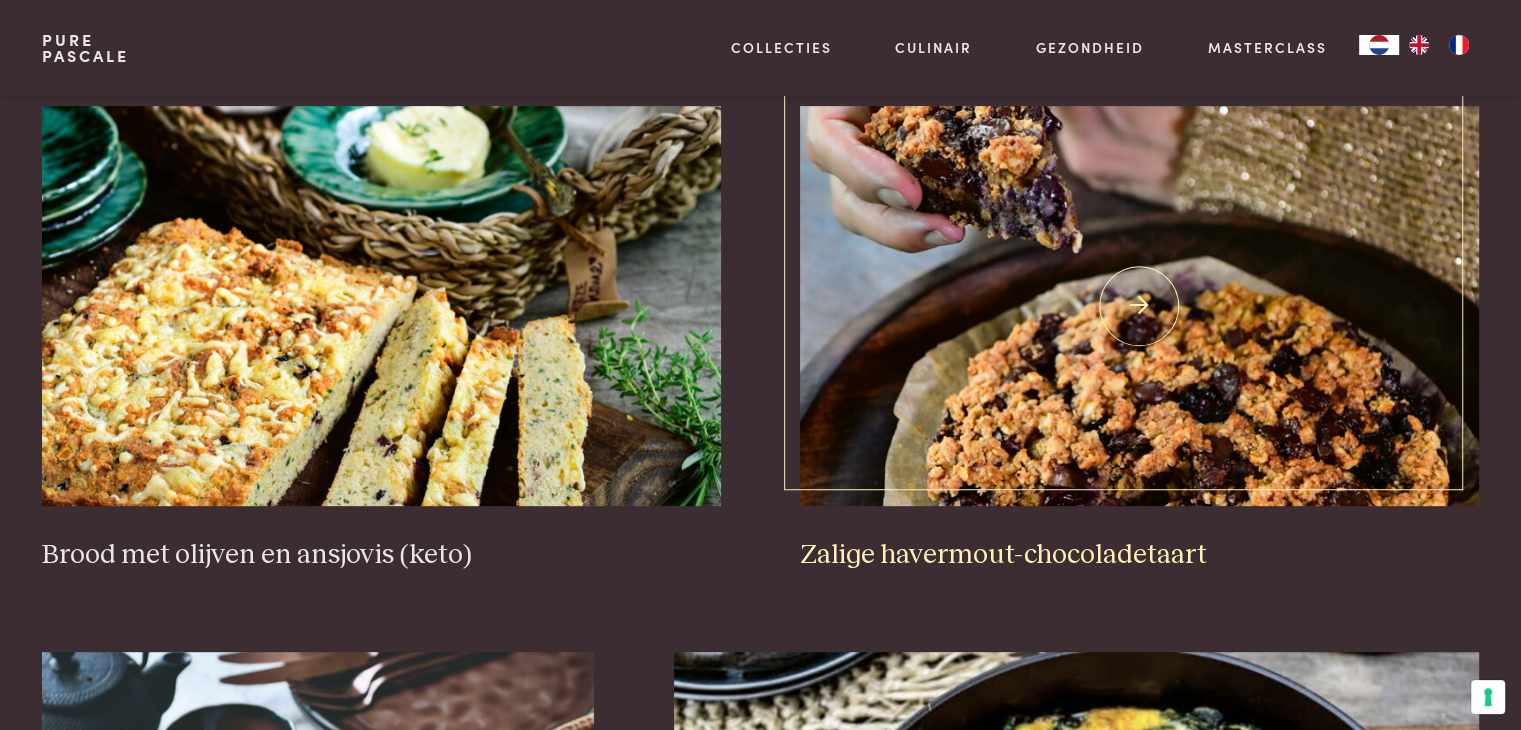 scroll, scrollTop: 859, scrollLeft: 0, axis: vertical 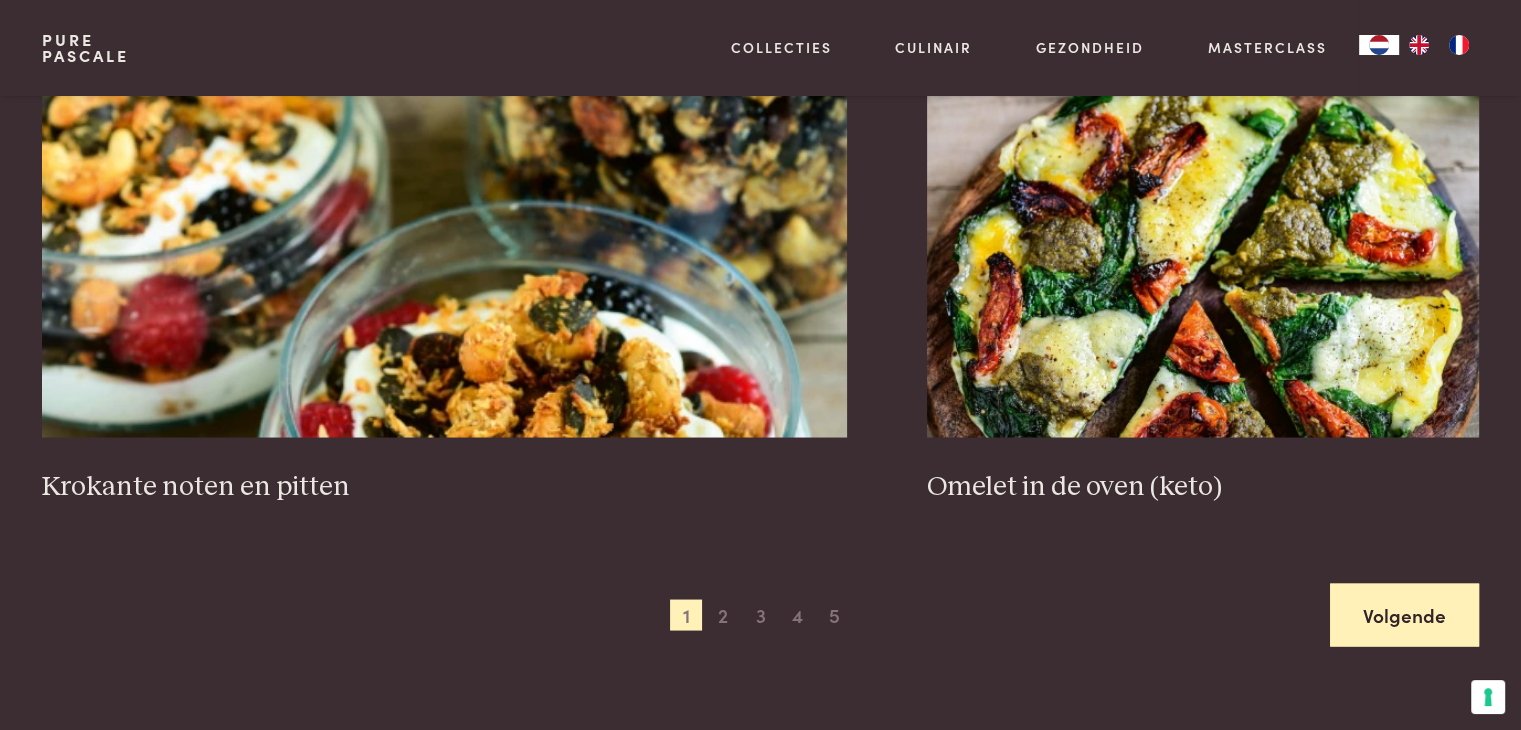 click on "Volgende" at bounding box center (1404, 614) 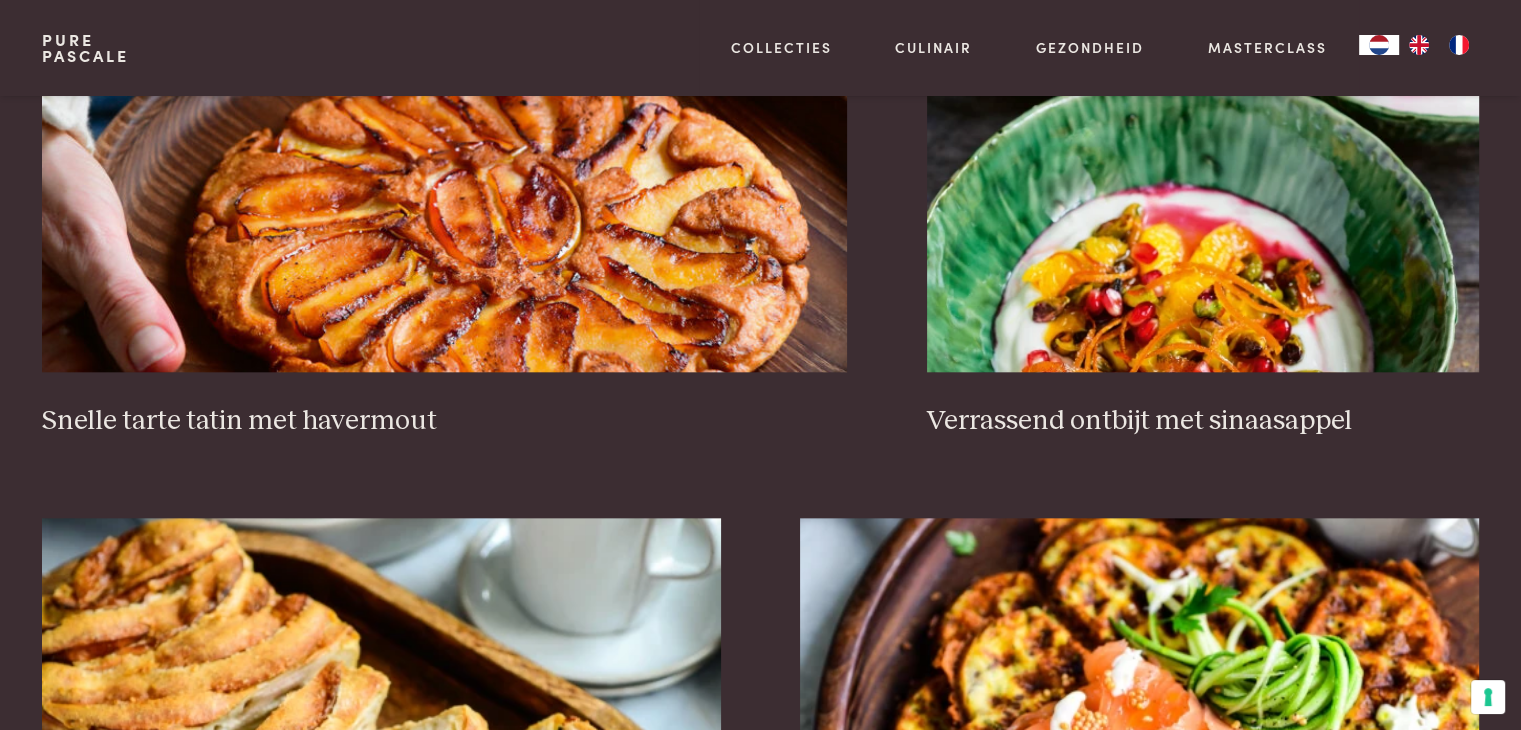 scroll, scrollTop: 2059, scrollLeft: 0, axis: vertical 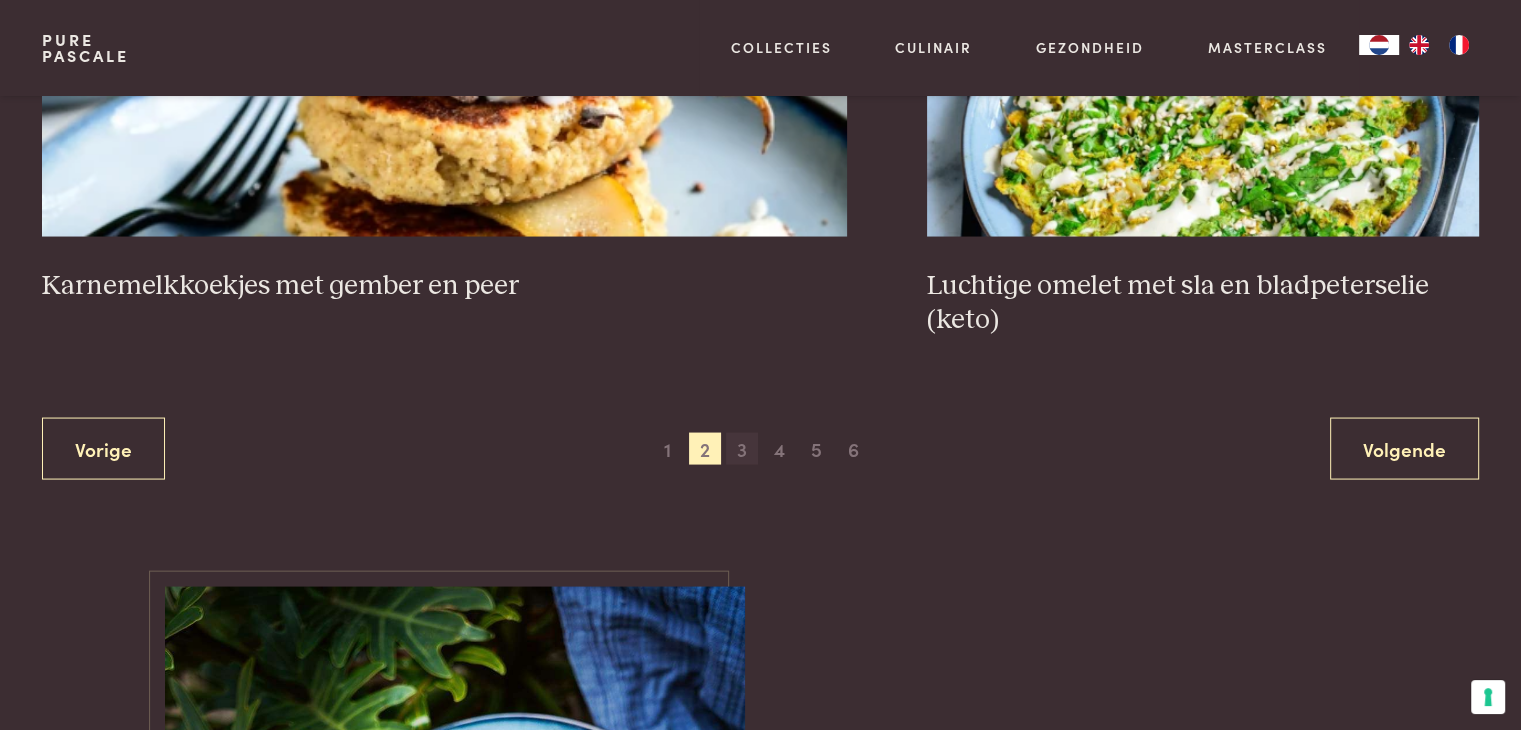 click on "3" at bounding box center [742, 449] 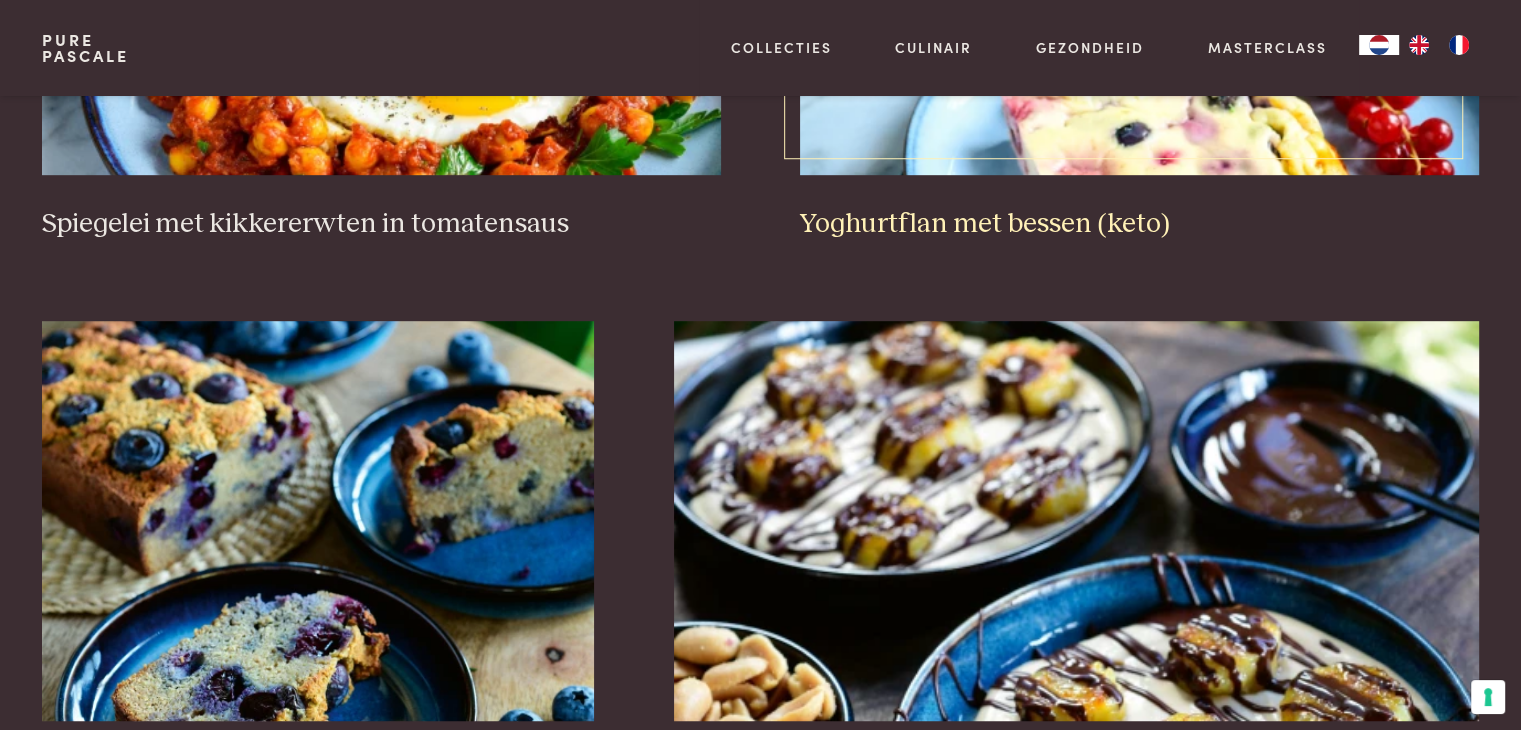 scroll, scrollTop: 1359, scrollLeft: 0, axis: vertical 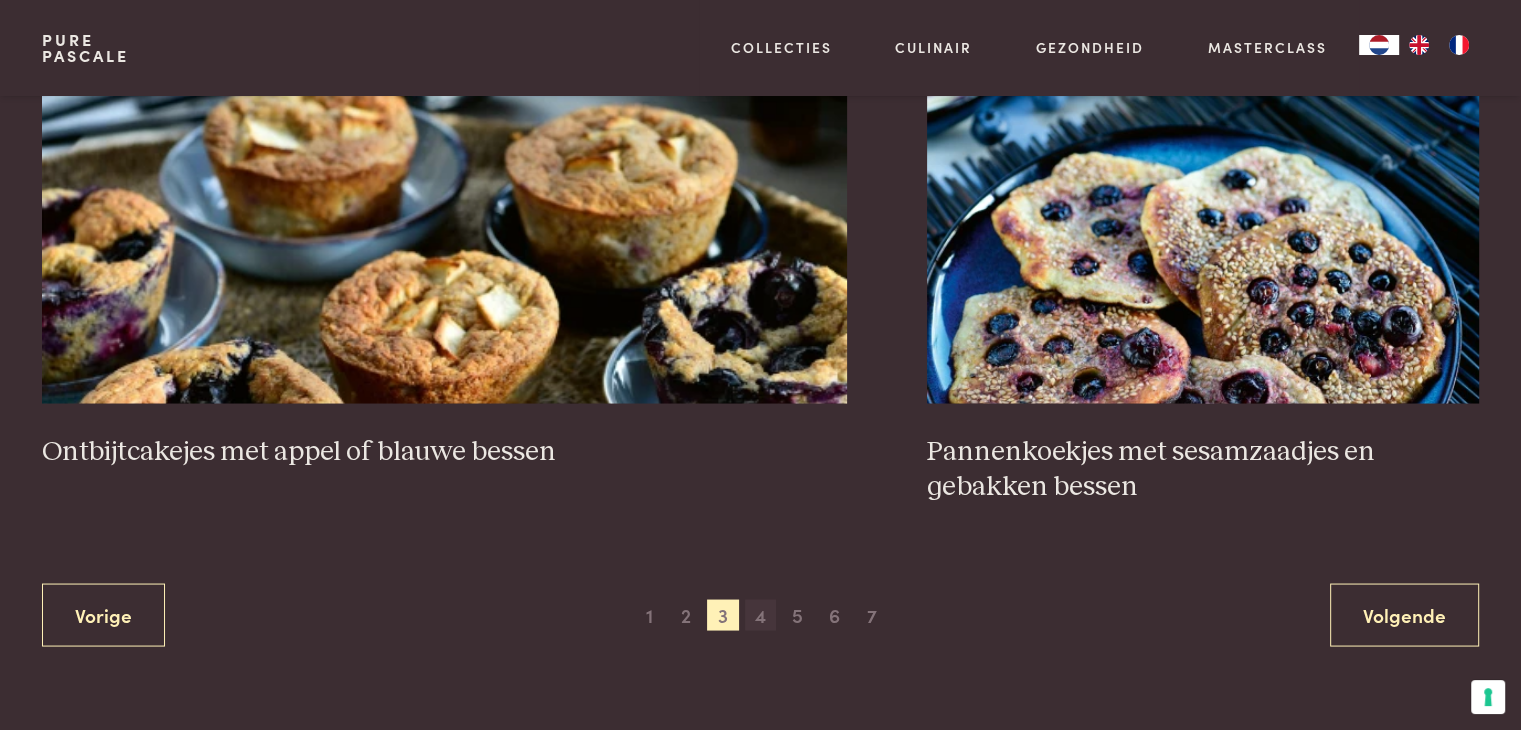 click on "4" at bounding box center (761, 615) 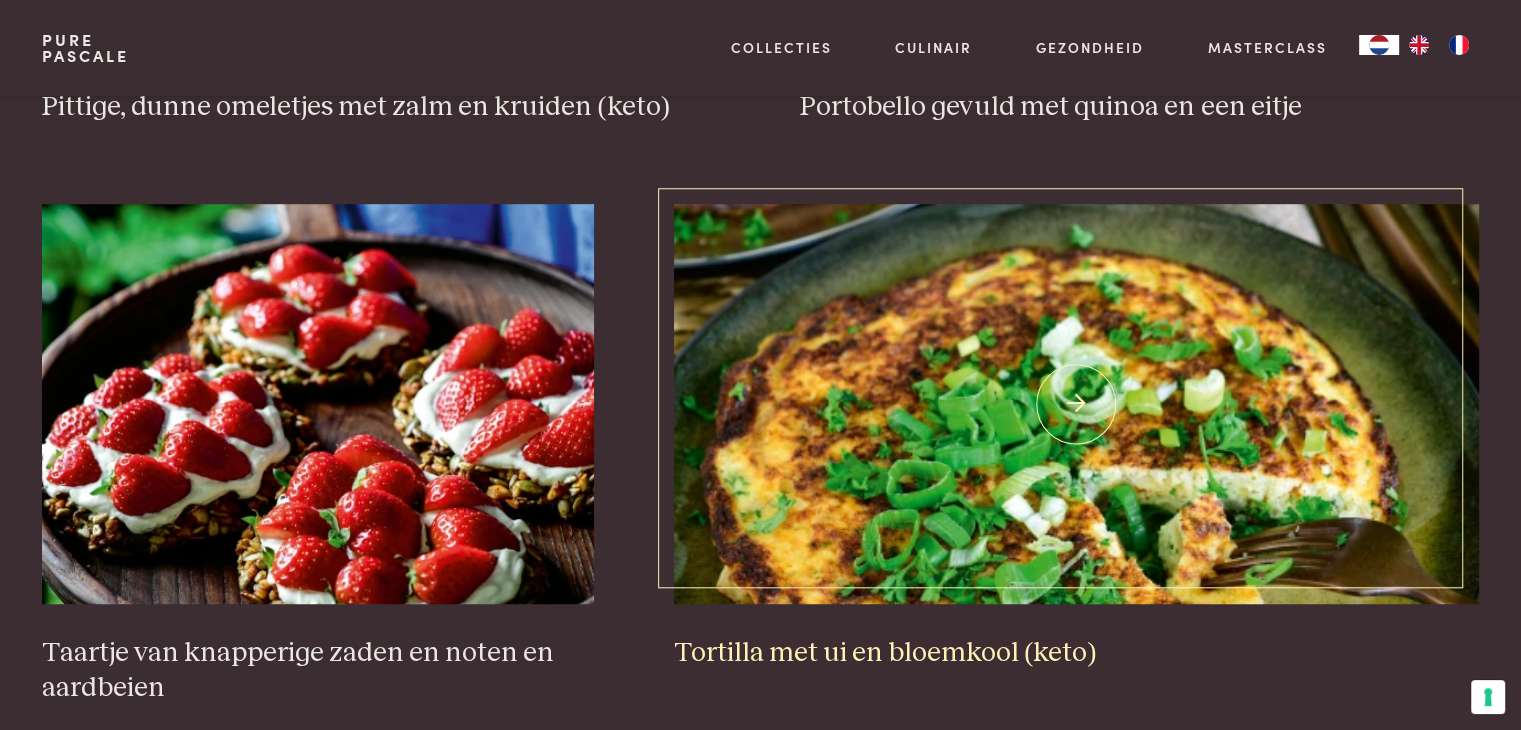 scroll, scrollTop: 1459, scrollLeft: 0, axis: vertical 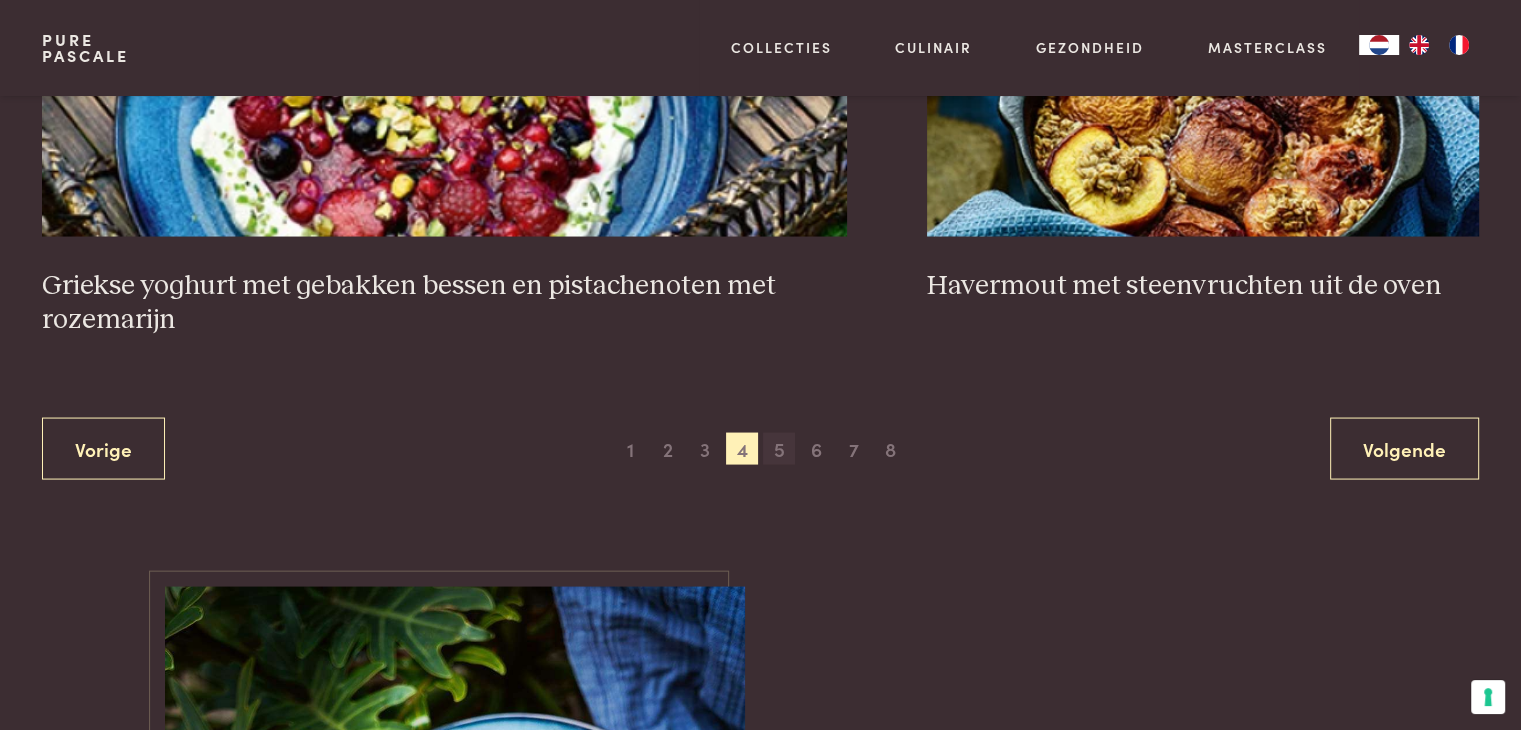 click on "5" at bounding box center [779, 449] 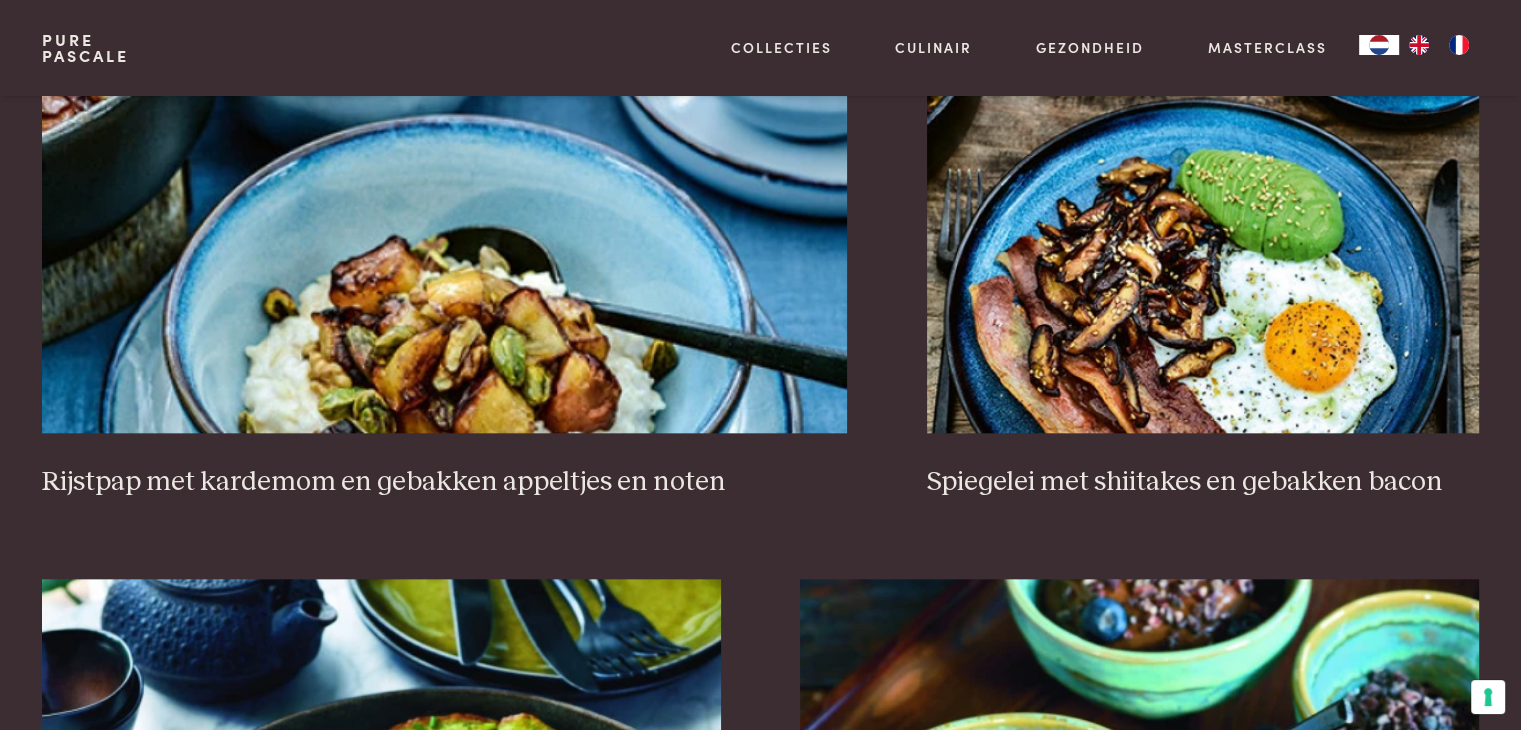 scroll, scrollTop: 2159, scrollLeft: 0, axis: vertical 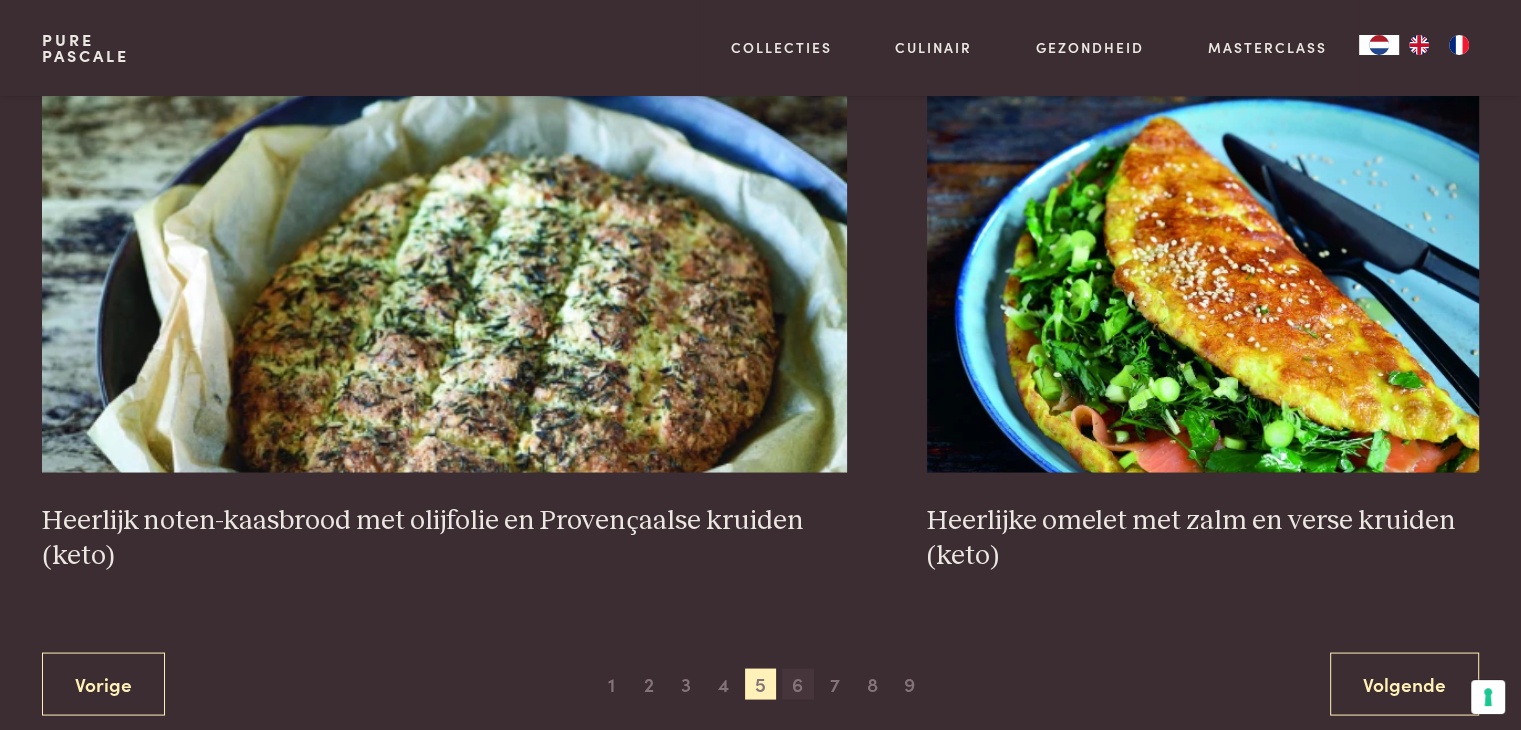 click on "6" at bounding box center (798, 684) 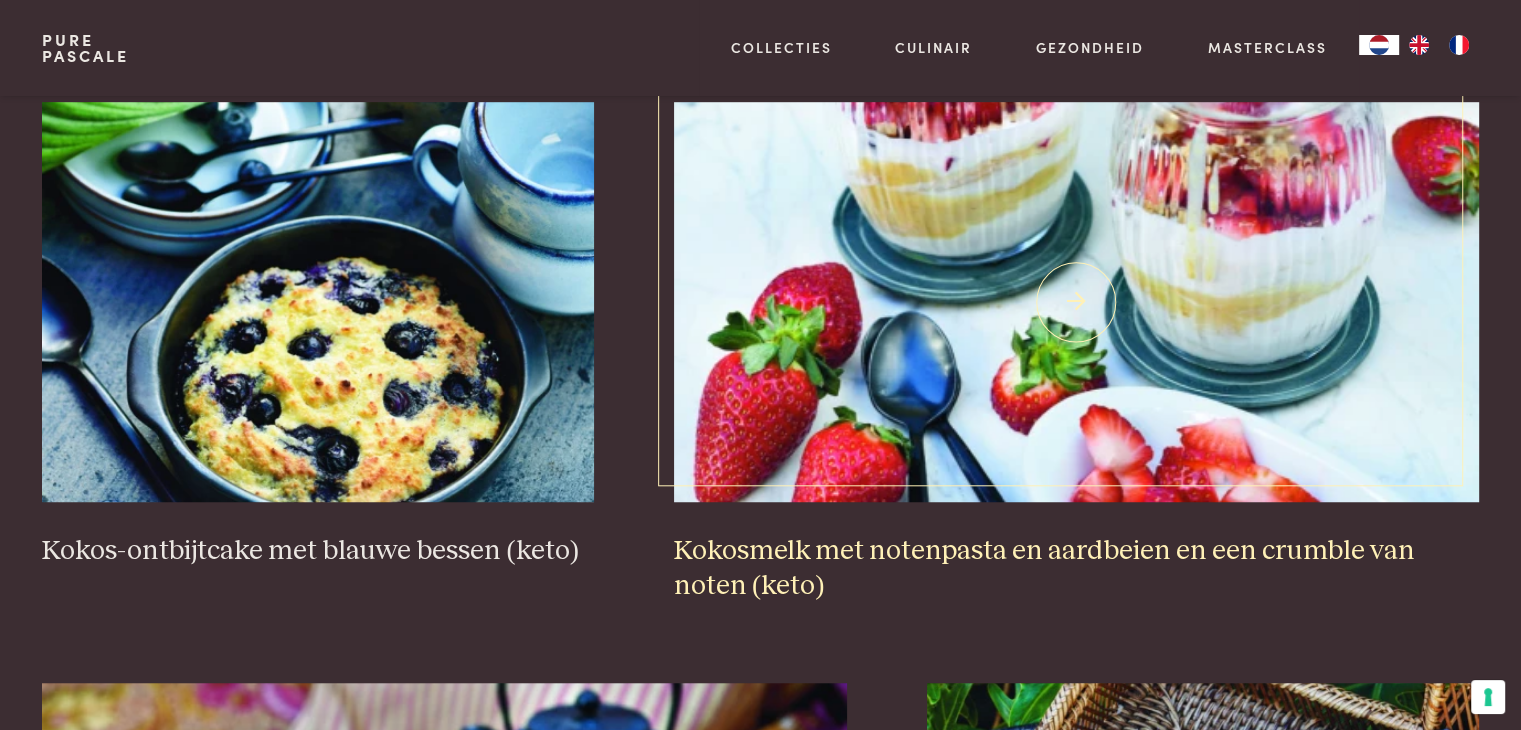 scroll, scrollTop: 1459, scrollLeft: 0, axis: vertical 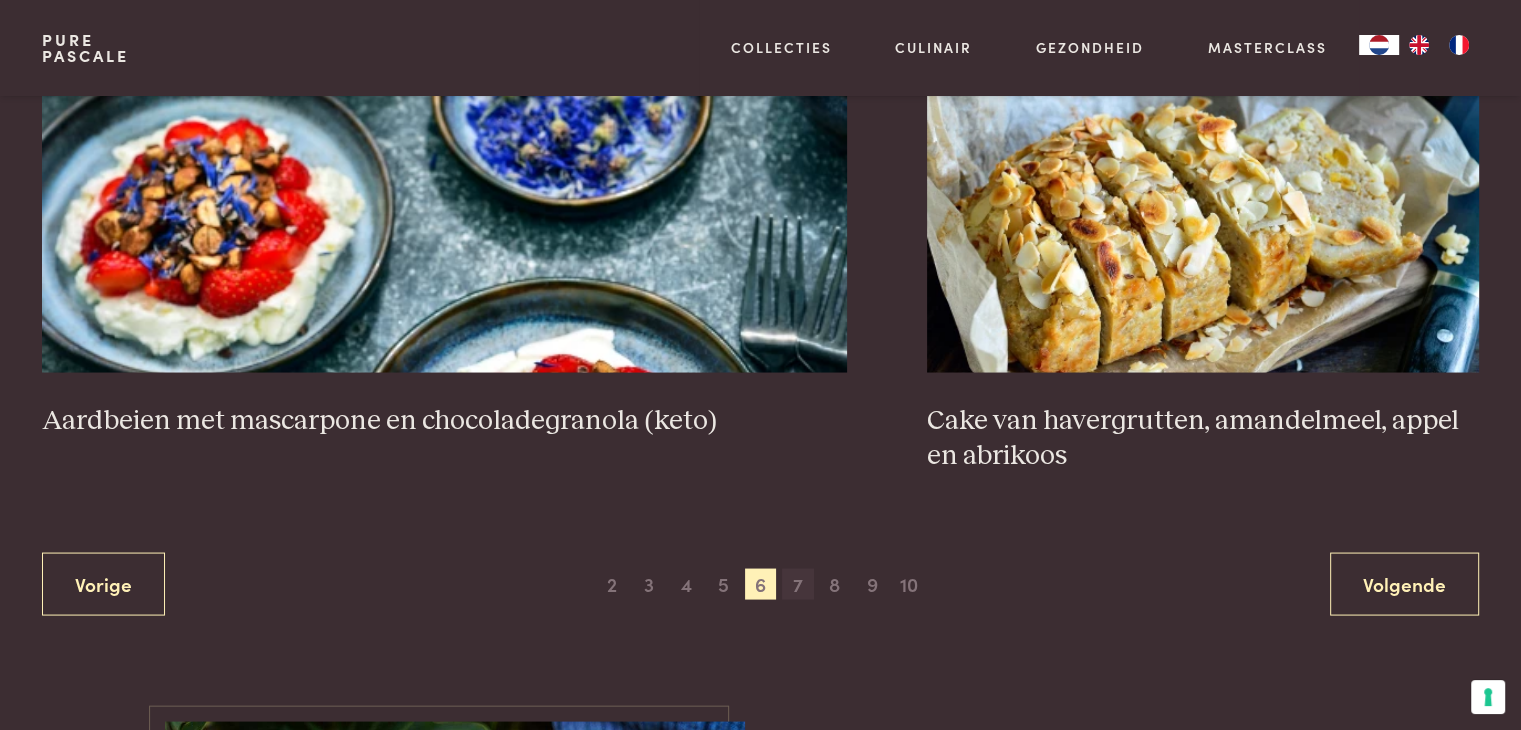 click on "7" at bounding box center [798, 584] 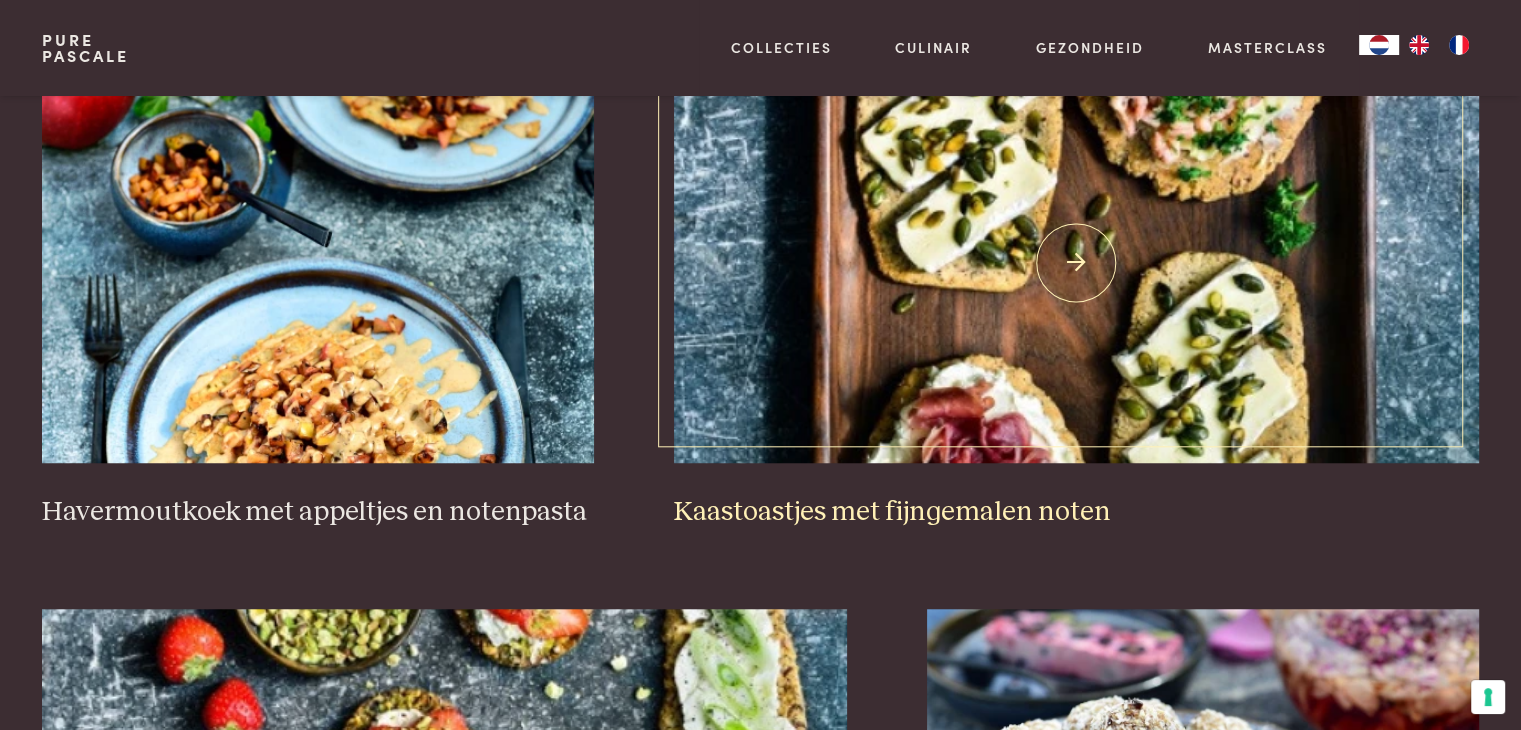 scroll, scrollTop: 1459, scrollLeft: 0, axis: vertical 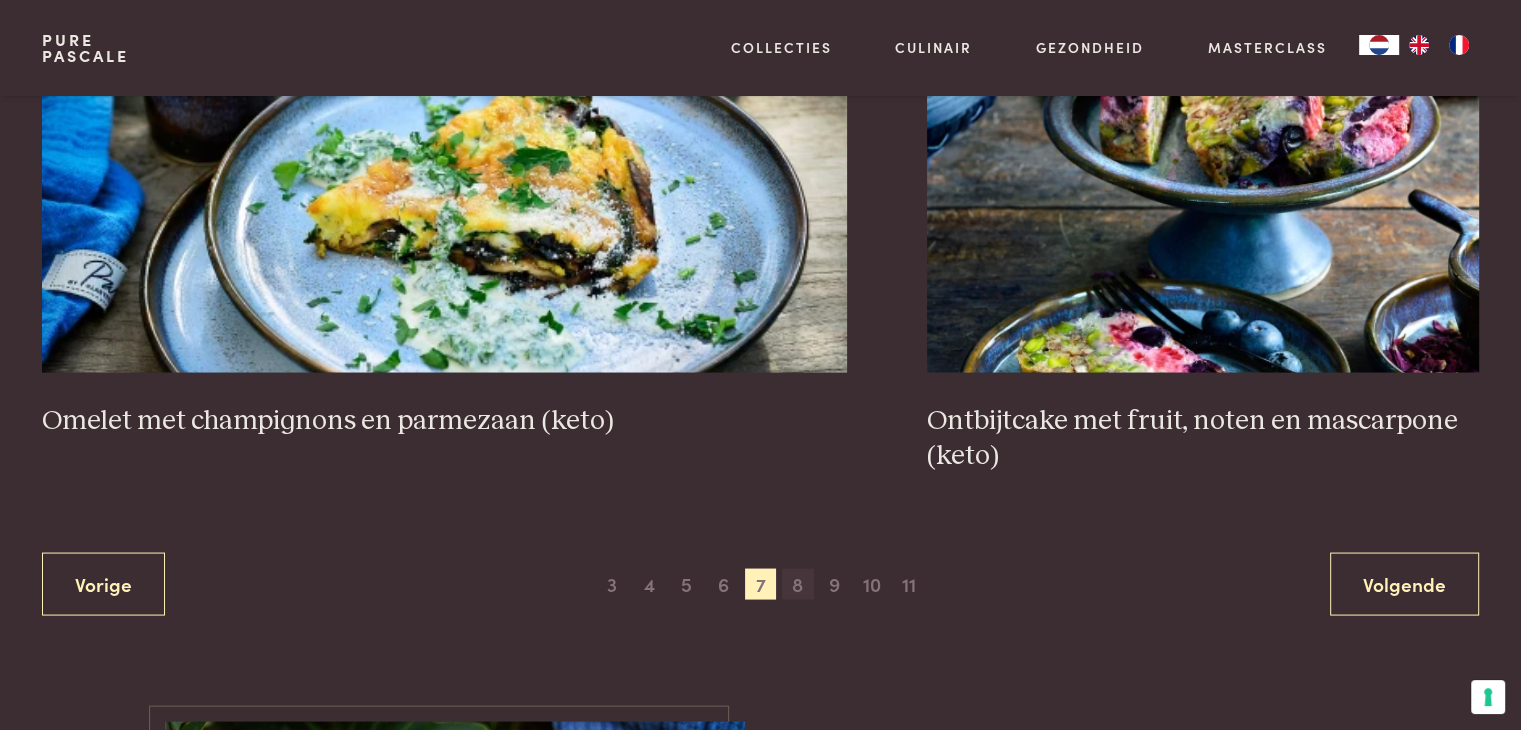 click on "8" at bounding box center (798, 584) 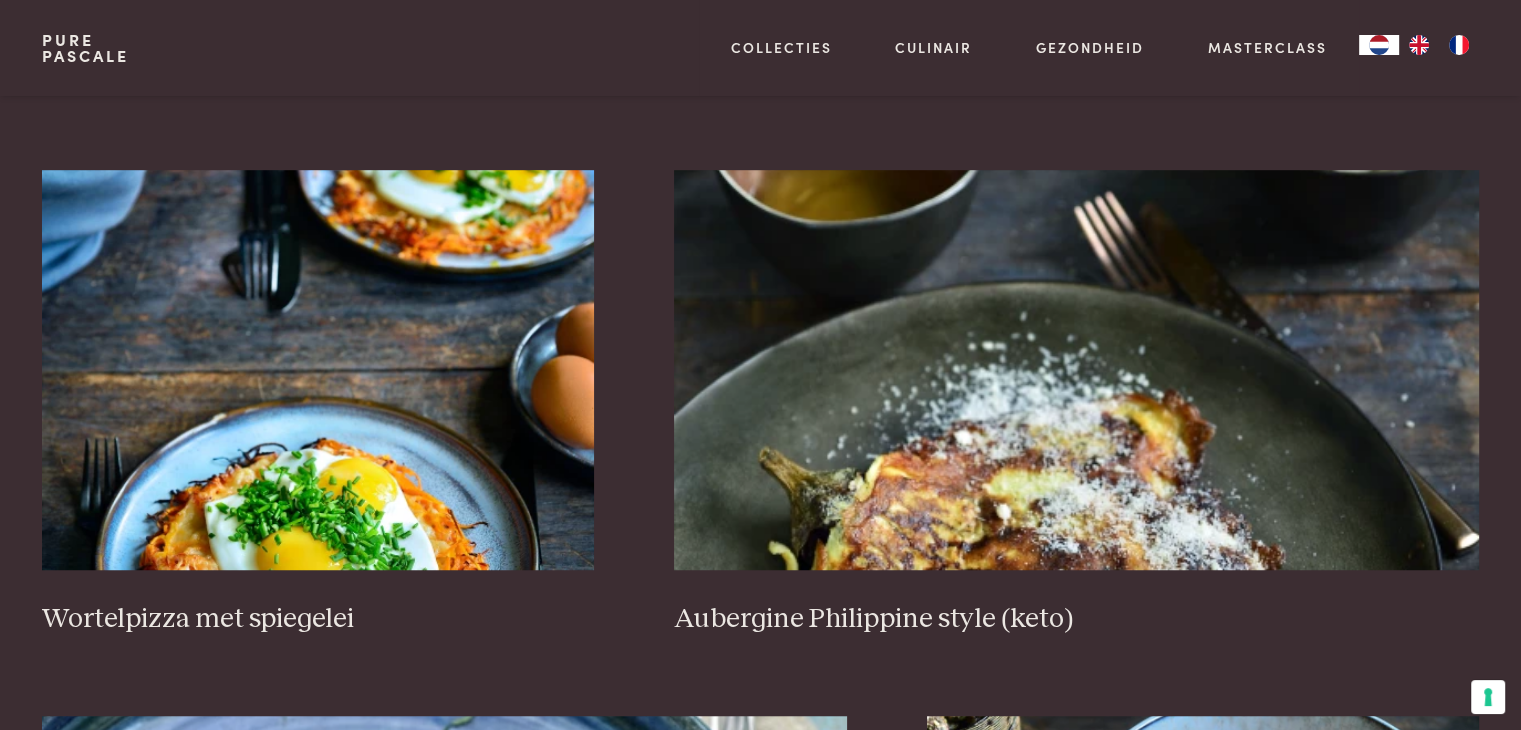 scroll, scrollTop: 1459, scrollLeft: 0, axis: vertical 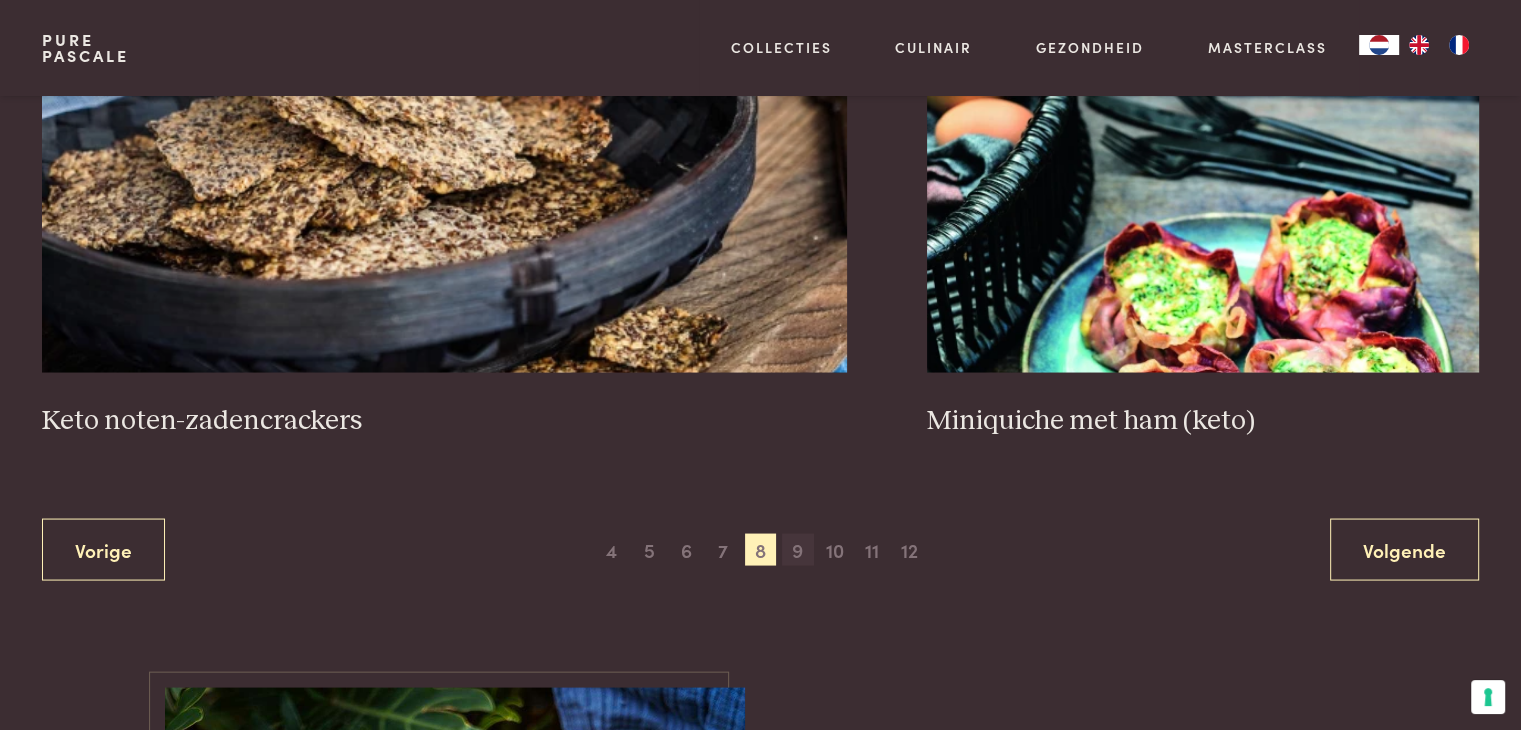 click on "9" at bounding box center (798, 549) 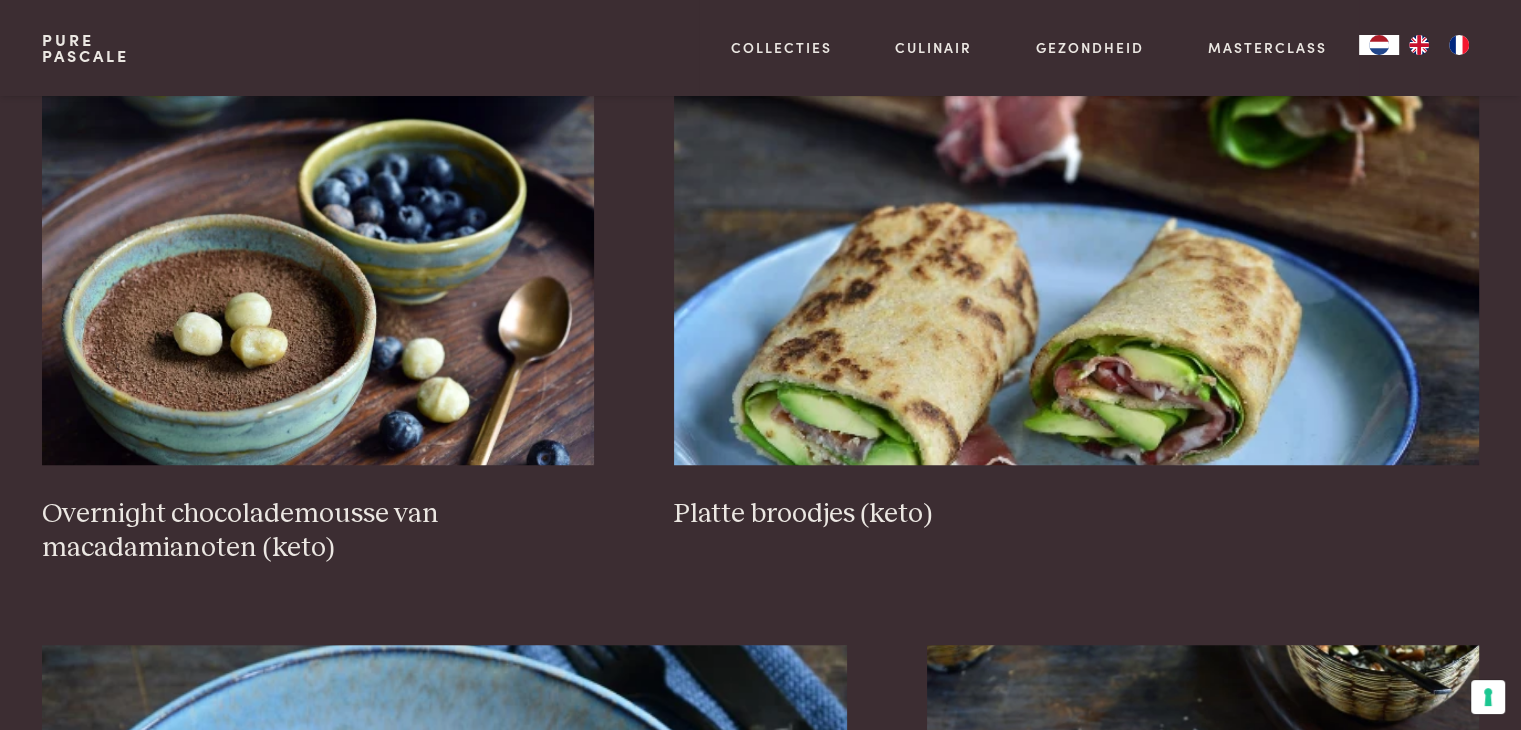 scroll, scrollTop: 1459, scrollLeft: 0, axis: vertical 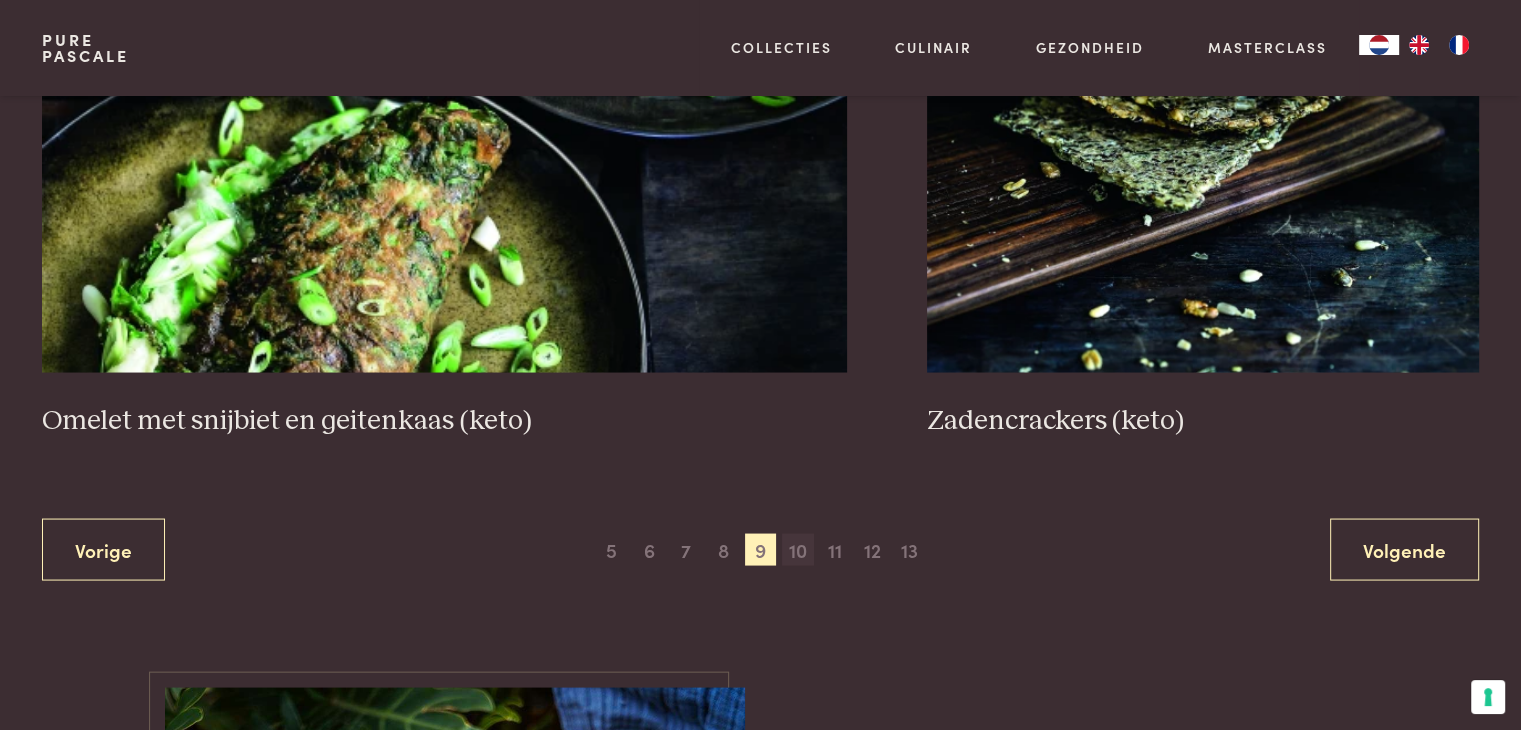 click on "10" at bounding box center (798, 549) 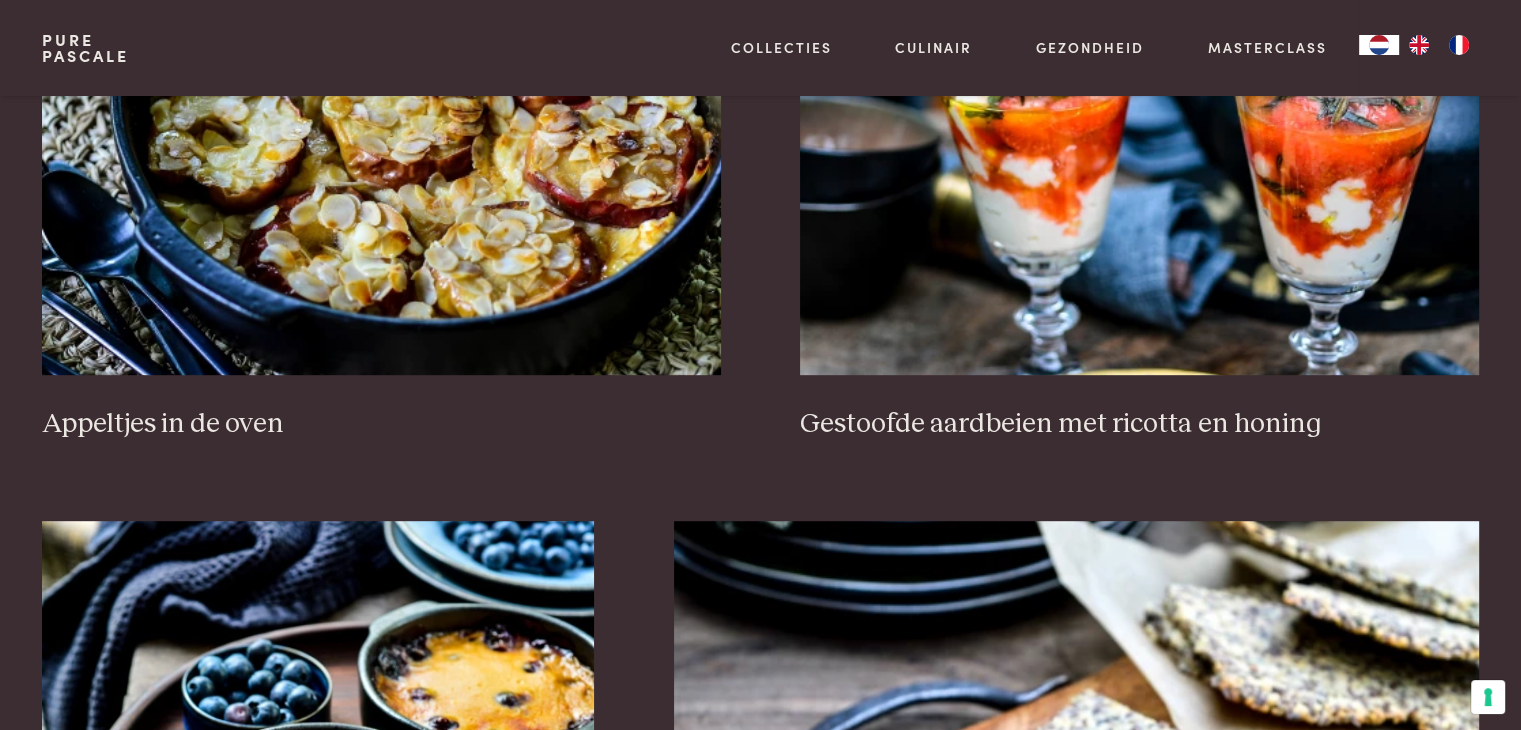 scroll, scrollTop: 959, scrollLeft: 0, axis: vertical 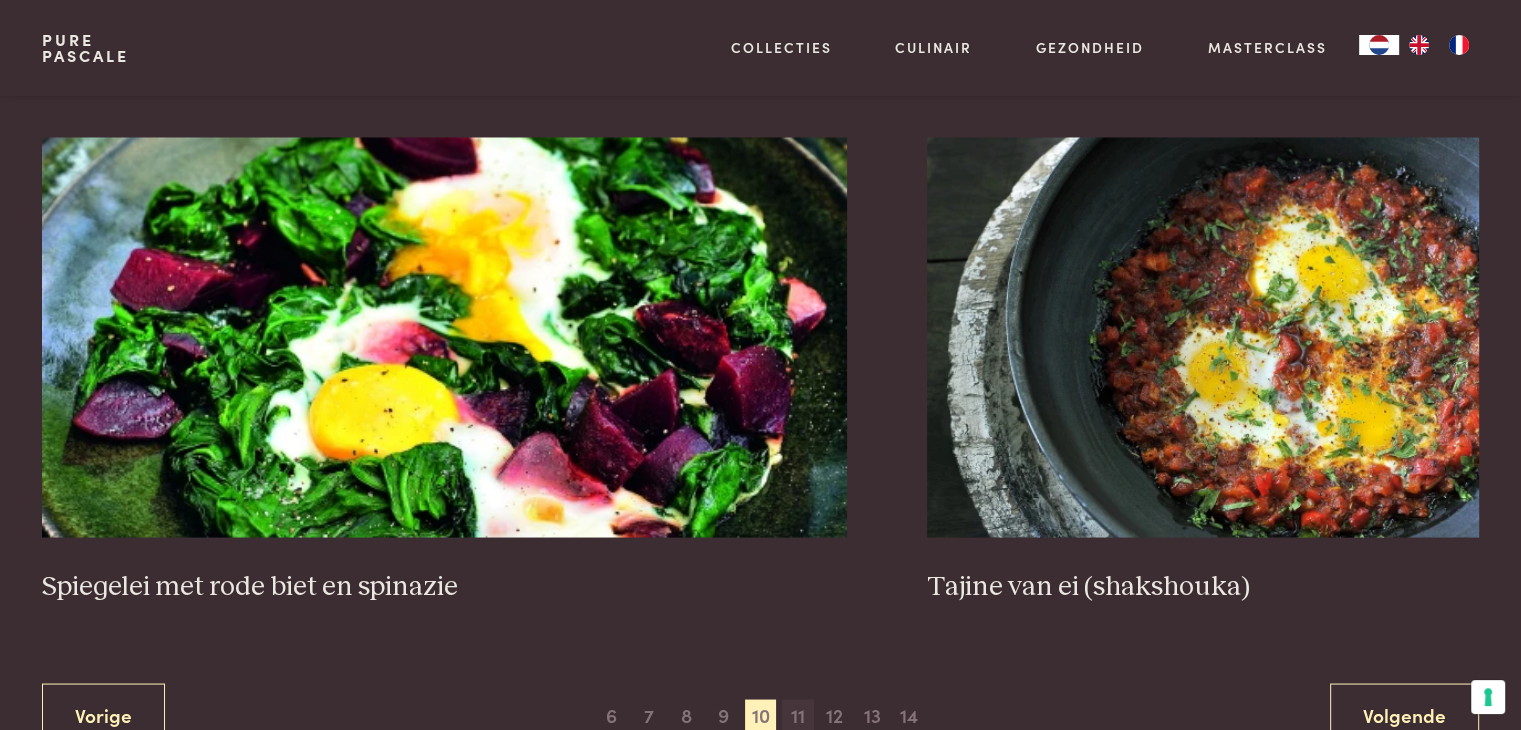 click on "11" at bounding box center [798, 715] 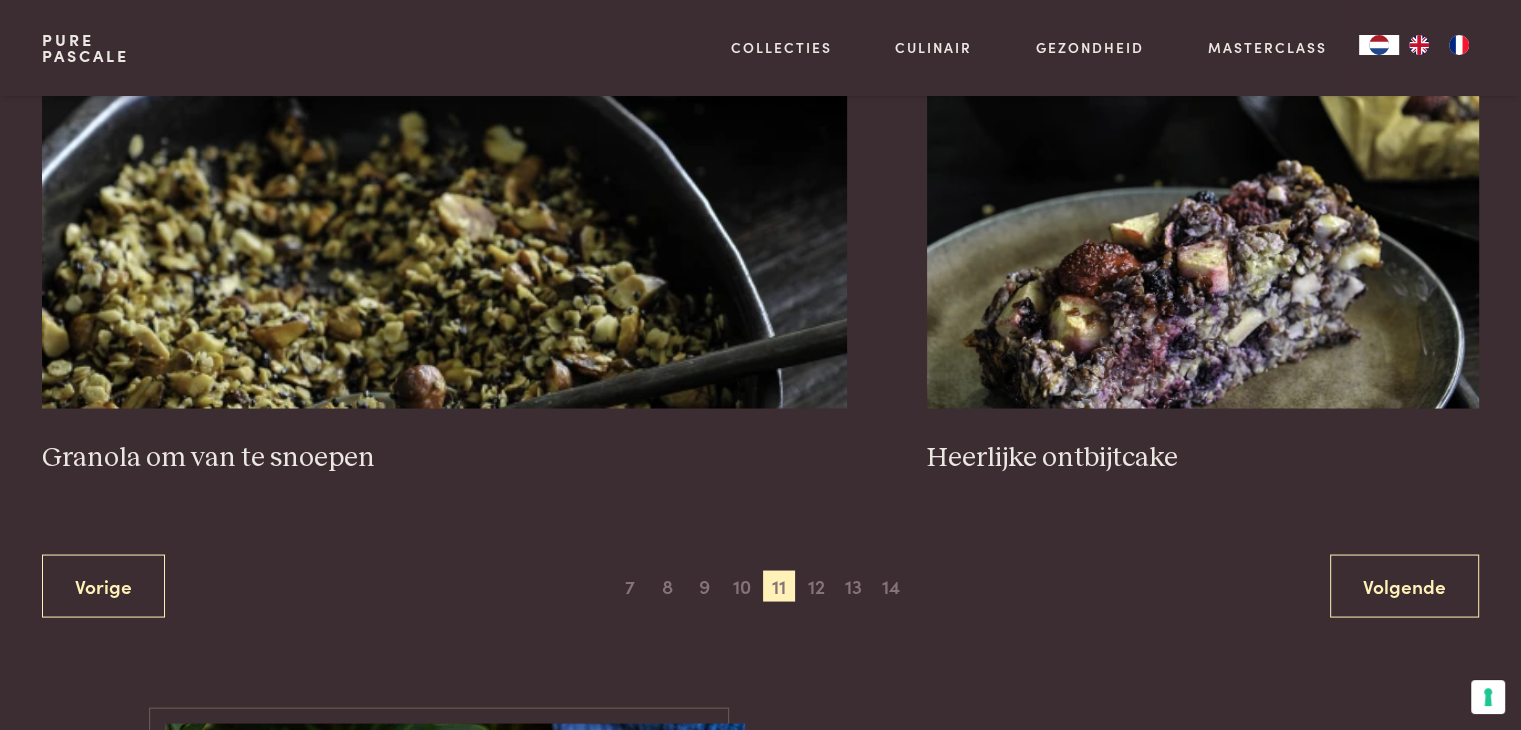 scroll, scrollTop: 3859, scrollLeft: 0, axis: vertical 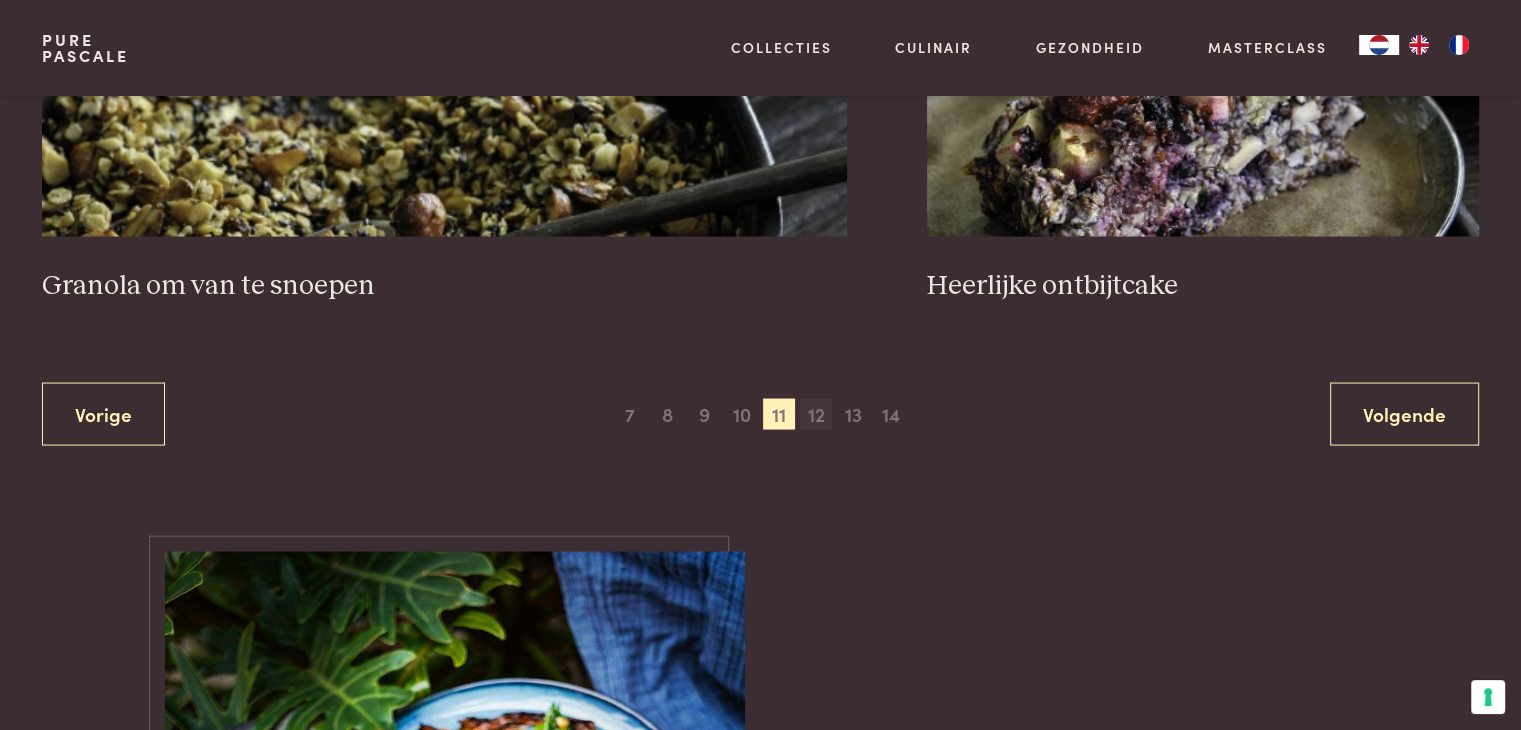 click on "12" at bounding box center (816, 415) 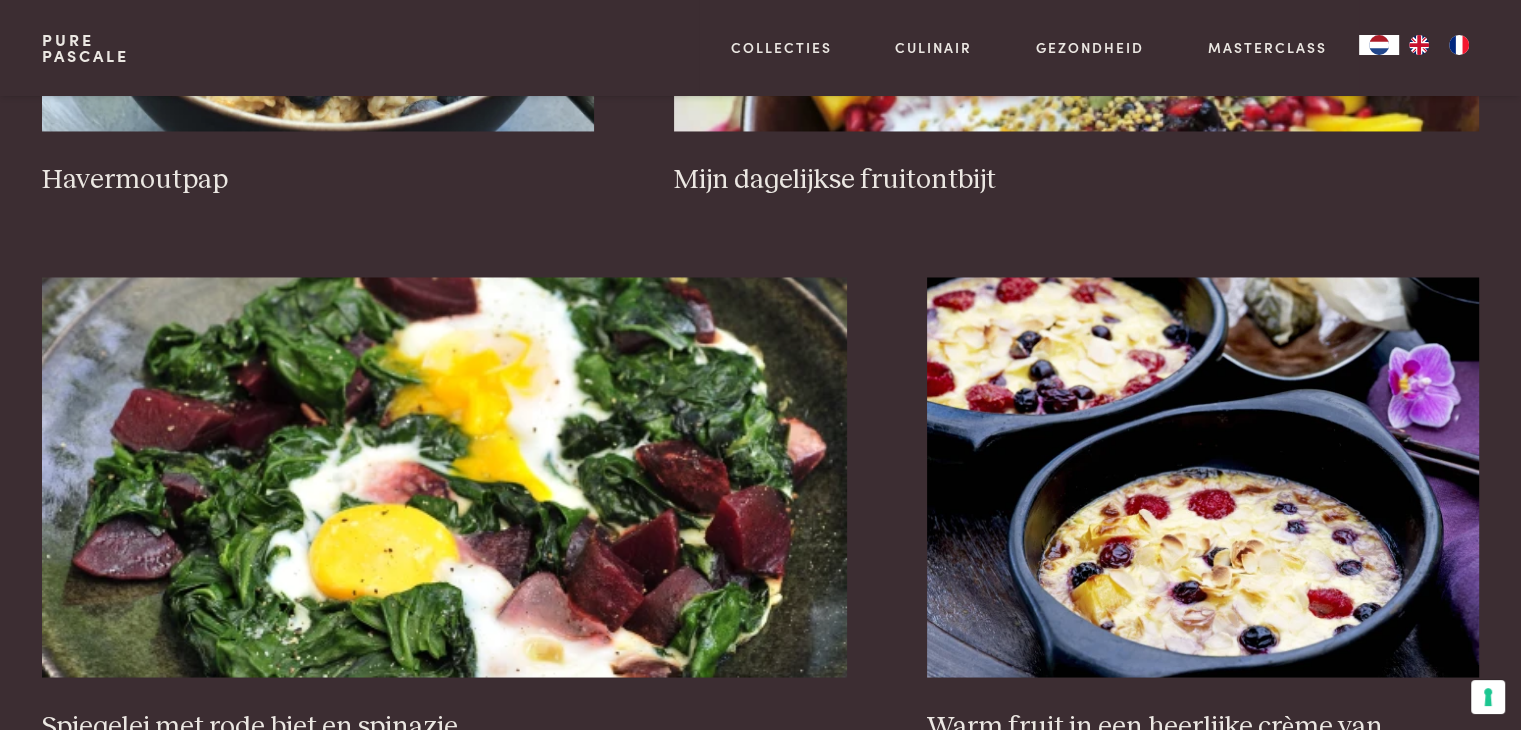 scroll, scrollTop: 3659, scrollLeft: 0, axis: vertical 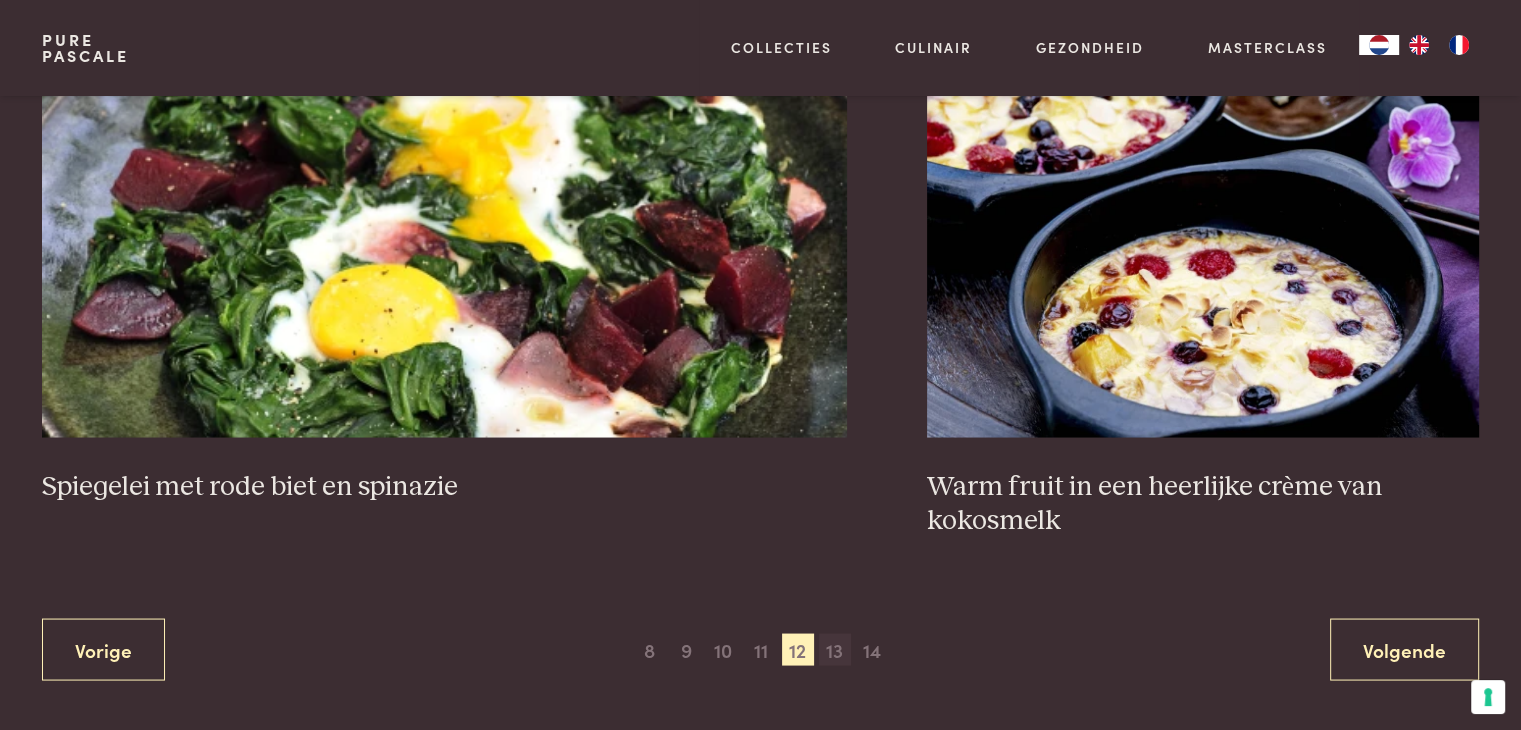 click on "13" at bounding box center (835, 649) 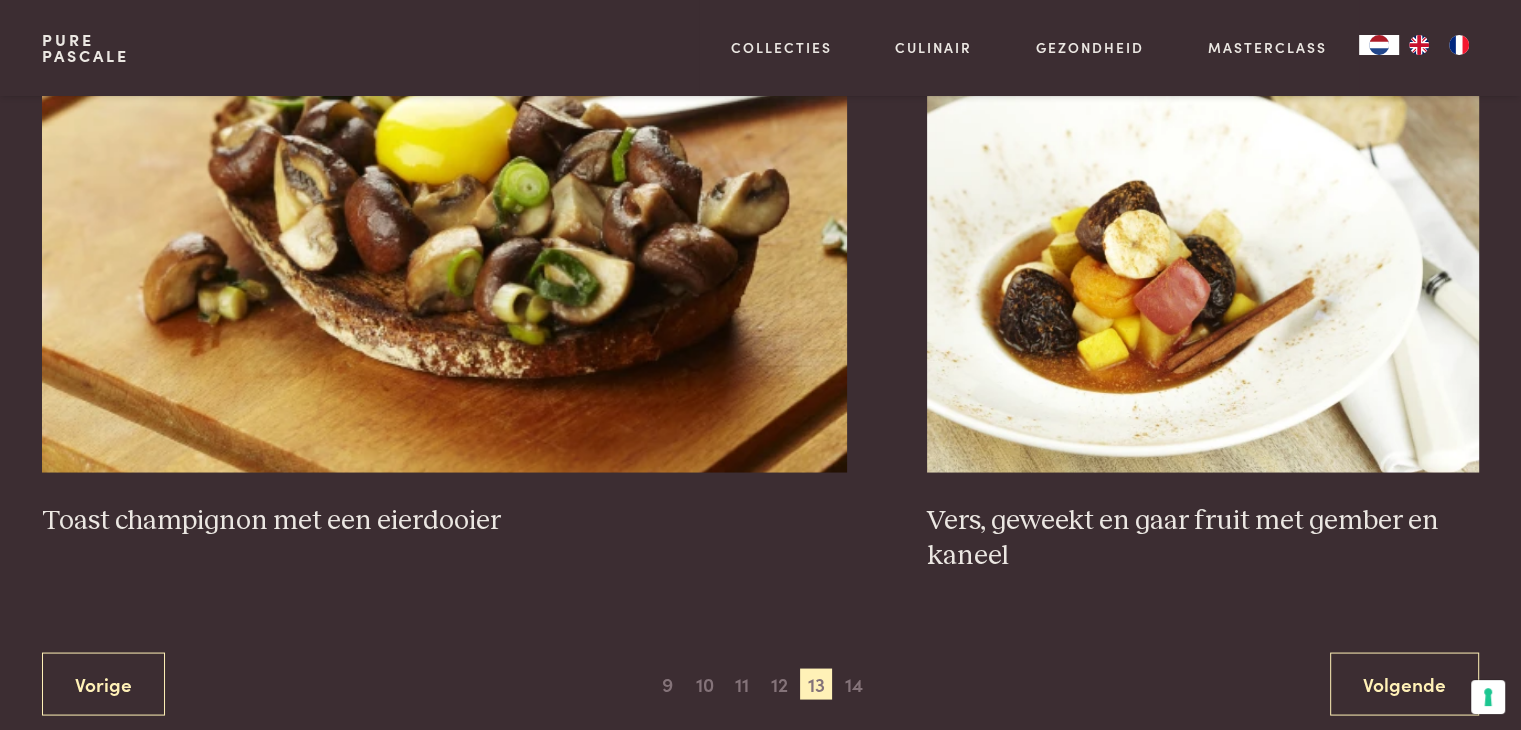 scroll, scrollTop: 3759, scrollLeft: 0, axis: vertical 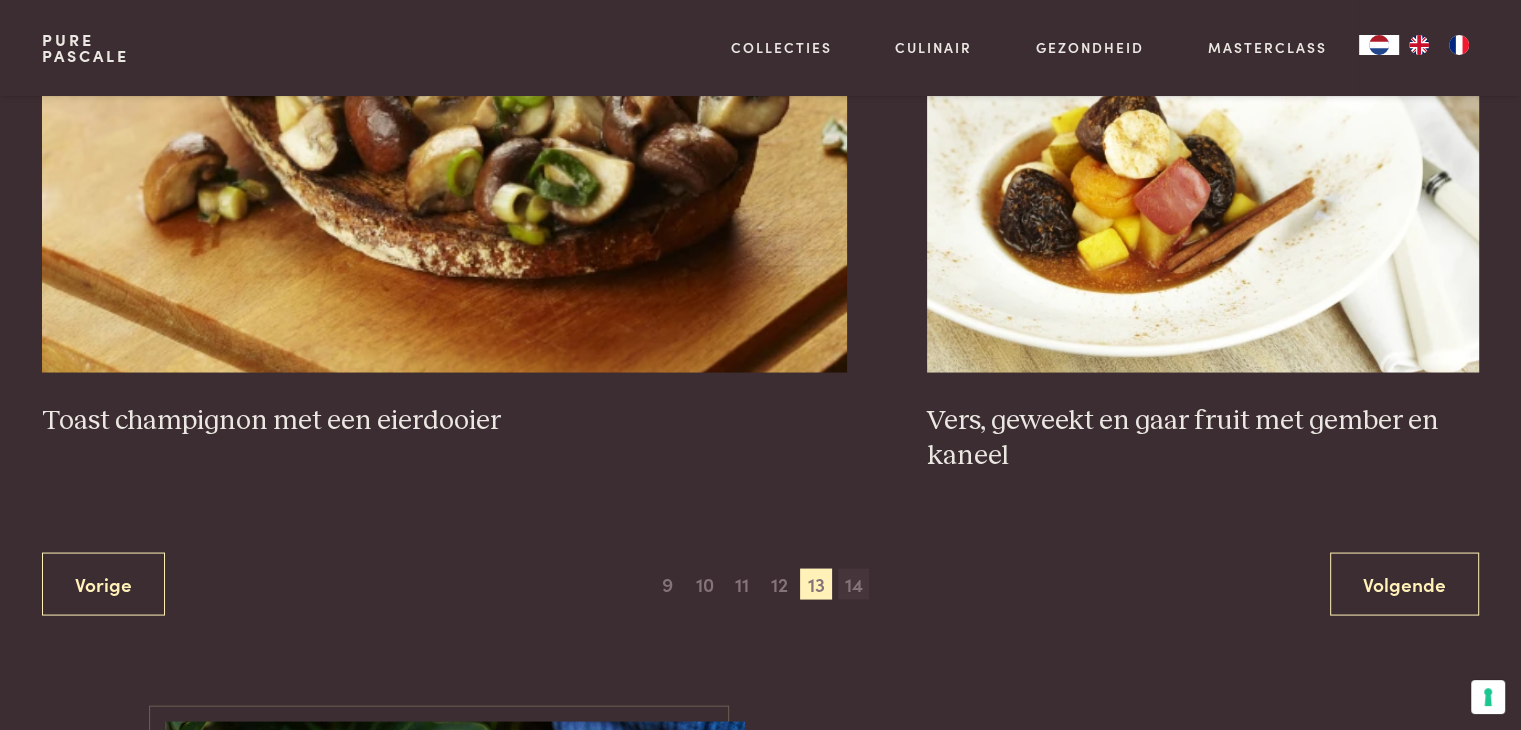 click on "14" at bounding box center [854, 584] 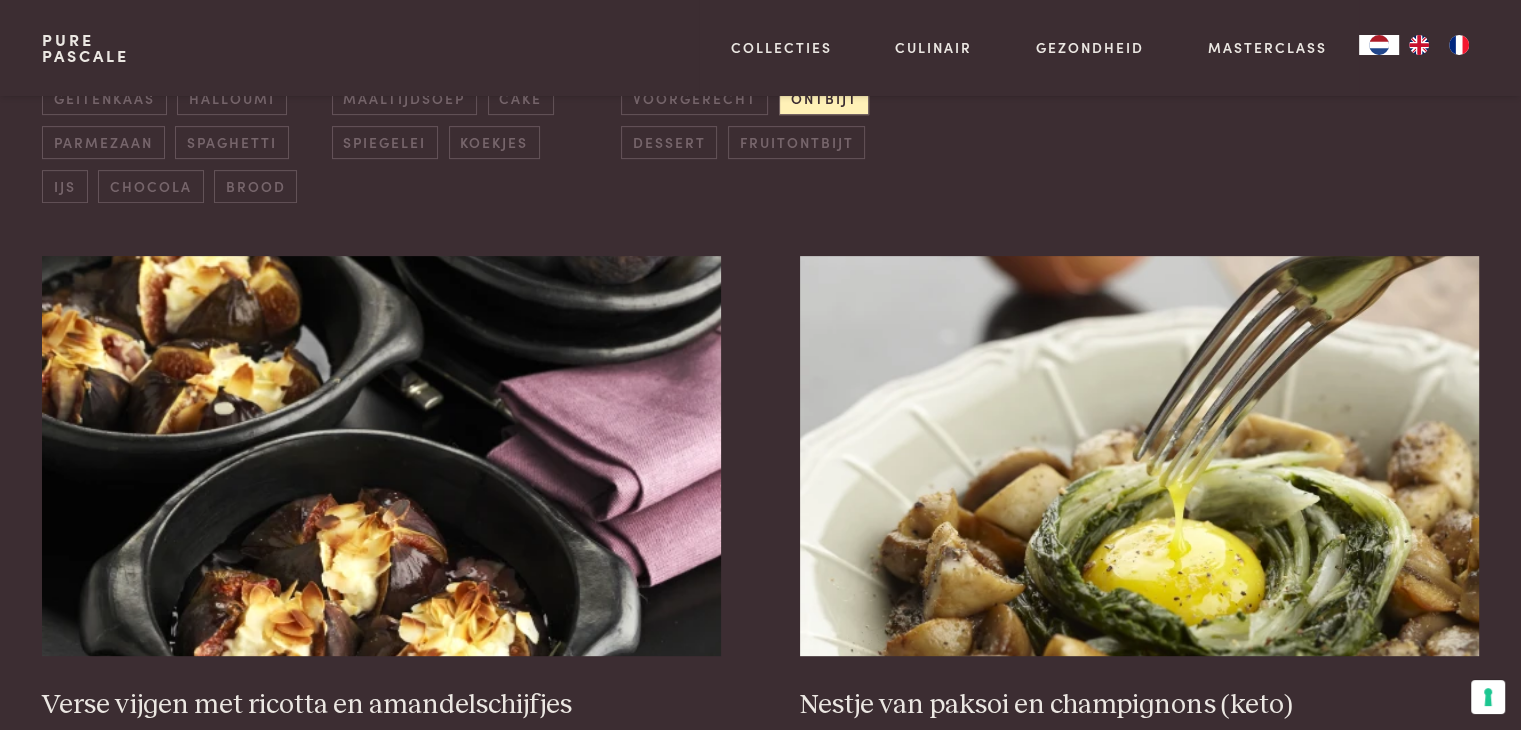 scroll, scrollTop: 459, scrollLeft: 0, axis: vertical 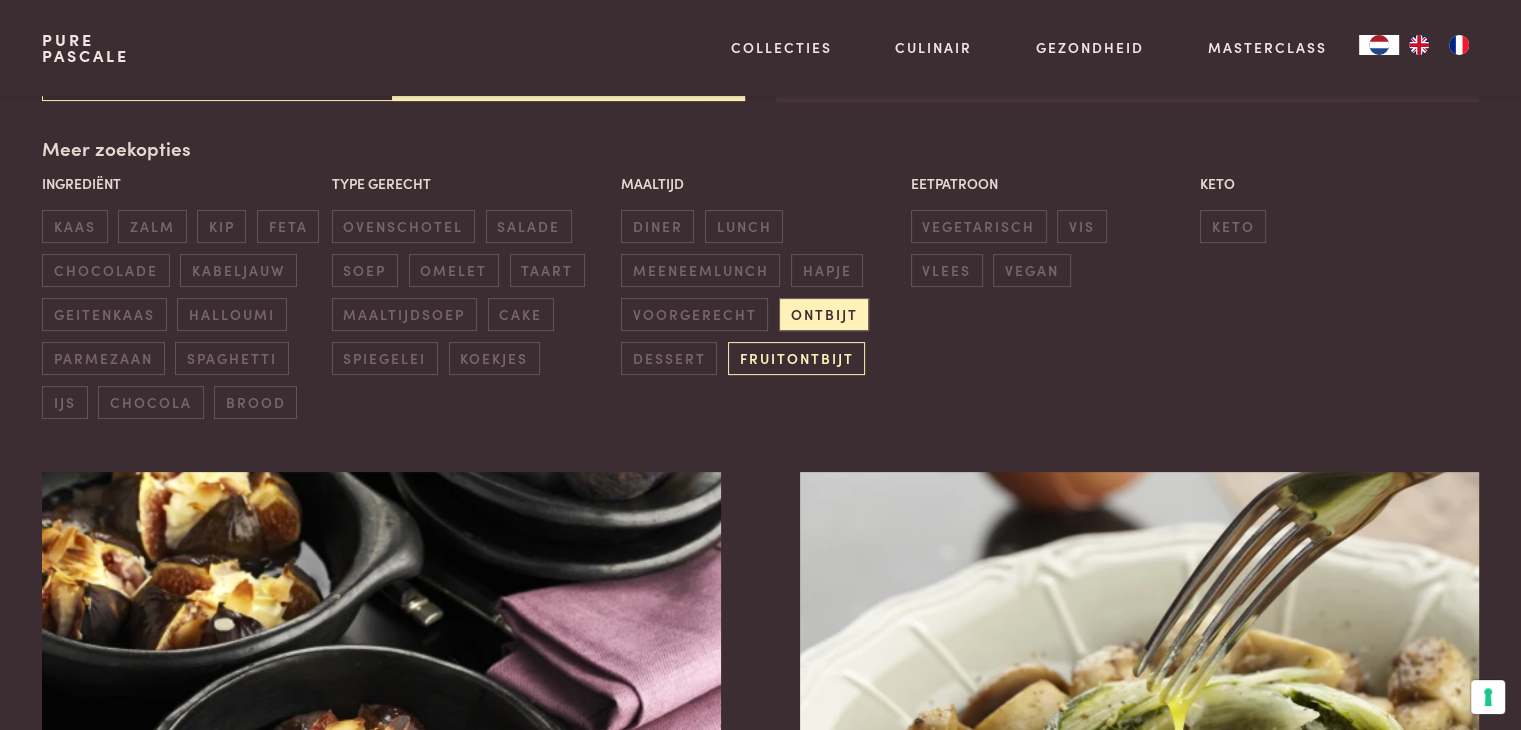 click on "fruitontbijt" at bounding box center [796, 358] 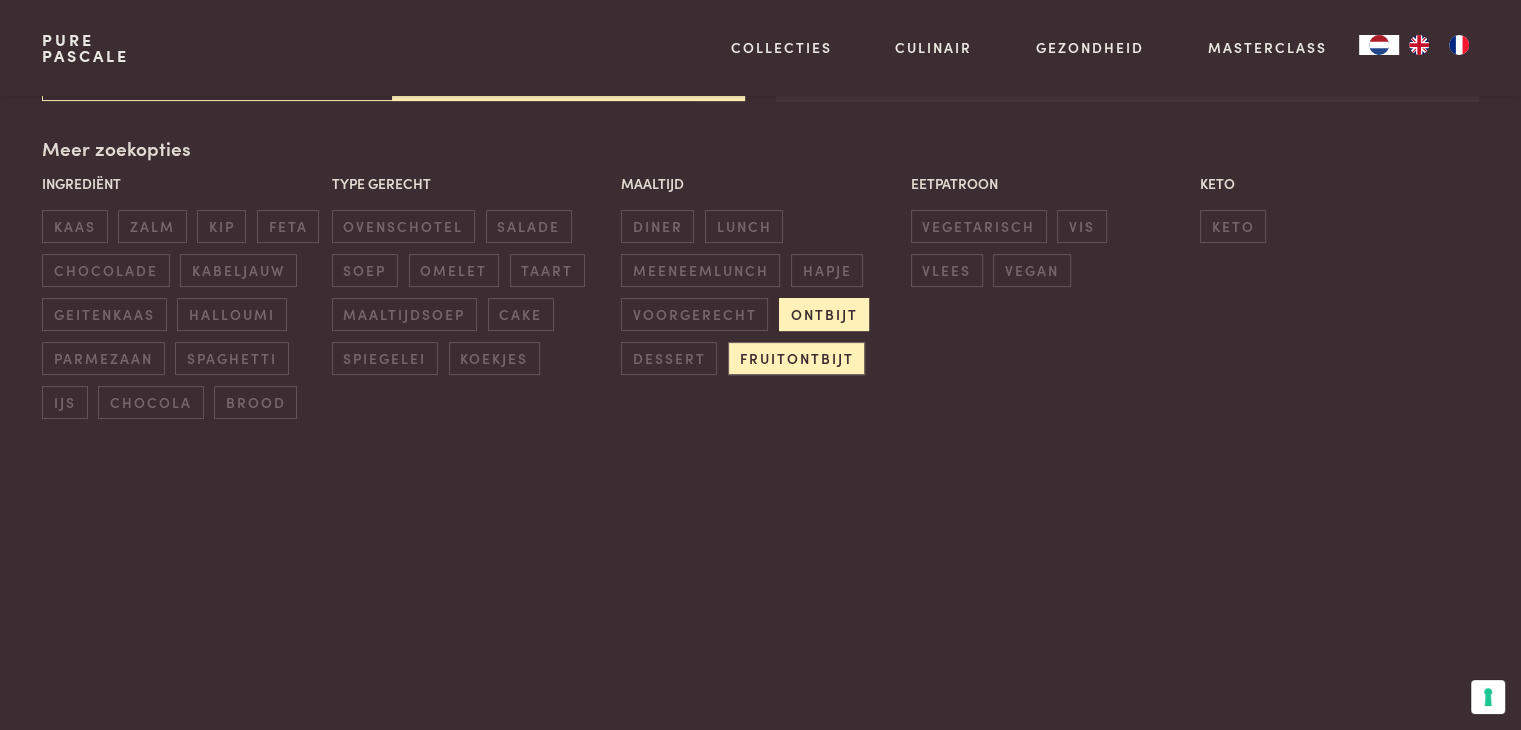 click on "ontbijt" at bounding box center [824, 314] 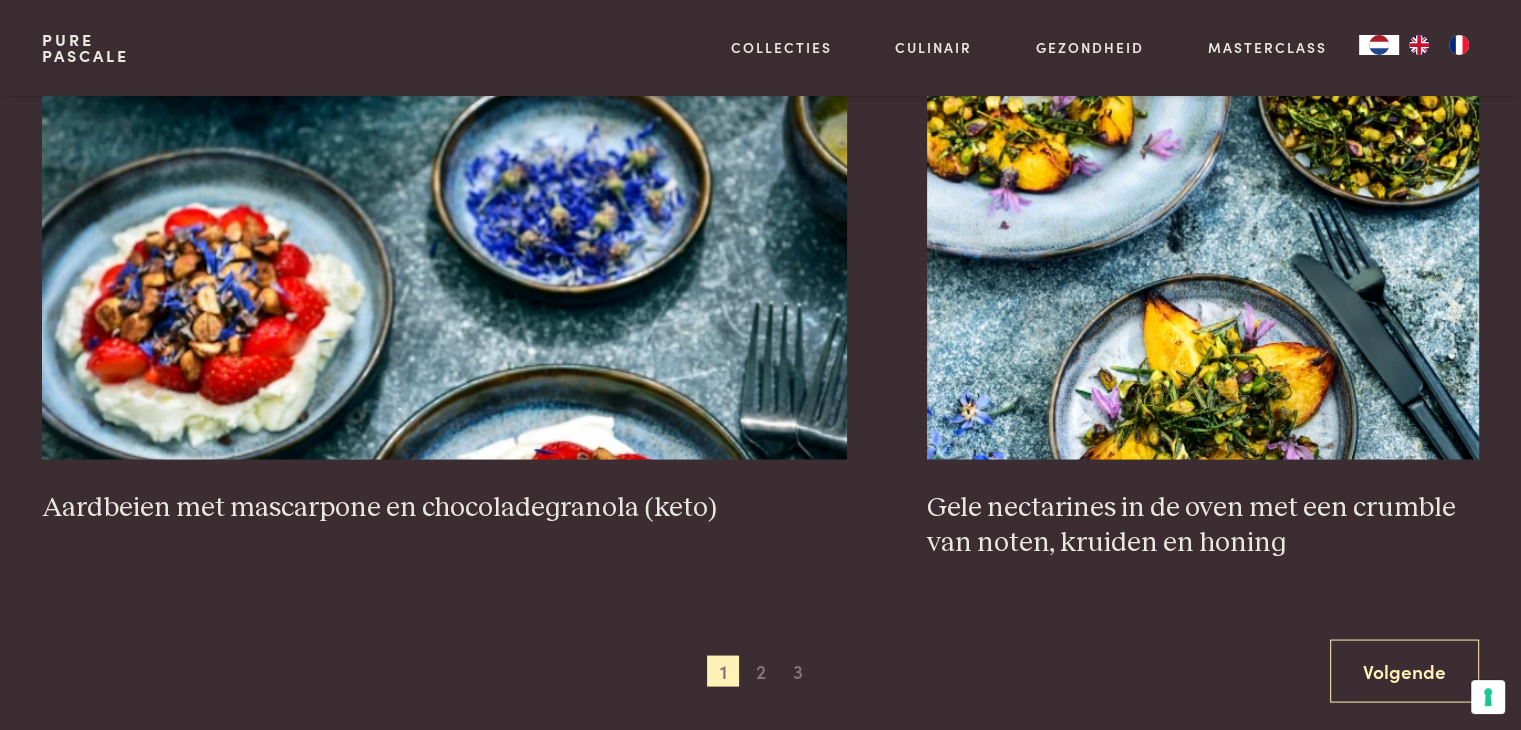 scroll, scrollTop: 3759, scrollLeft: 0, axis: vertical 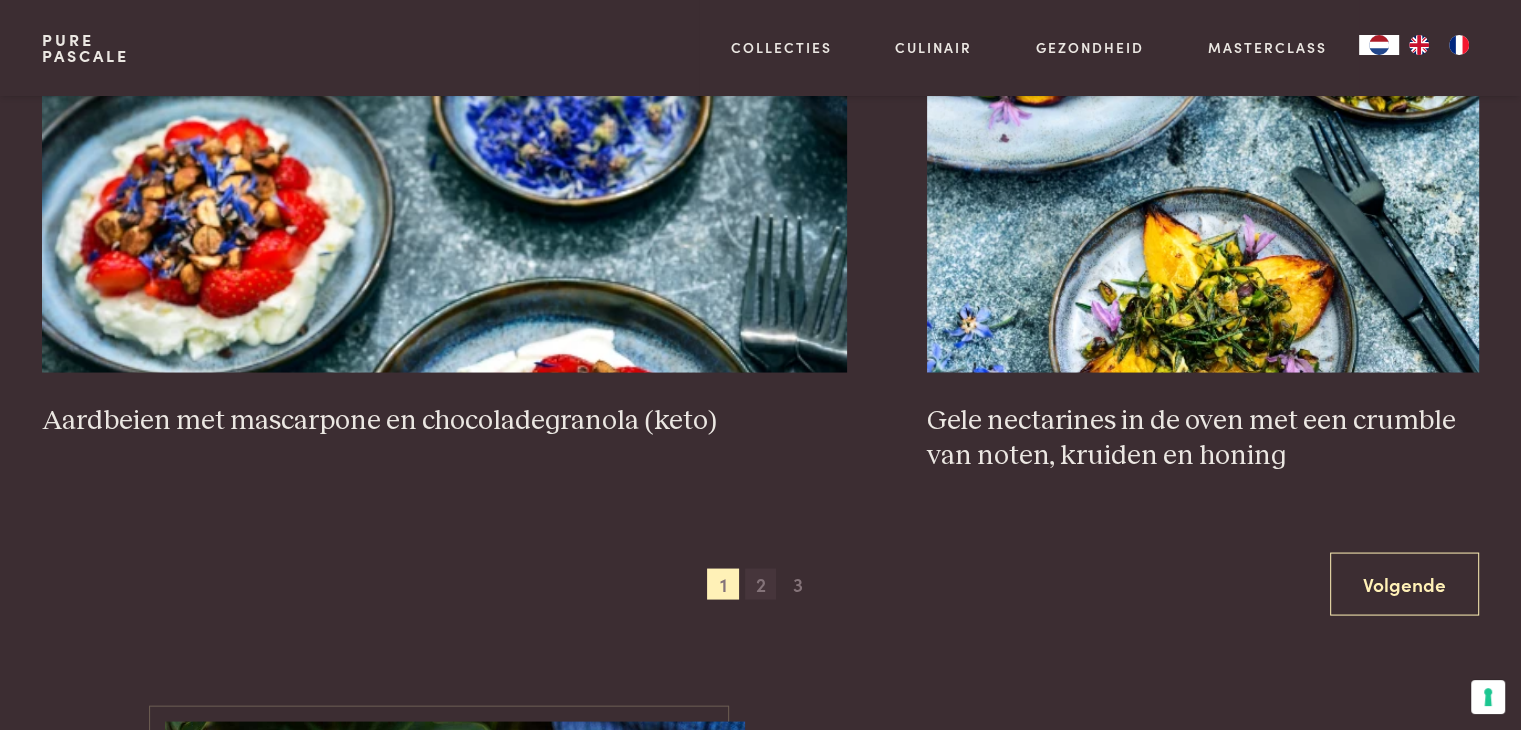 click on "2" at bounding box center [761, 584] 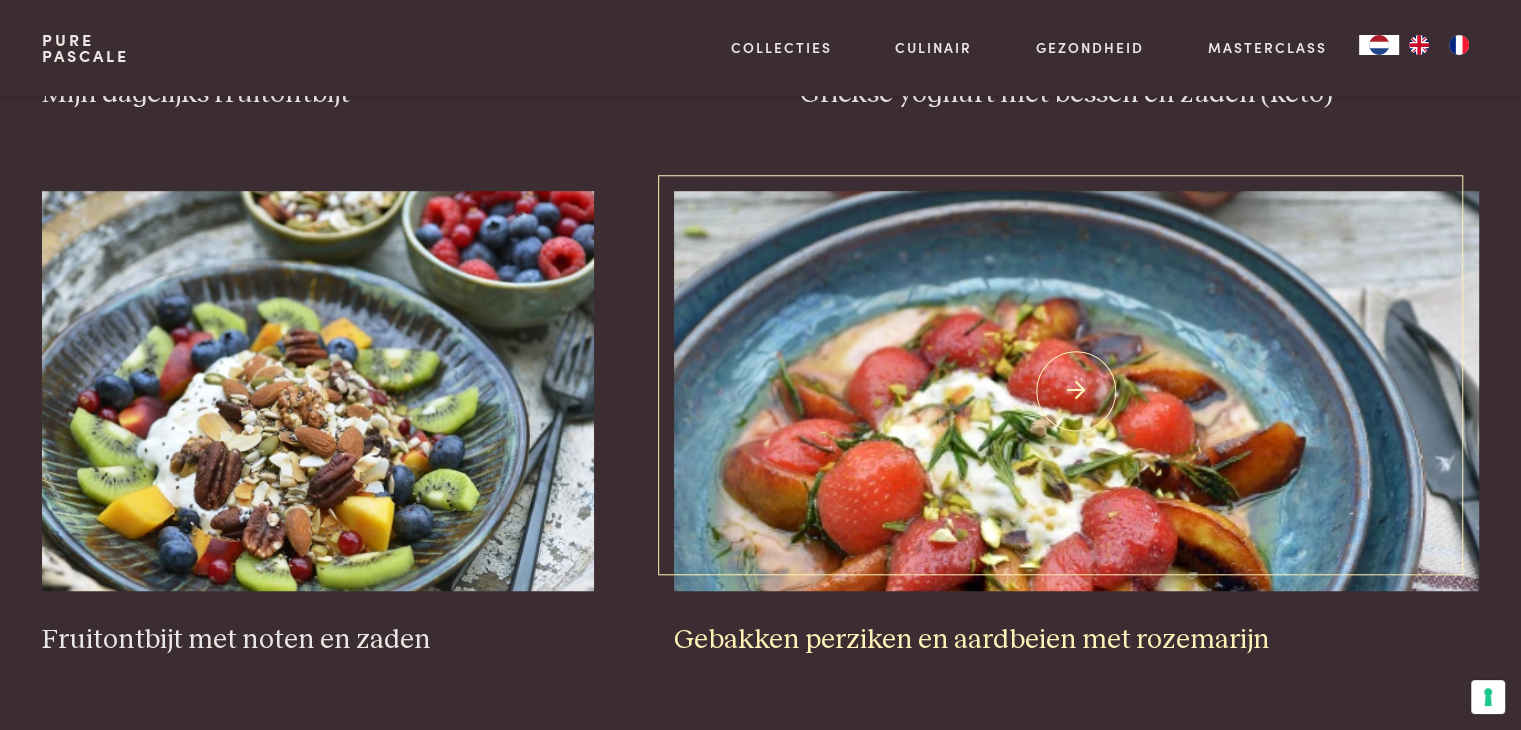 scroll, scrollTop: 1060, scrollLeft: 0, axis: vertical 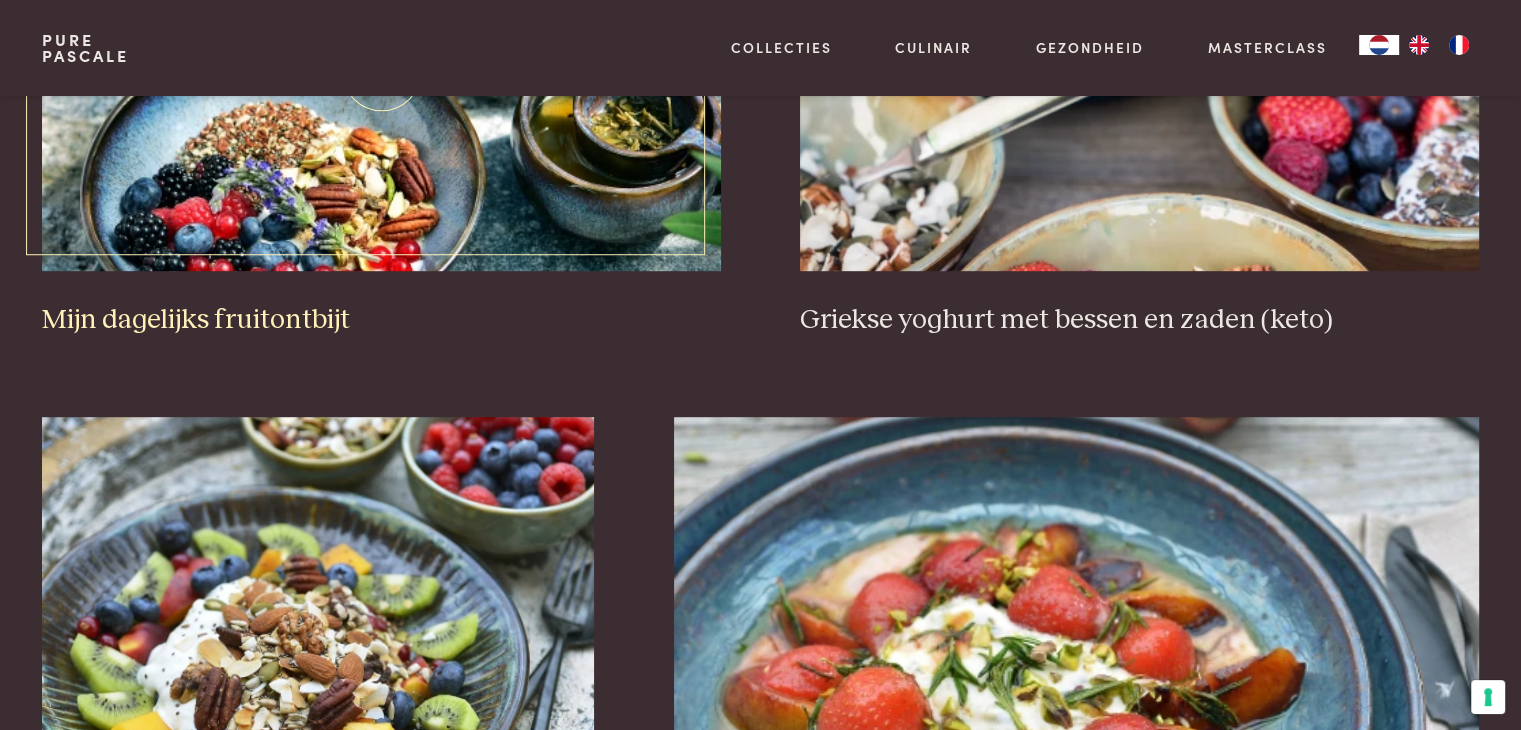 click on "Mijn dagelijks fruitontbijt" at bounding box center (381, 320) 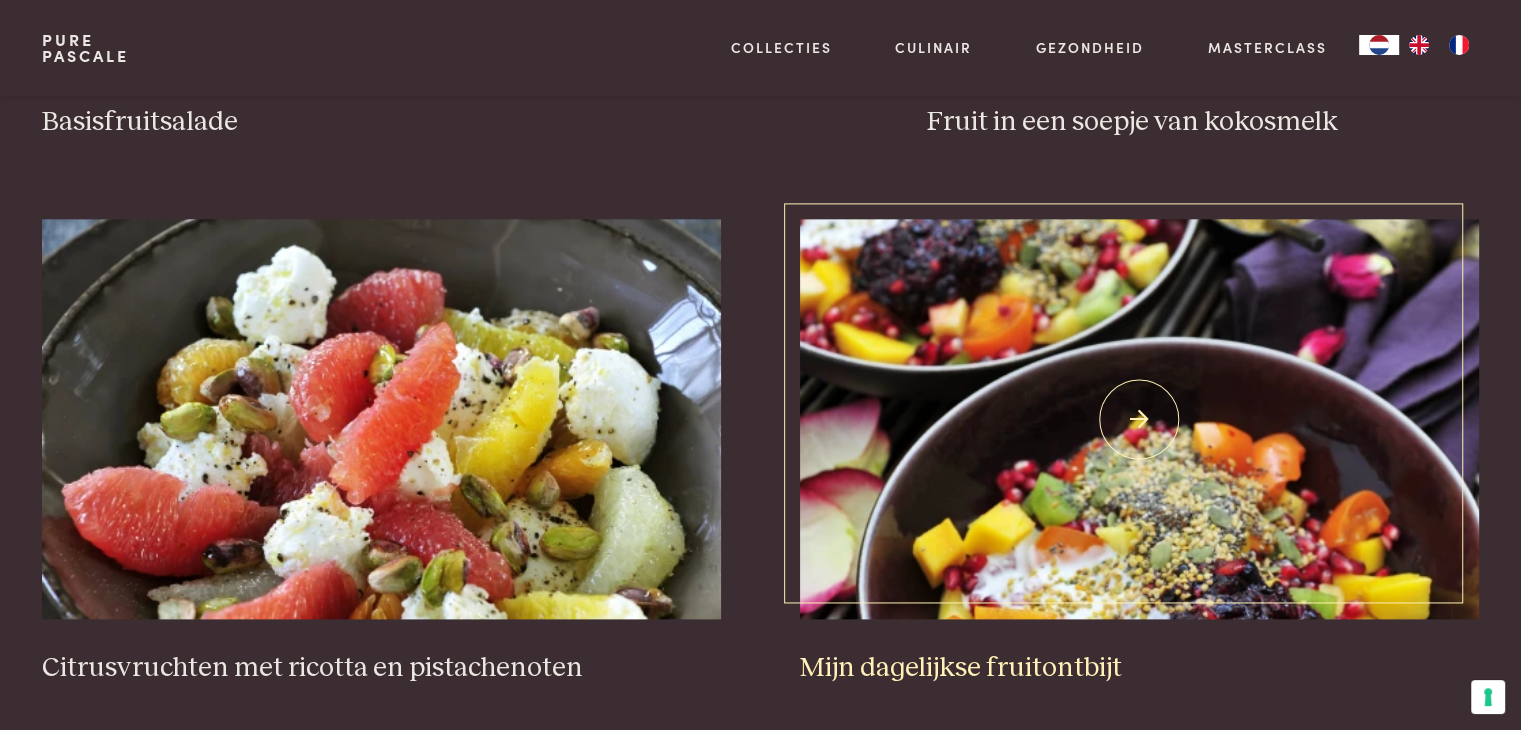 scroll, scrollTop: 2360, scrollLeft: 0, axis: vertical 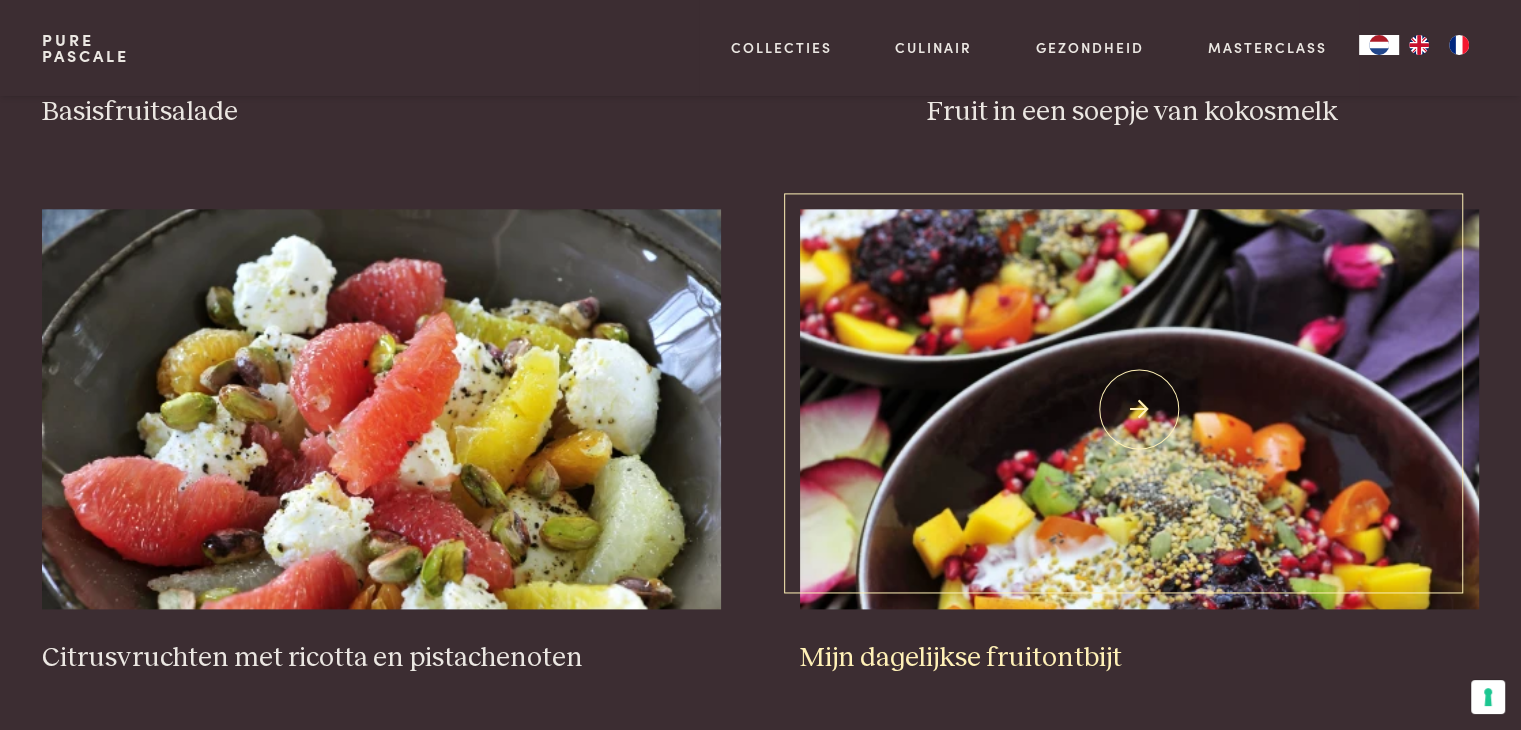 click on "Mijn dagelijkse fruitontbijt" at bounding box center (1139, 658) 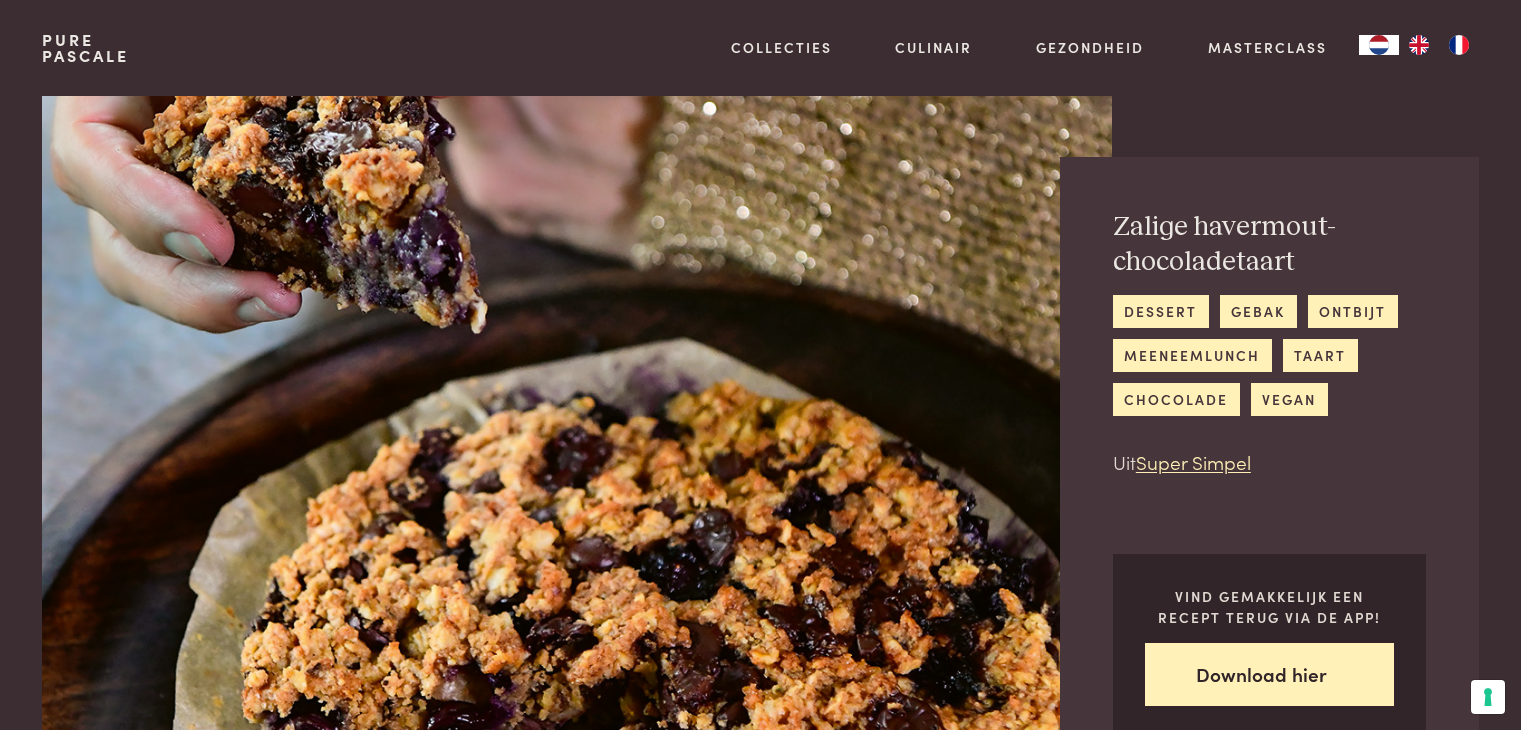 scroll, scrollTop: 0, scrollLeft: 0, axis: both 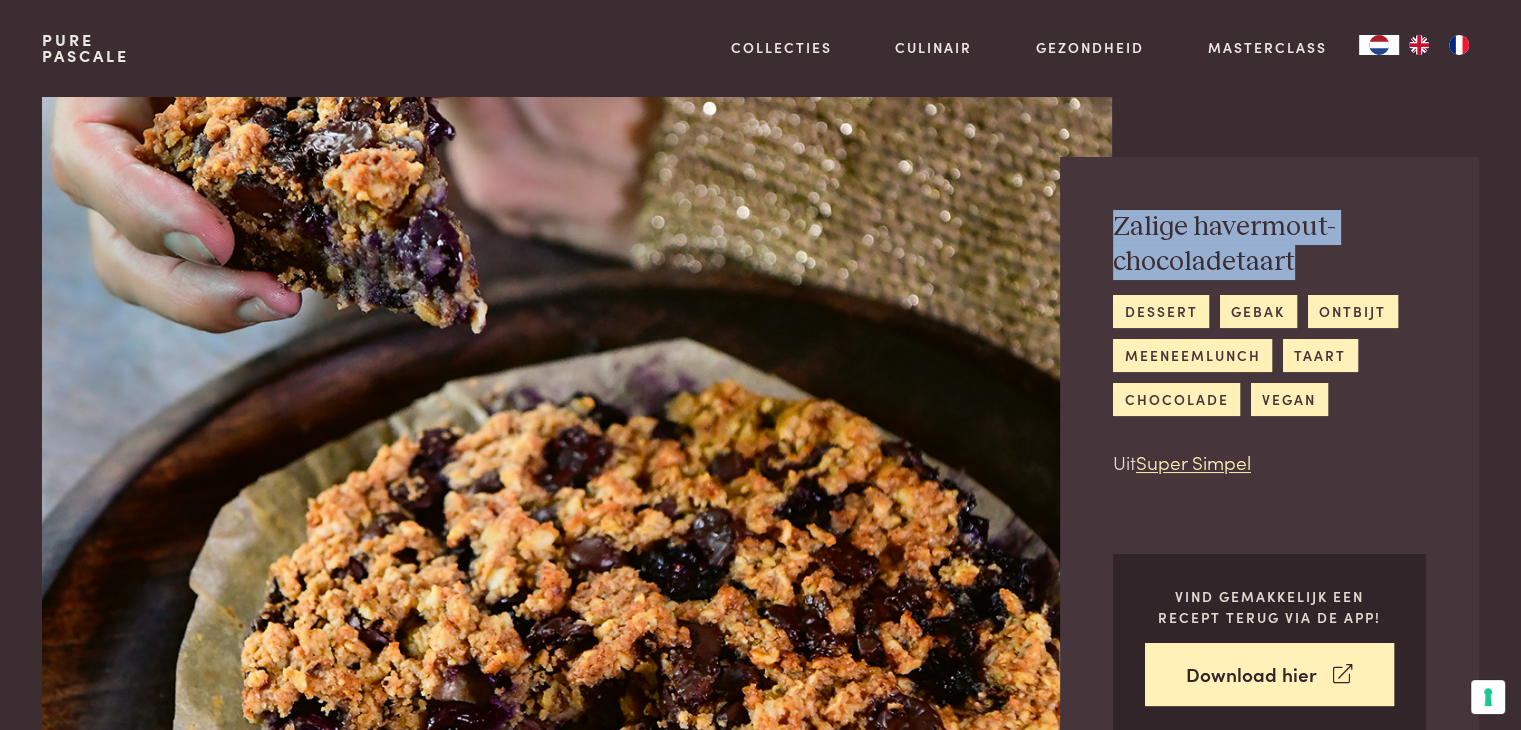 drag, startPoint x: 1307, startPoint y: 265, endPoint x: 1104, endPoint y: 234, distance: 205.35335 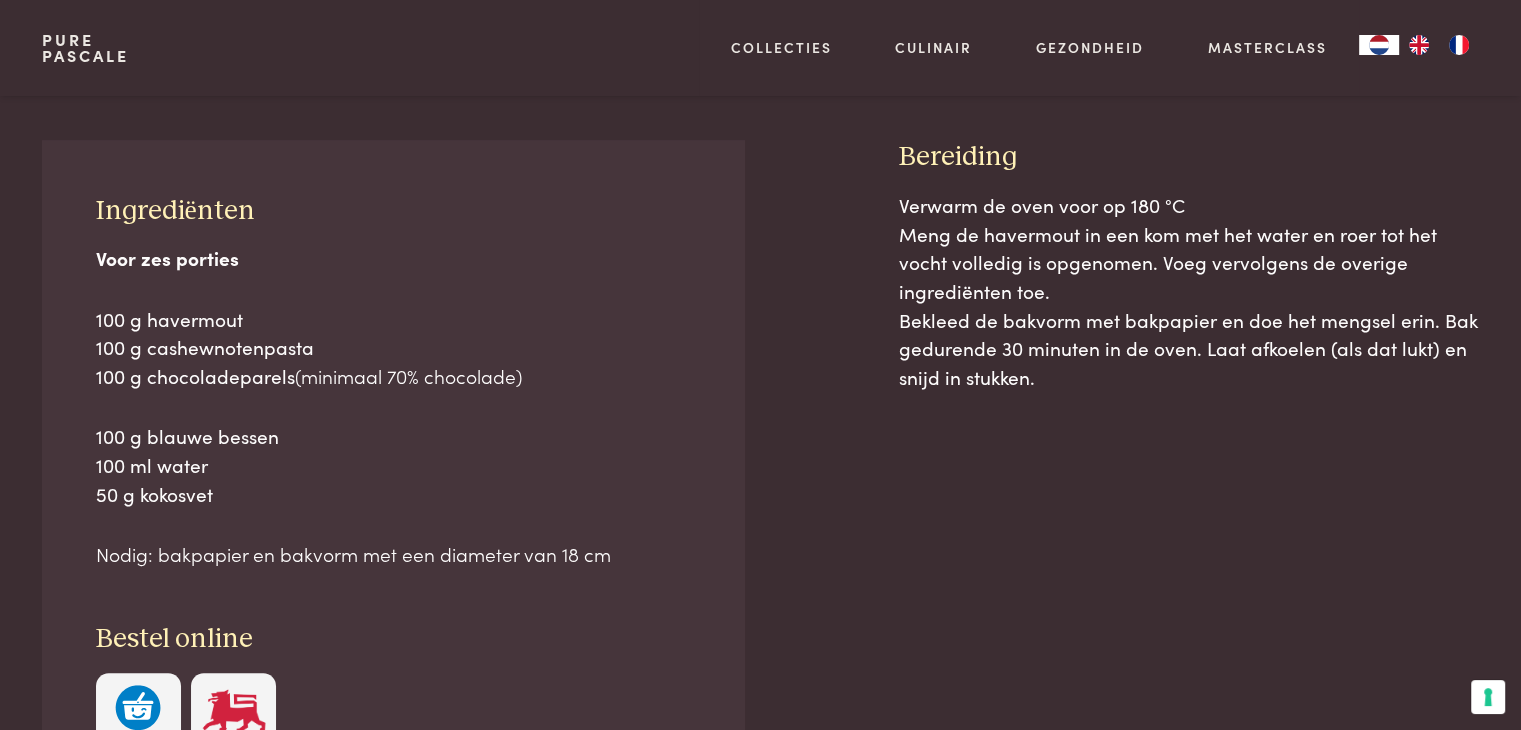 scroll, scrollTop: 200, scrollLeft: 0, axis: vertical 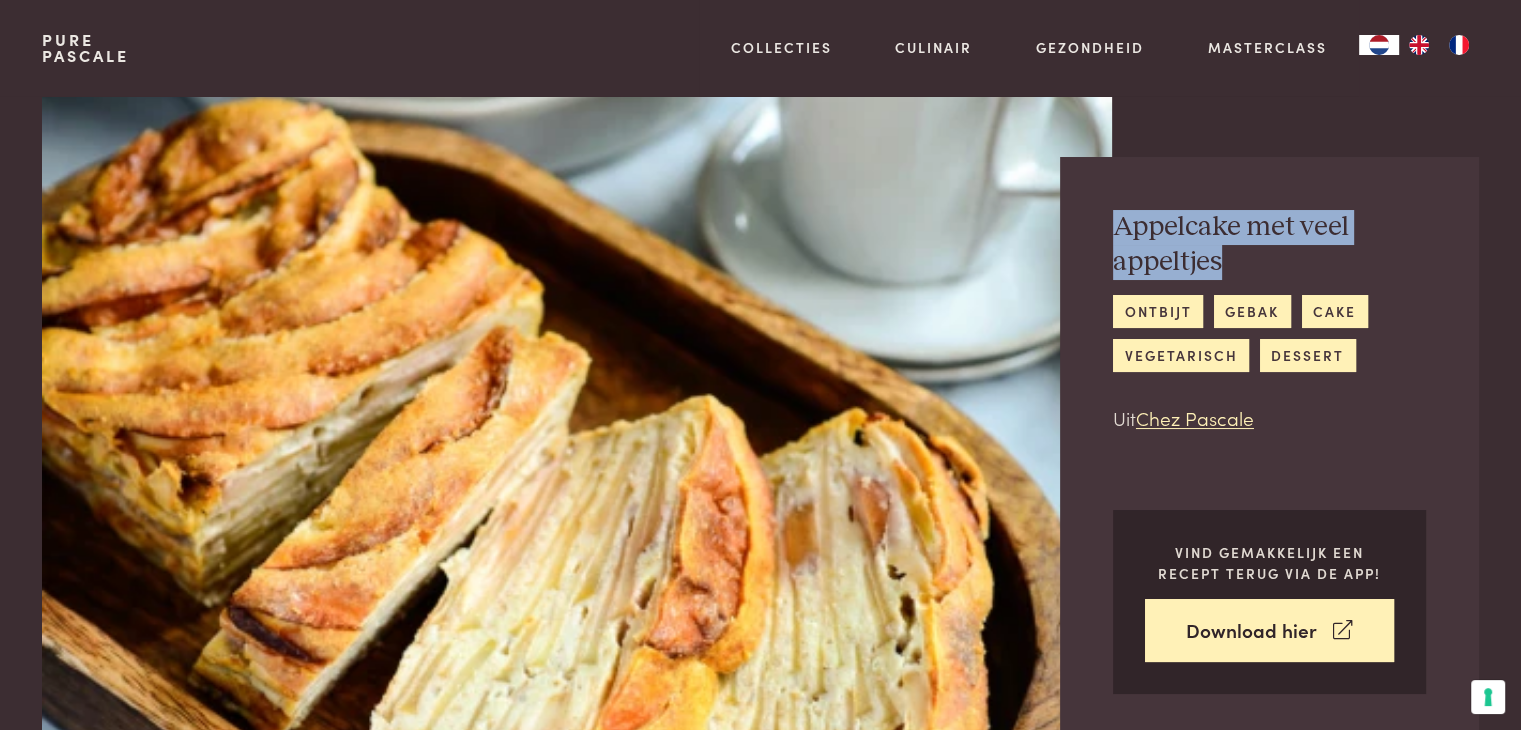 drag, startPoint x: 1229, startPoint y: 260, endPoint x: 1117, endPoint y: 229, distance: 116.21101 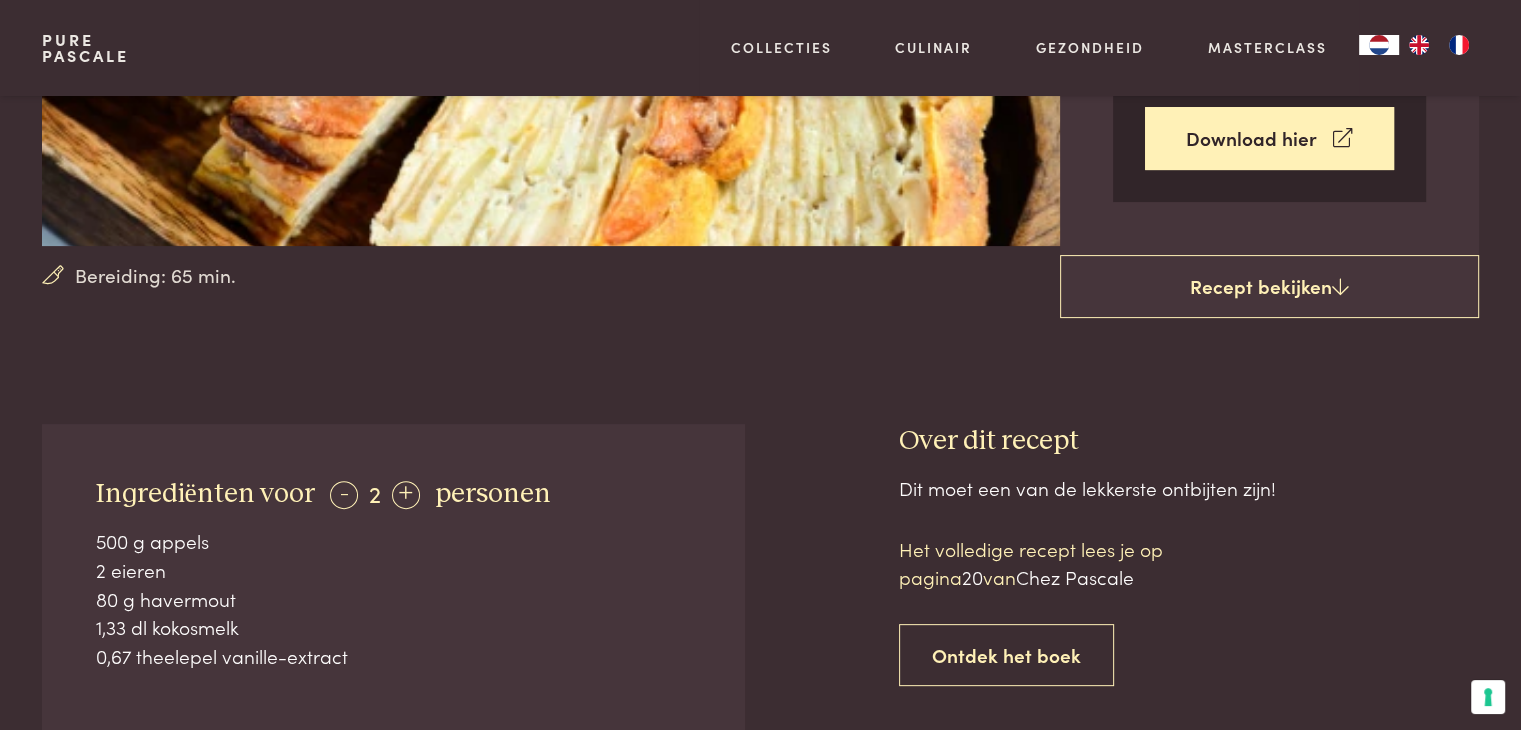 scroll, scrollTop: 600, scrollLeft: 0, axis: vertical 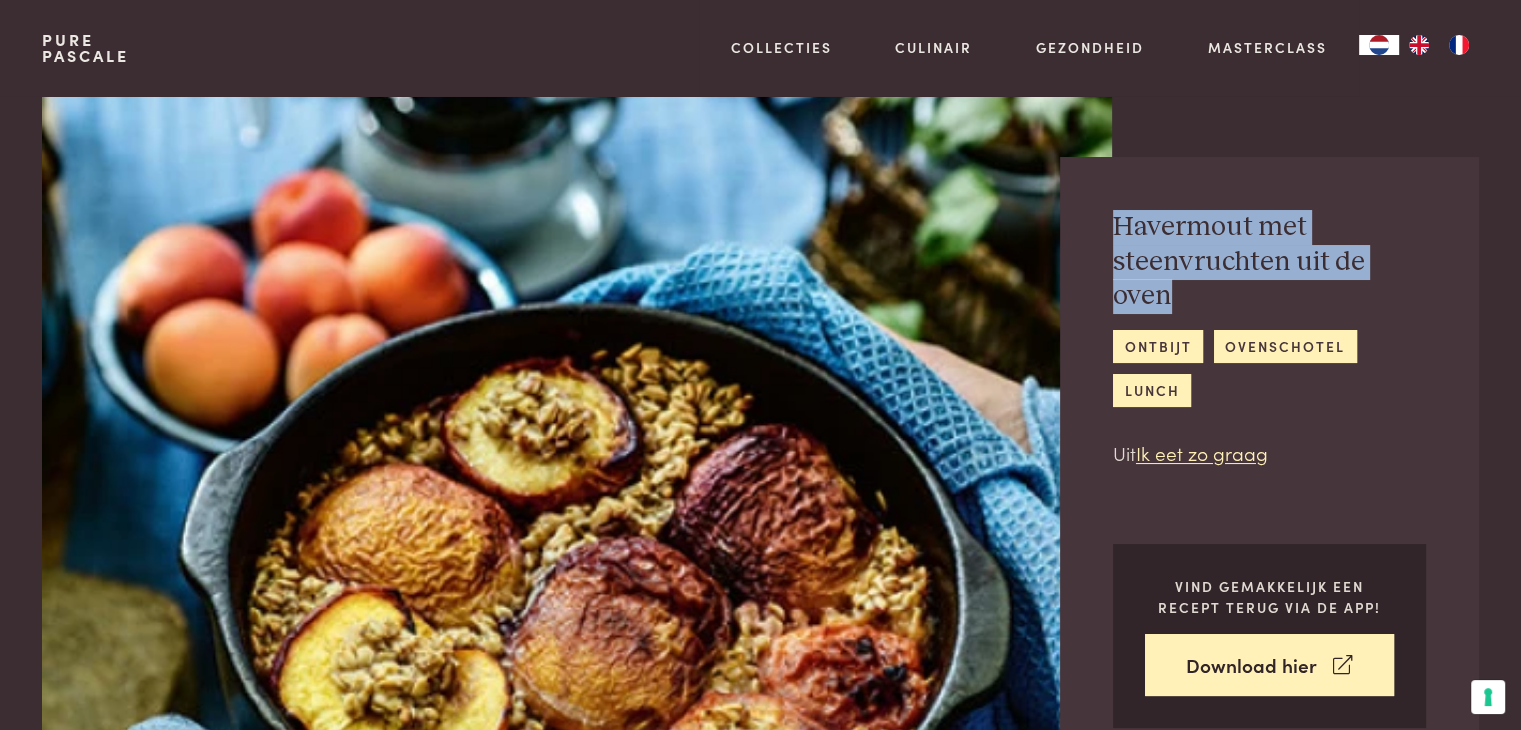 drag, startPoint x: 1430, startPoint y: 261, endPoint x: 1096, endPoint y: 232, distance: 335.25662 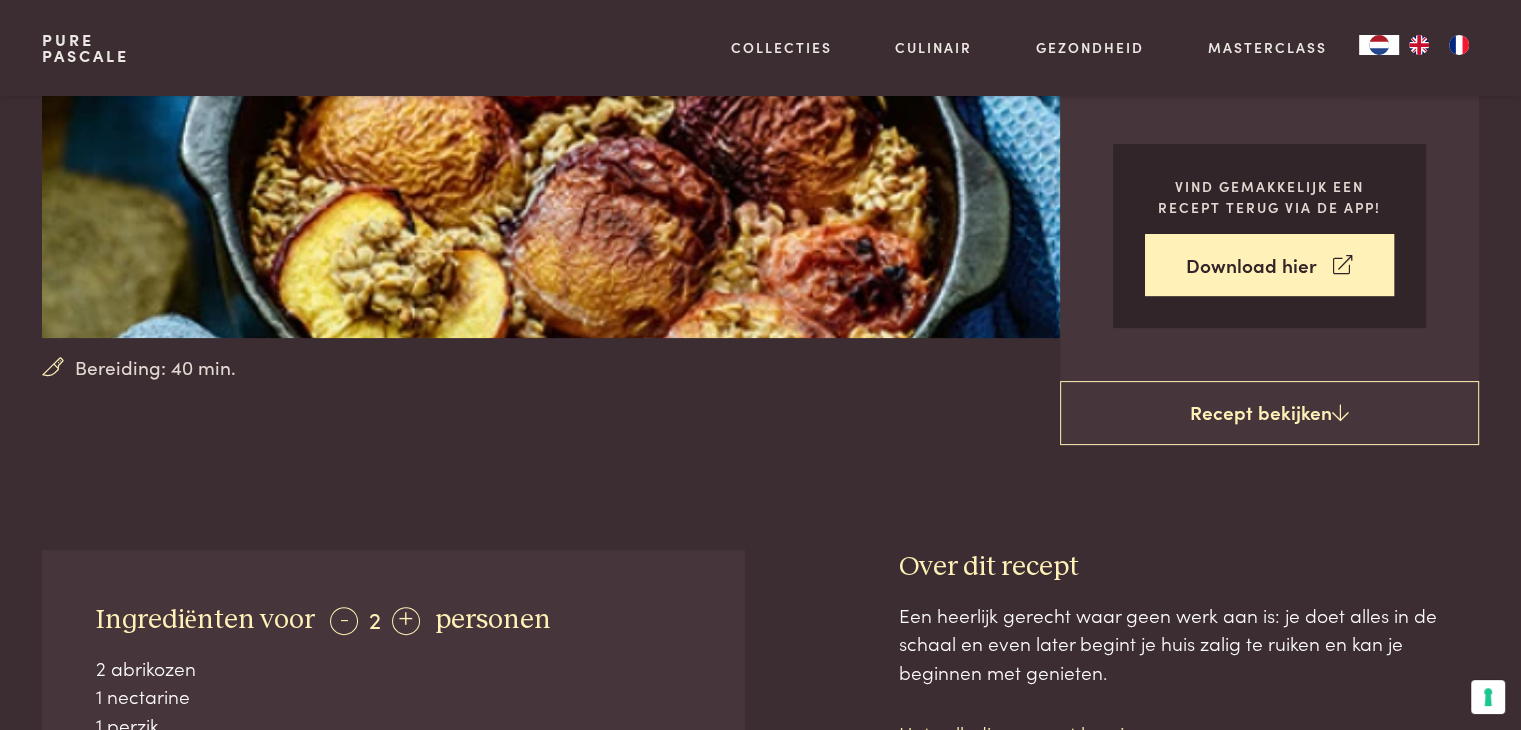 scroll, scrollTop: 600, scrollLeft: 0, axis: vertical 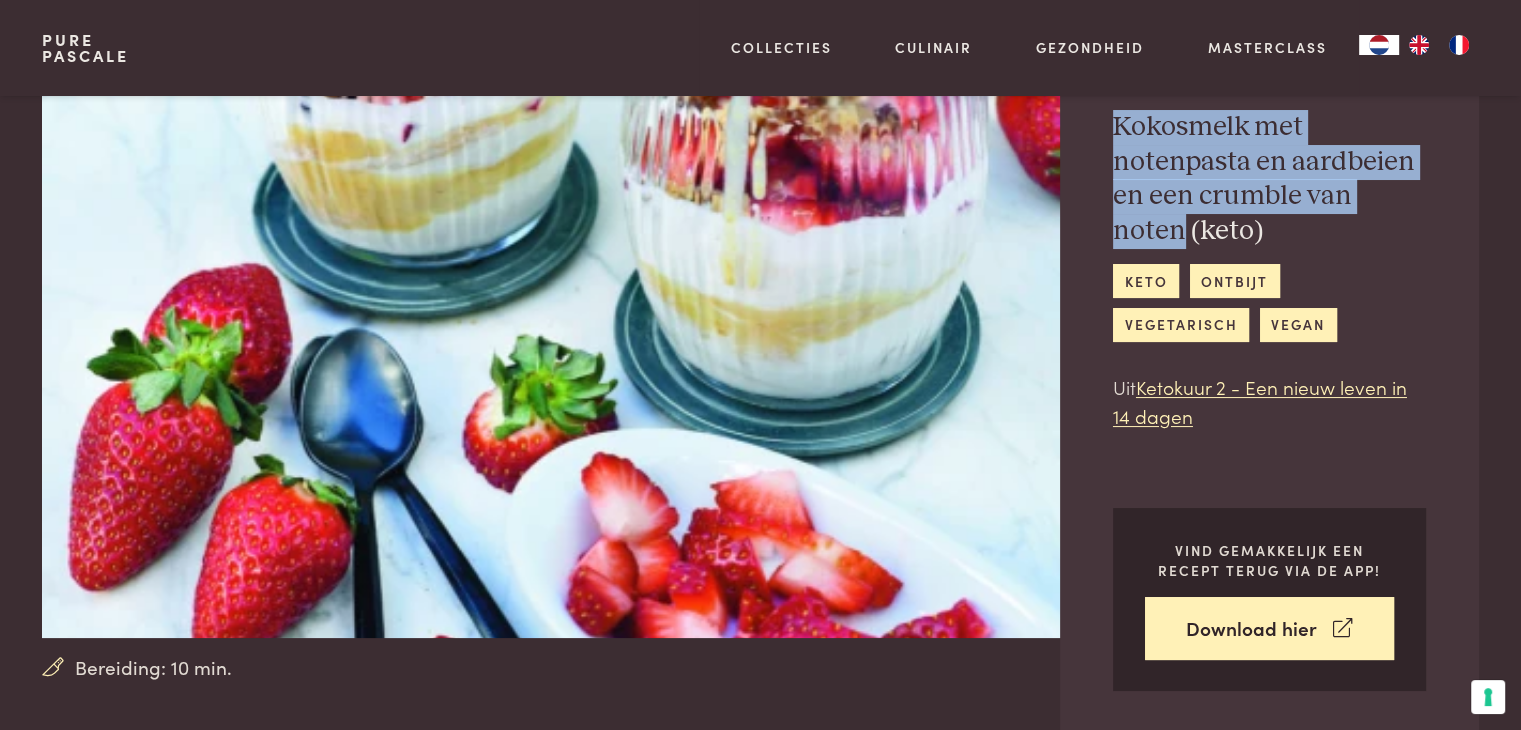 drag, startPoint x: 1428, startPoint y: 189, endPoint x: 1108, endPoint y: 134, distance: 324.69217 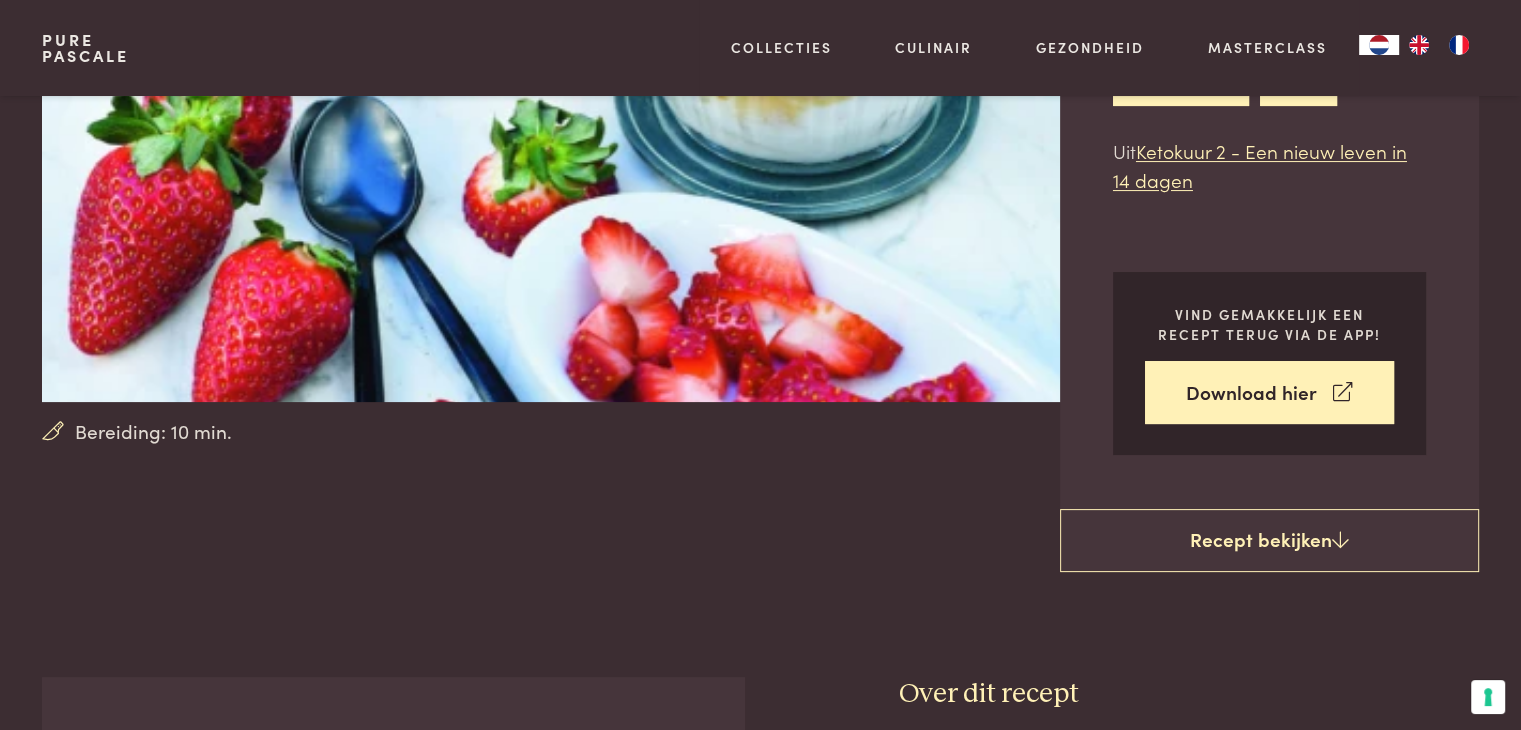 scroll, scrollTop: 500, scrollLeft: 0, axis: vertical 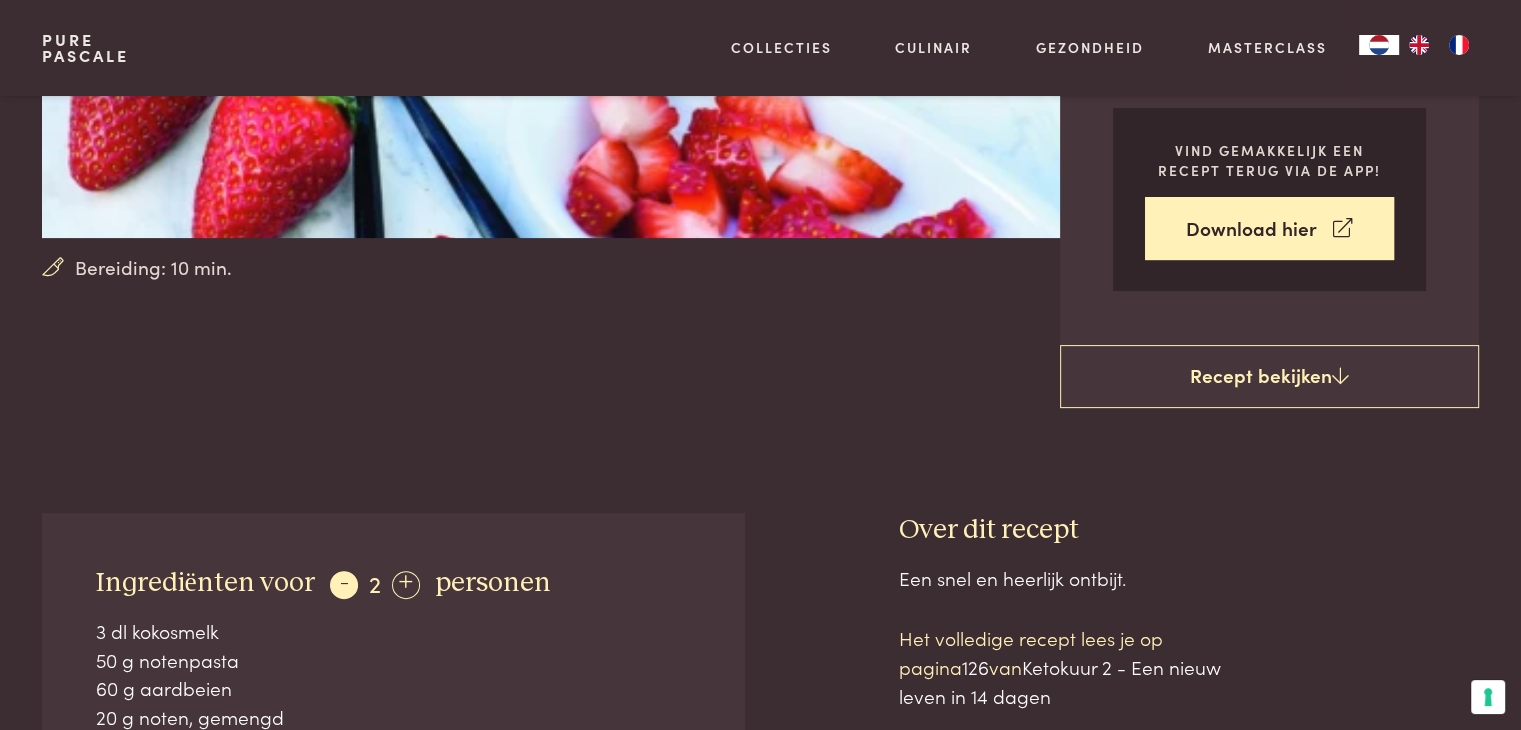 click on "-" at bounding box center (344, 585) 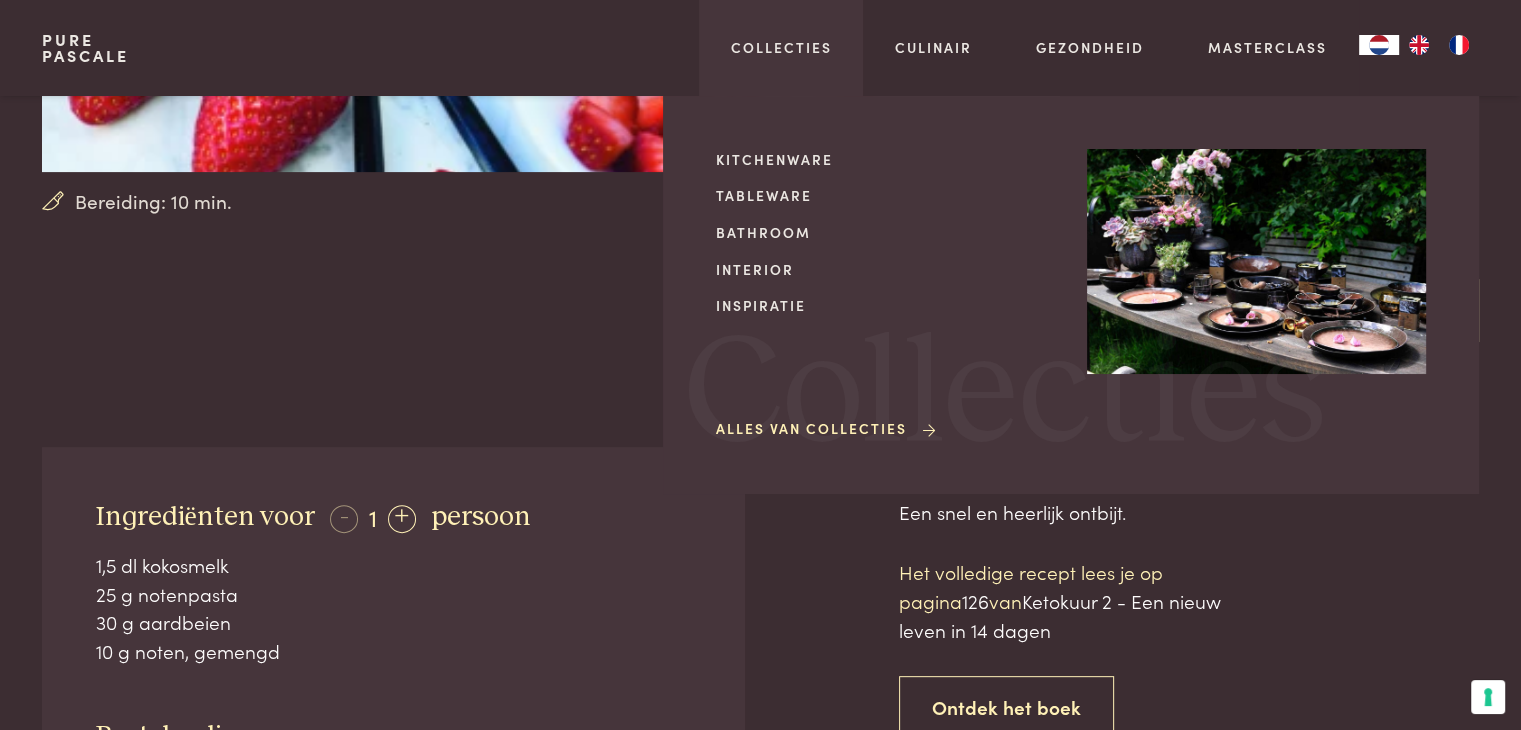 scroll, scrollTop: 600, scrollLeft: 0, axis: vertical 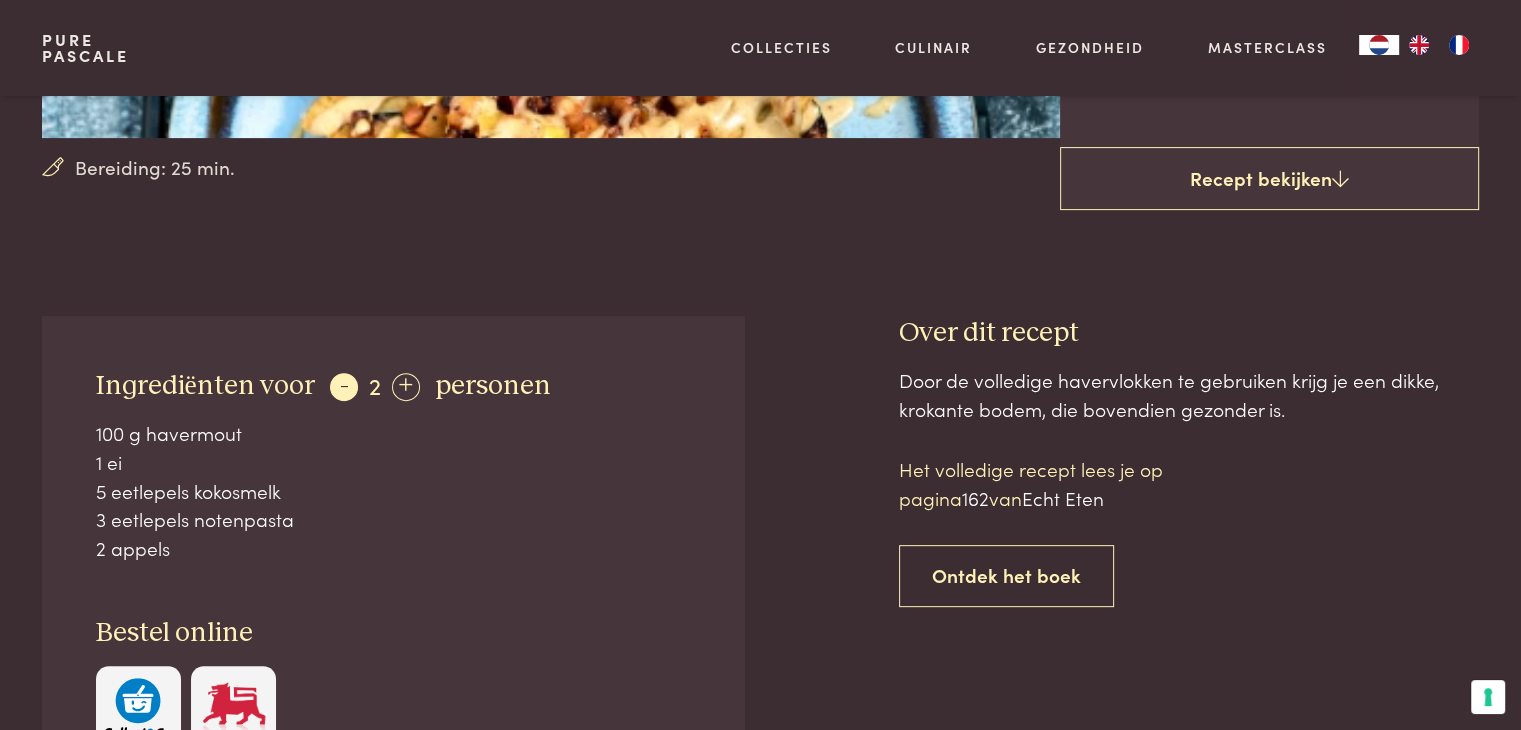 click on "-" at bounding box center (344, 387) 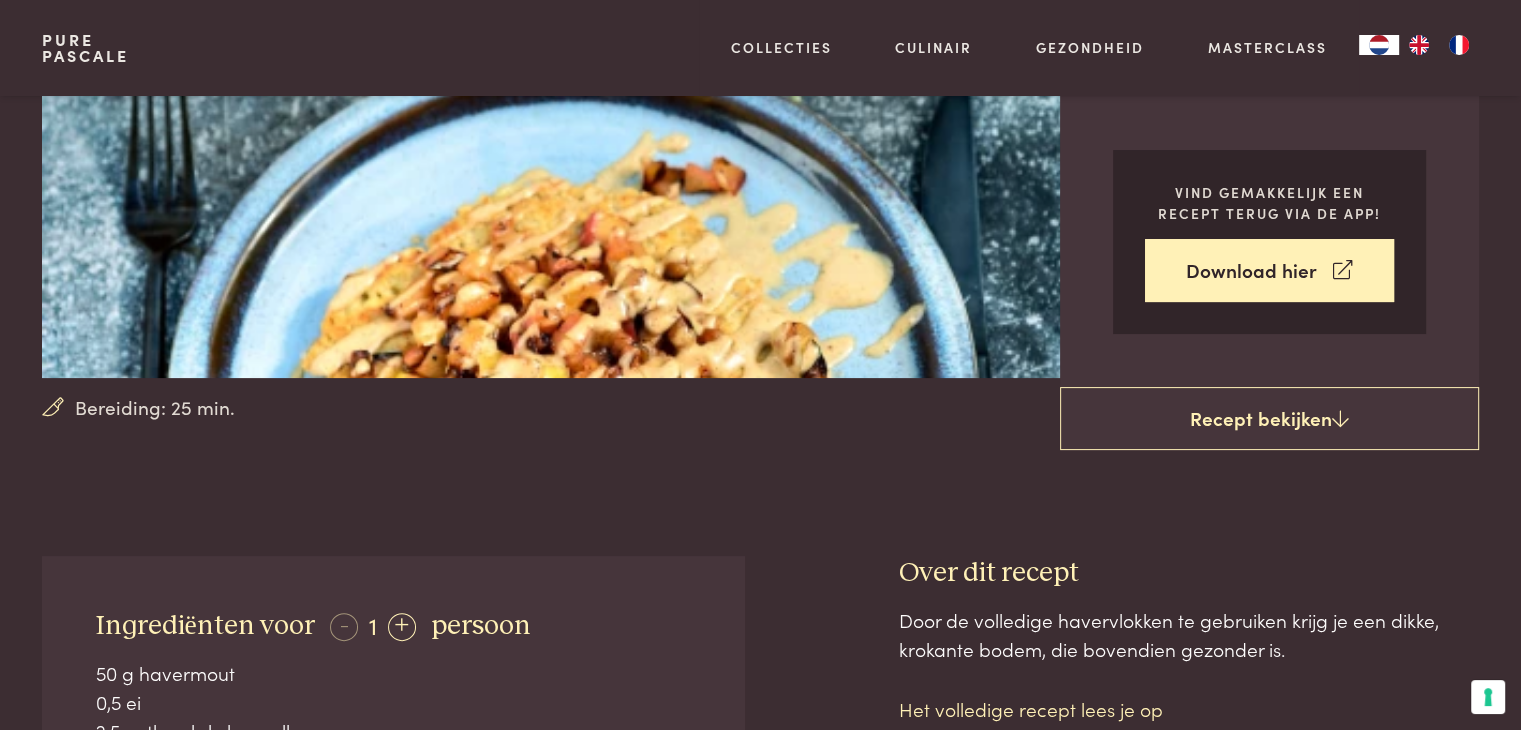 scroll, scrollTop: 0, scrollLeft: 0, axis: both 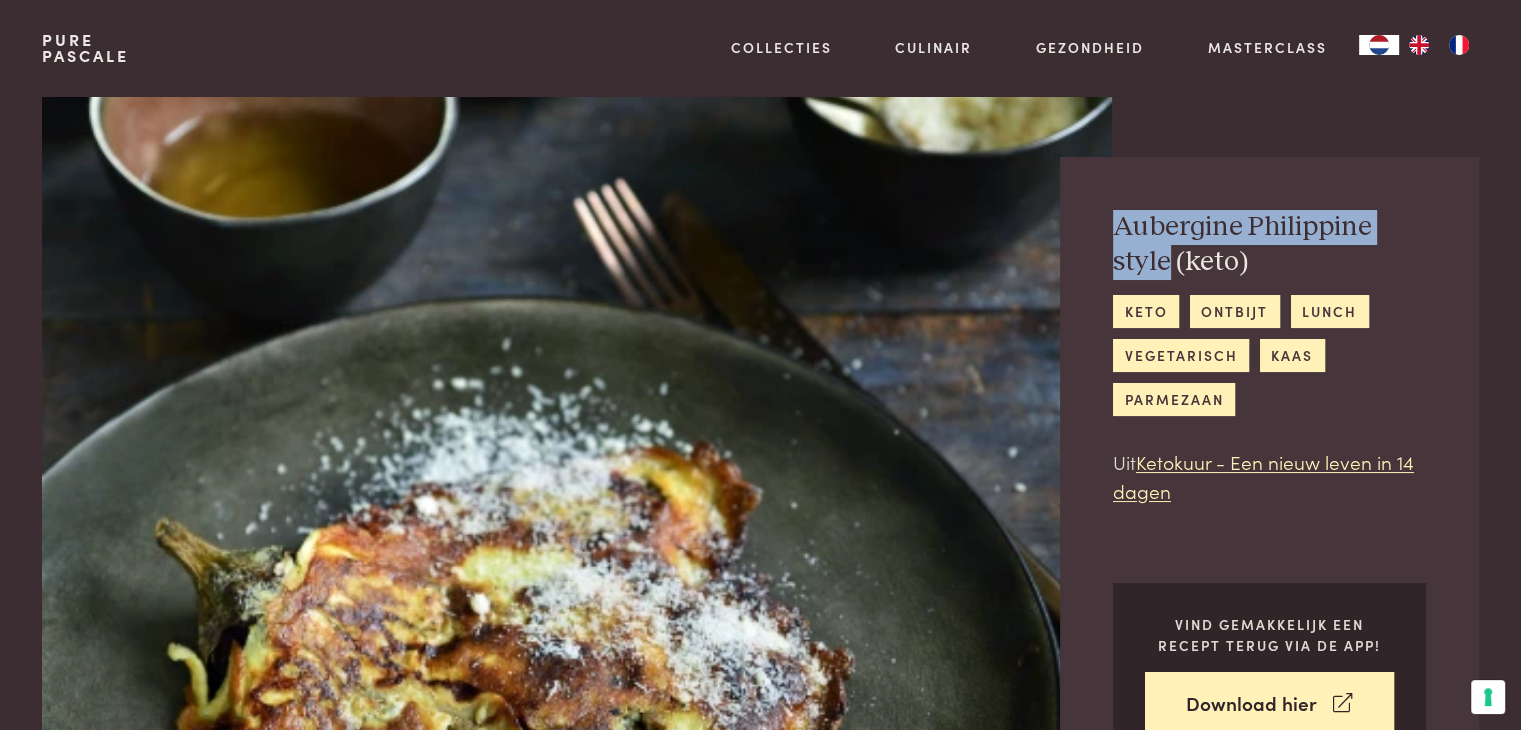 drag, startPoint x: 1166, startPoint y: 265, endPoint x: 1100, endPoint y: 233, distance: 73.34848 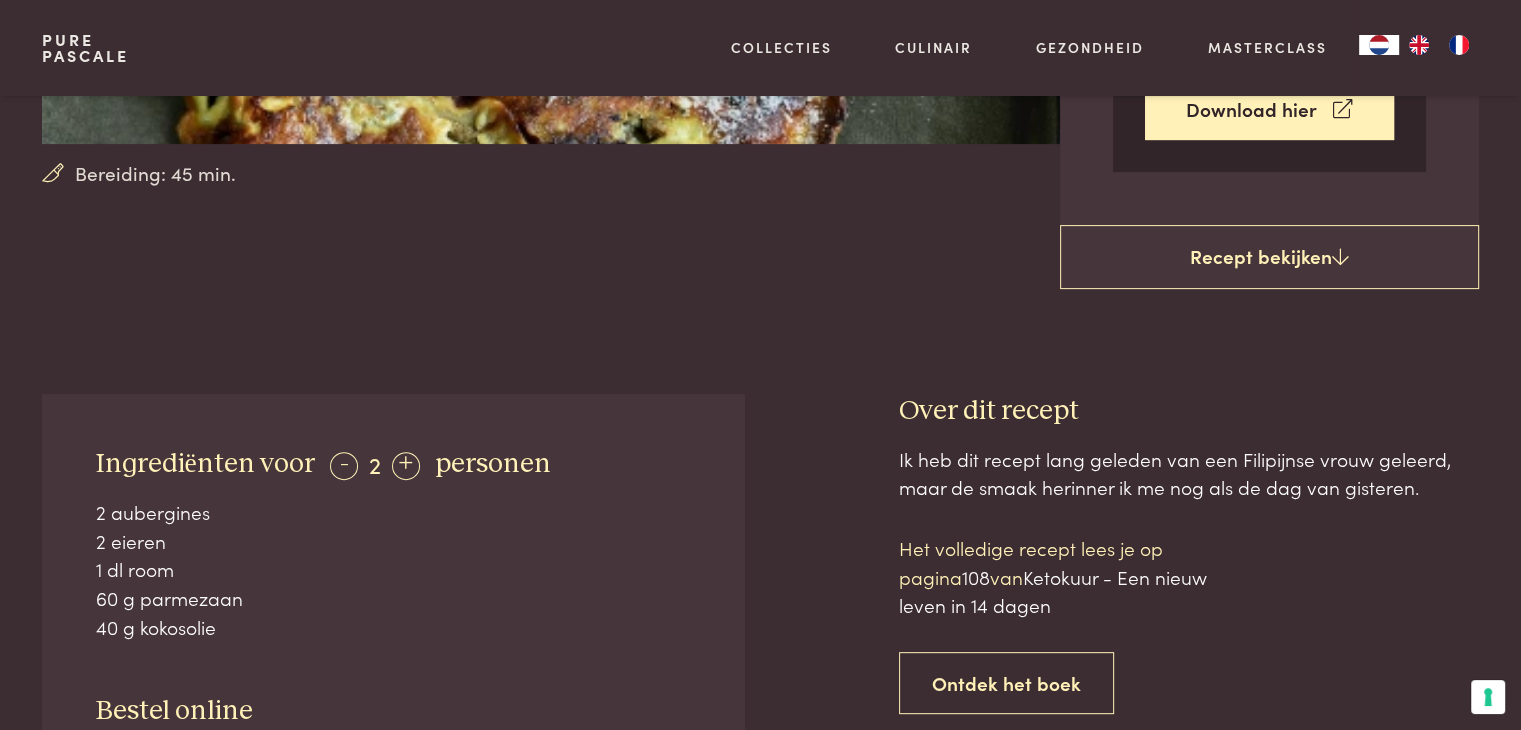 scroll, scrollTop: 600, scrollLeft: 0, axis: vertical 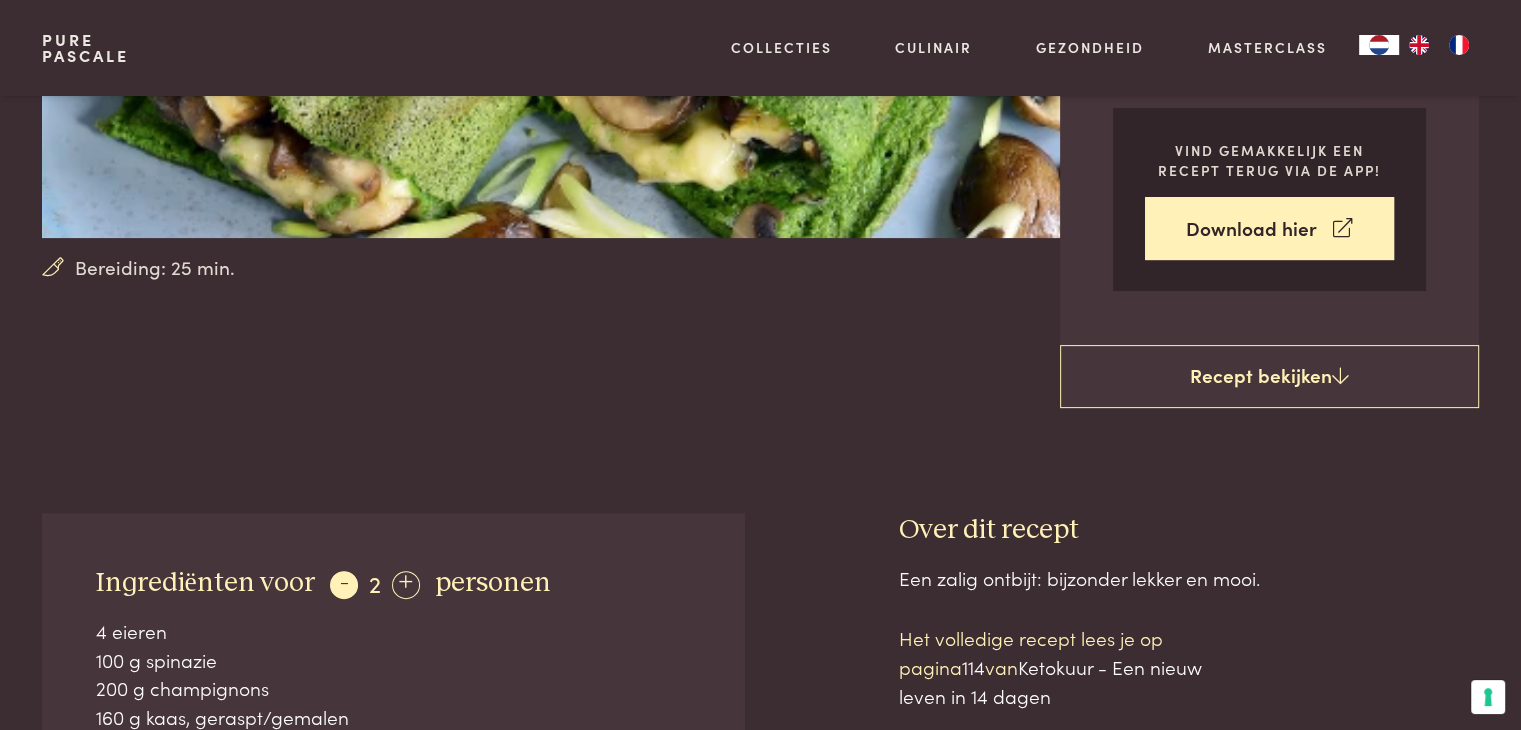 click on "-" at bounding box center [344, 585] 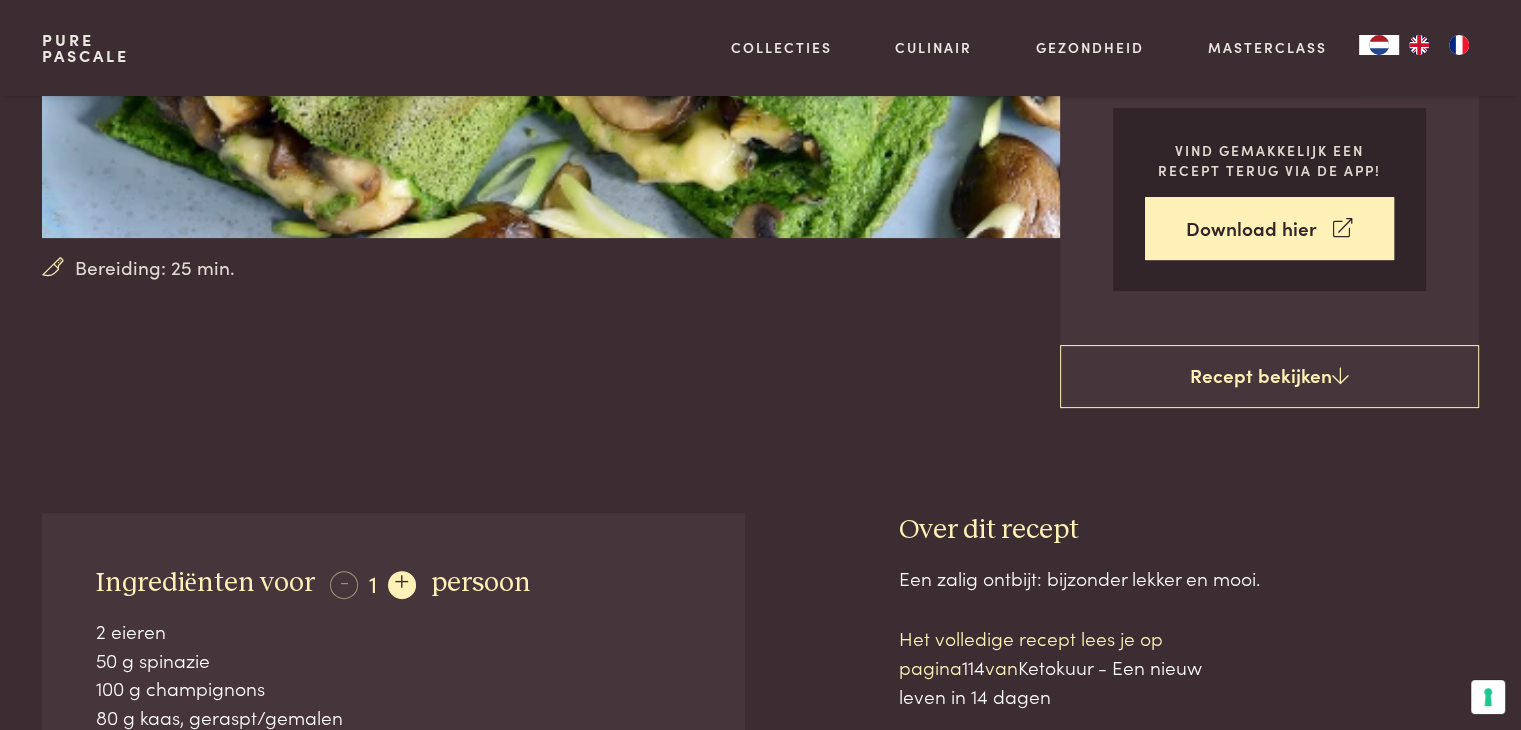 click on "+" at bounding box center (402, 585) 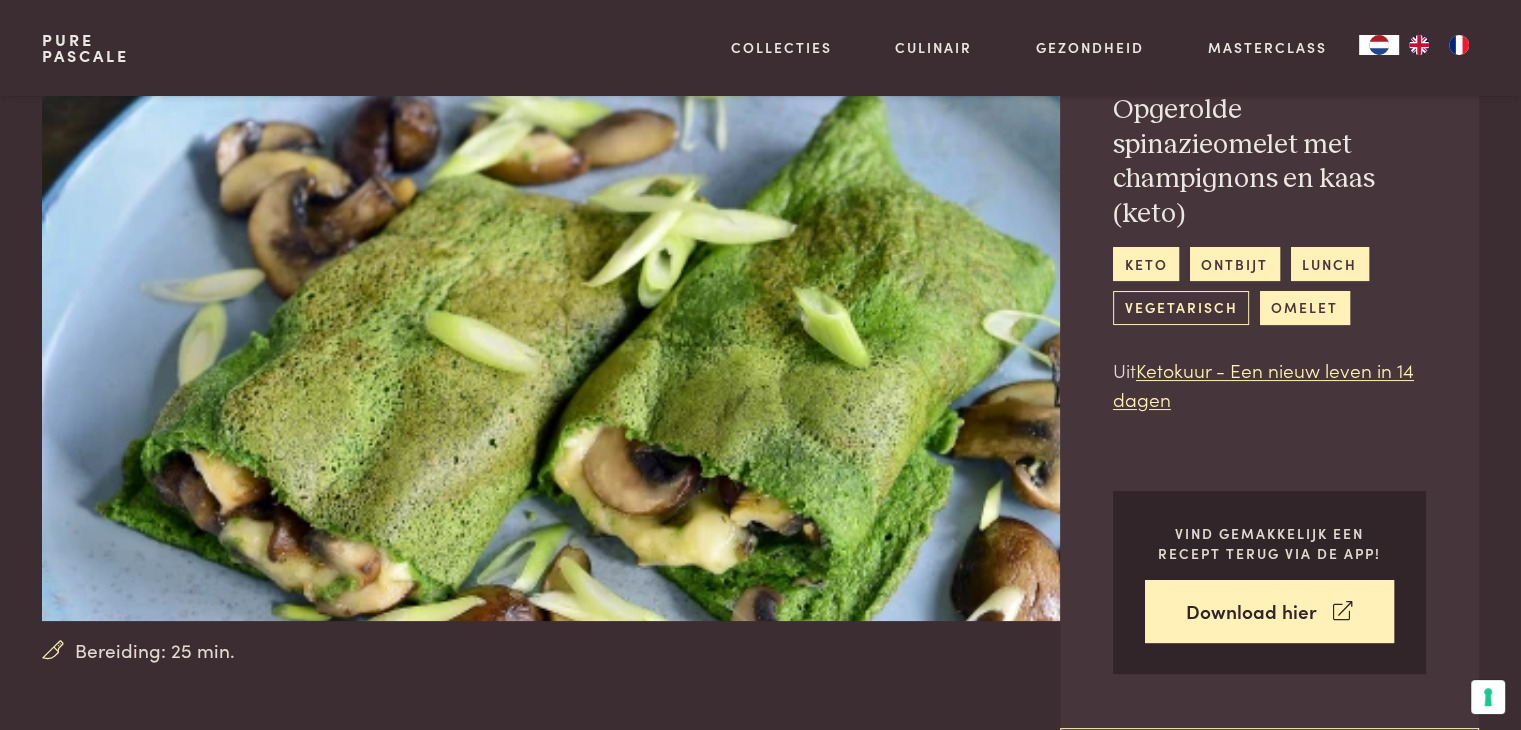 scroll, scrollTop: 0, scrollLeft: 0, axis: both 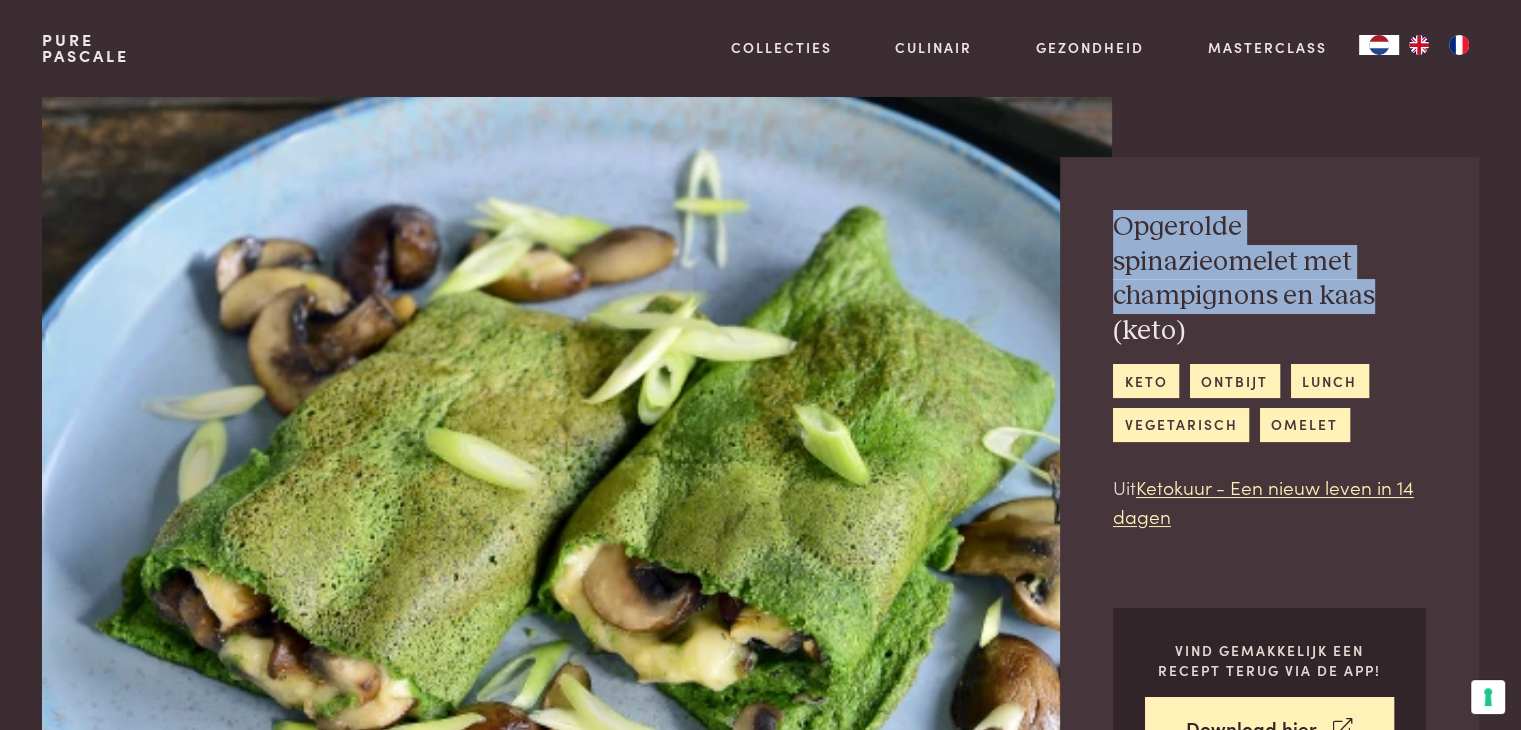 drag, startPoint x: 1168, startPoint y: 292, endPoint x: 1108, endPoint y: 233, distance: 84.14868 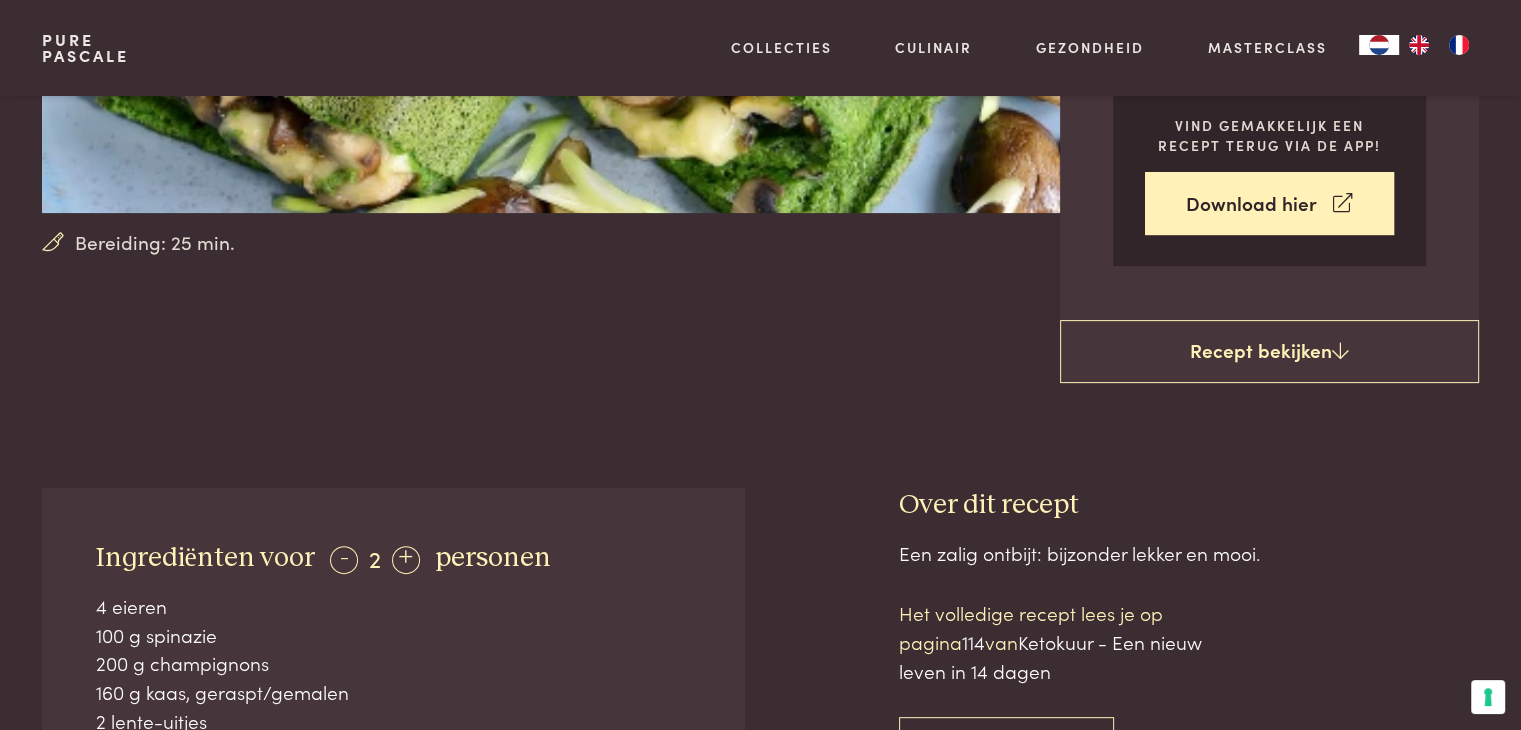 scroll, scrollTop: 700, scrollLeft: 0, axis: vertical 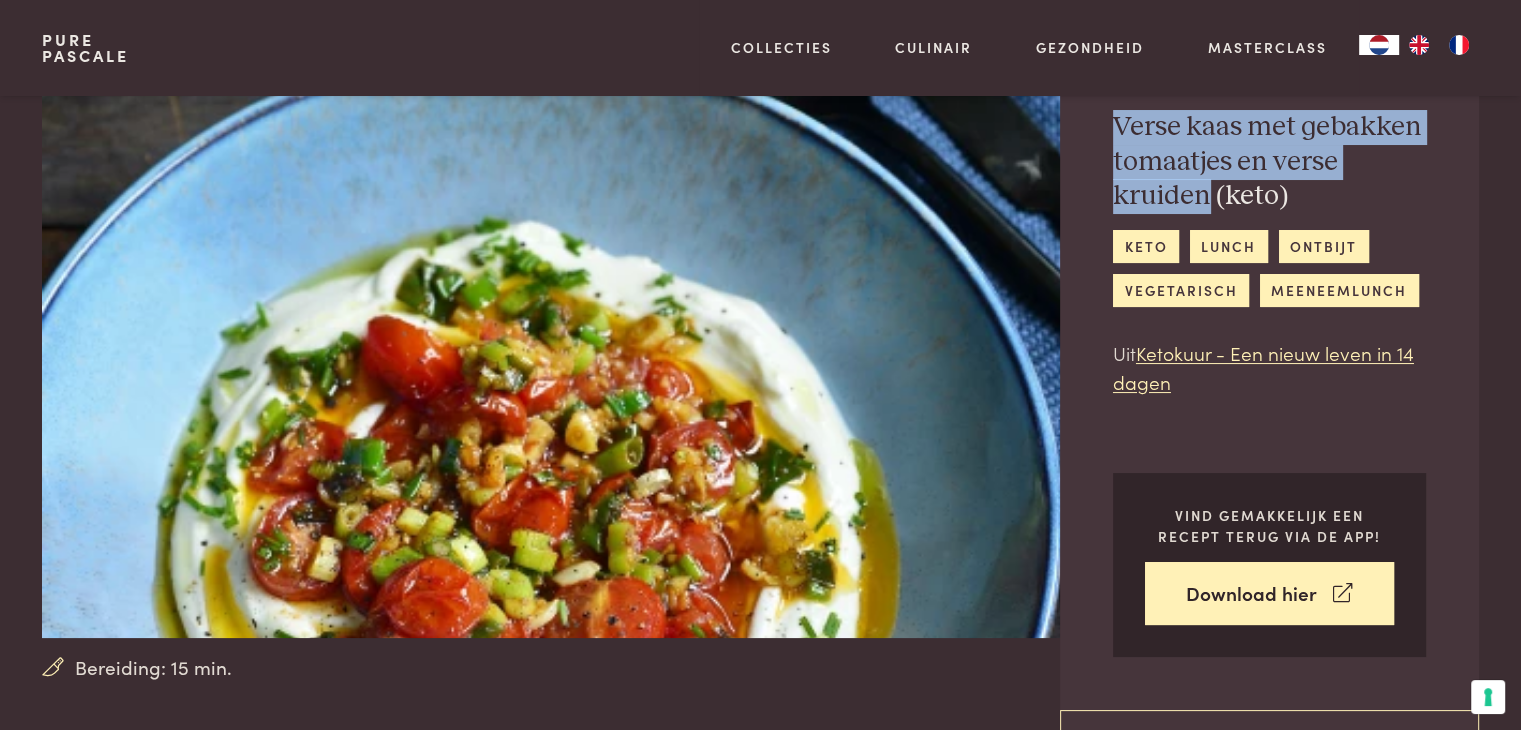 drag, startPoint x: 1208, startPoint y: 193, endPoint x: 1102, endPoint y: 129, distance: 123.82246 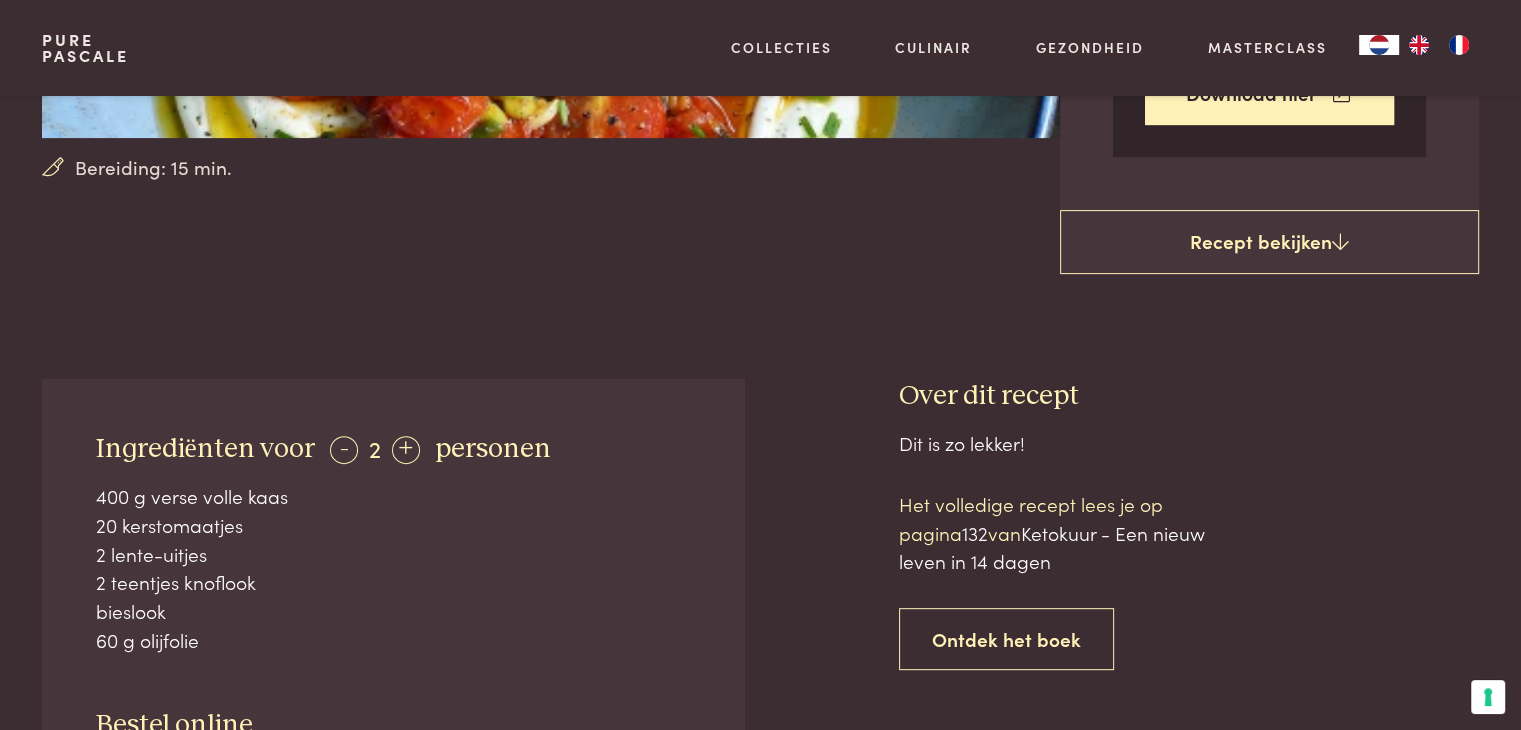 scroll, scrollTop: 100, scrollLeft: 0, axis: vertical 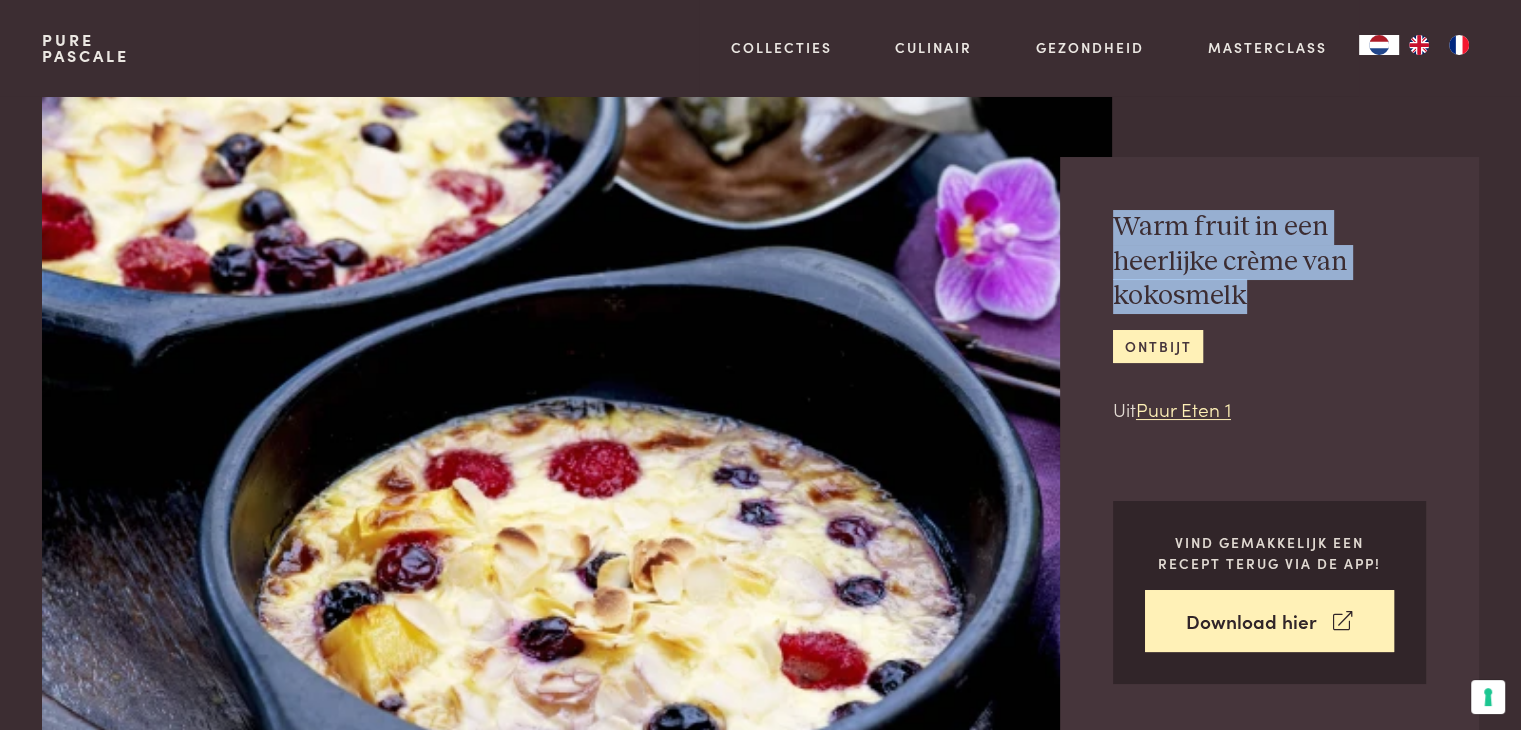 drag, startPoint x: 1245, startPoint y: 293, endPoint x: 1108, endPoint y: 222, distance: 154.30489 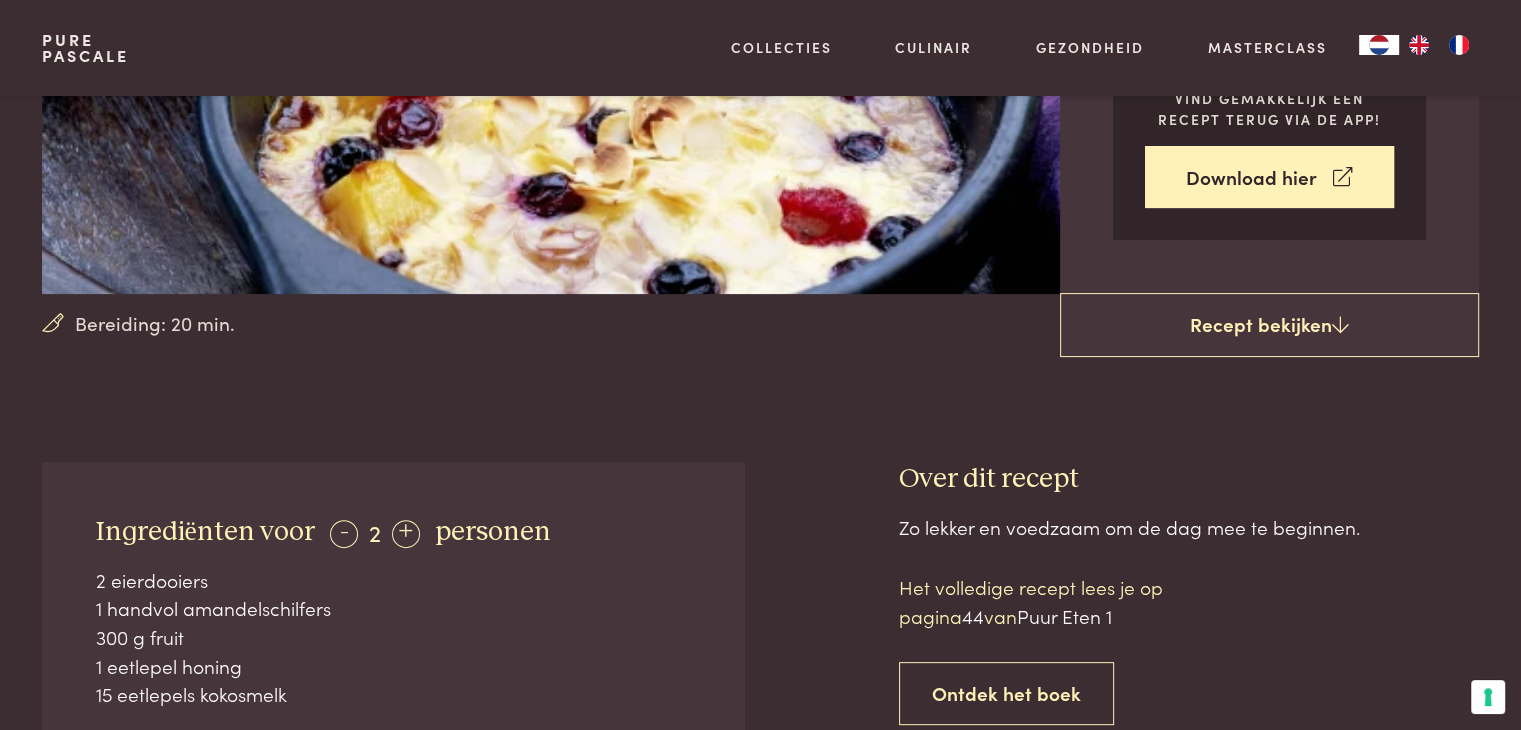 scroll, scrollTop: 500, scrollLeft: 0, axis: vertical 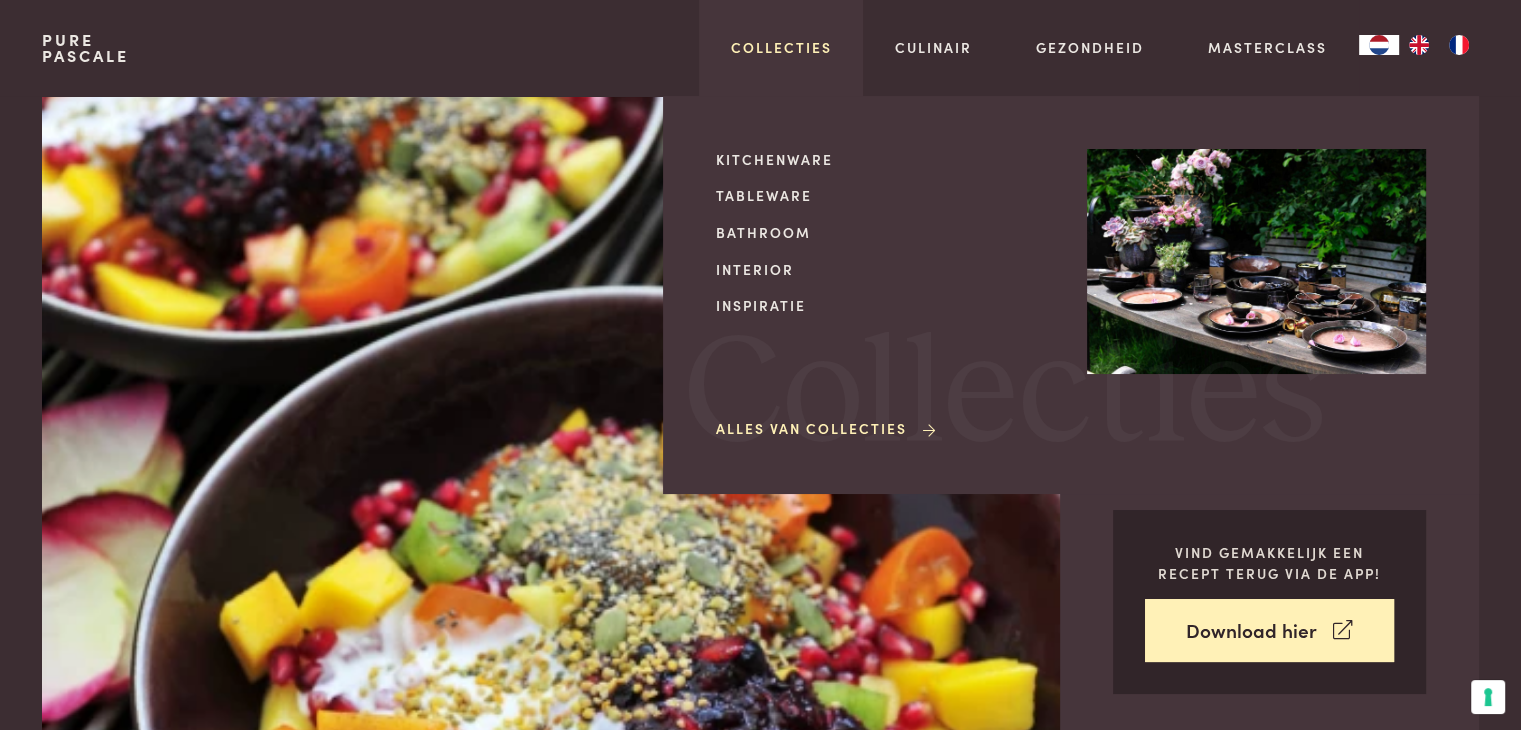click on "Collecties" at bounding box center [781, 47] 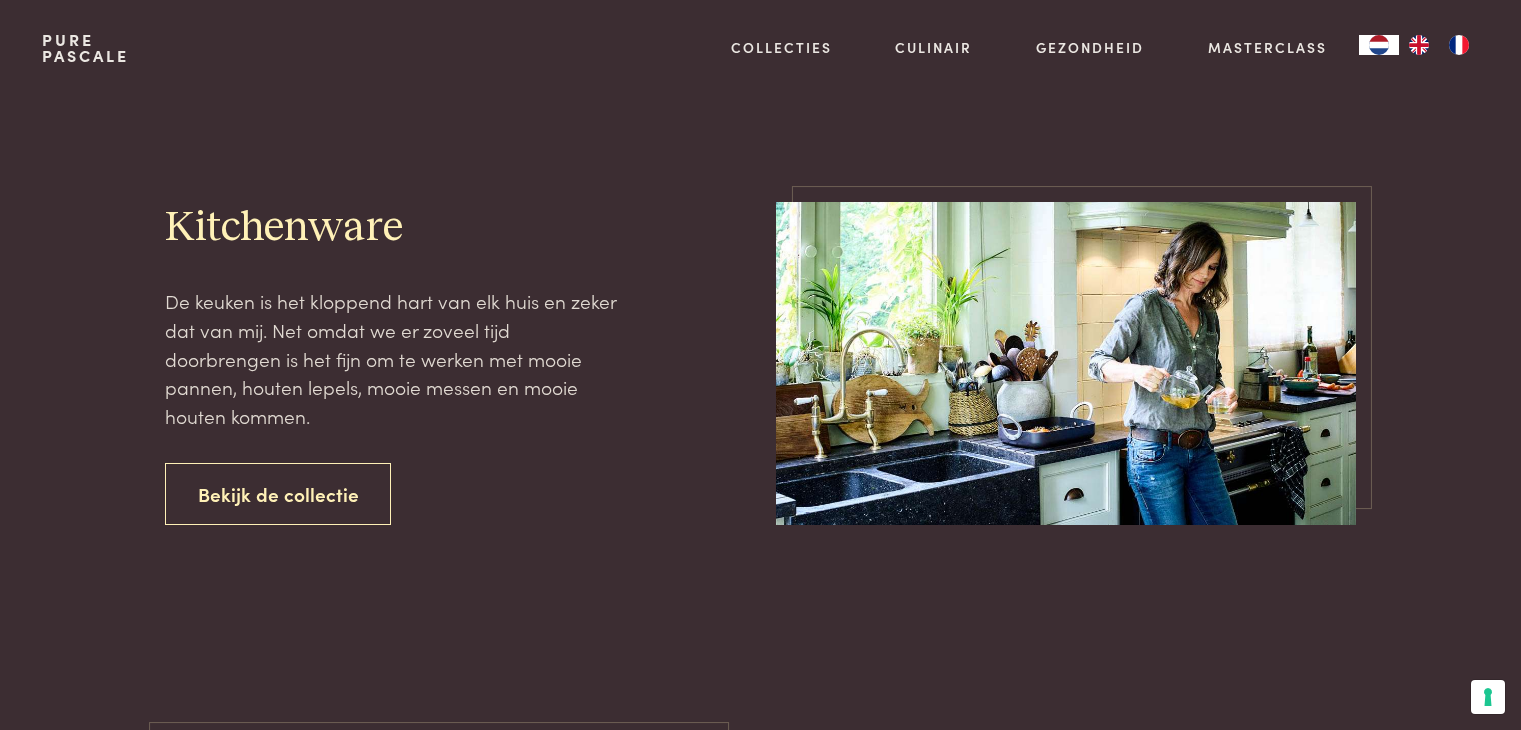 scroll, scrollTop: 0, scrollLeft: 0, axis: both 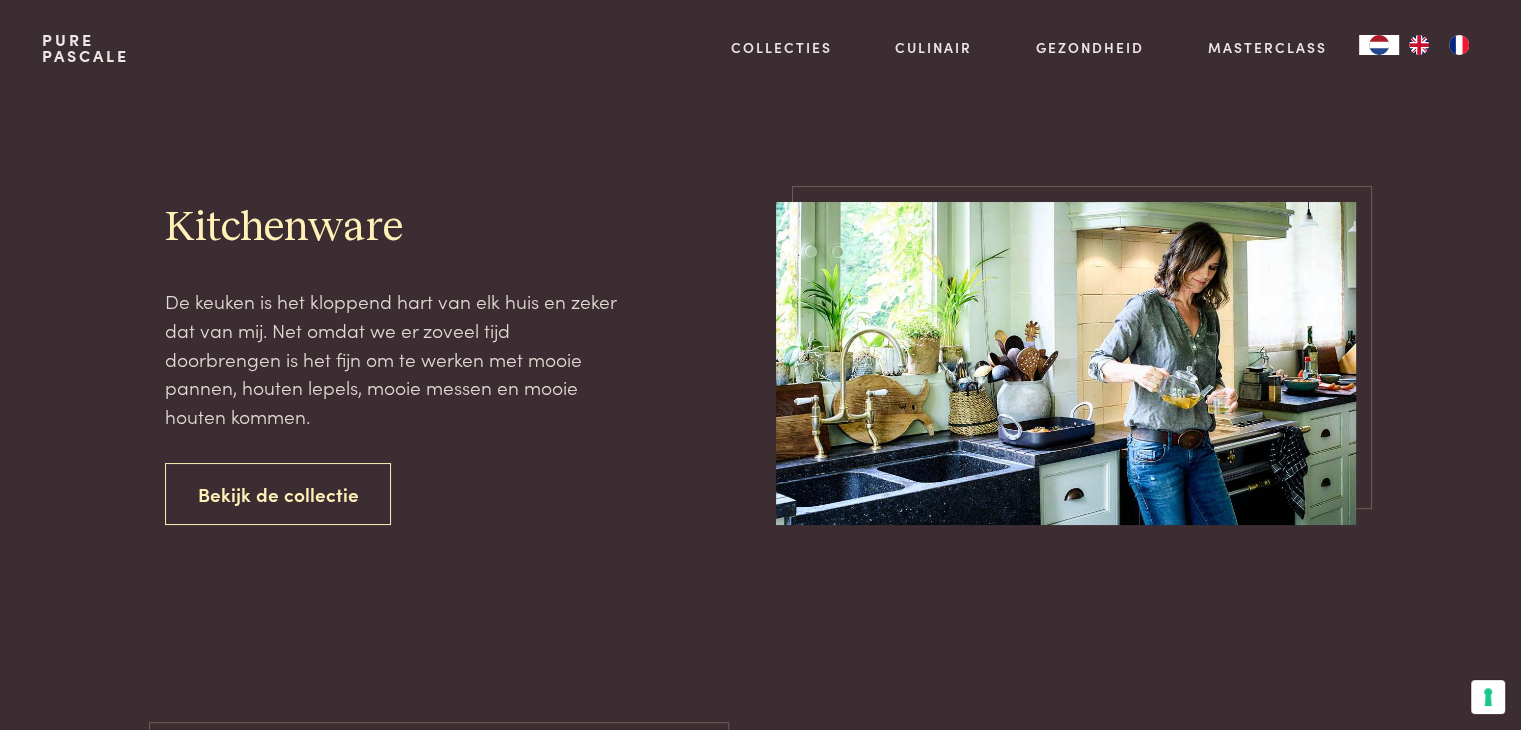 click on "Pure
Pascale" at bounding box center (85, 48) 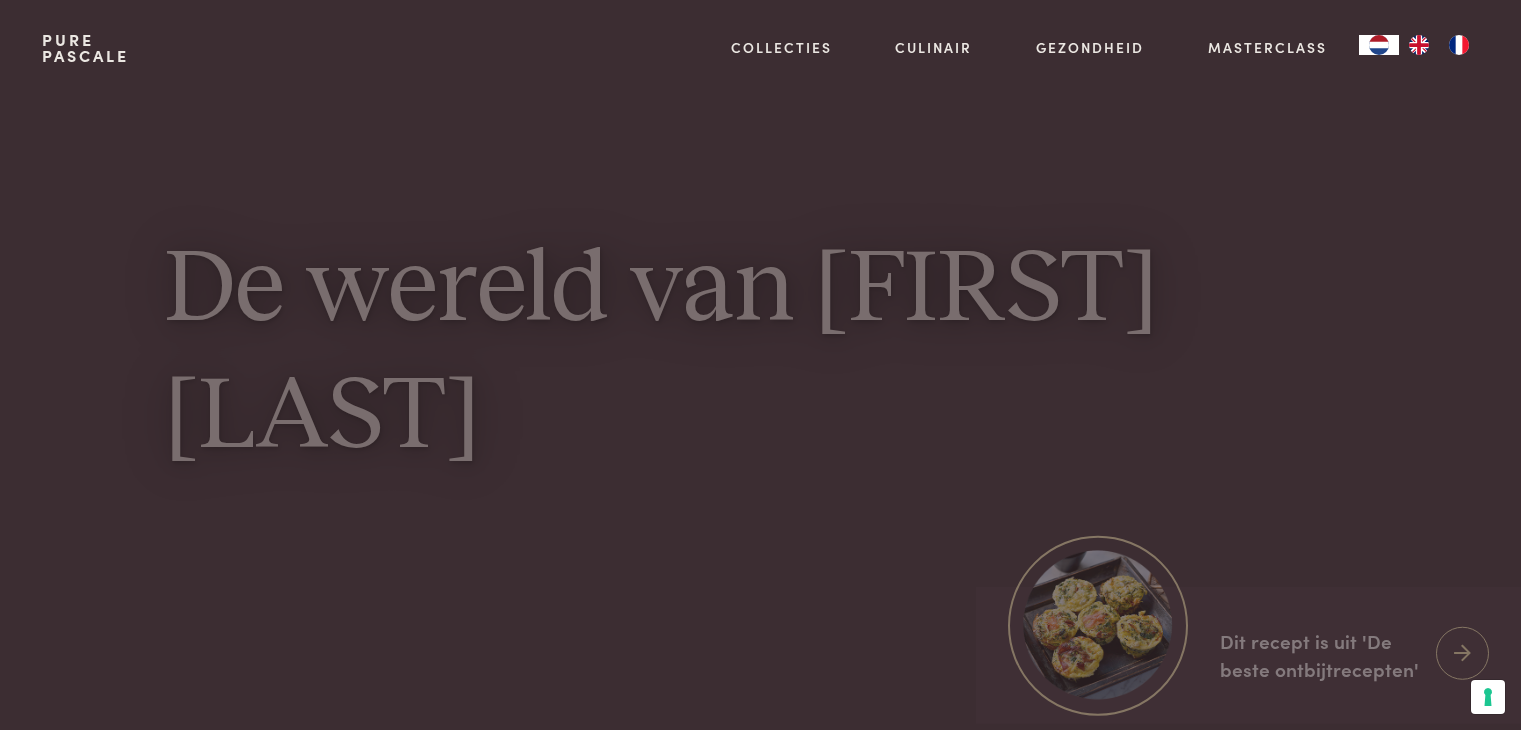 scroll, scrollTop: 0, scrollLeft: 0, axis: both 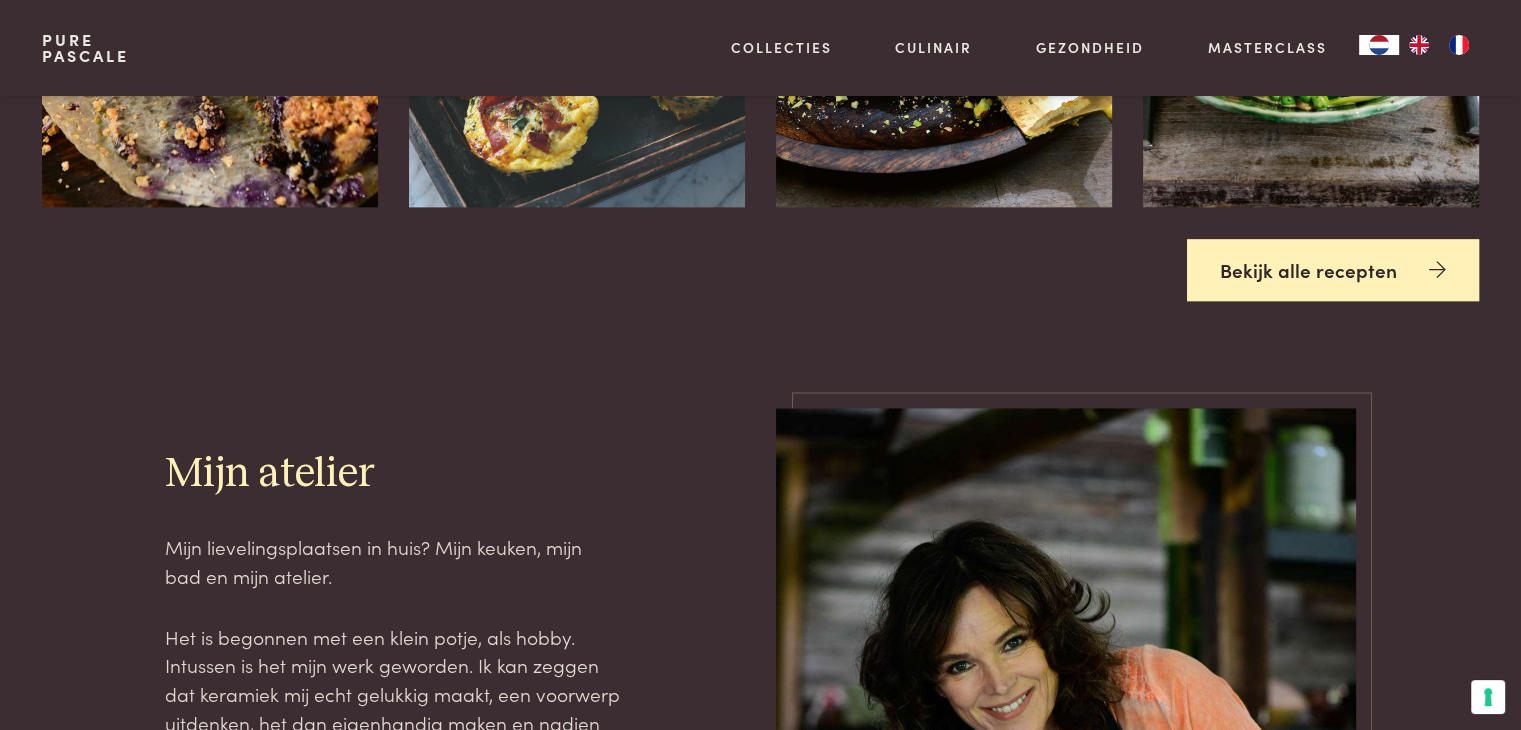 click on "Bekijk alle recepten" at bounding box center (1333, 270) 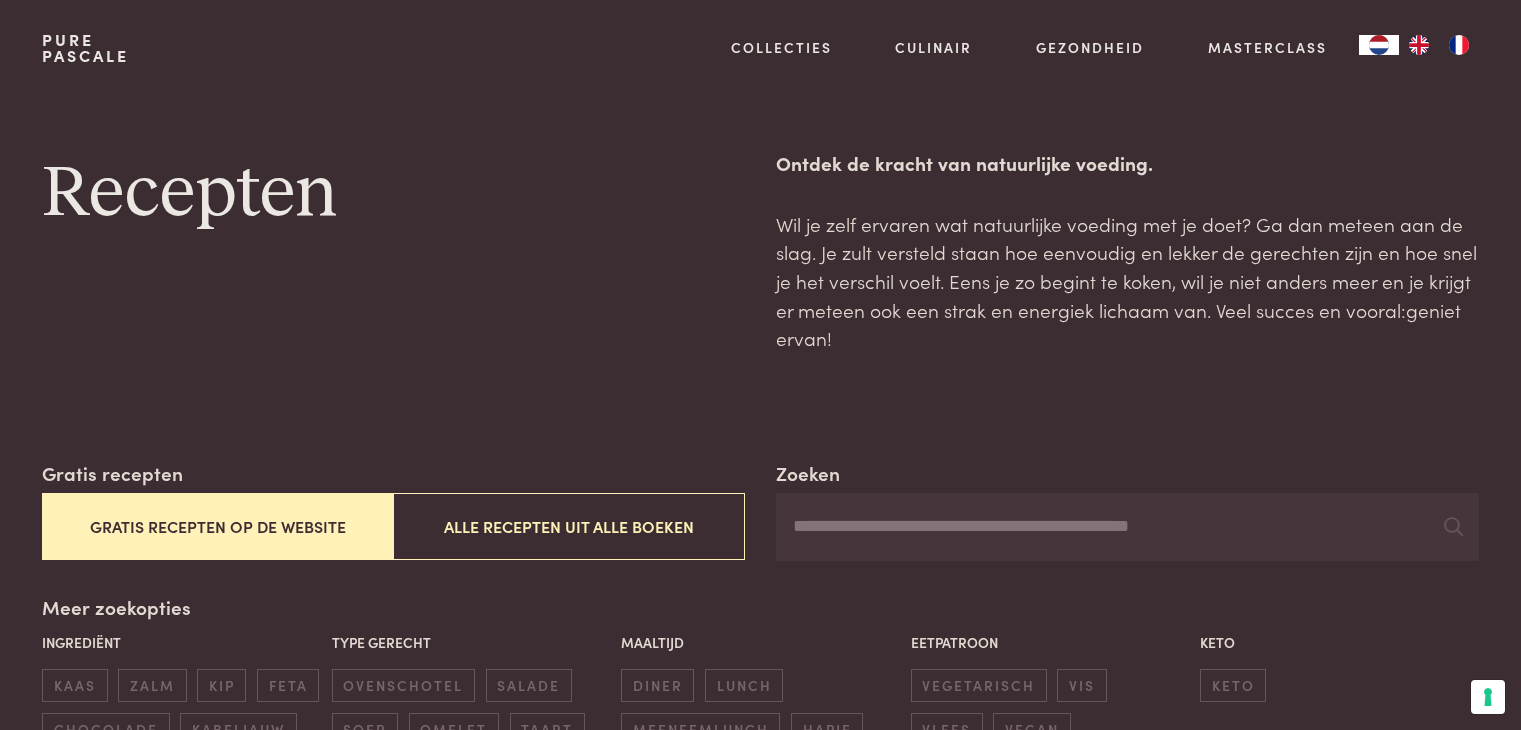 scroll, scrollTop: 0, scrollLeft: 0, axis: both 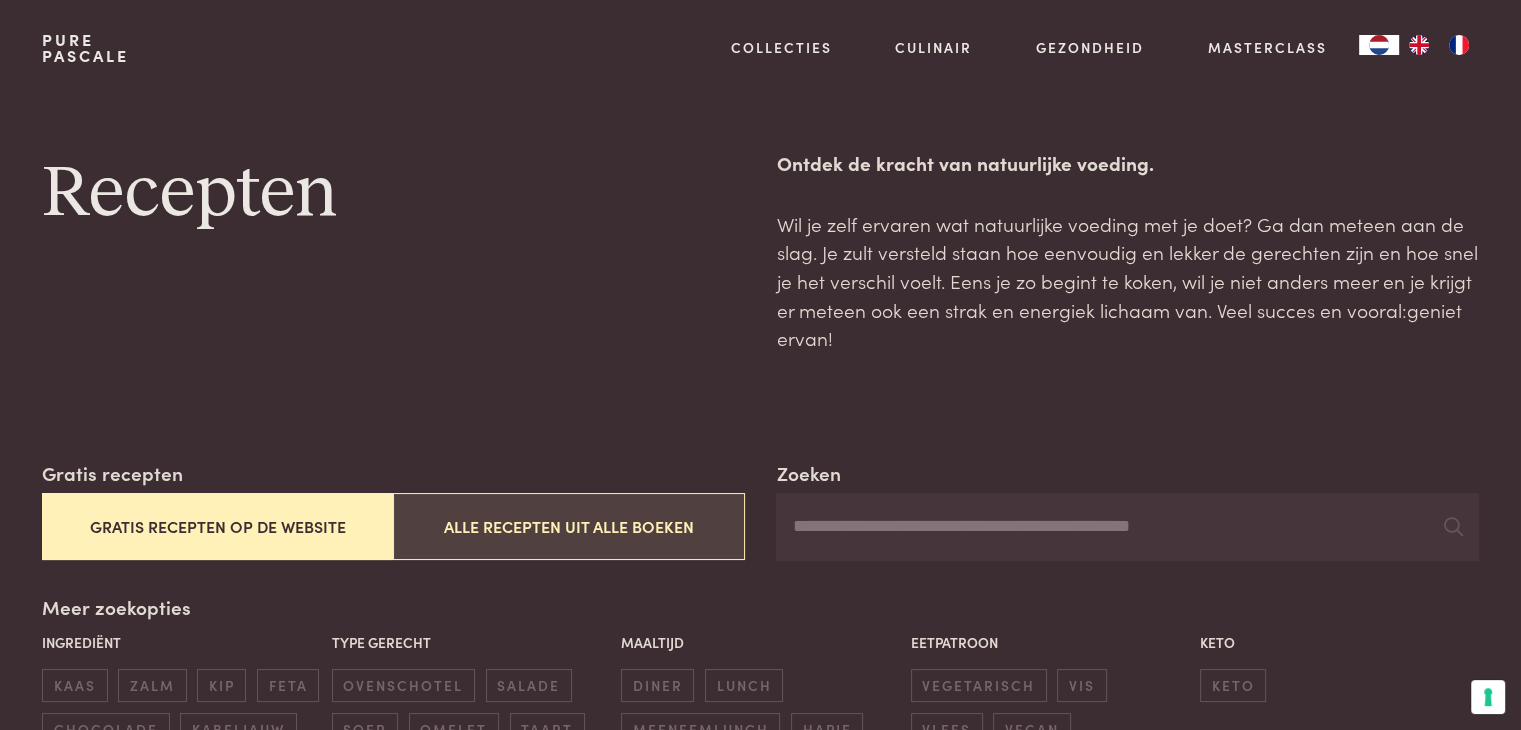 click on "Alle recepten uit alle boeken" at bounding box center (568, 526) 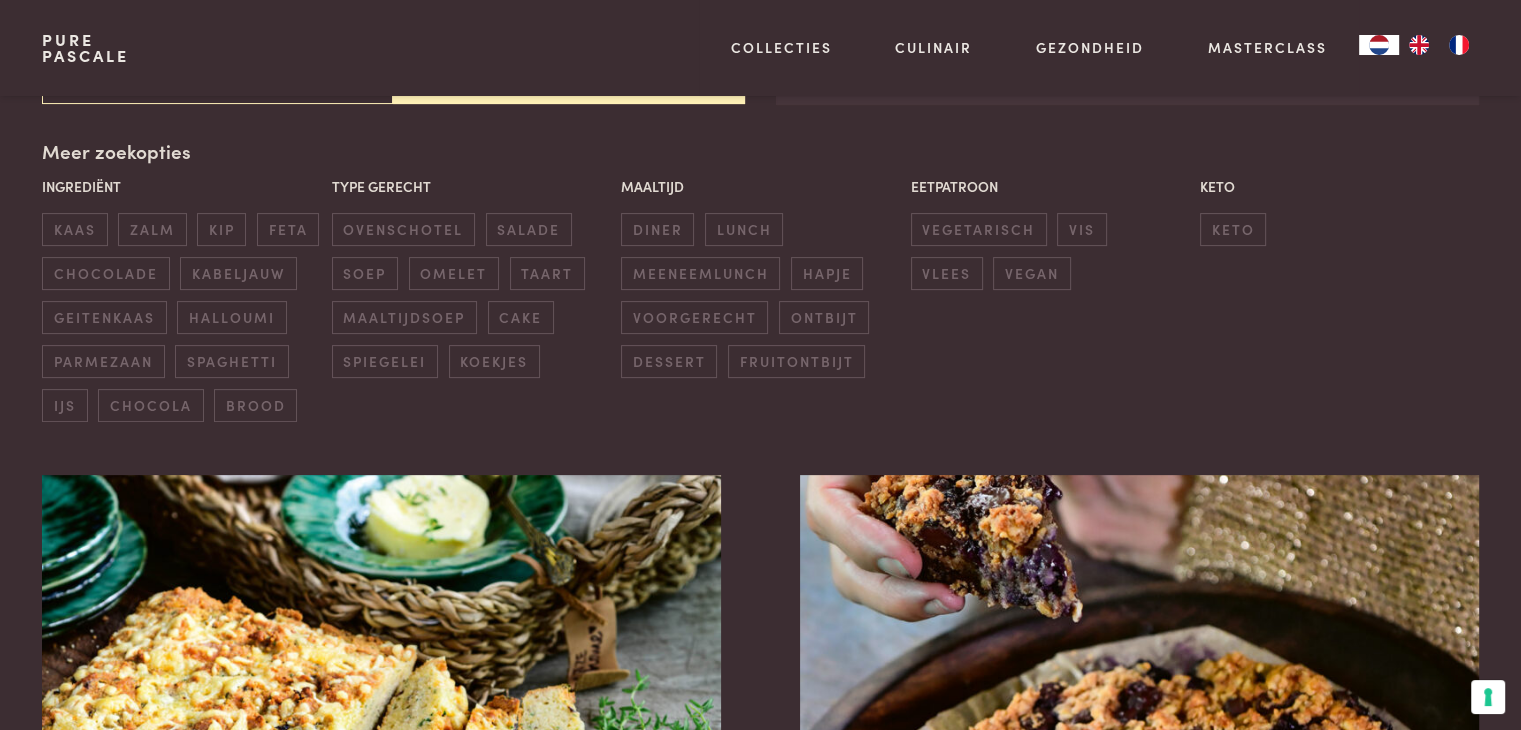 scroll, scrollTop: 459, scrollLeft: 0, axis: vertical 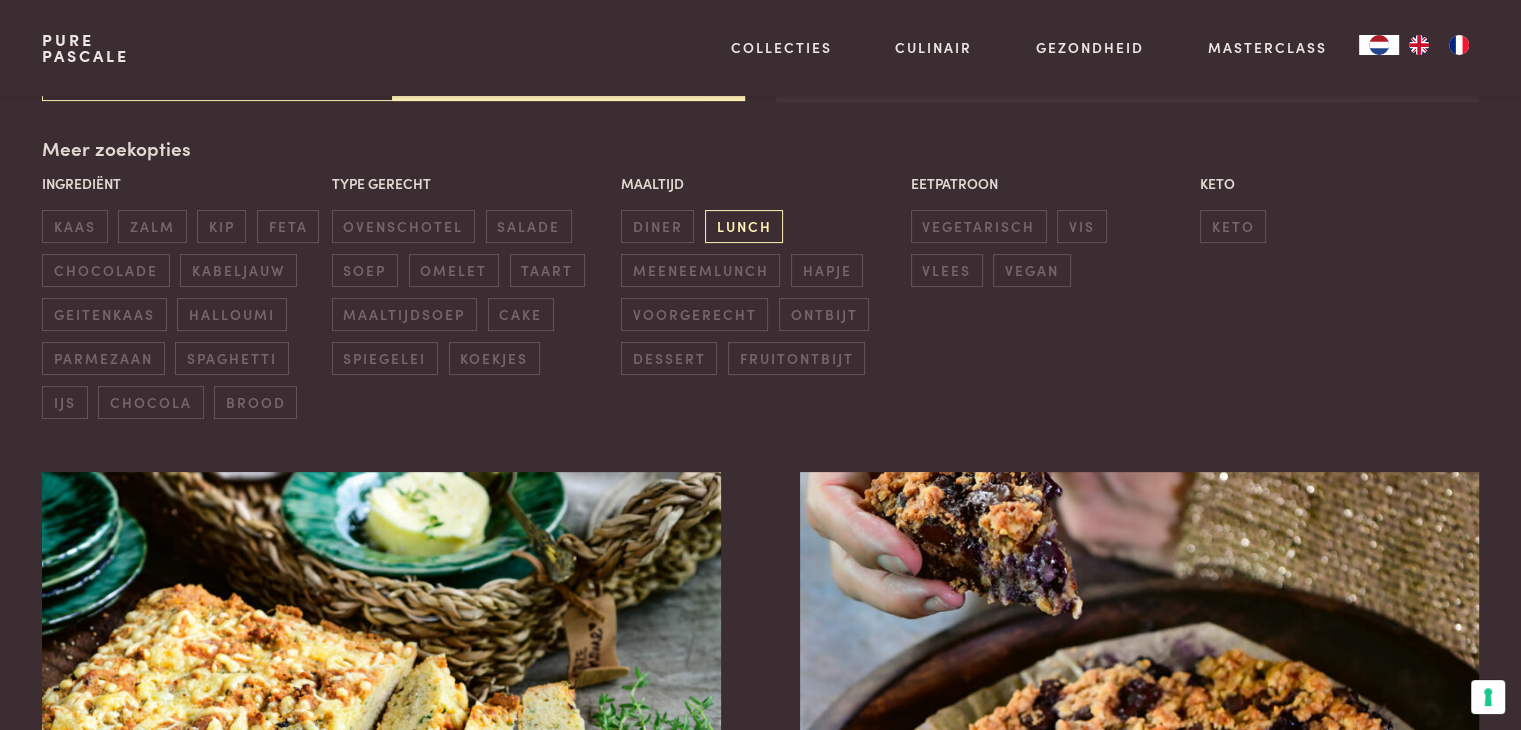 click on "lunch" at bounding box center (744, 226) 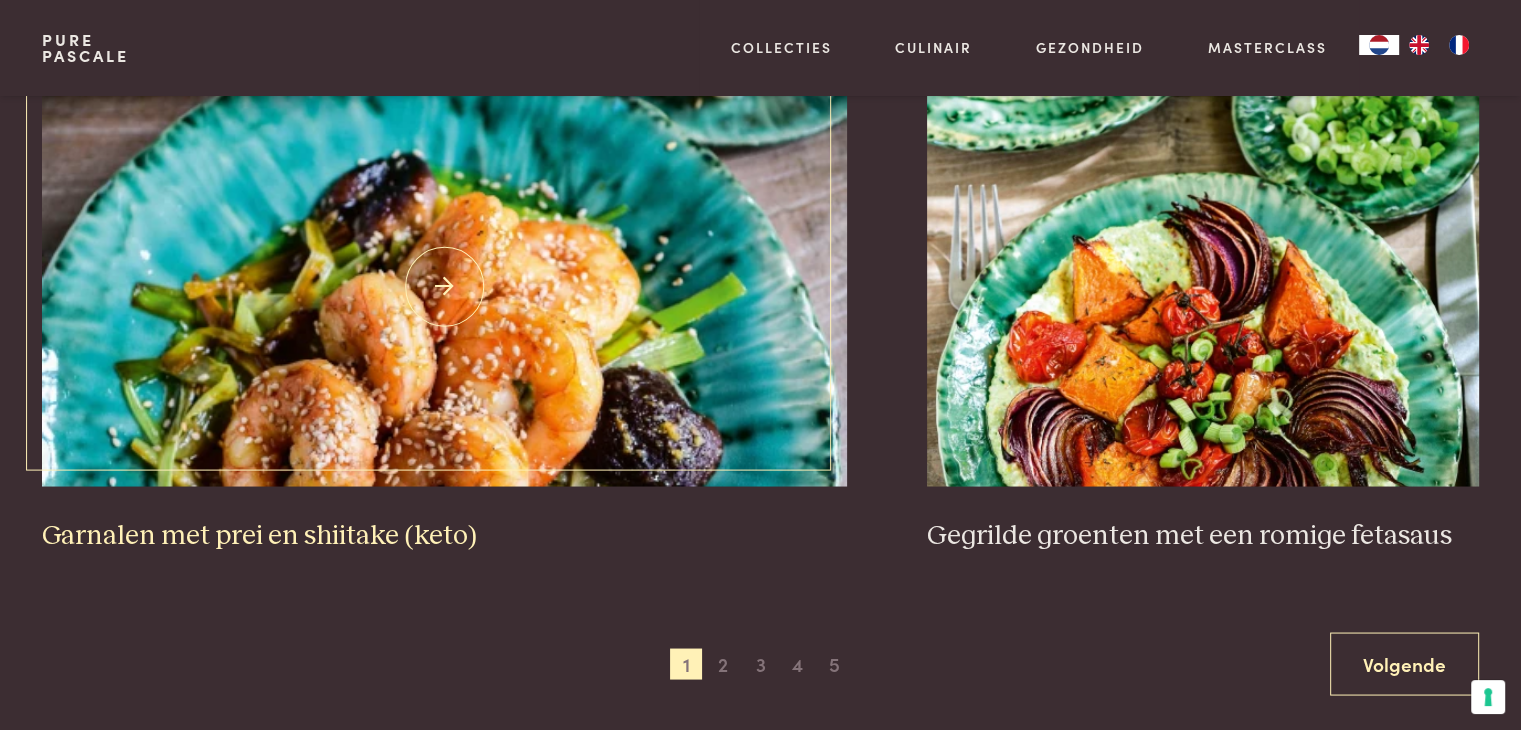 scroll, scrollTop: 3759, scrollLeft: 0, axis: vertical 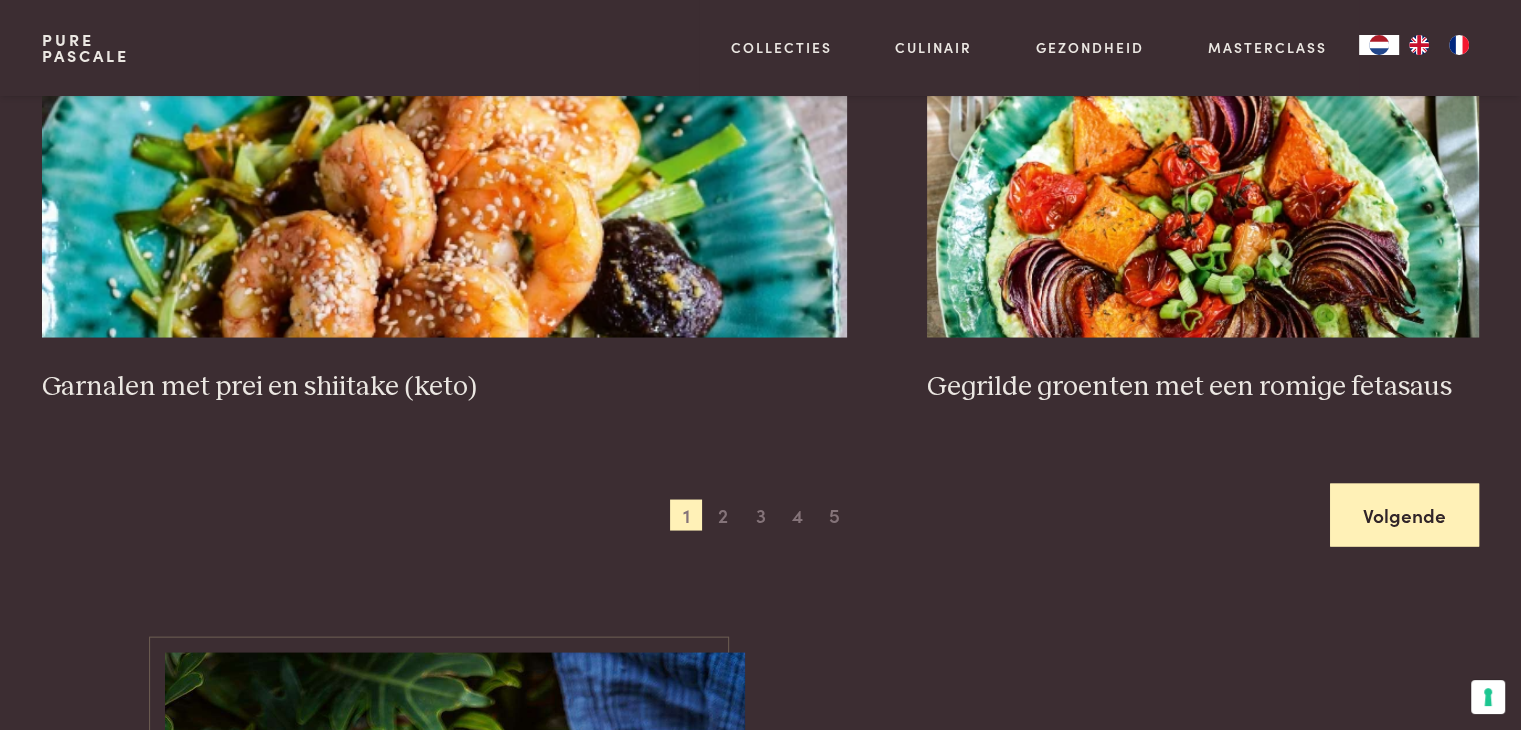 click on "Volgende" at bounding box center [1404, 514] 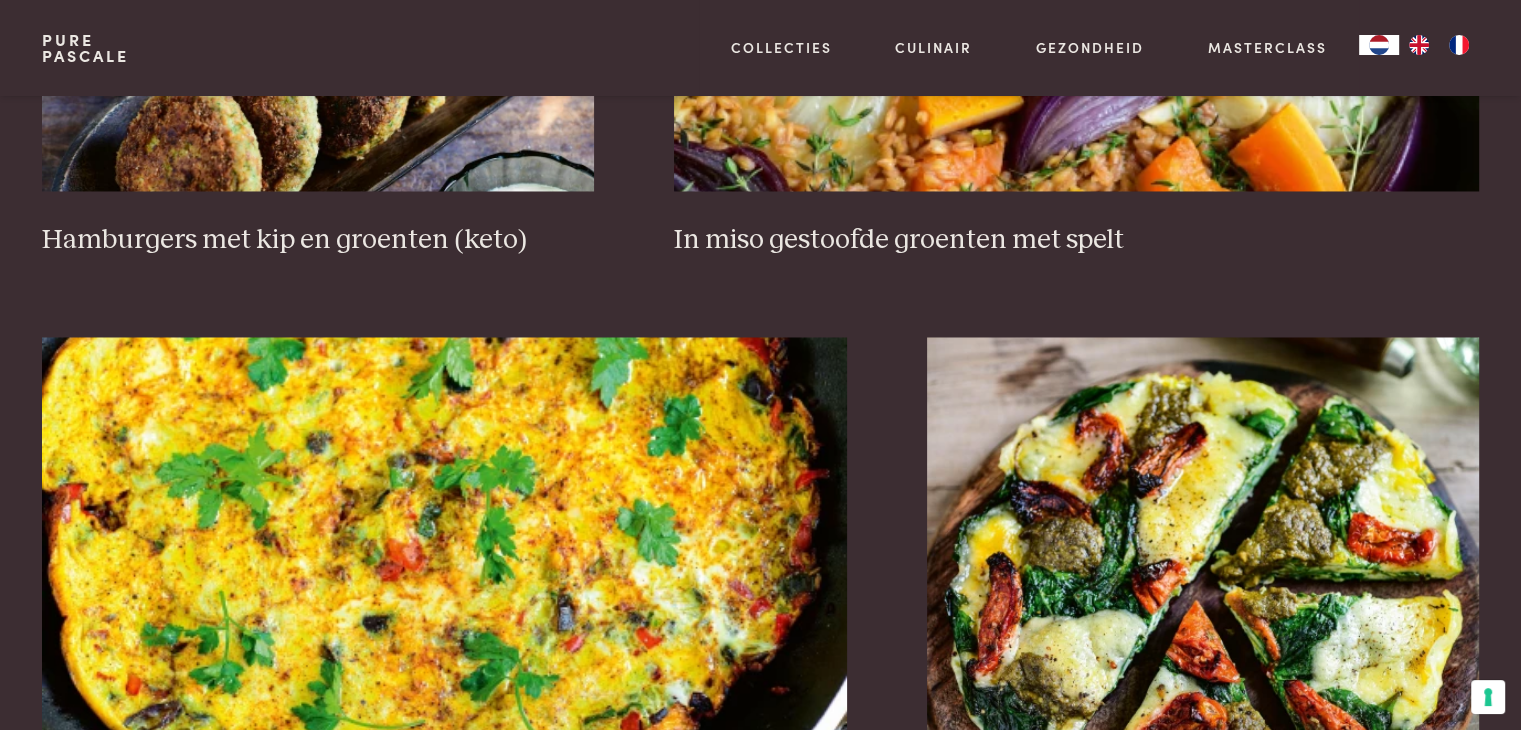scroll, scrollTop: 3659, scrollLeft: 0, axis: vertical 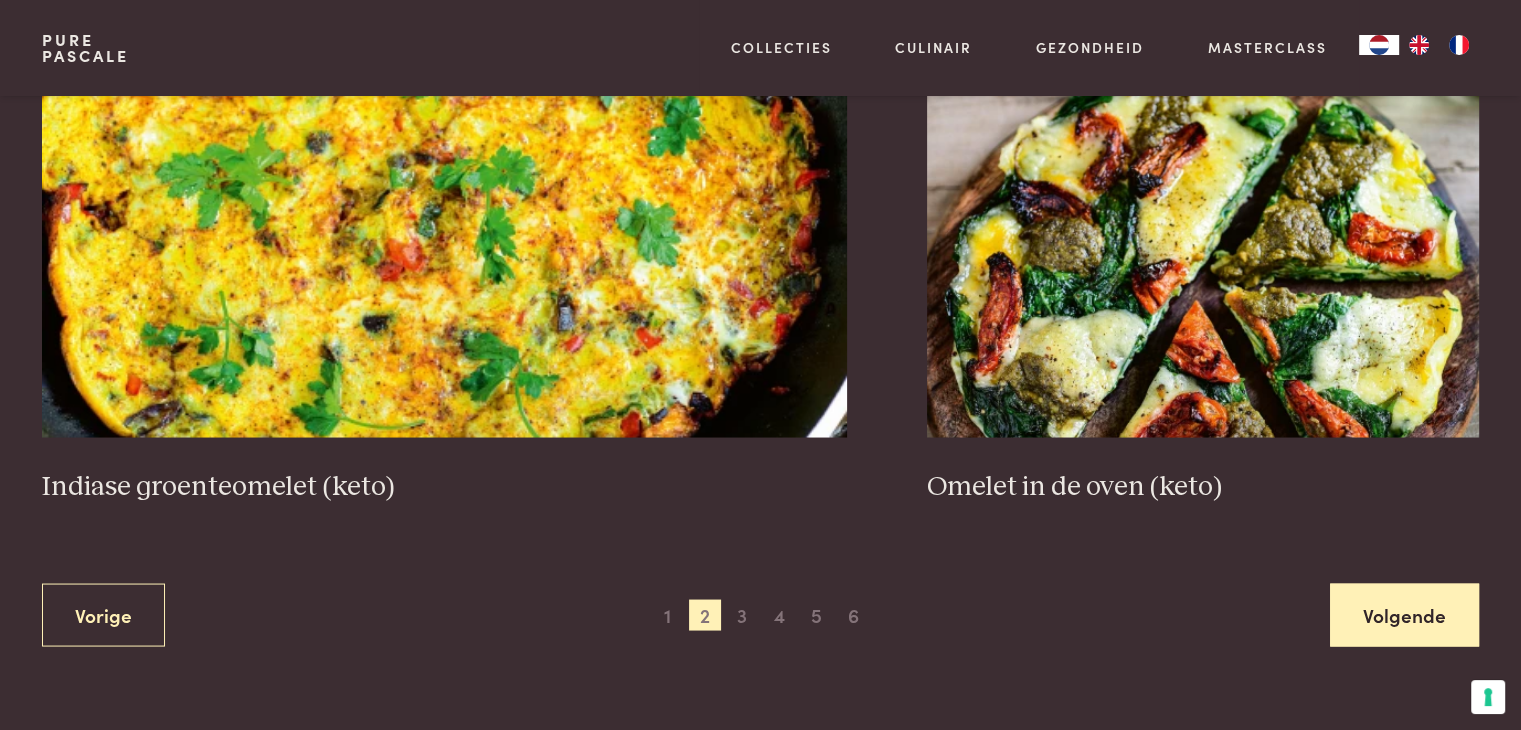 click on "Volgende" at bounding box center (1404, 614) 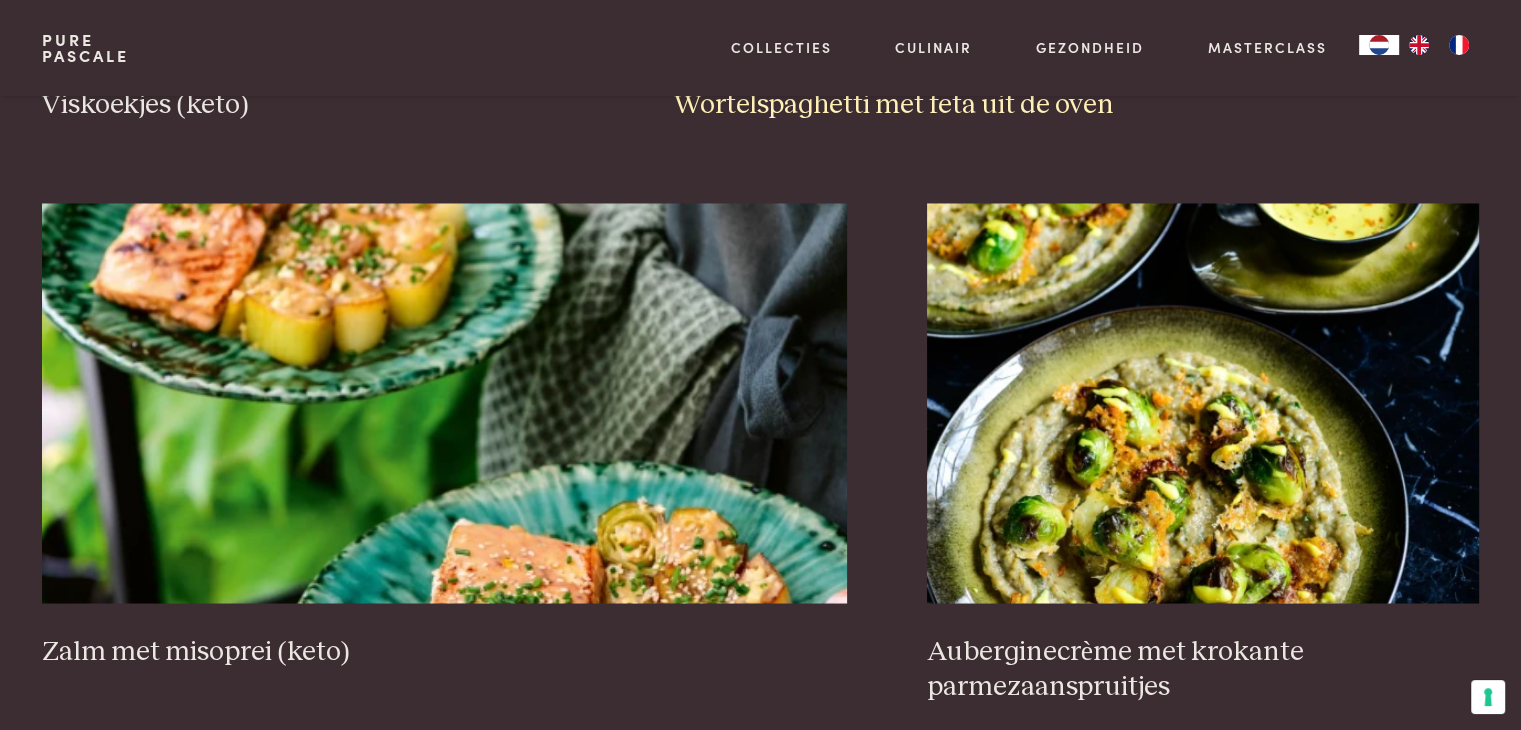 scroll, scrollTop: 3659, scrollLeft: 0, axis: vertical 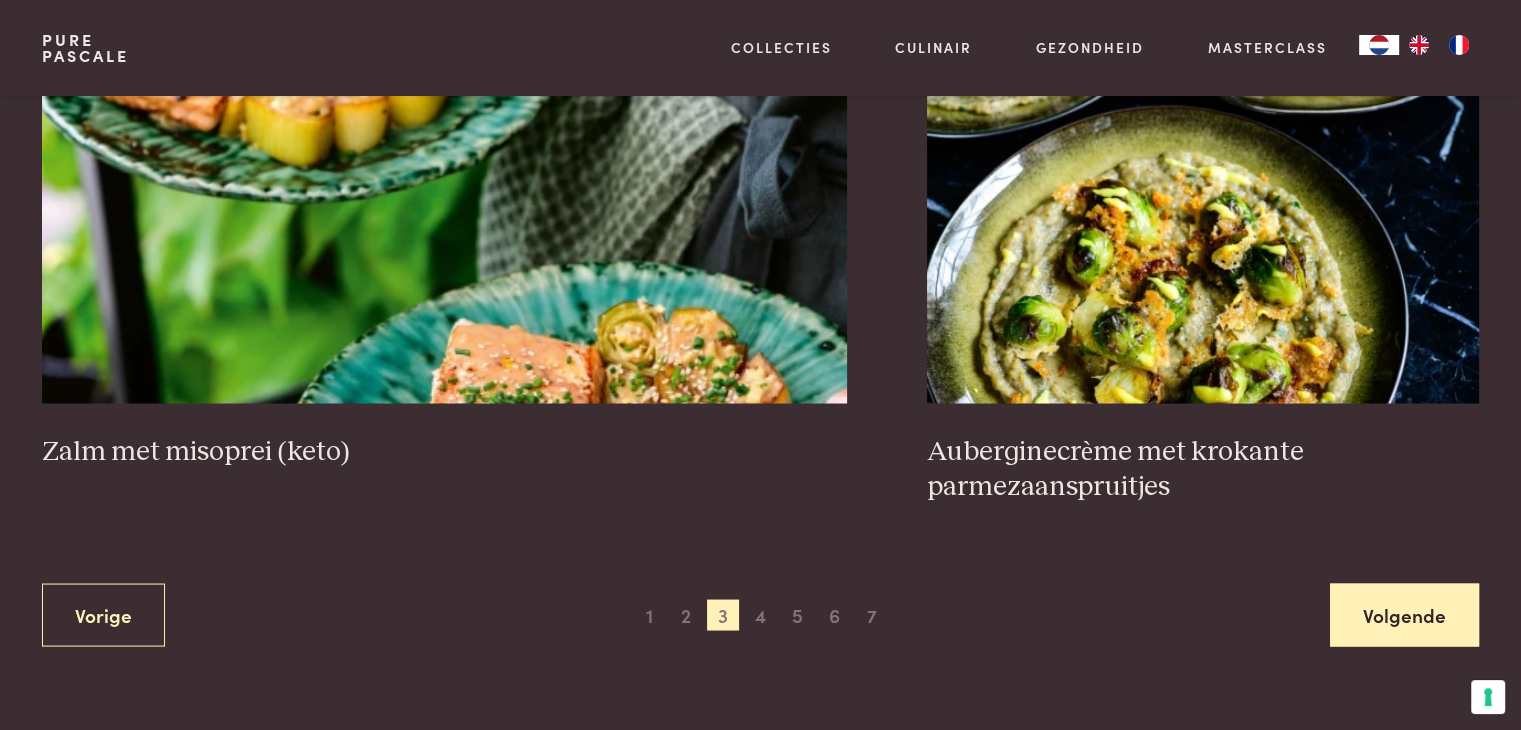 click on "Volgende" at bounding box center [1404, 614] 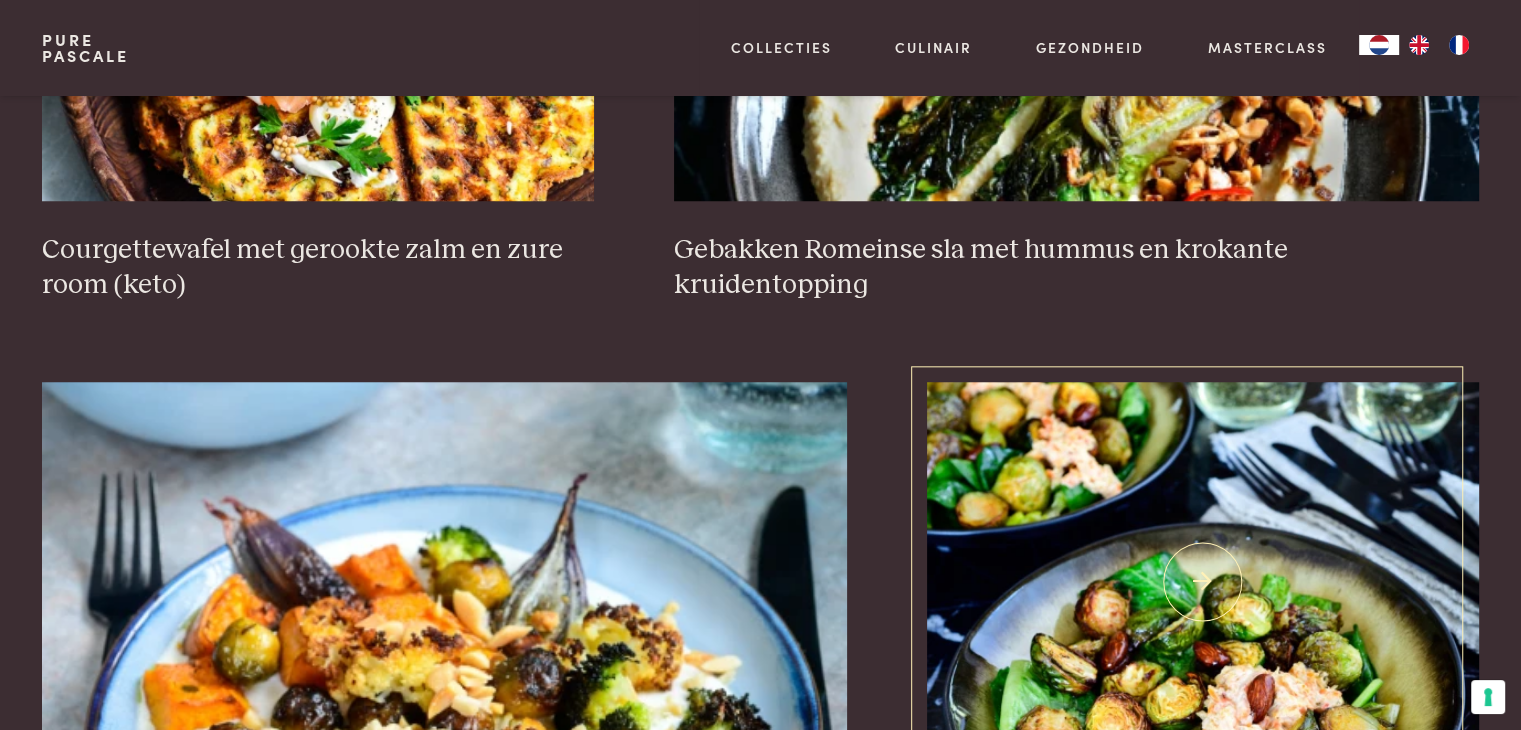 scroll, scrollTop: 1659, scrollLeft: 0, axis: vertical 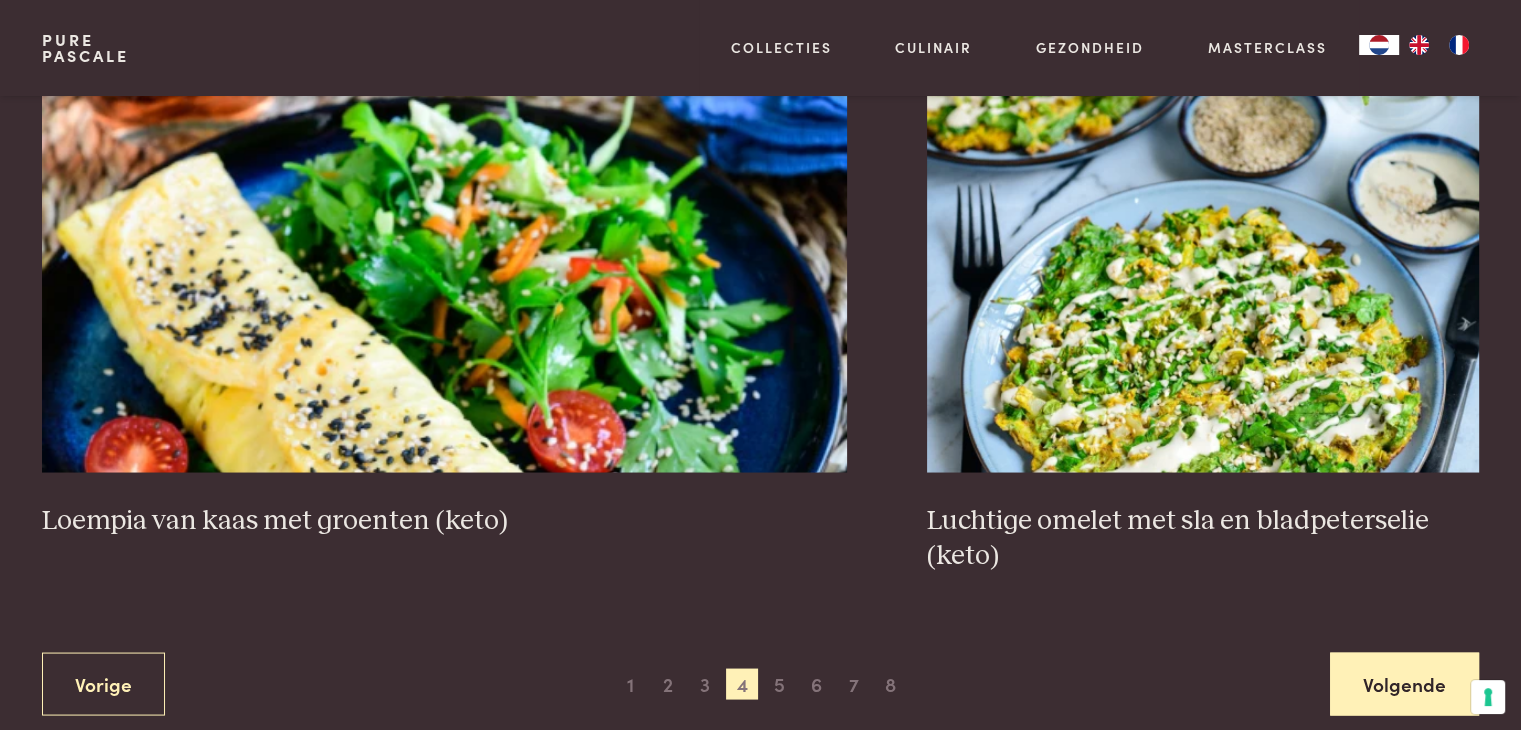 click on "Volgende" at bounding box center [1404, 683] 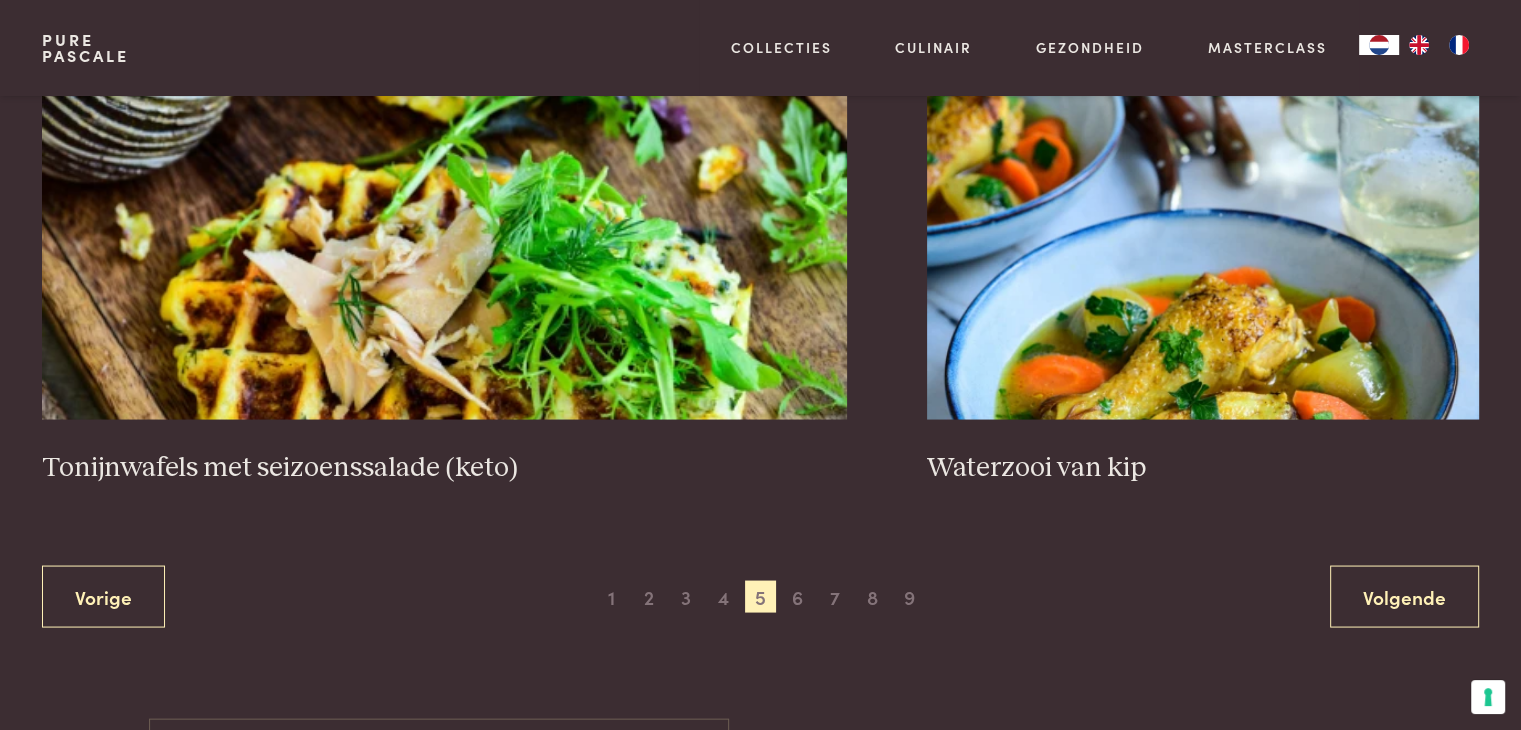 scroll, scrollTop: 3759, scrollLeft: 0, axis: vertical 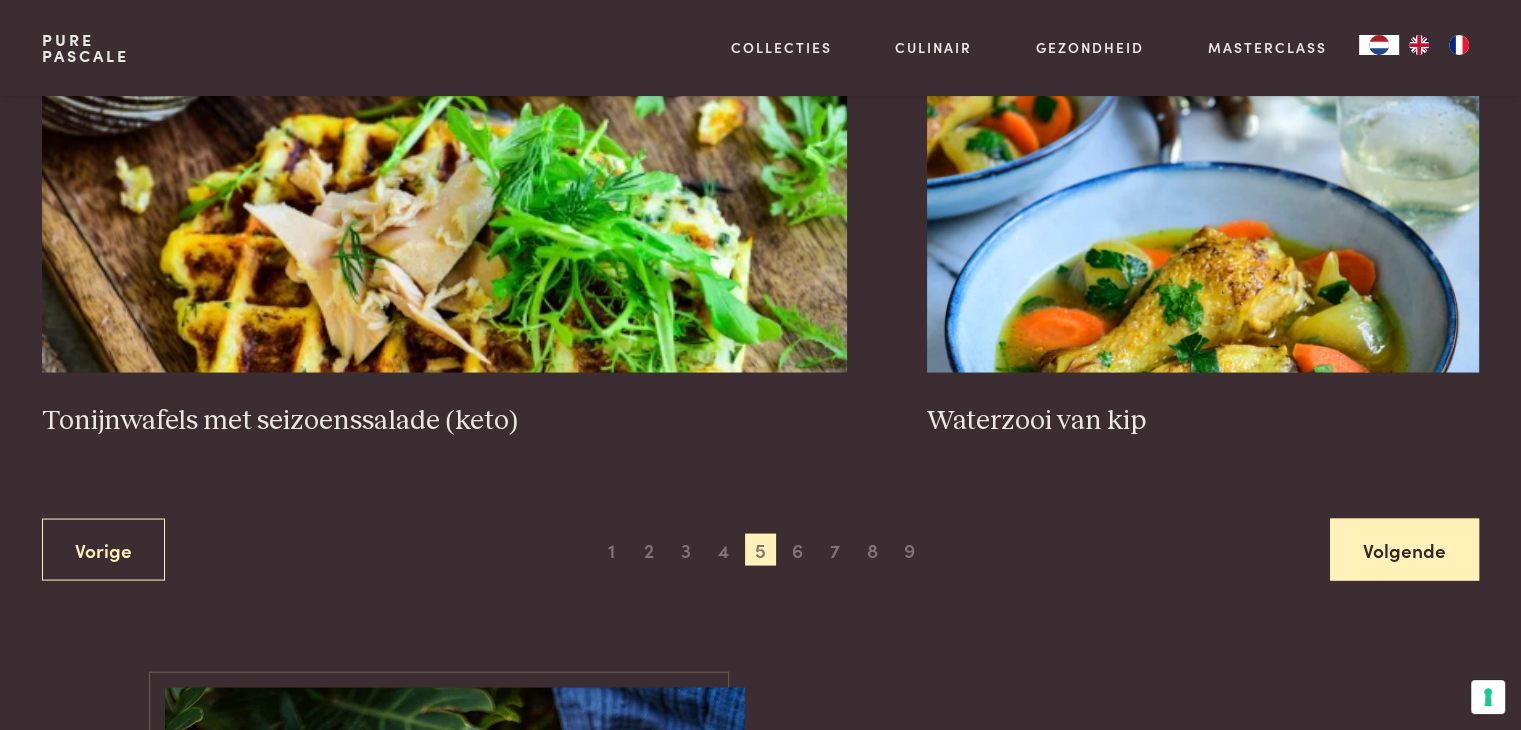click on "Volgende" at bounding box center (1404, 549) 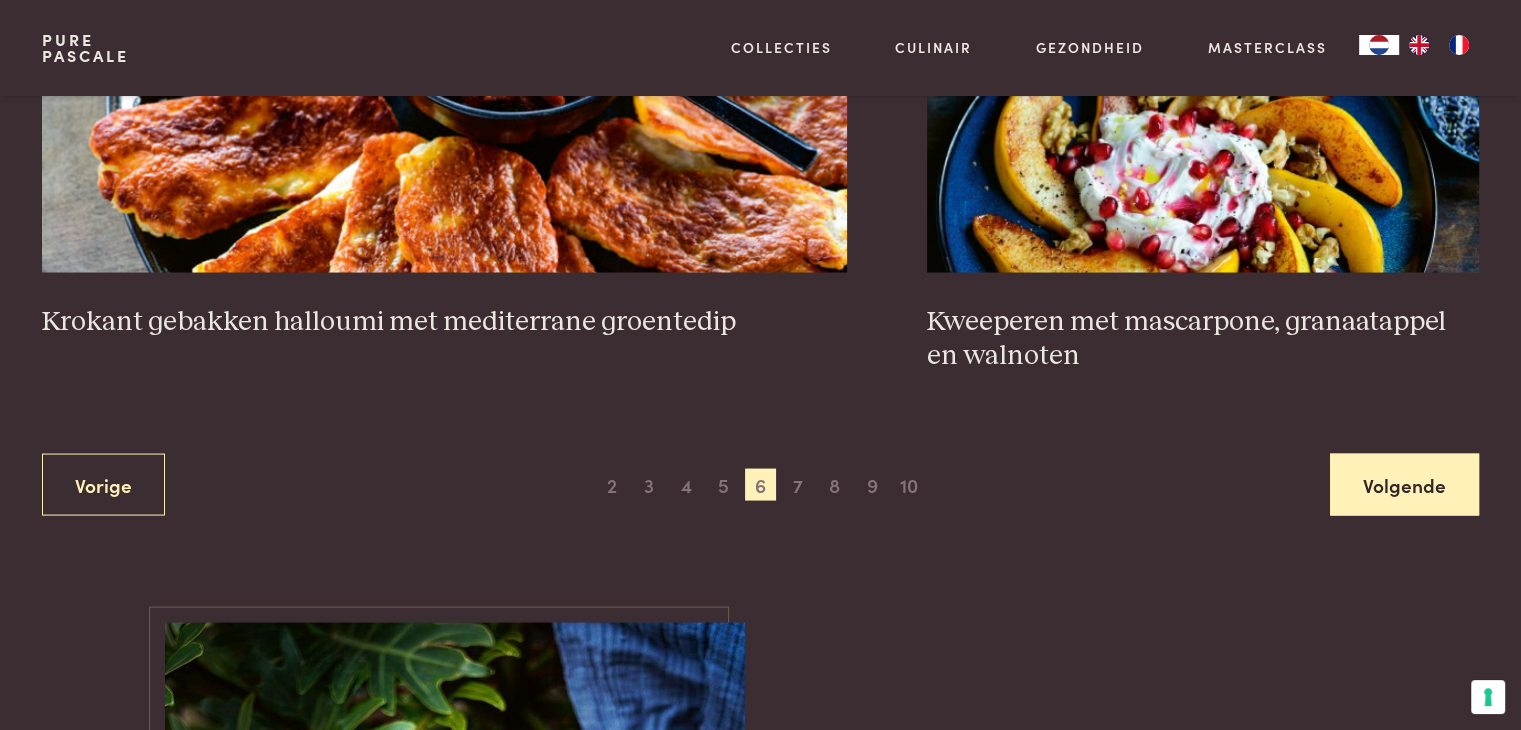 scroll, scrollTop: 3859, scrollLeft: 0, axis: vertical 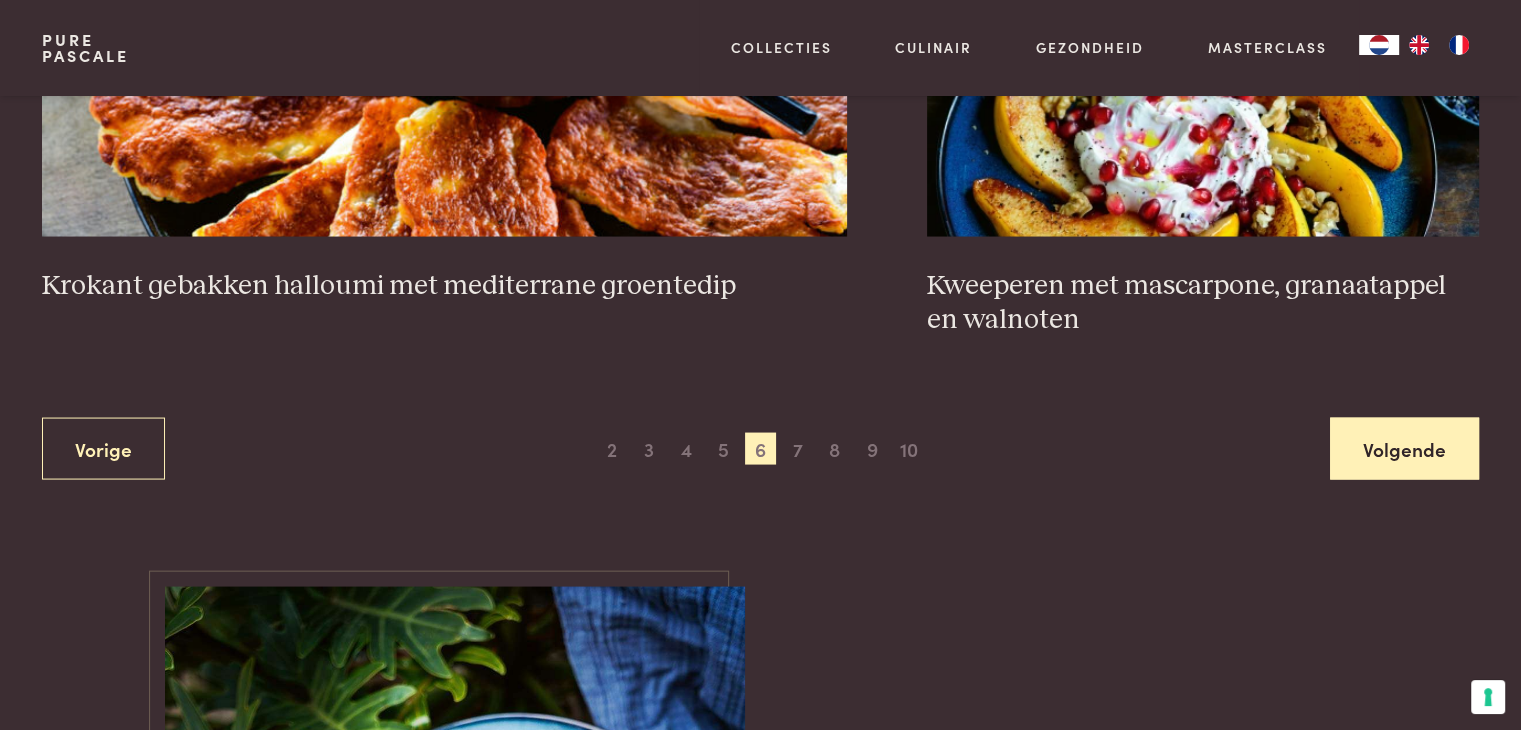 click on "Volgende" at bounding box center [1404, 449] 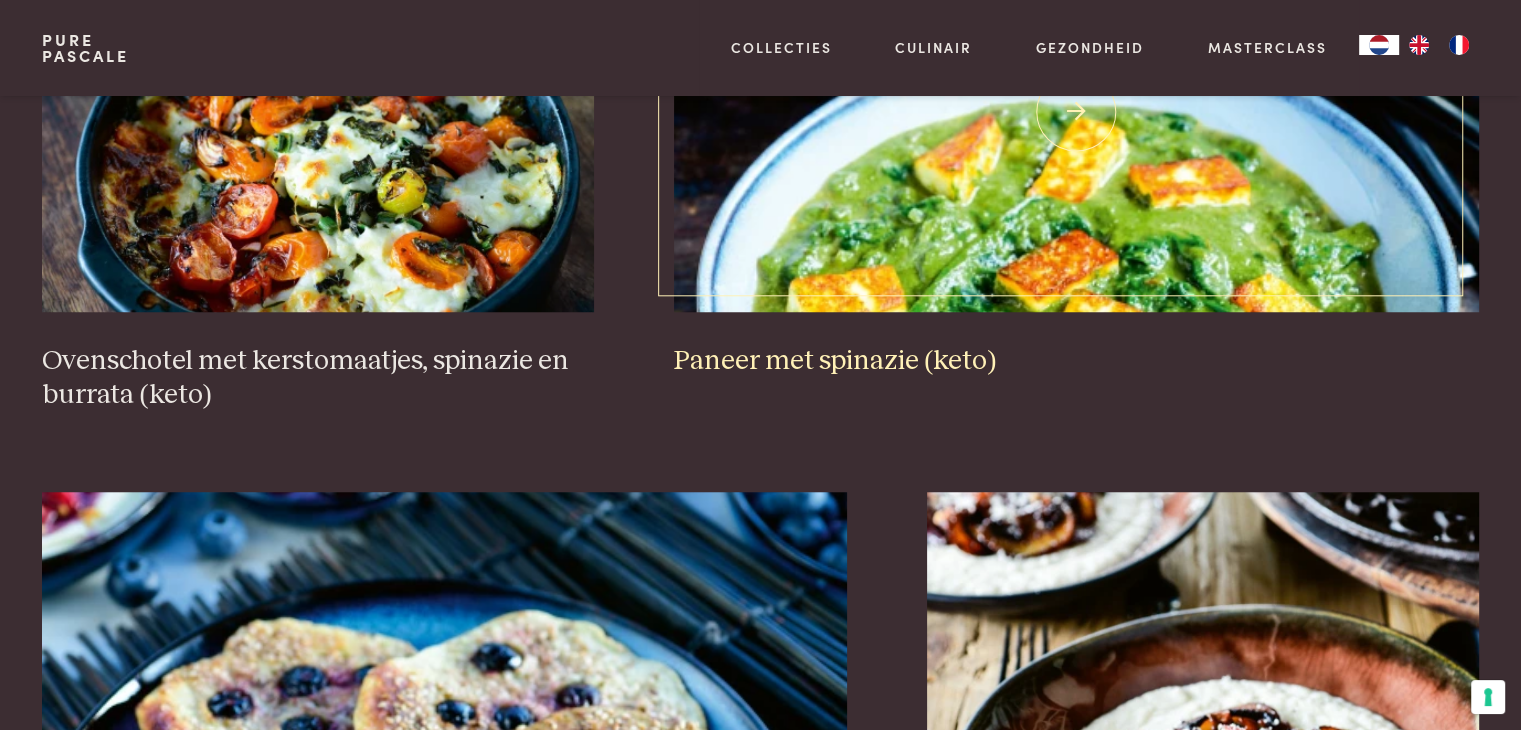 scroll, scrollTop: 1459, scrollLeft: 0, axis: vertical 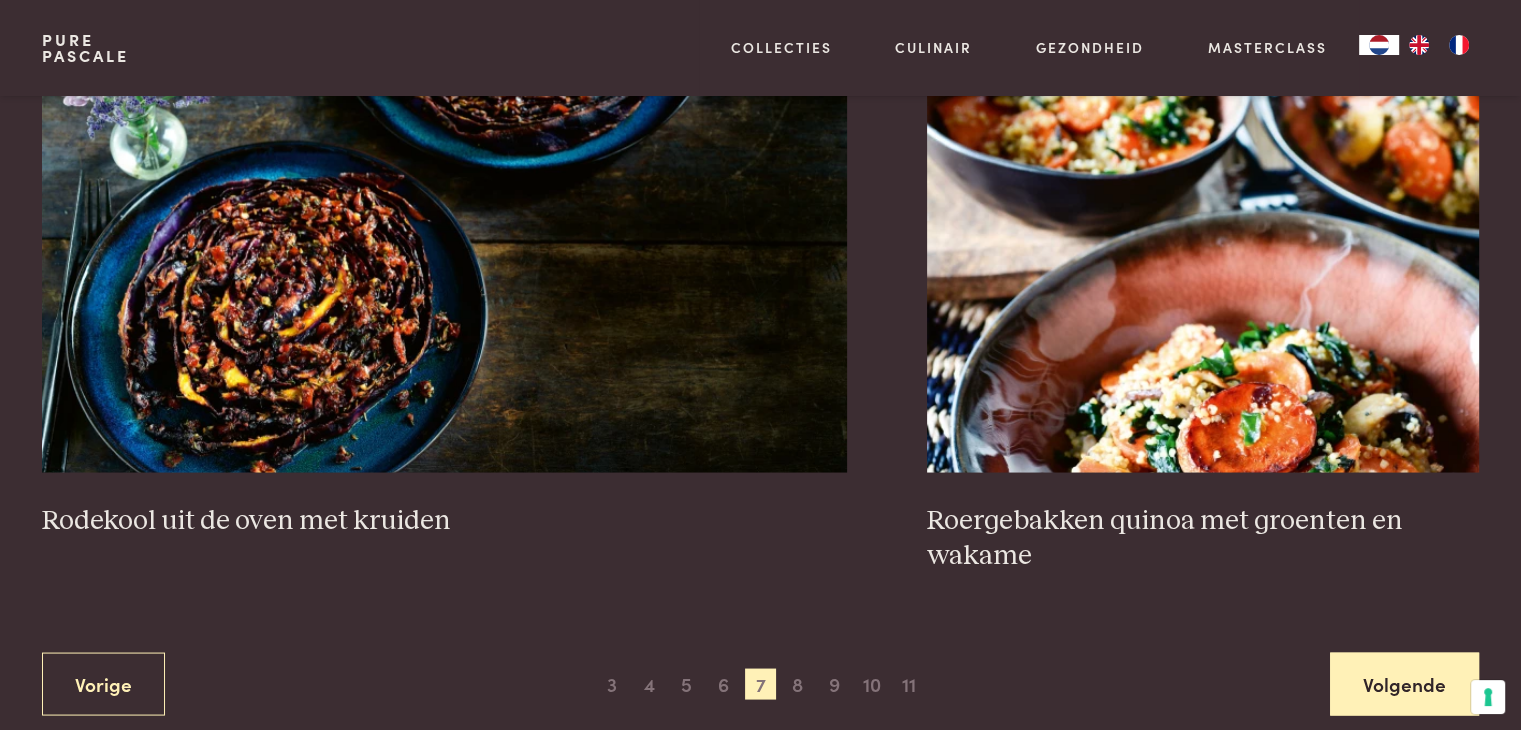 click on "Volgende" at bounding box center [1404, 683] 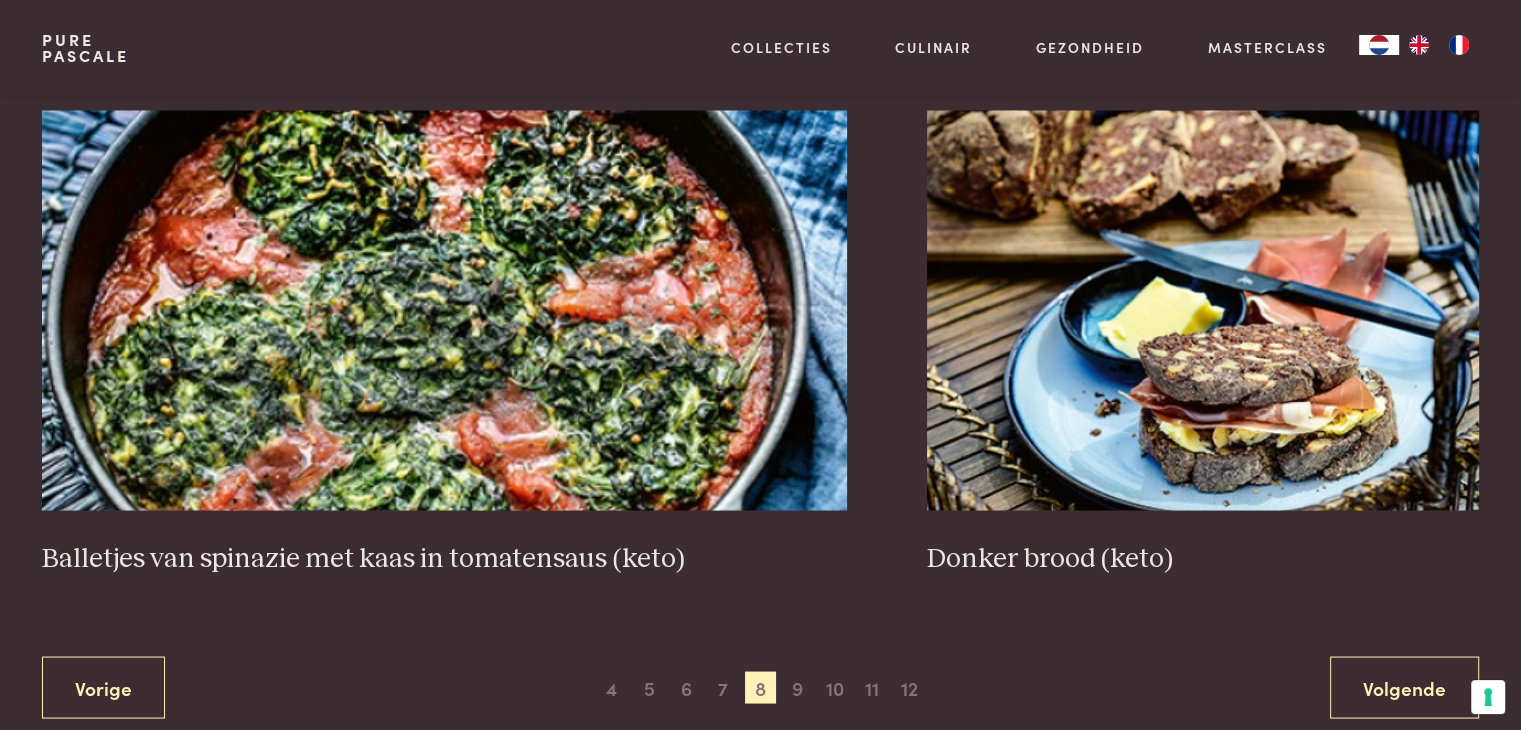 scroll, scrollTop: 3559, scrollLeft: 0, axis: vertical 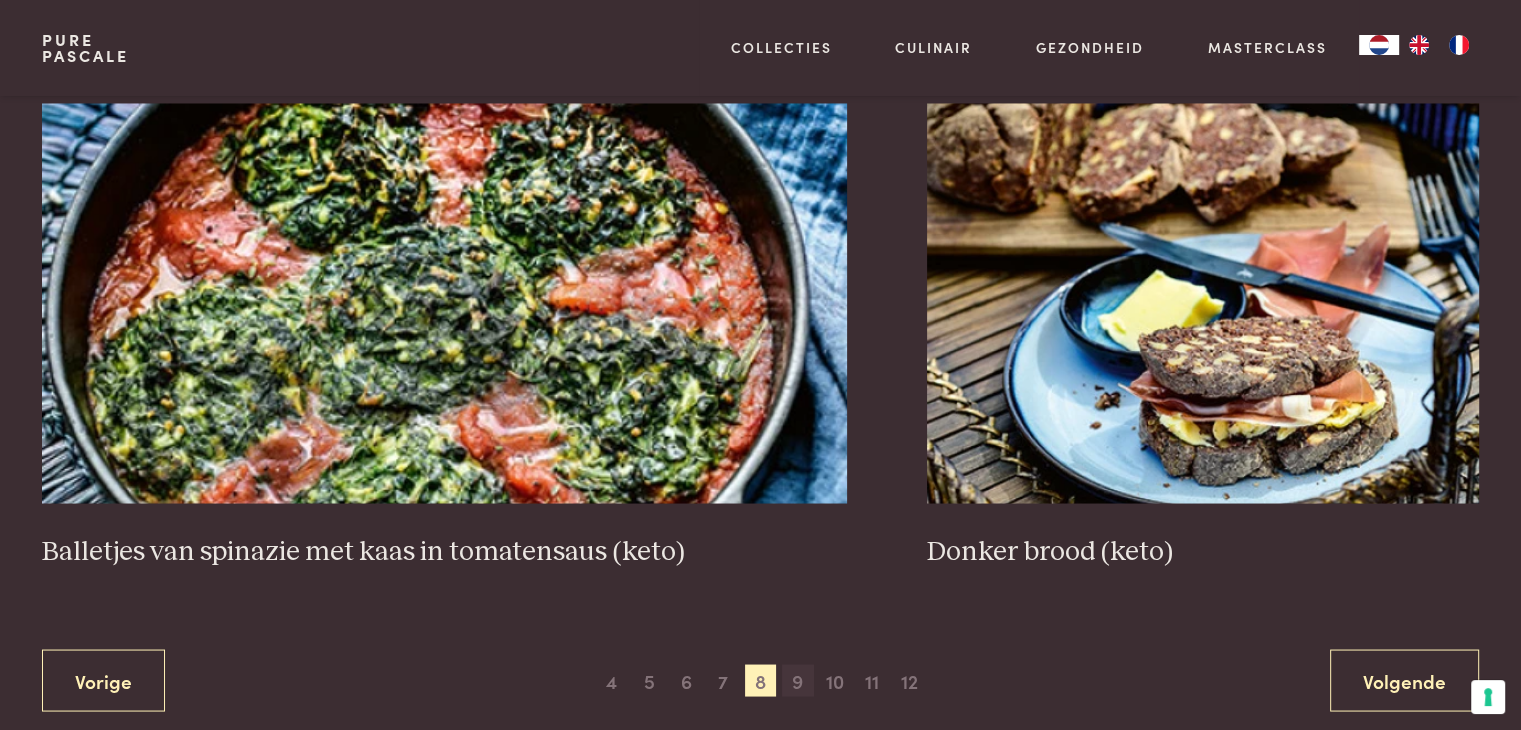 click on "9" at bounding box center (798, 680) 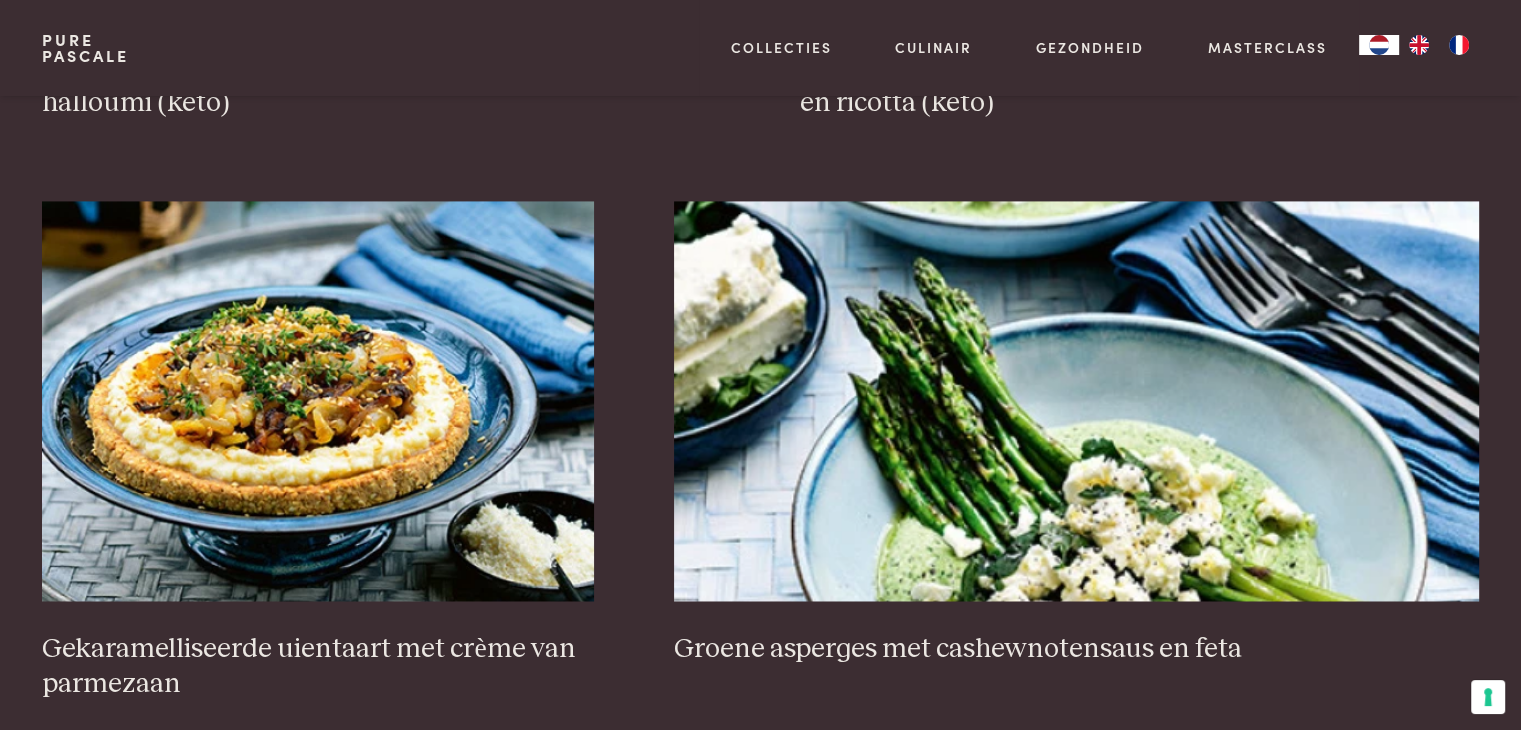 scroll, scrollTop: 3059, scrollLeft: 0, axis: vertical 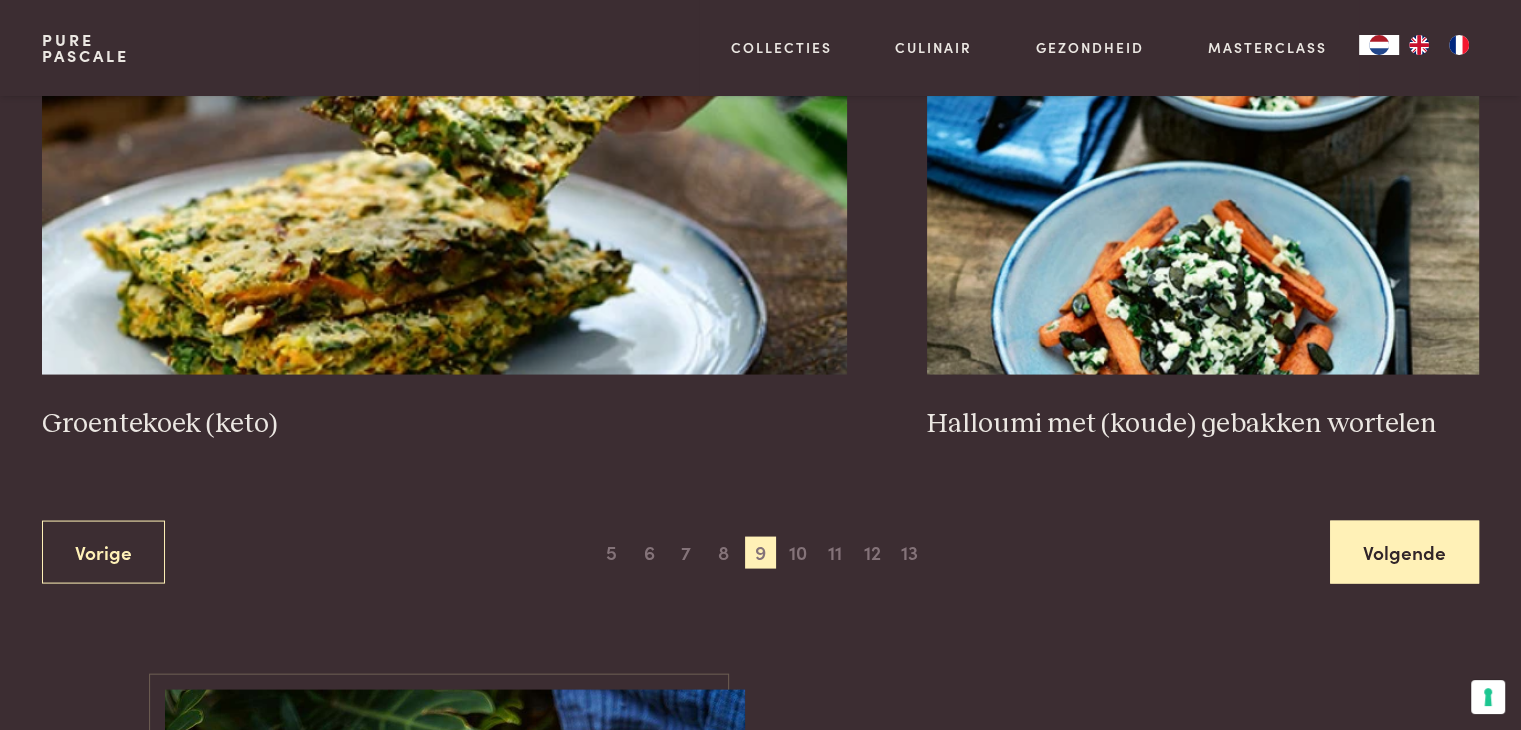 click on "Volgende" at bounding box center [1404, 552] 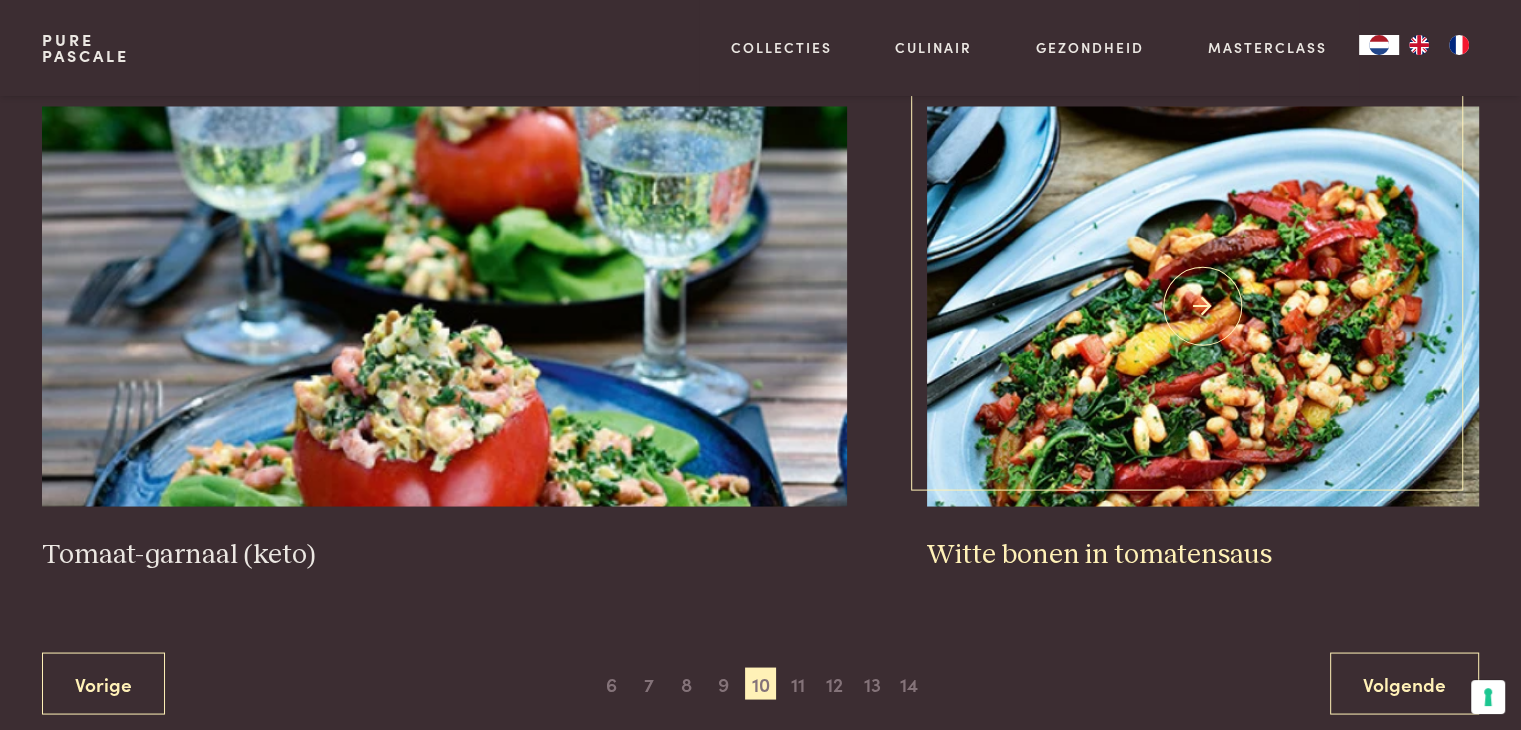 scroll, scrollTop: 3759, scrollLeft: 0, axis: vertical 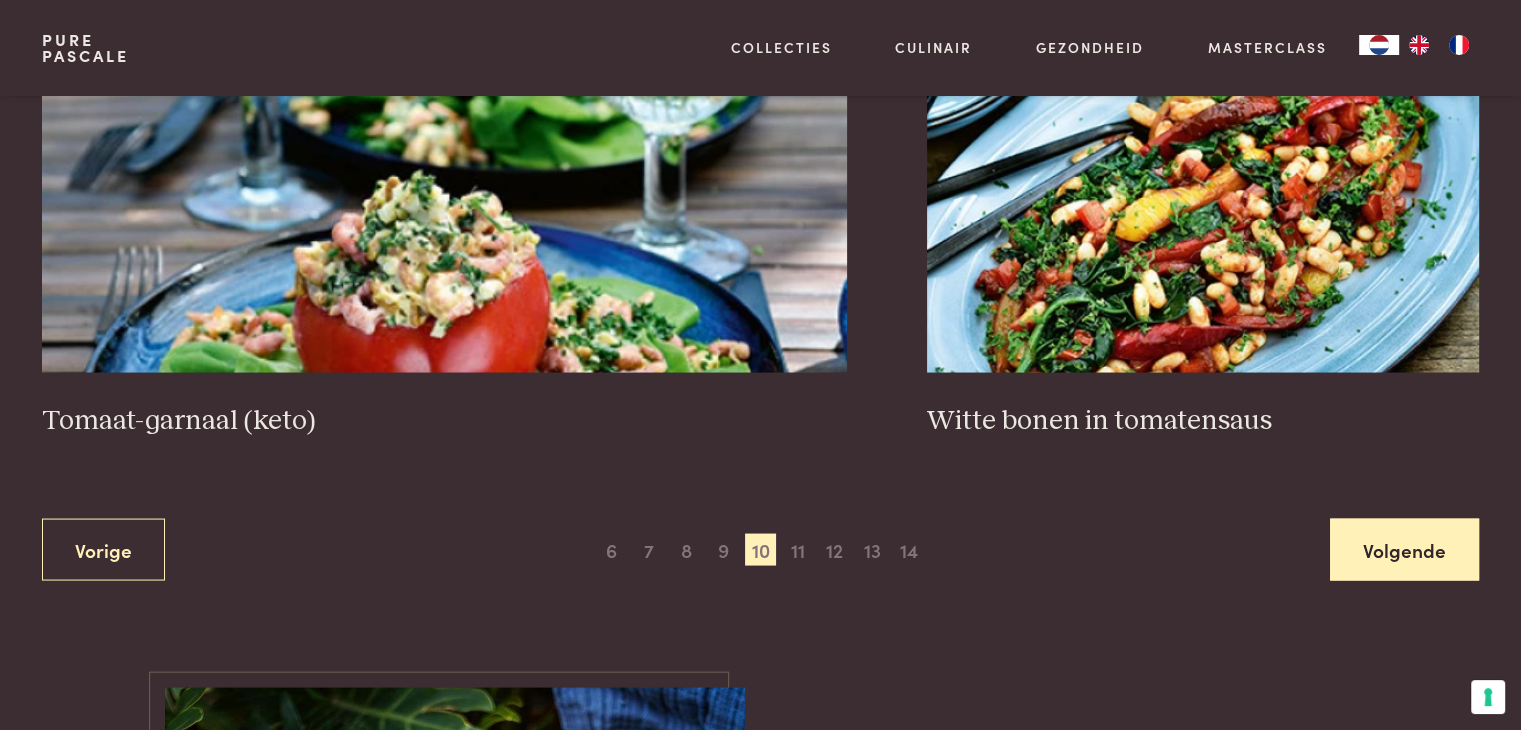click on "Volgende" at bounding box center (1404, 549) 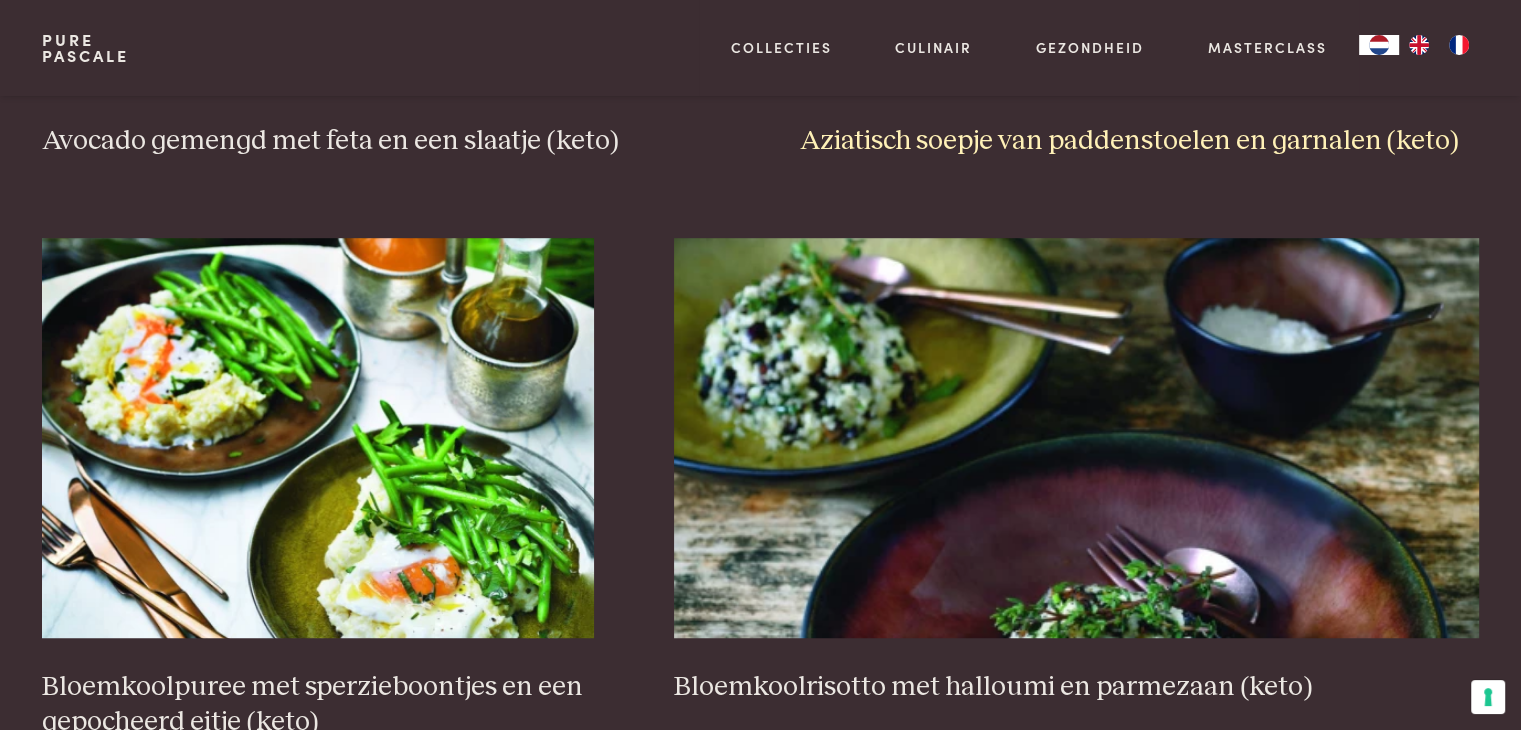 scroll, scrollTop: 1359, scrollLeft: 0, axis: vertical 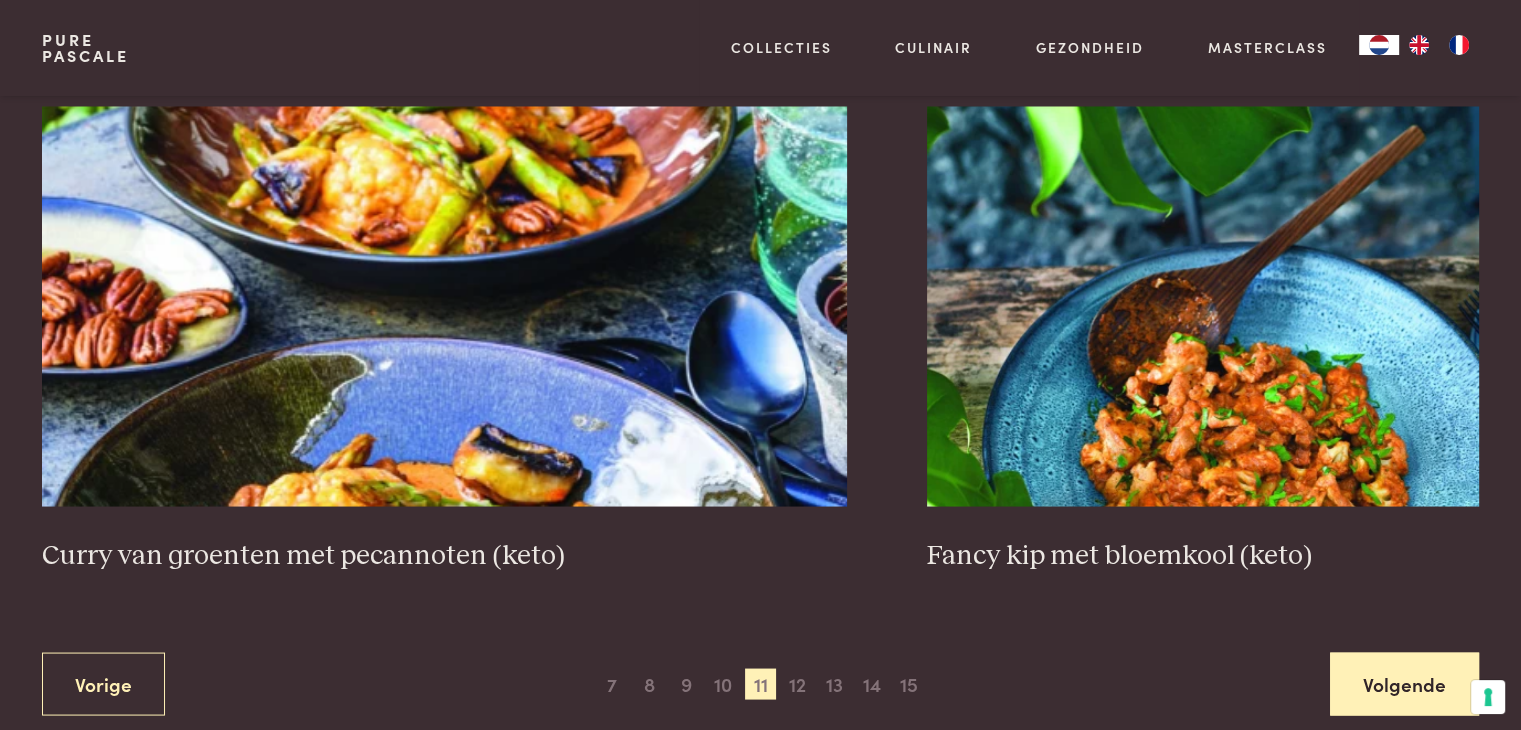 click on "Volgende" at bounding box center [1404, 683] 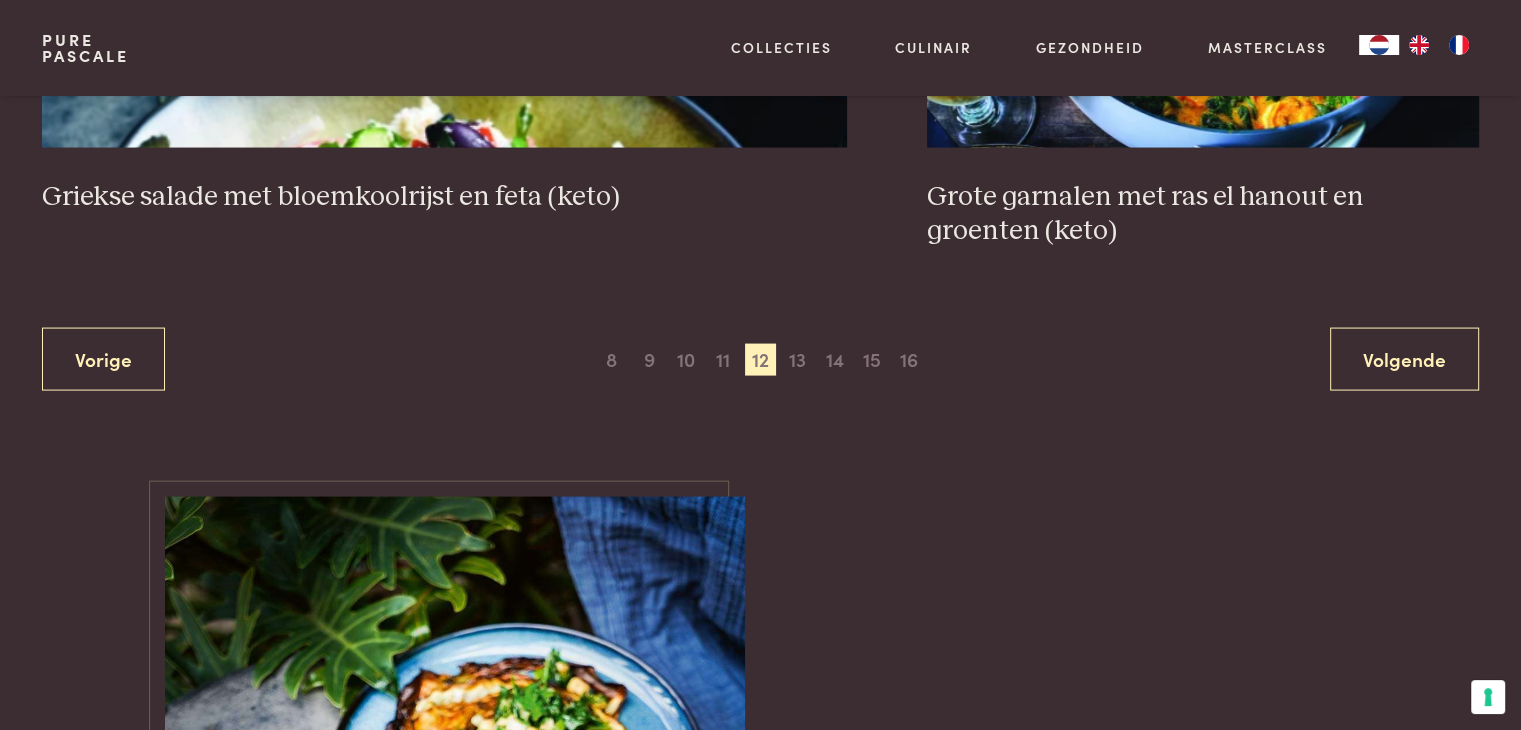 scroll, scrollTop: 4059, scrollLeft: 0, axis: vertical 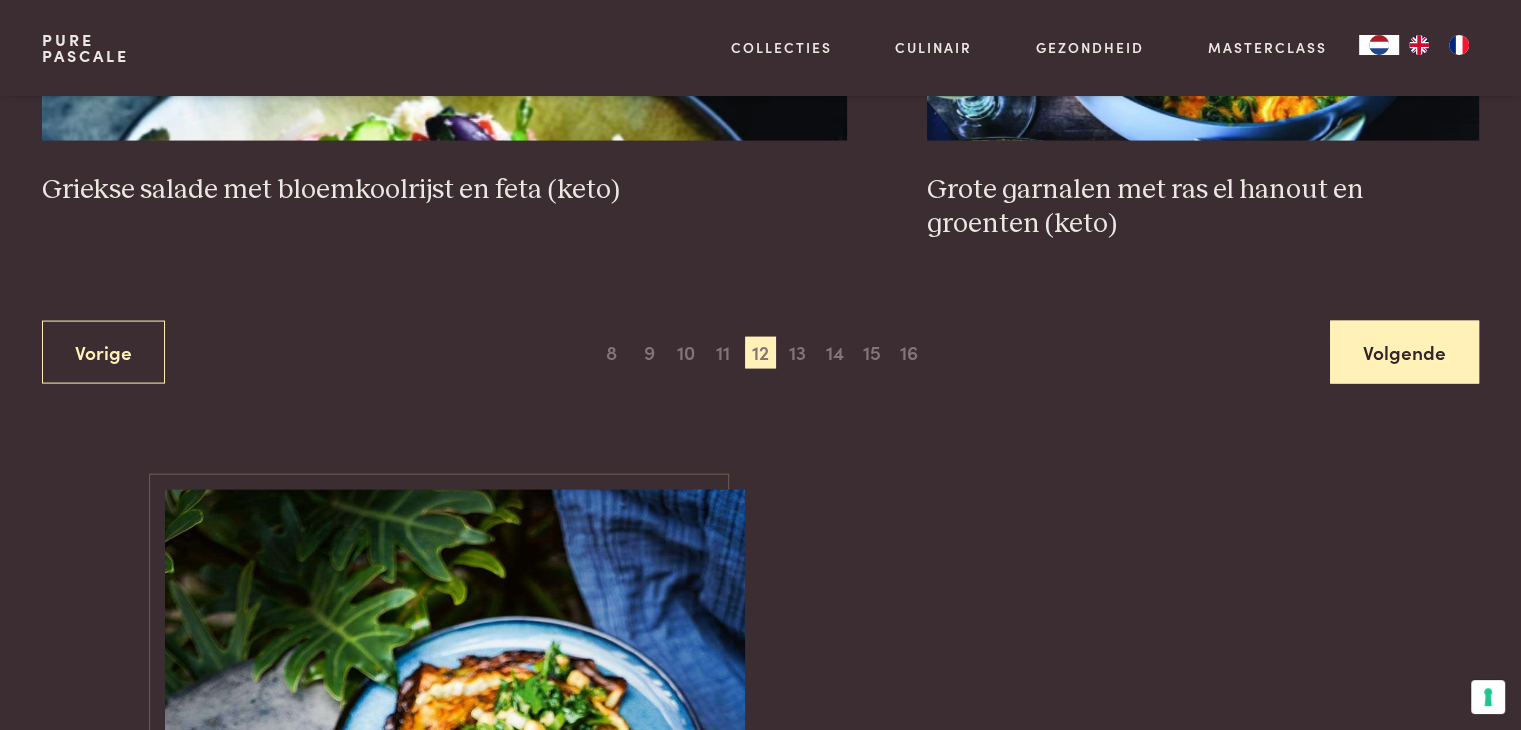 click on "Volgende" at bounding box center (1404, 352) 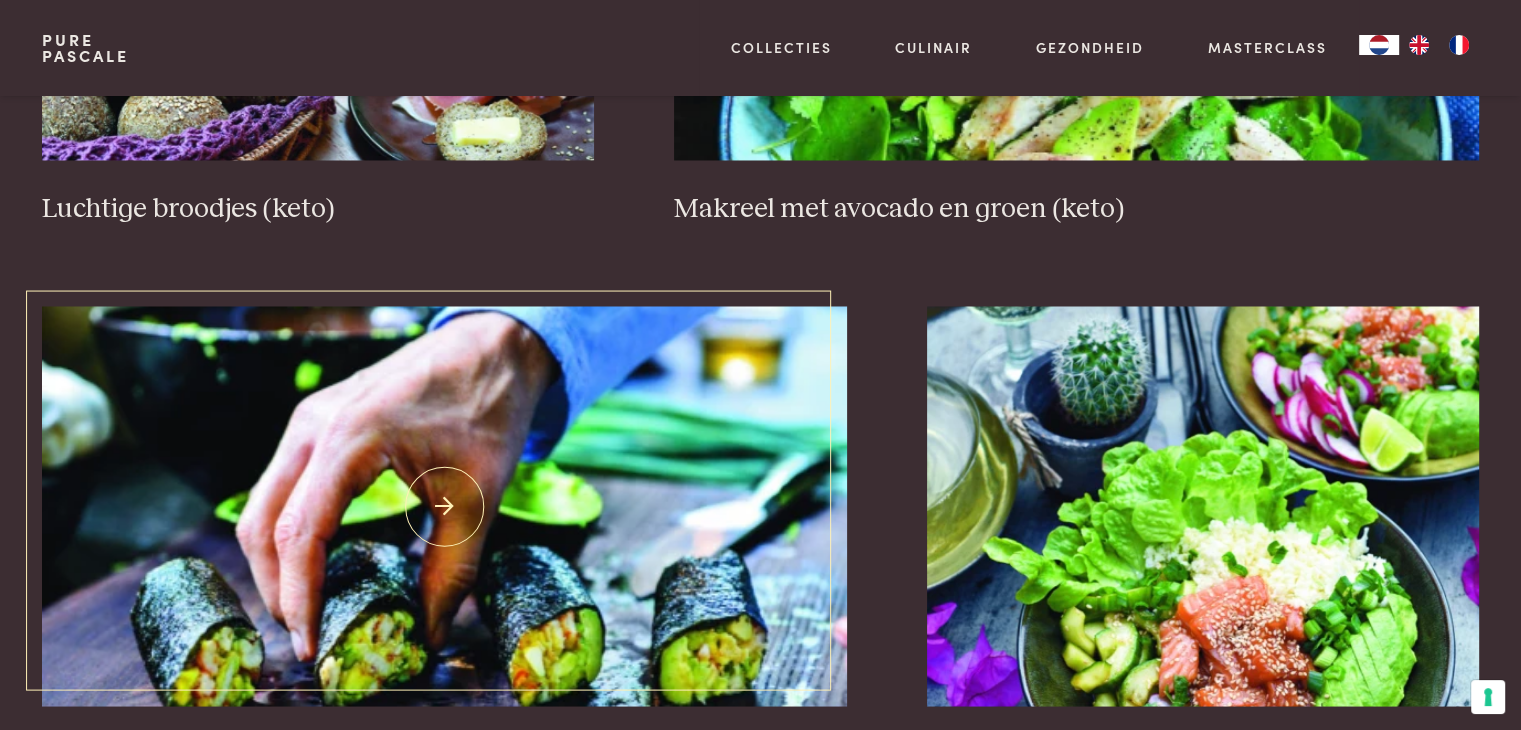 scroll, scrollTop: 3659, scrollLeft: 0, axis: vertical 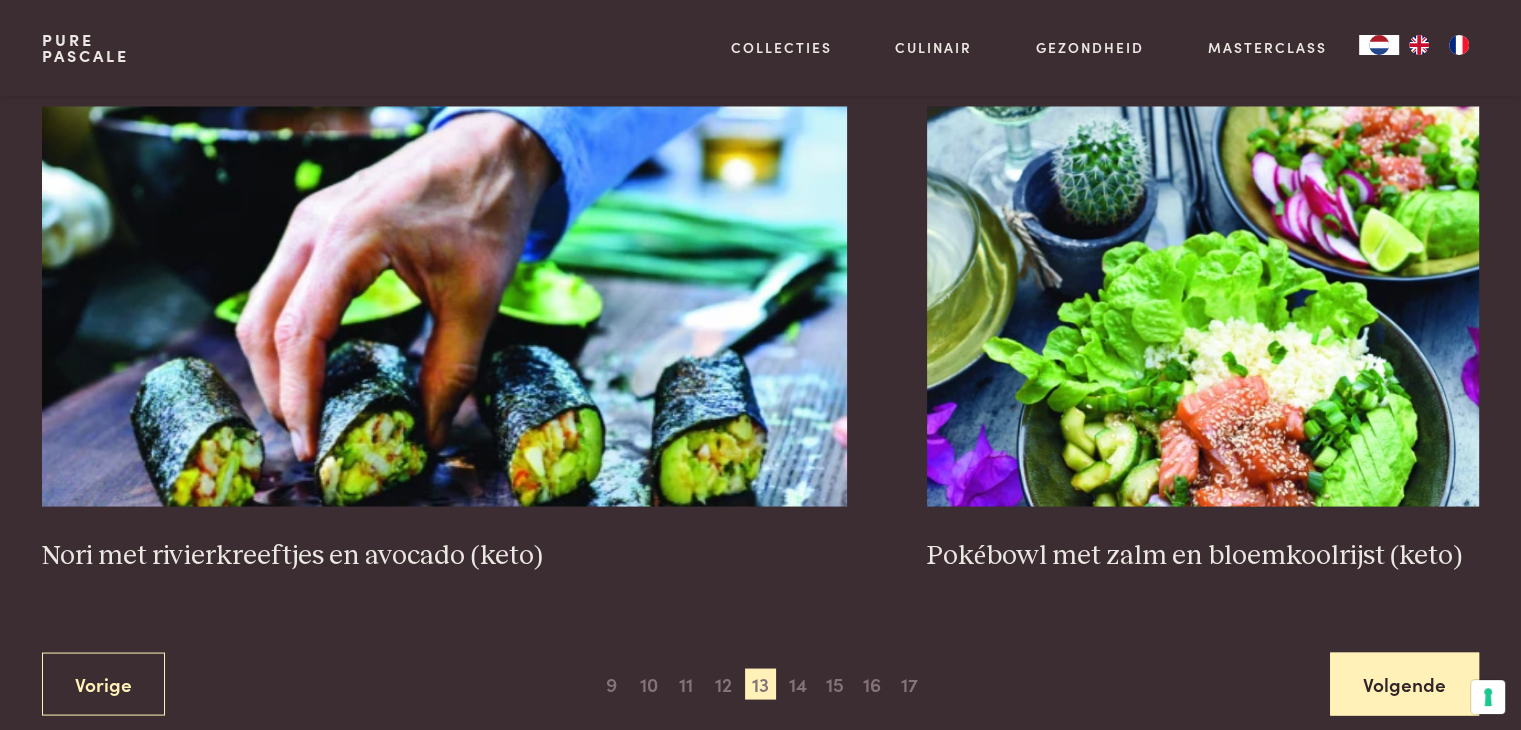 click on "Volgende" at bounding box center [1404, 683] 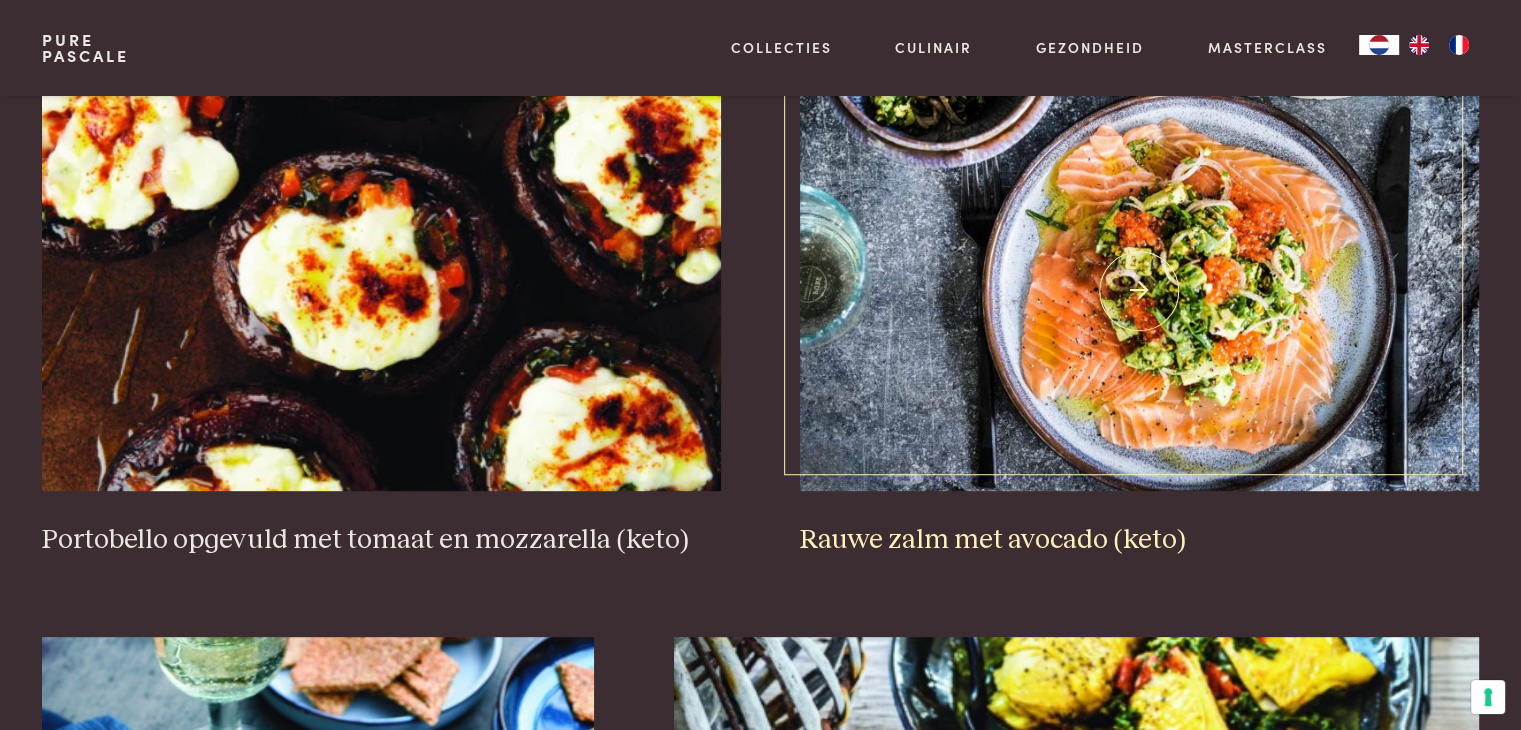scroll, scrollTop: 859, scrollLeft: 0, axis: vertical 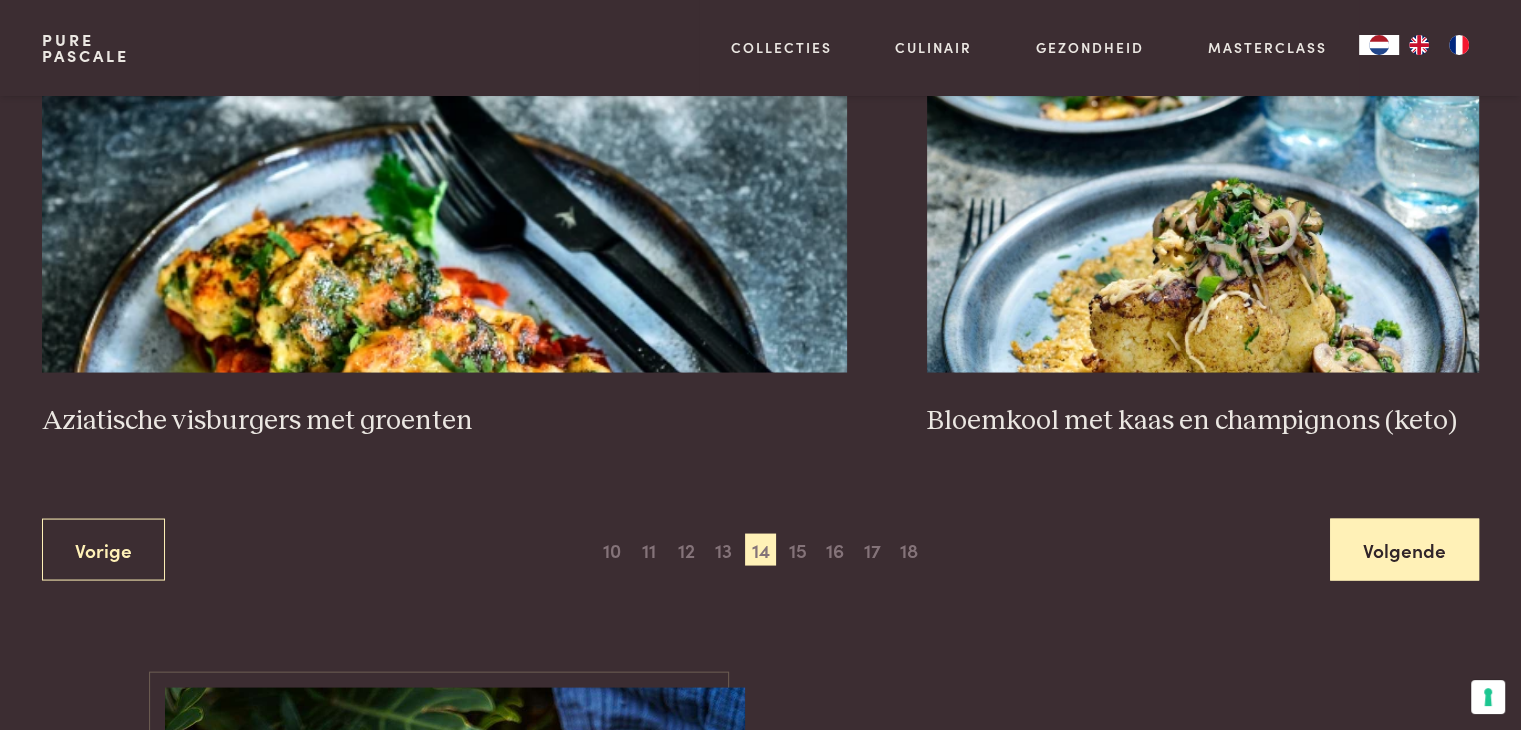 click on "Volgende" at bounding box center (1404, 549) 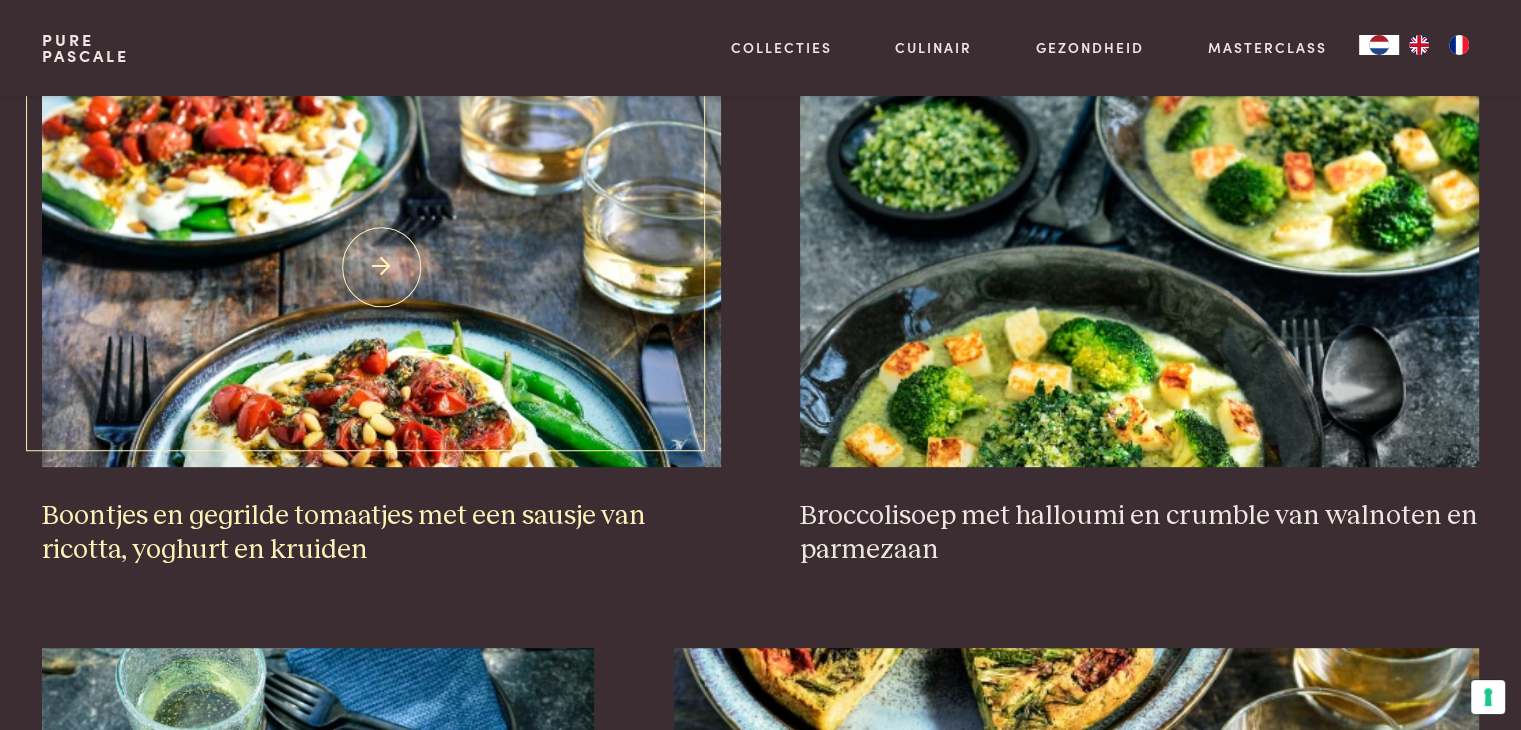 scroll, scrollTop: 959, scrollLeft: 0, axis: vertical 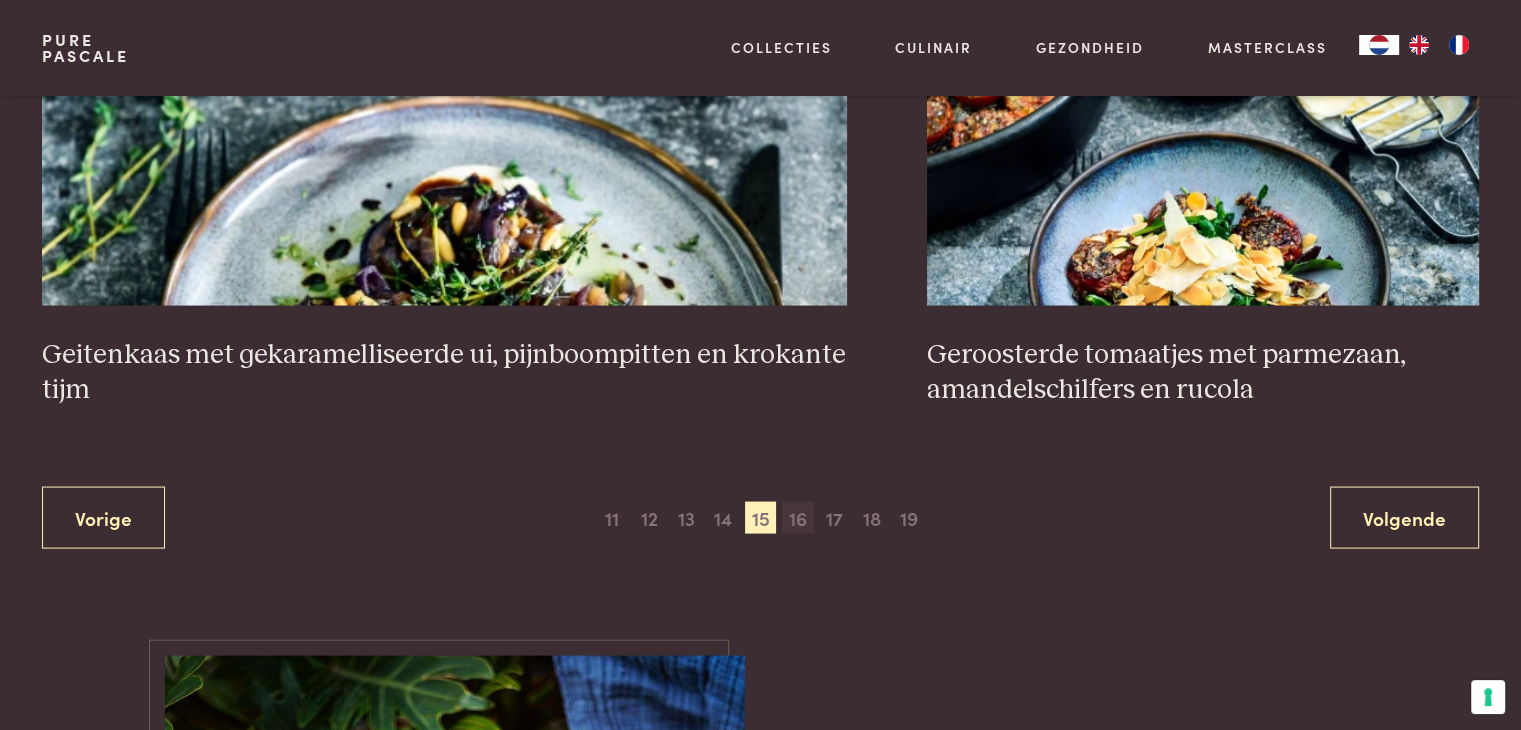 click on "16" at bounding box center [798, 518] 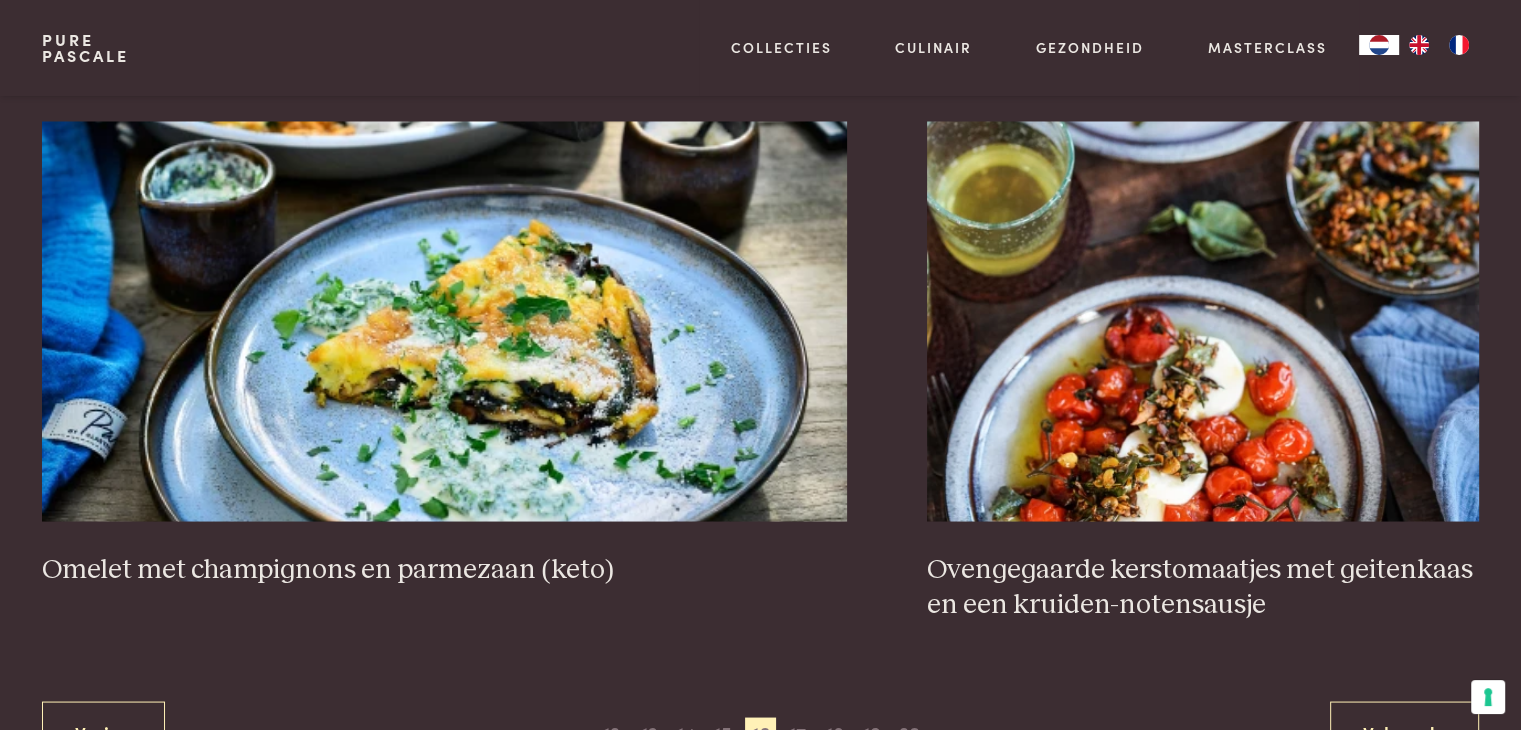 scroll, scrollTop: 3759, scrollLeft: 0, axis: vertical 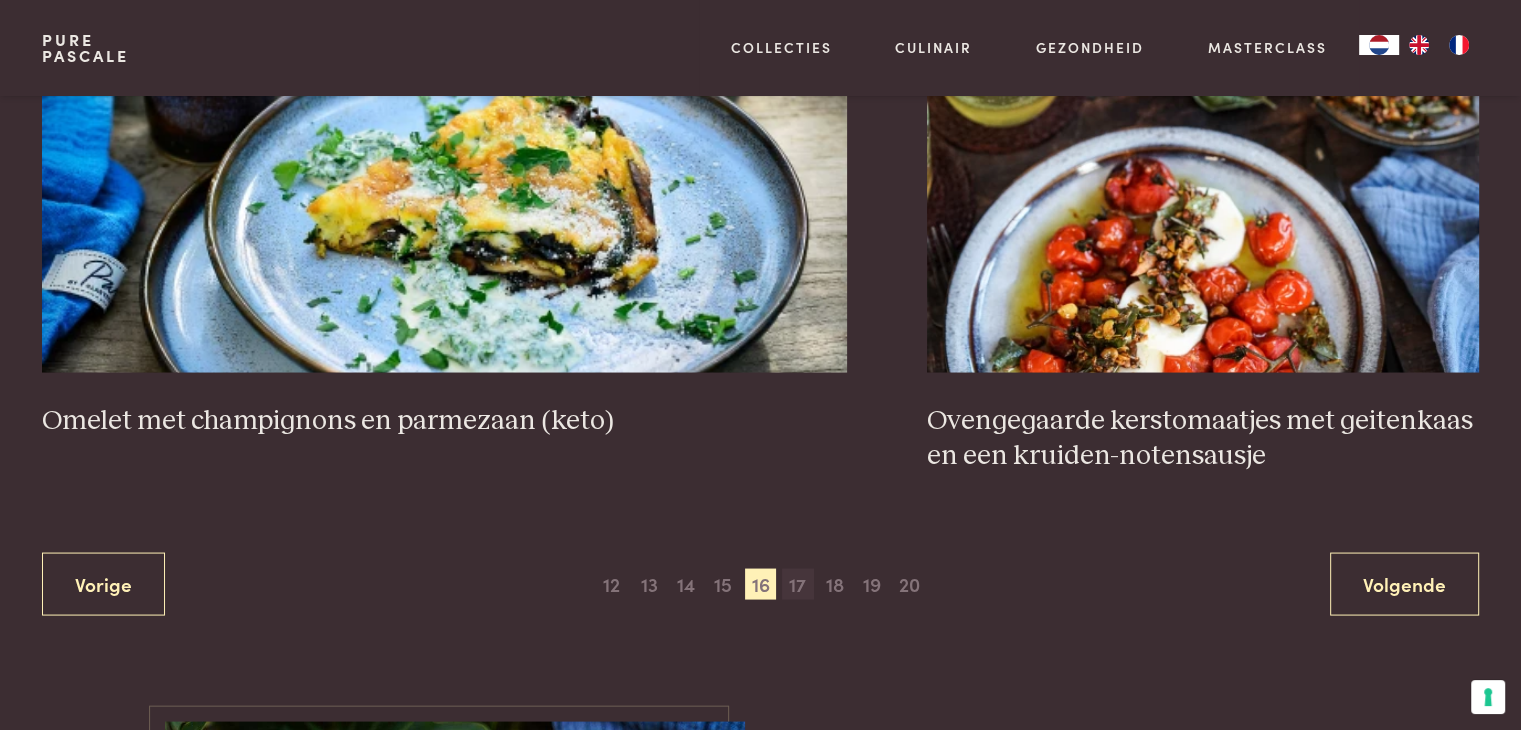 click on "17" at bounding box center [798, 584] 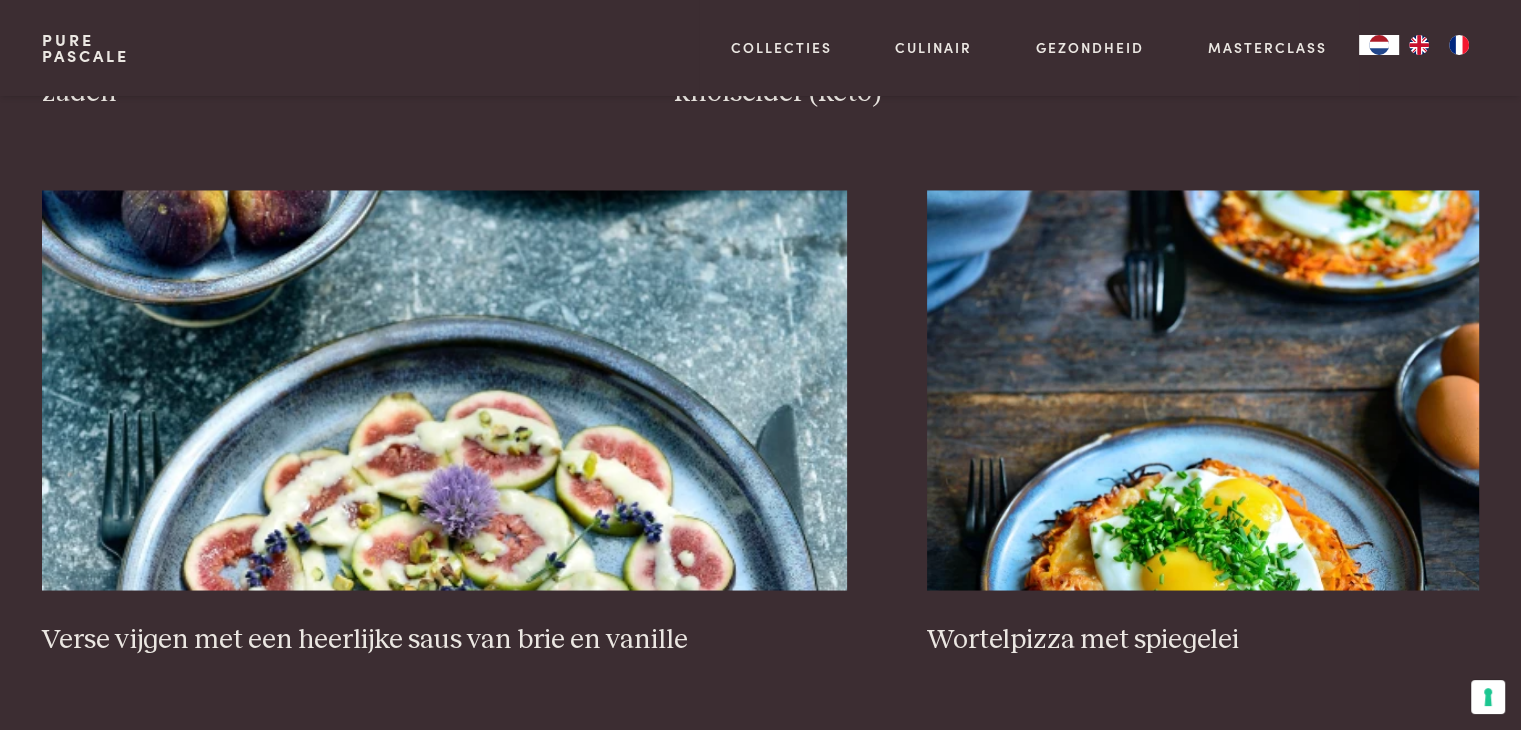 scroll, scrollTop: 3659, scrollLeft: 0, axis: vertical 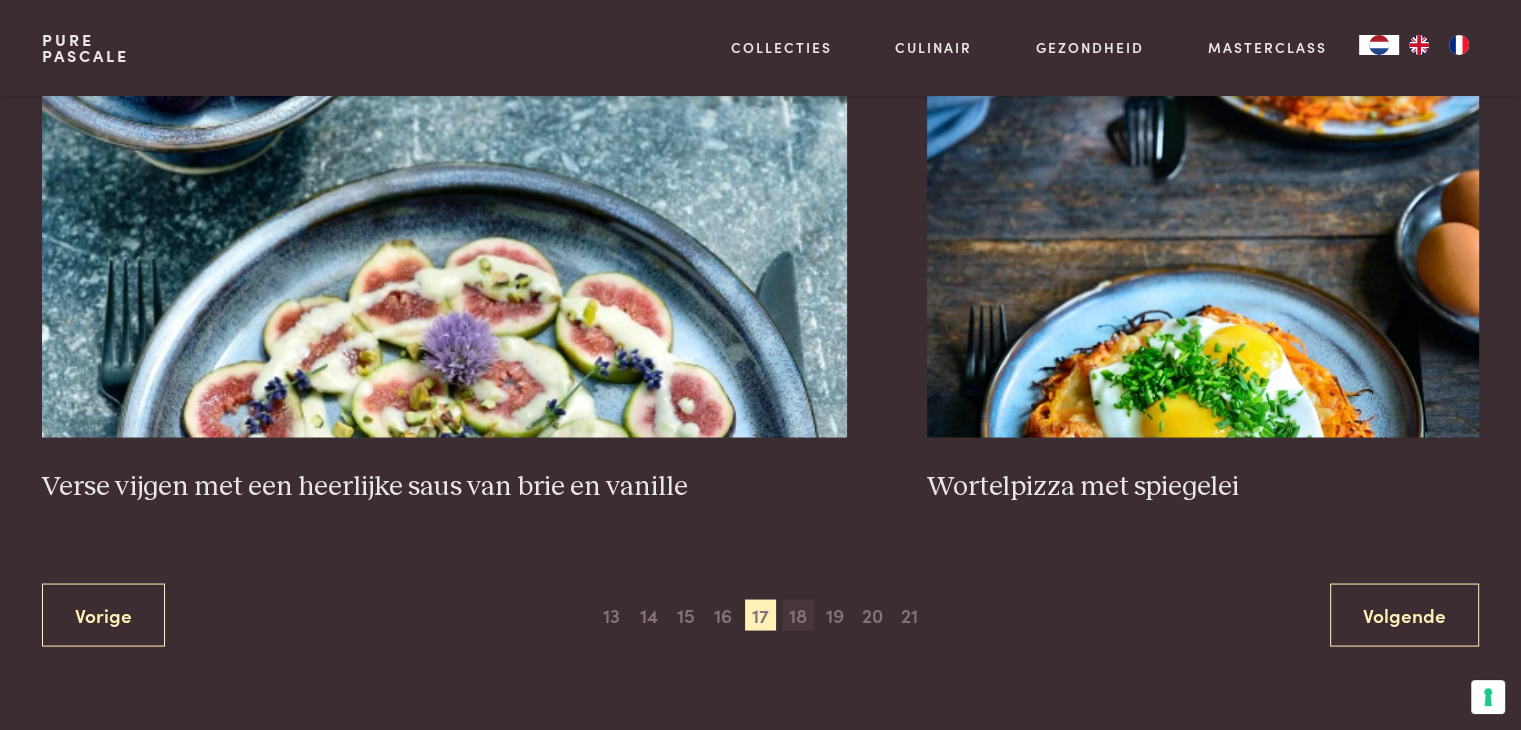 click on "18" at bounding box center [798, 615] 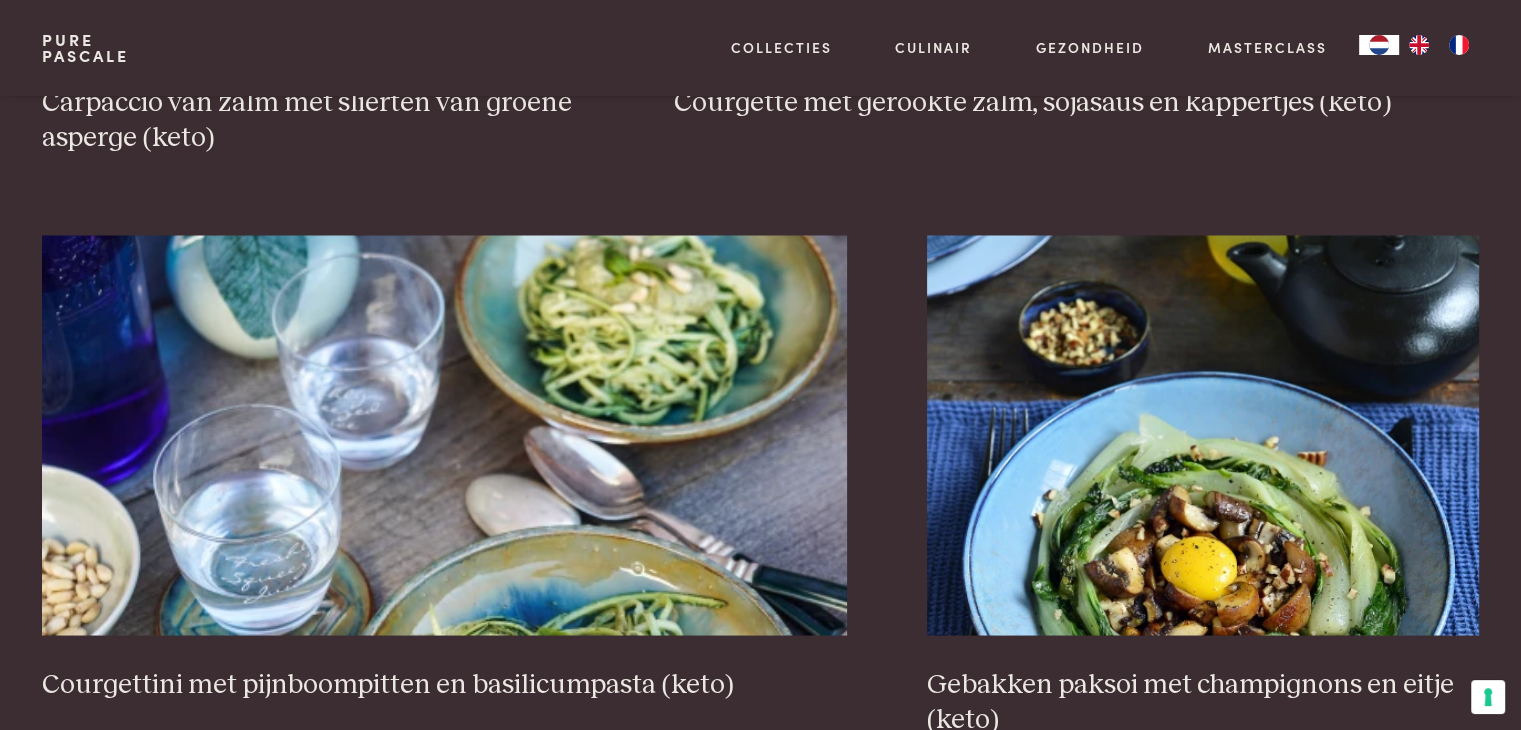 scroll, scrollTop: 3659, scrollLeft: 0, axis: vertical 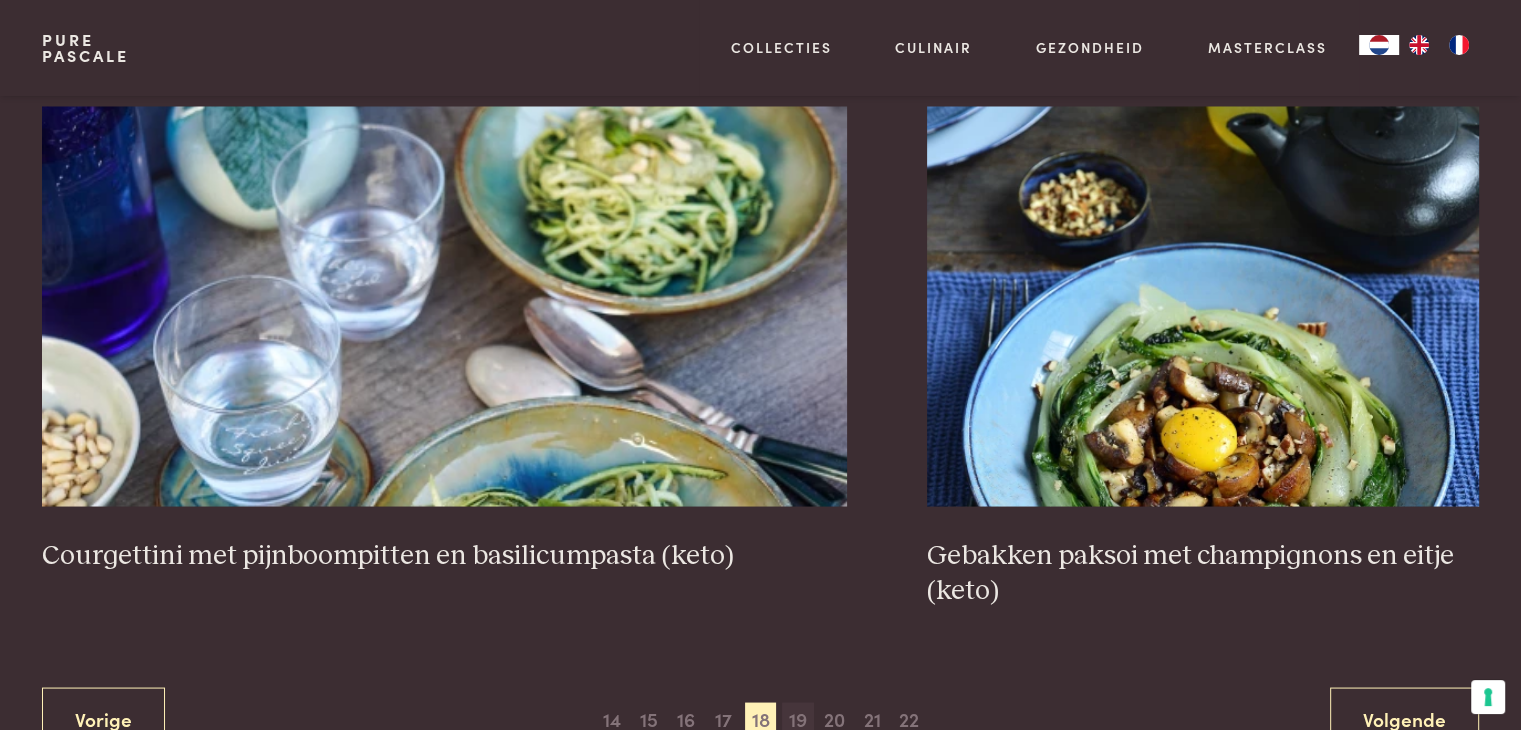 click on "19" at bounding box center [798, 718] 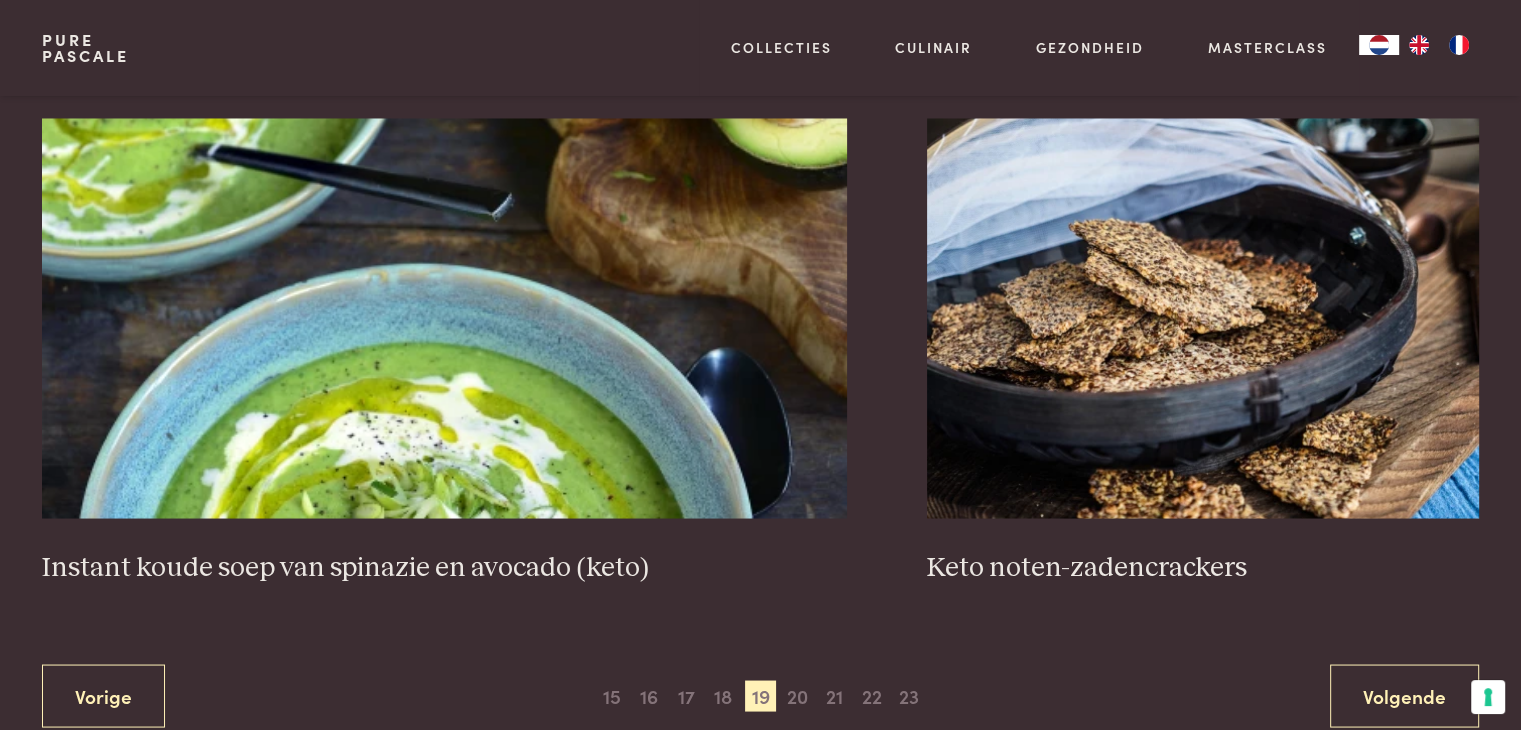scroll, scrollTop: 3759, scrollLeft: 0, axis: vertical 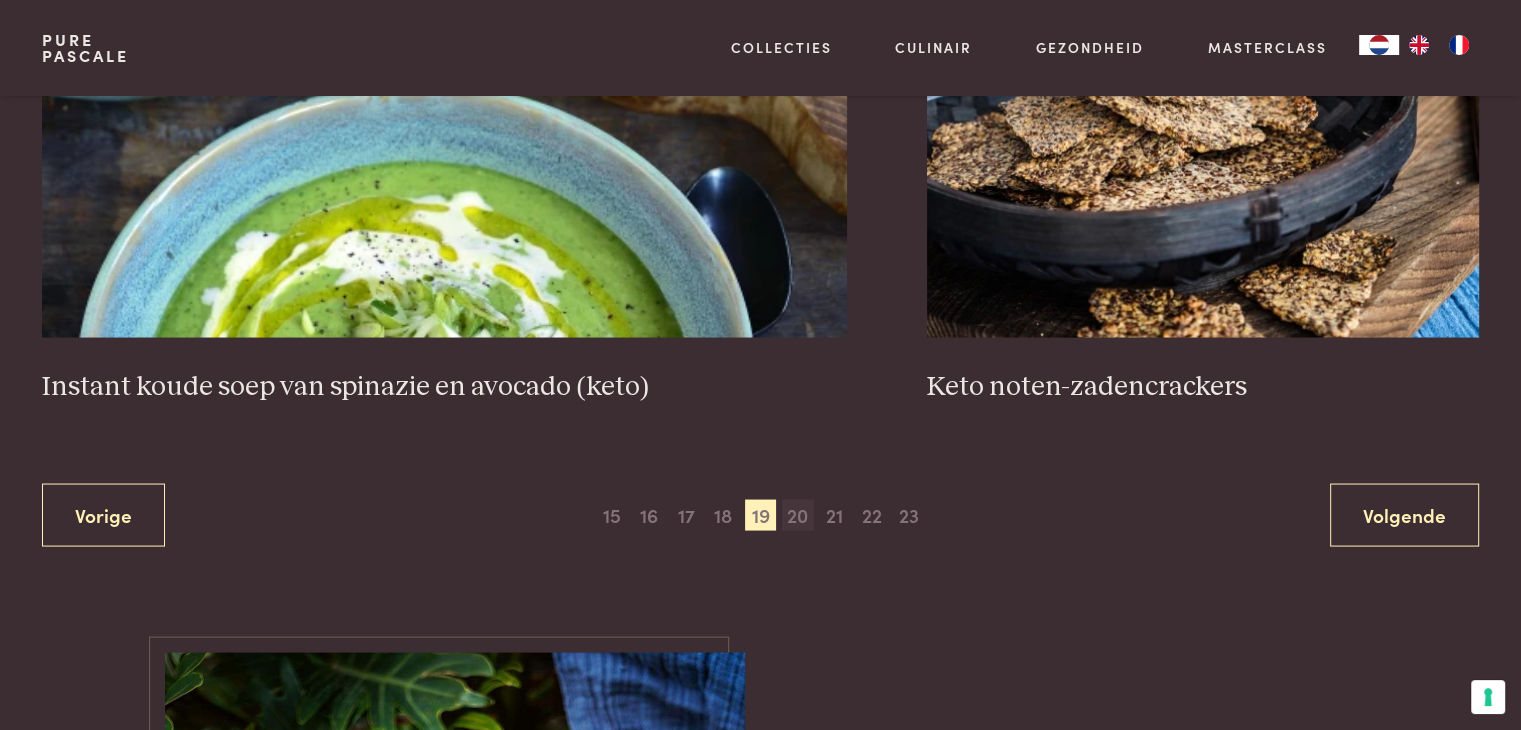 click on "20" at bounding box center [798, 515] 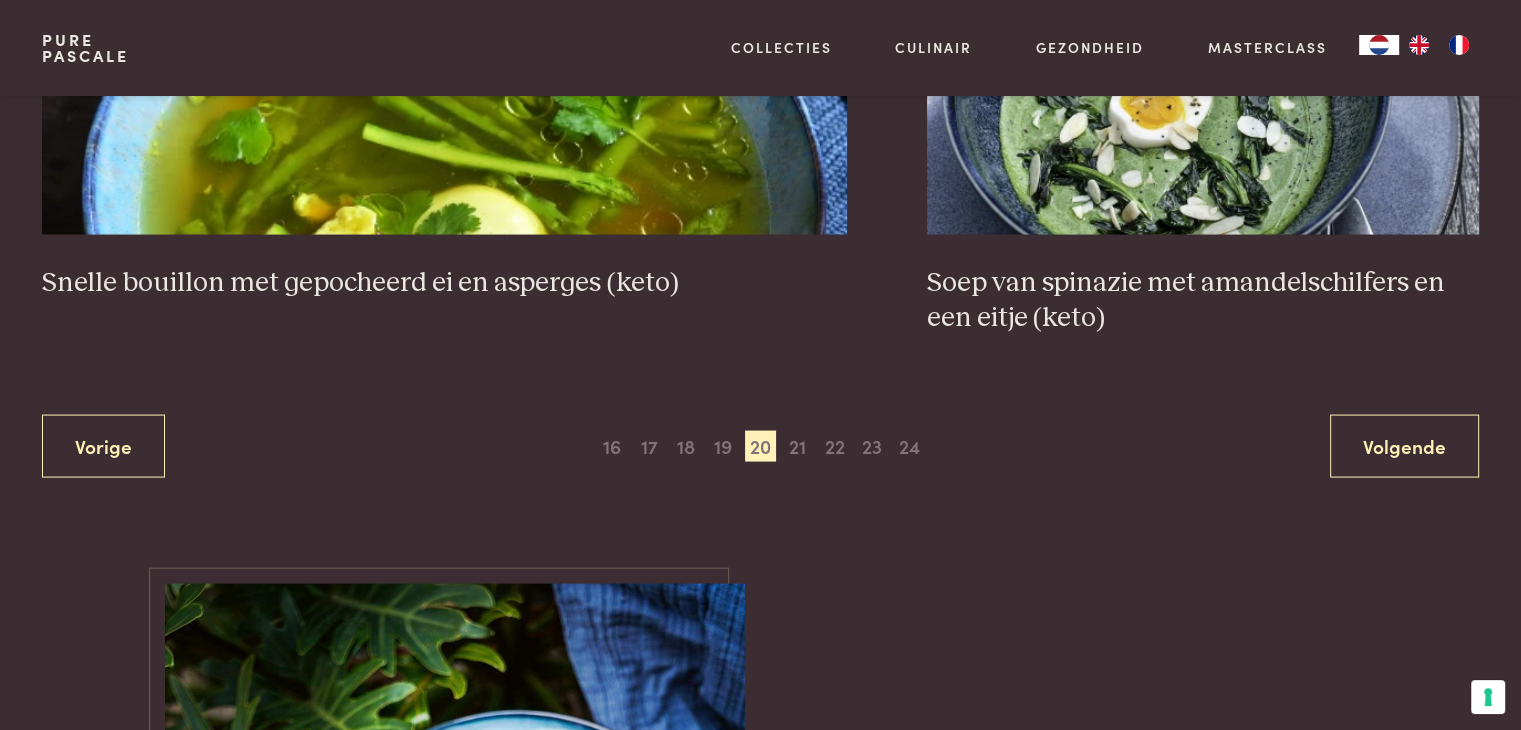 scroll, scrollTop: 3959, scrollLeft: 0, axis: vertical 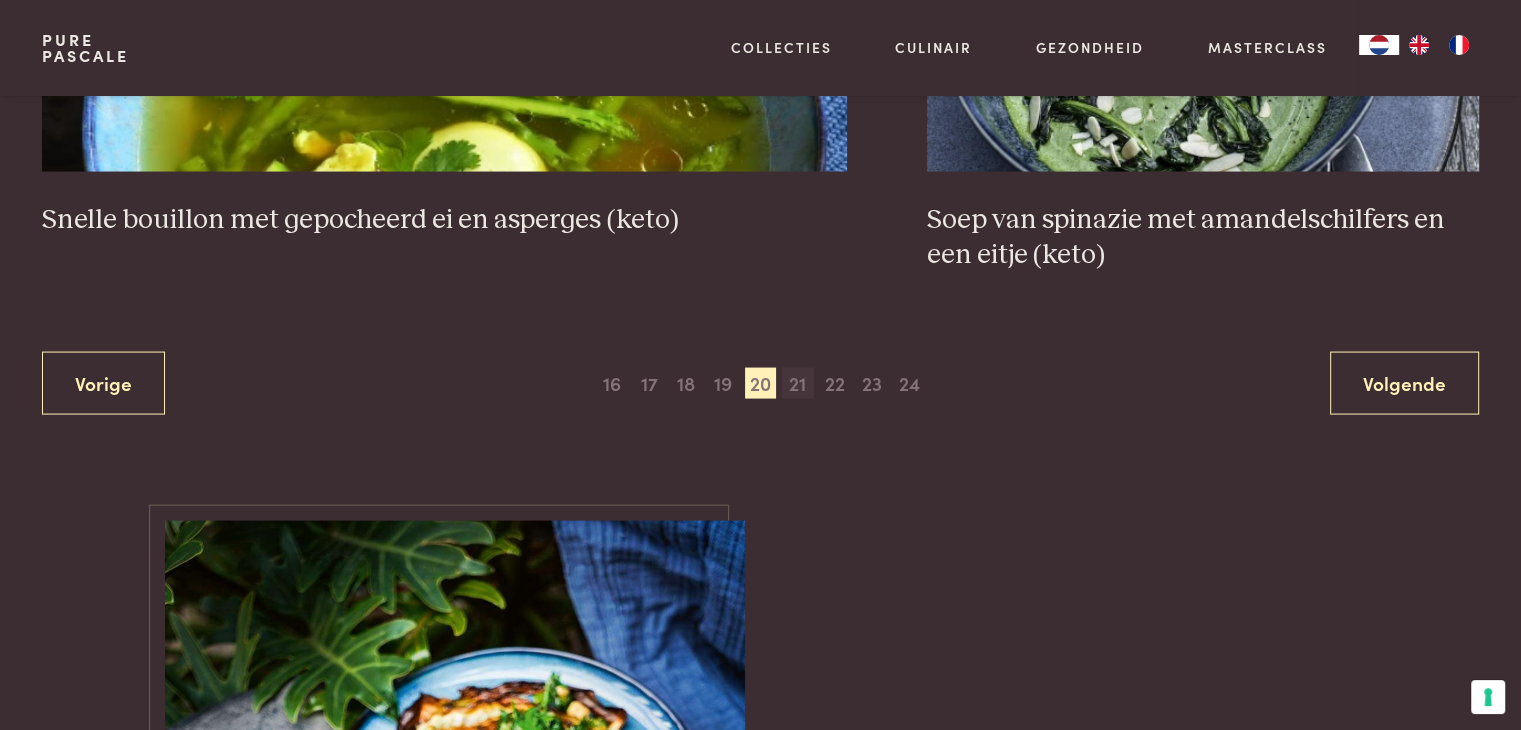 click on "21" at bounding box center (798, 384) 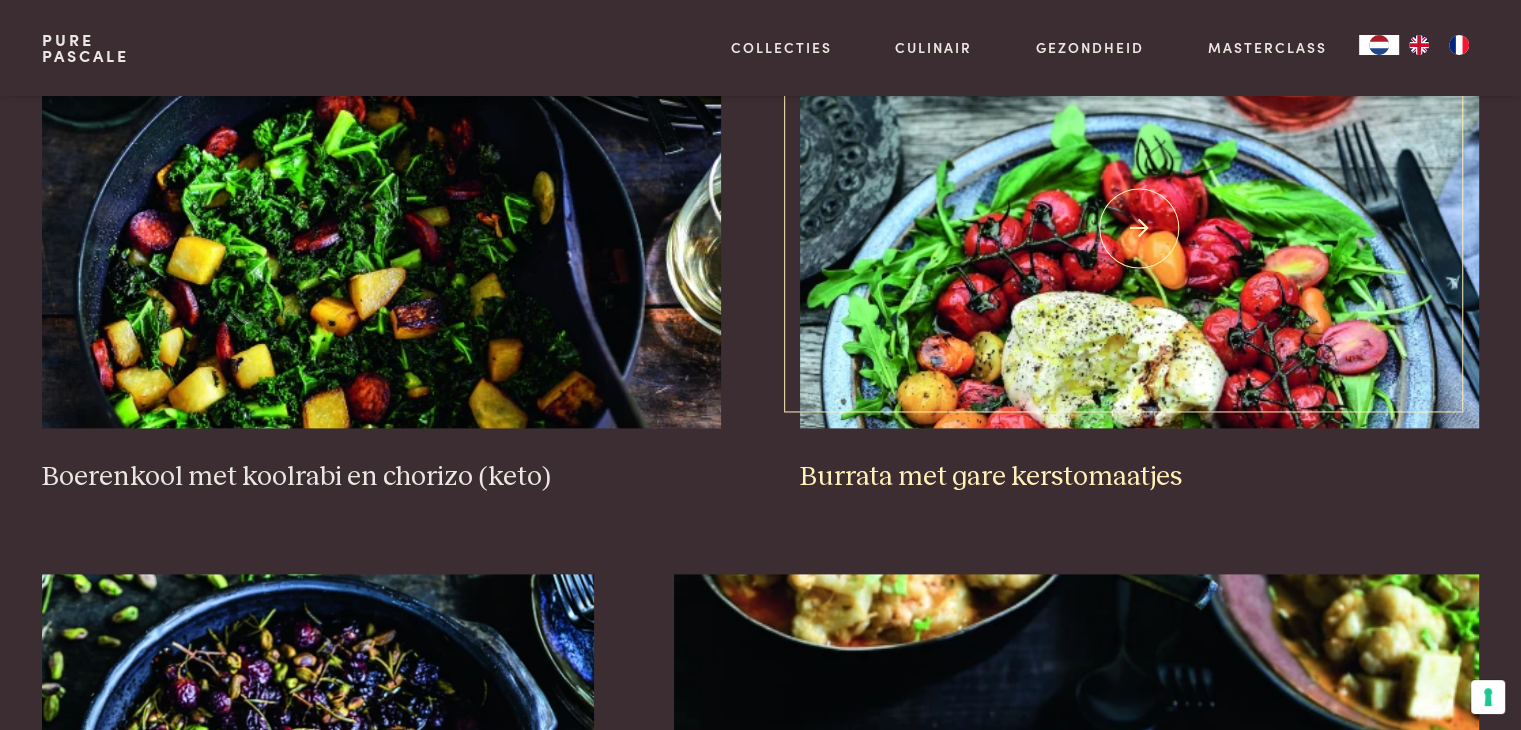 scroll, scrollTop: 2659, scrollLeft: 0, axis: vertical 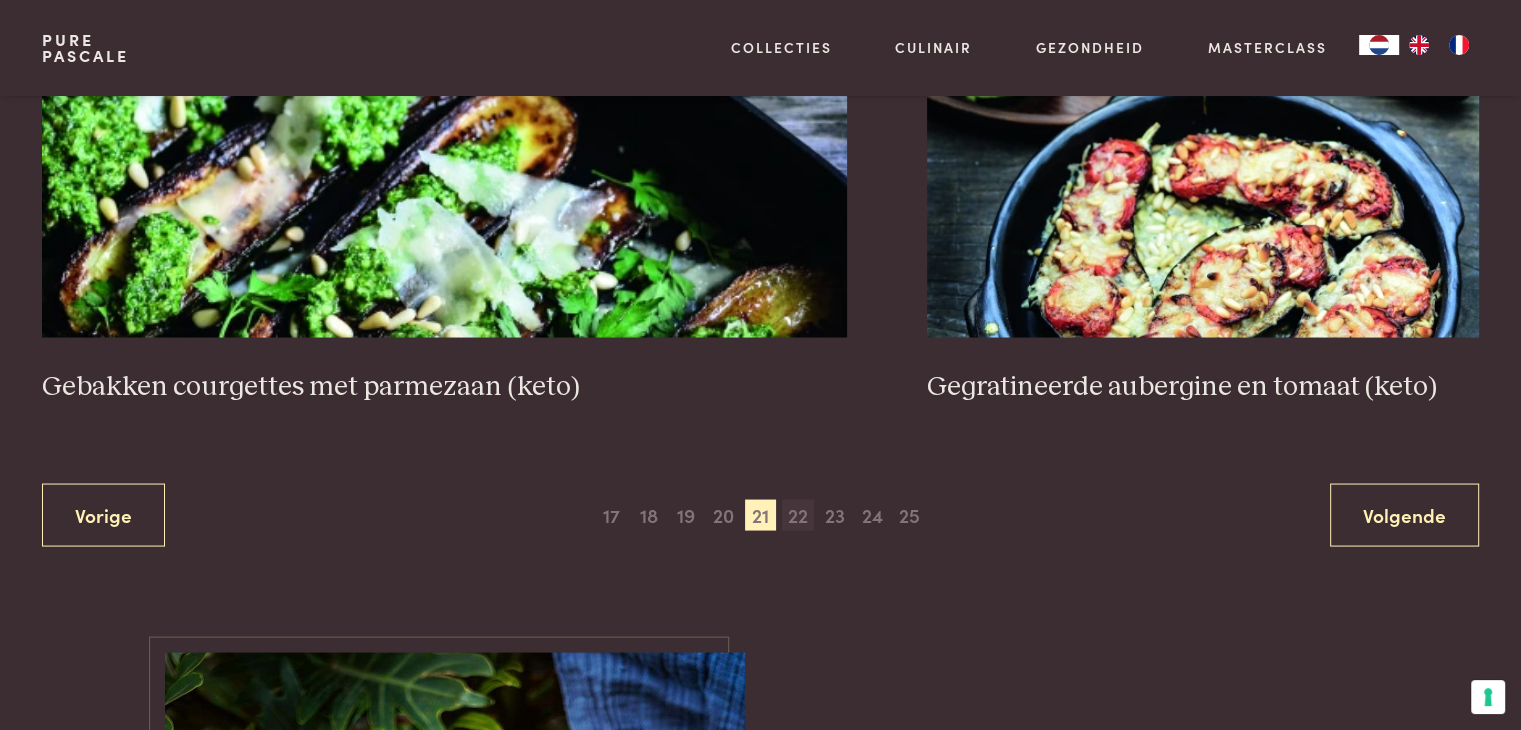click on "22" at bounding box center (798, 515) 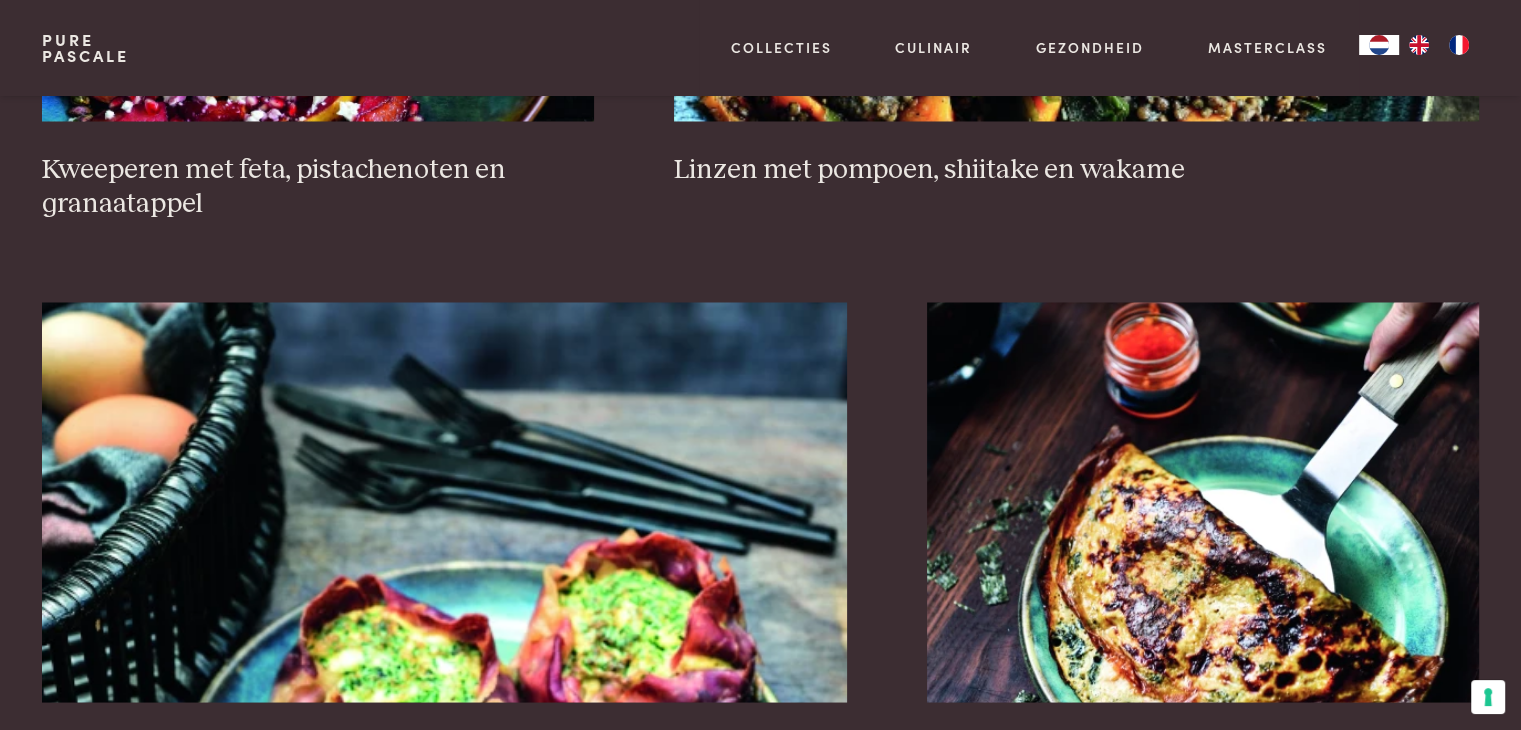scroll, scrollTop: 3659, scrollLeft: 0, axis: vertical 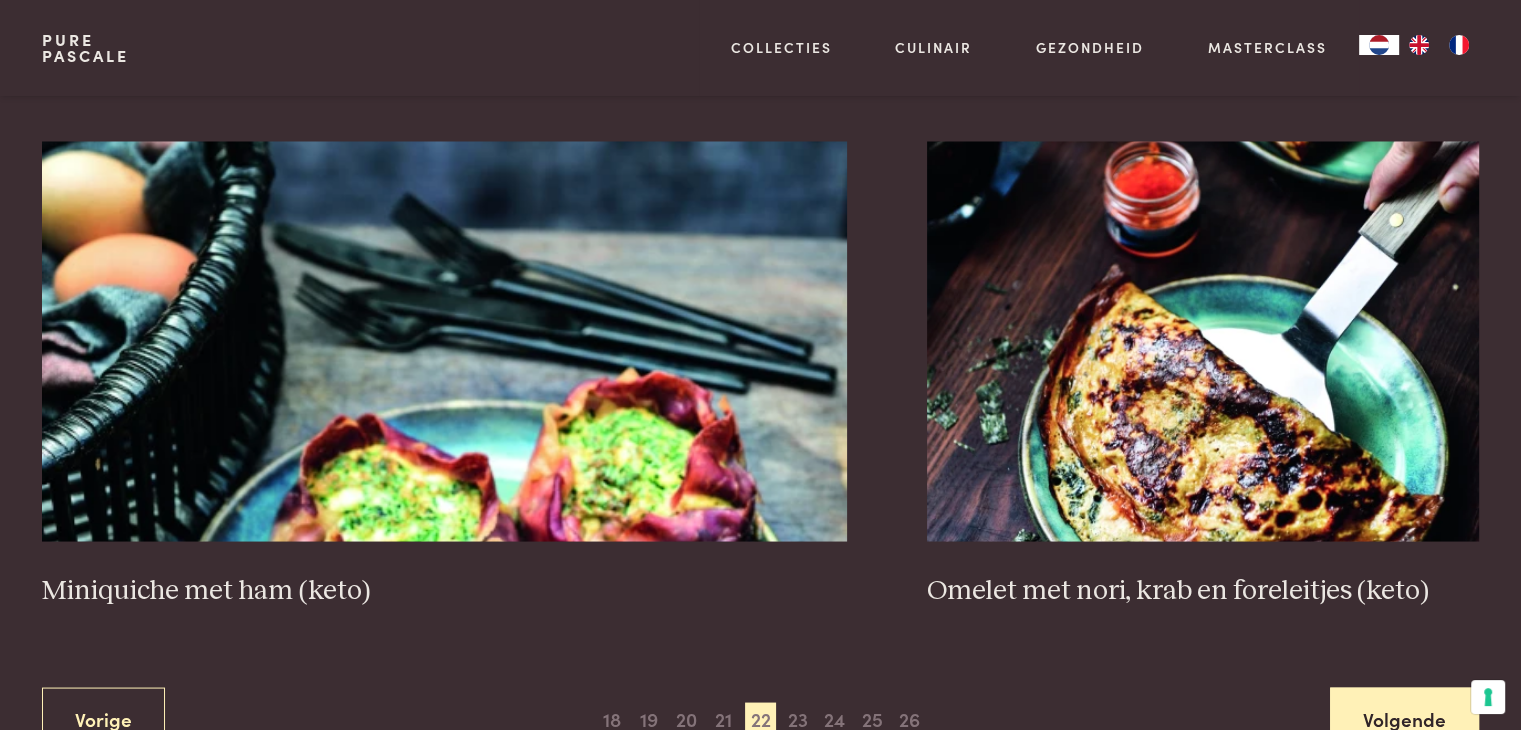 click on "Volgende" at bounding box center [1404, 718] 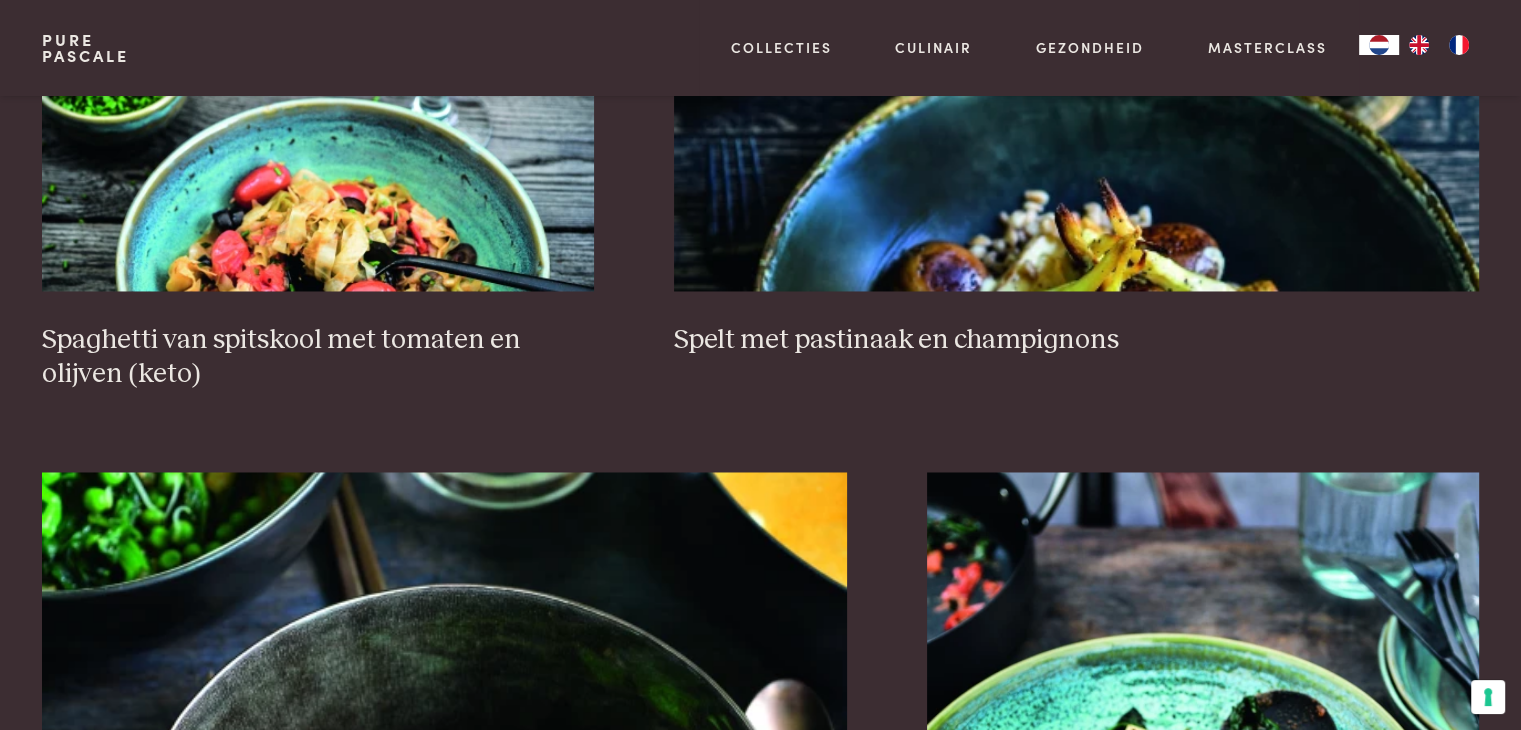 scroll, scrollTop: 3659, scrollLeft: 0, axis: vertical 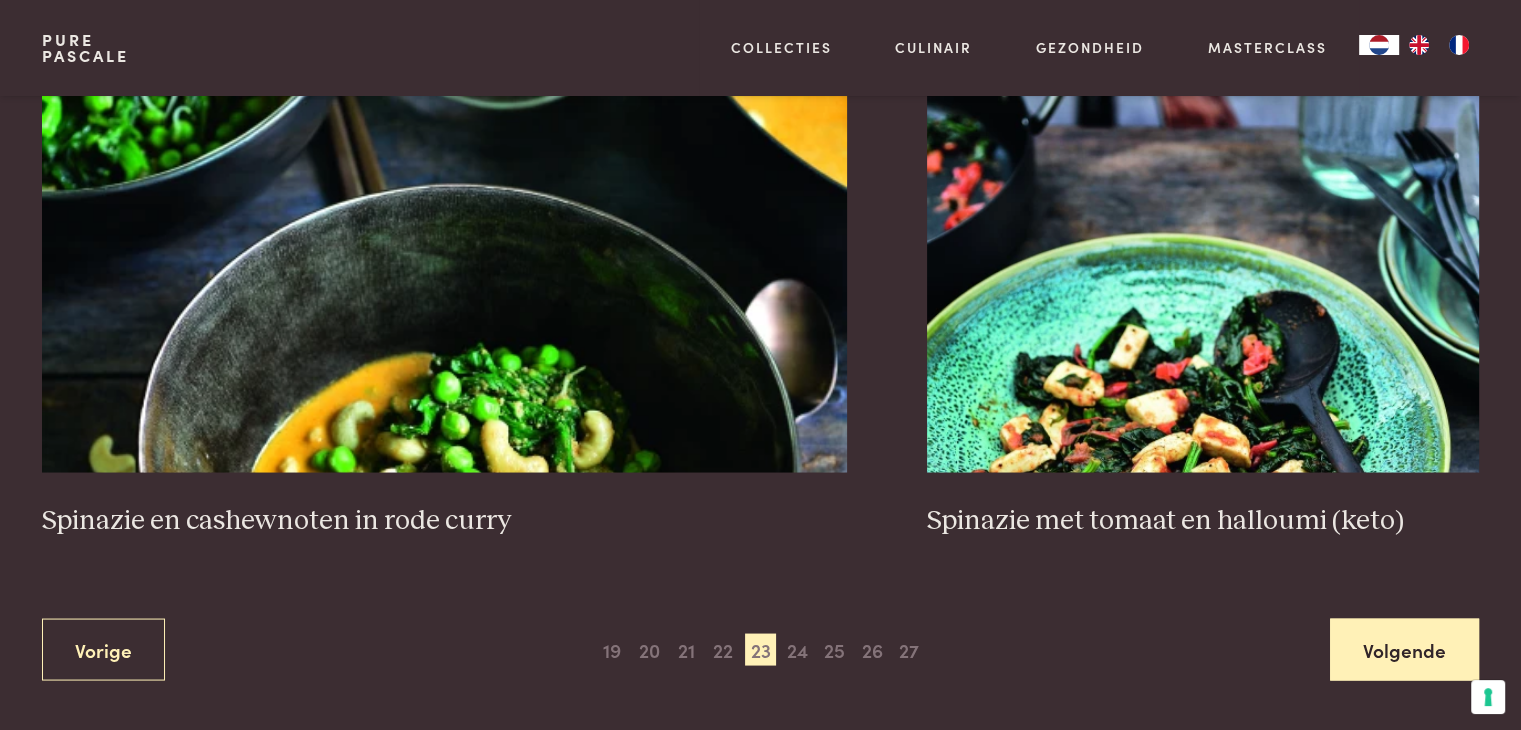 click on "Volgende" at bounding box center (1404, 649) 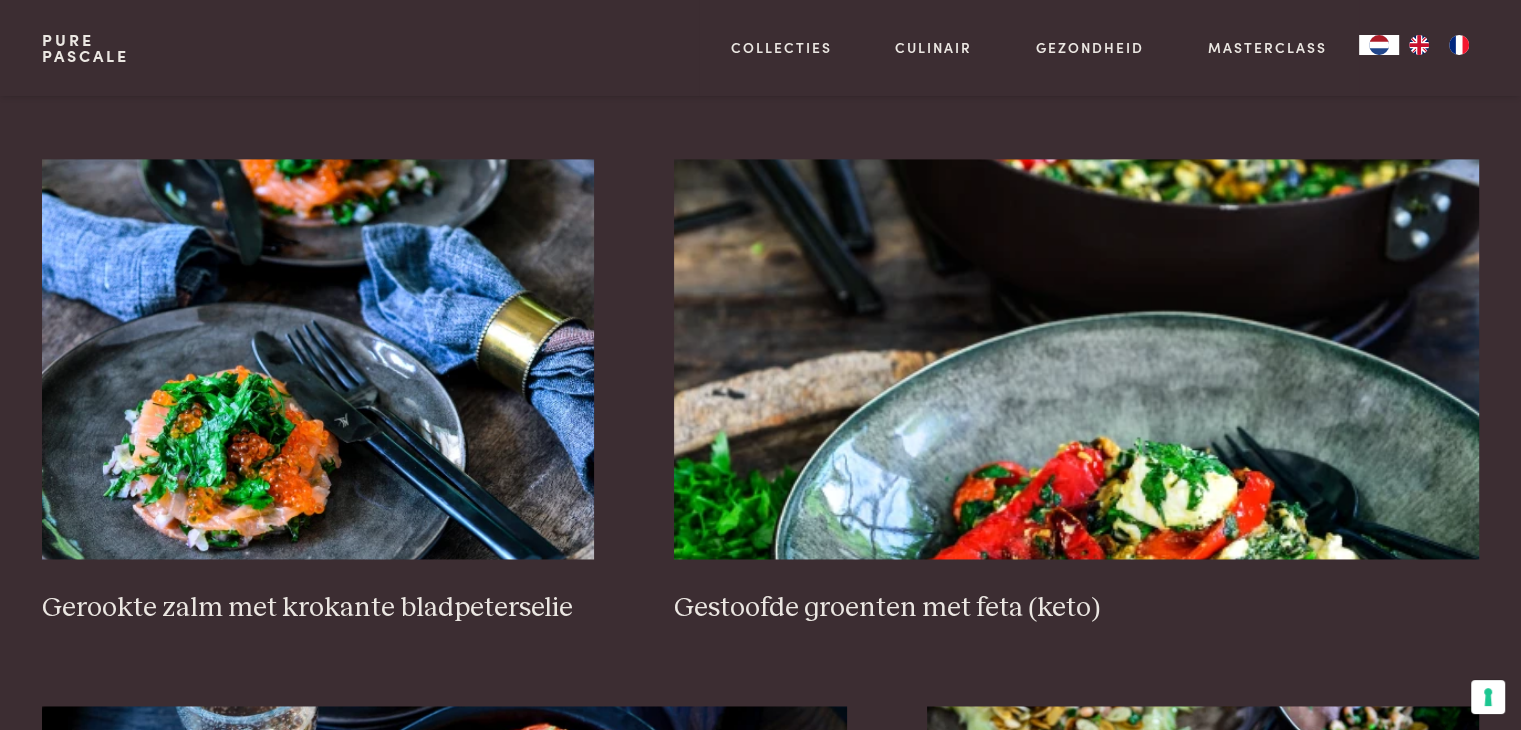 scroll, scrollTop: 2959, scrollLeft: 0, axis: vertical 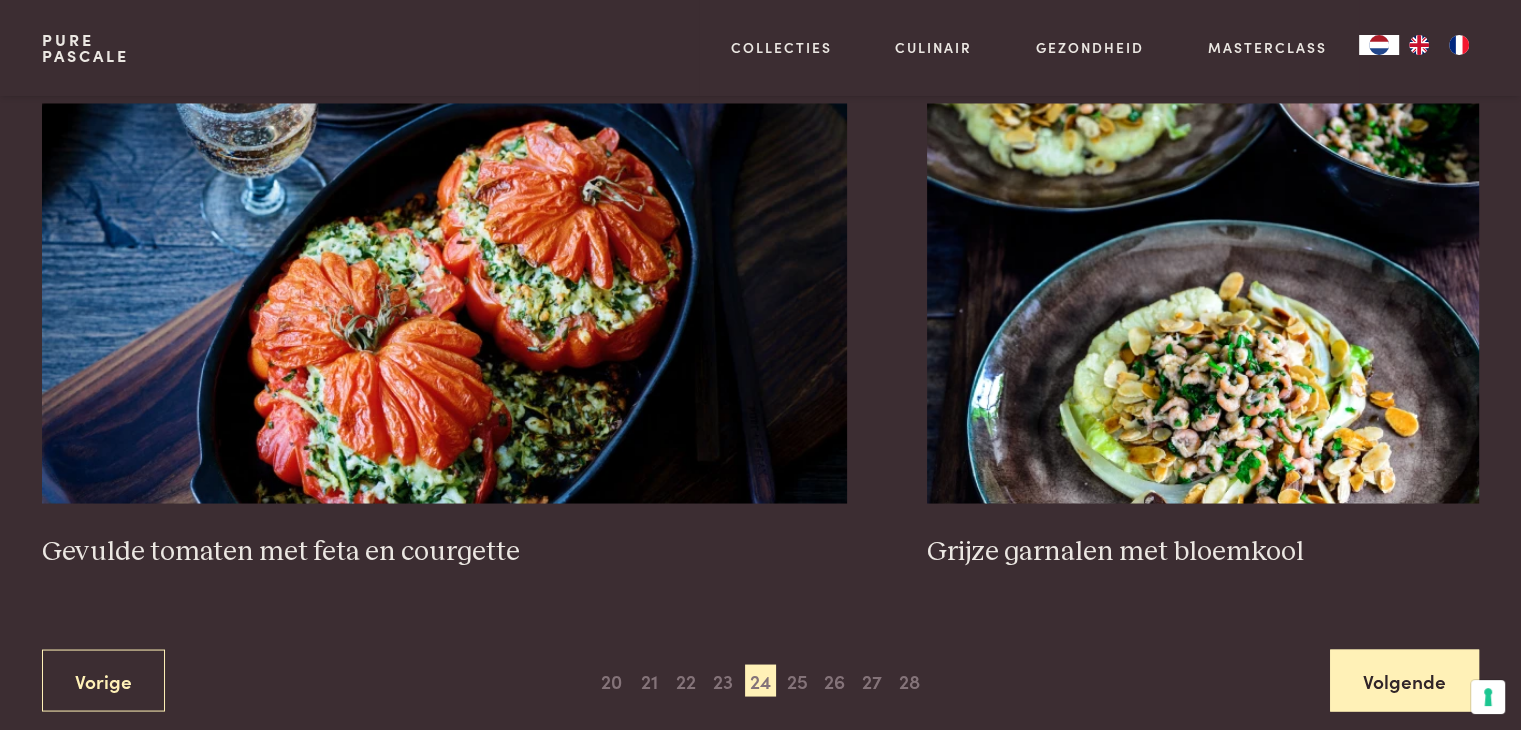 click on "Volgende" at bounding box center (1404, 680) 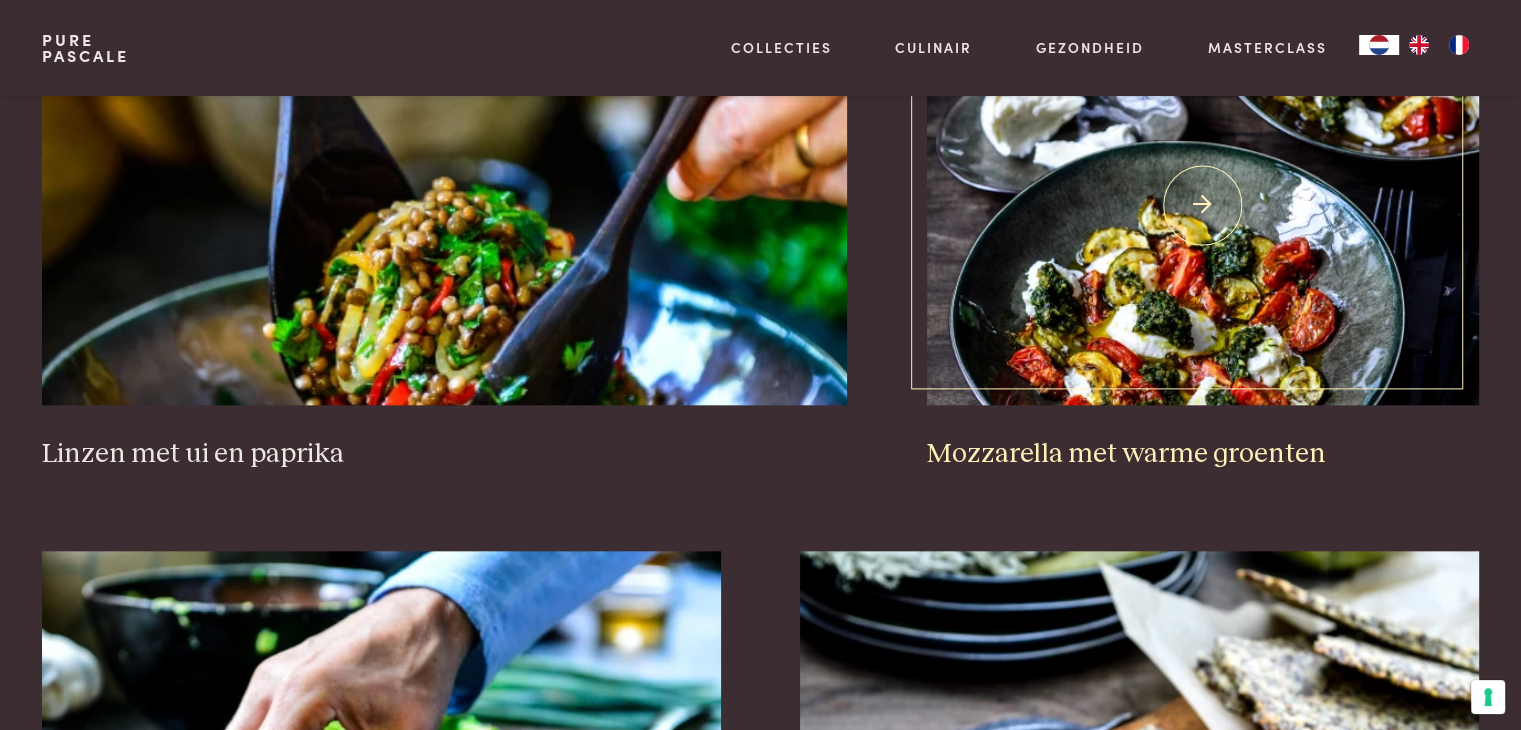 scroll, scrollTop: 2059, scrollLeft: 0, axis: vertical 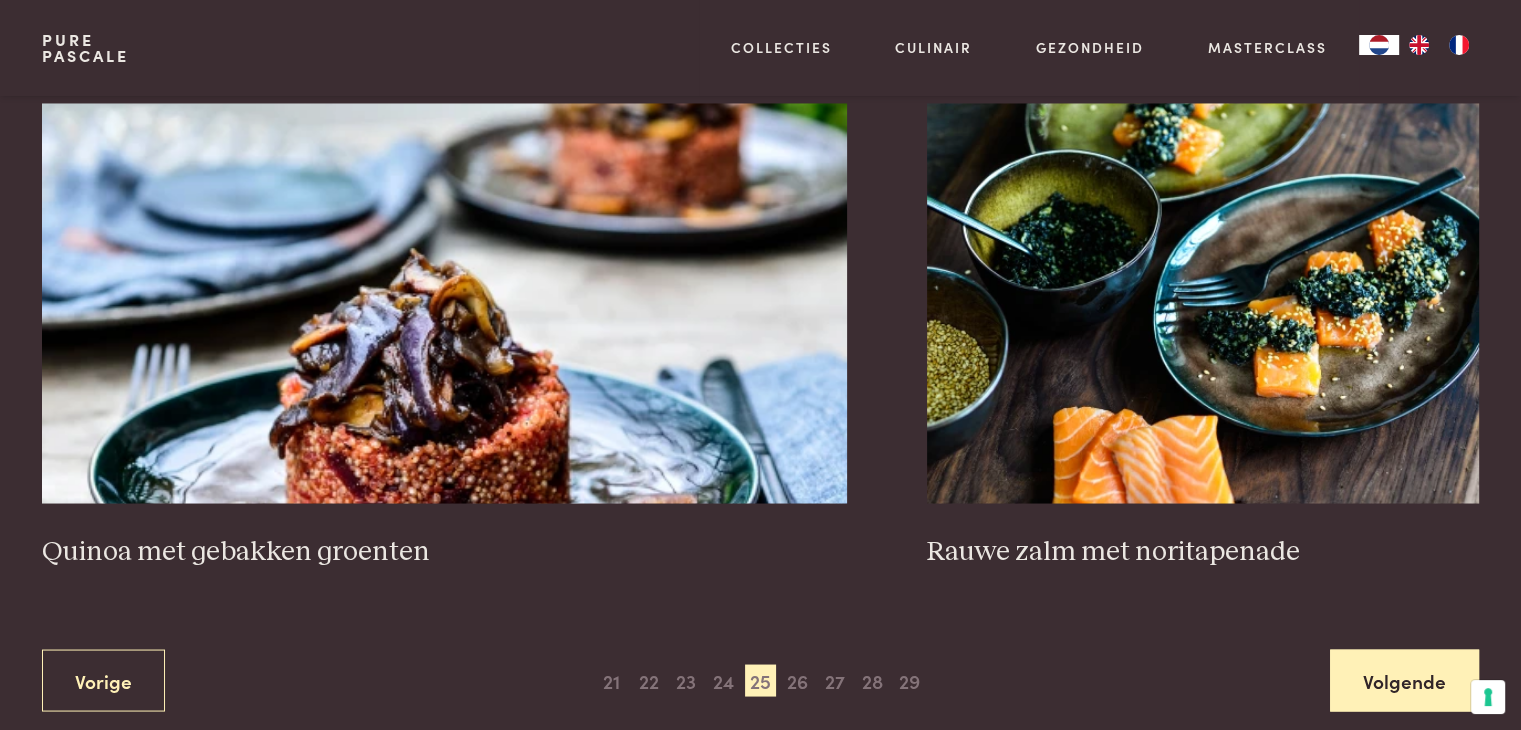 click on "Volgende" at bounding box center [1404, 680] 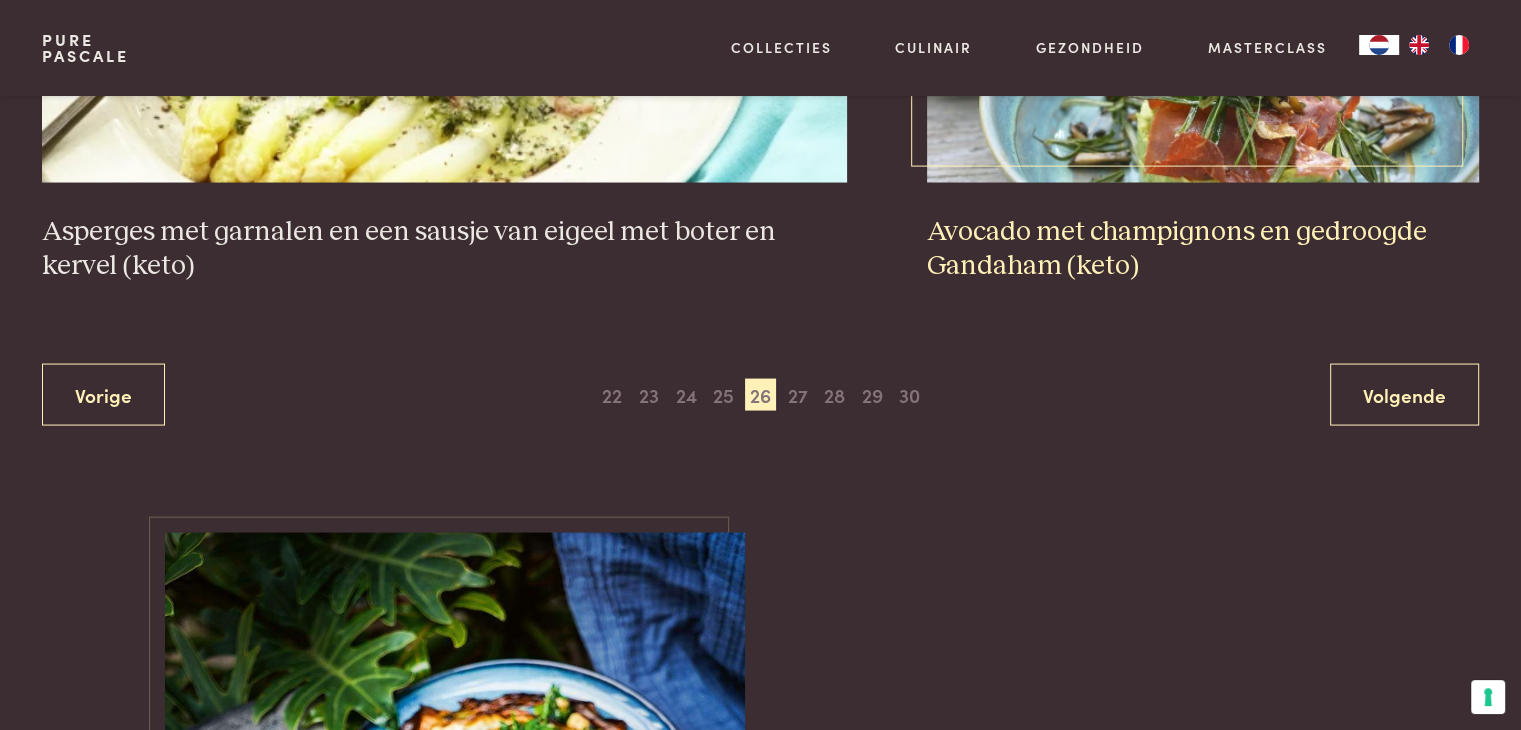 scroll, scrollTop: 3959, scrollLeft: 0, axis: vertical 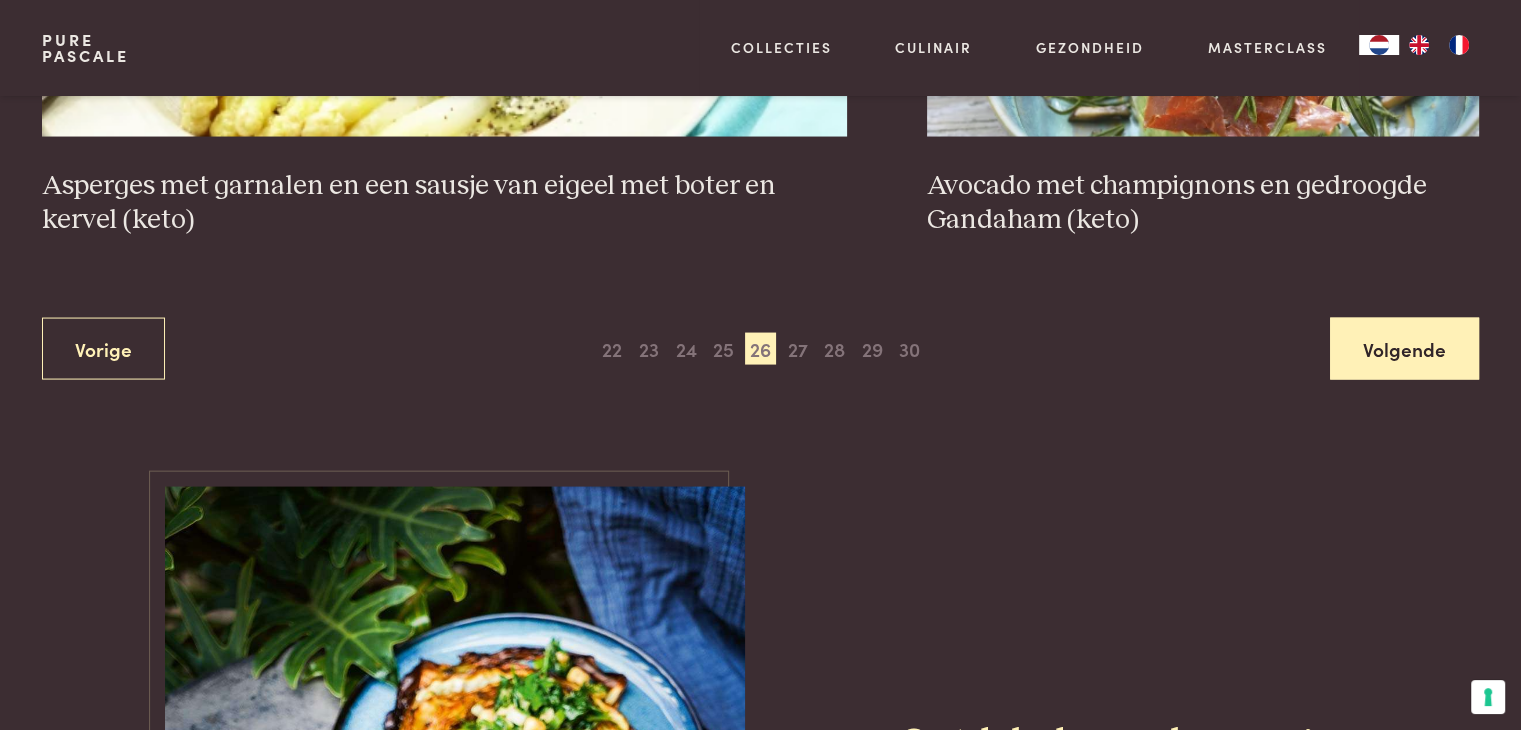 click on "Volgende" at bounding box center [1404, 349] 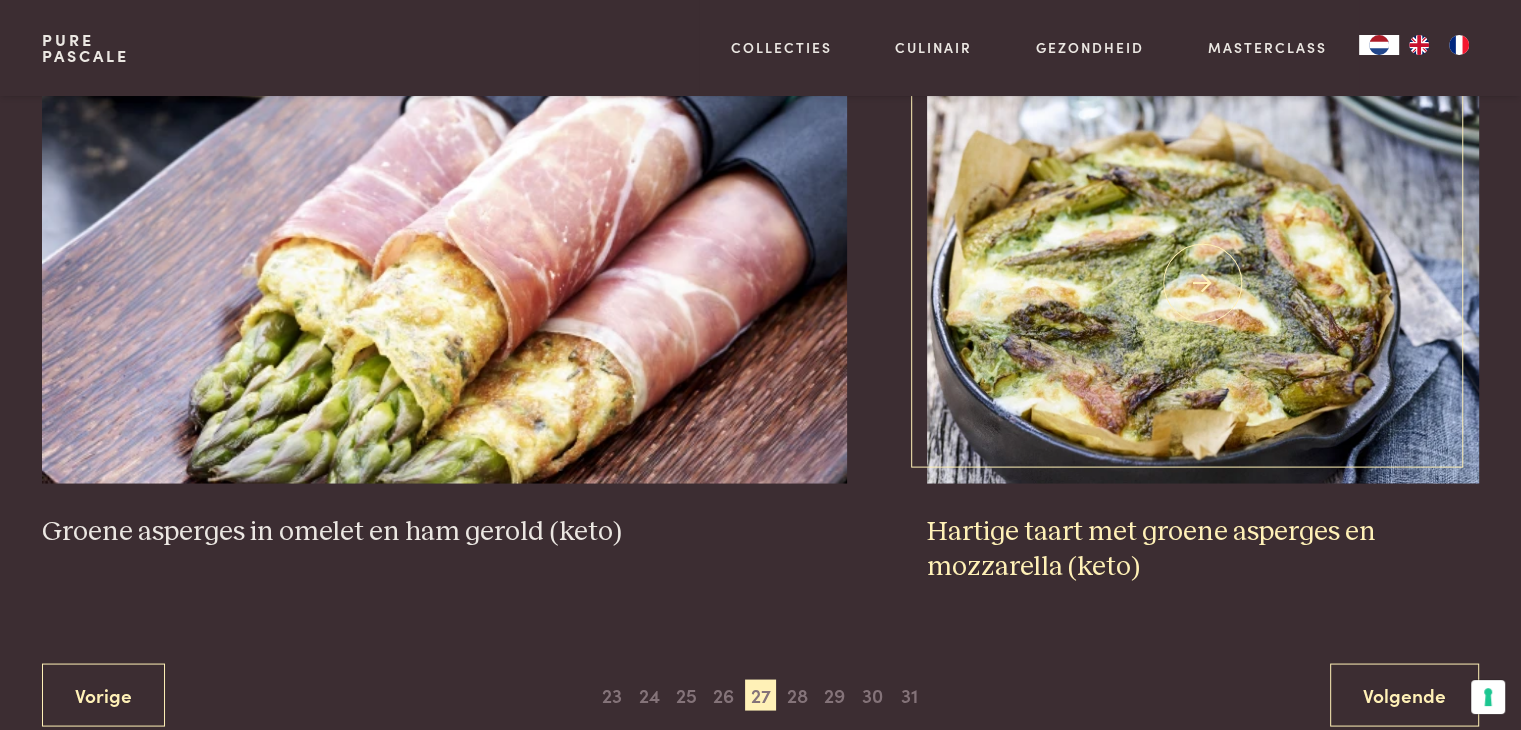 scroll, scrollTop: 3659, scrollLeft: 0, axis: vertical 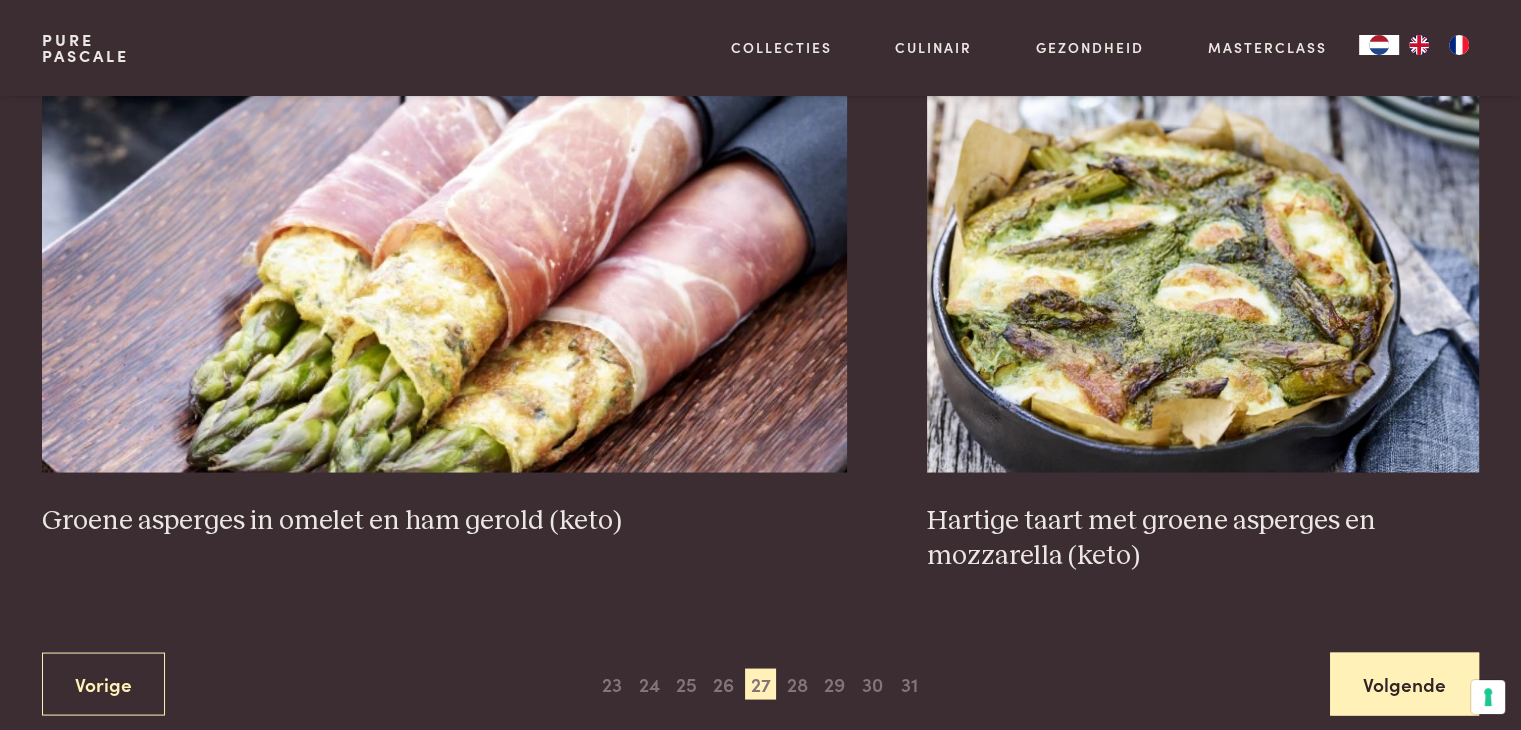 click on "Volgende" at bounding box center [1404, 683] 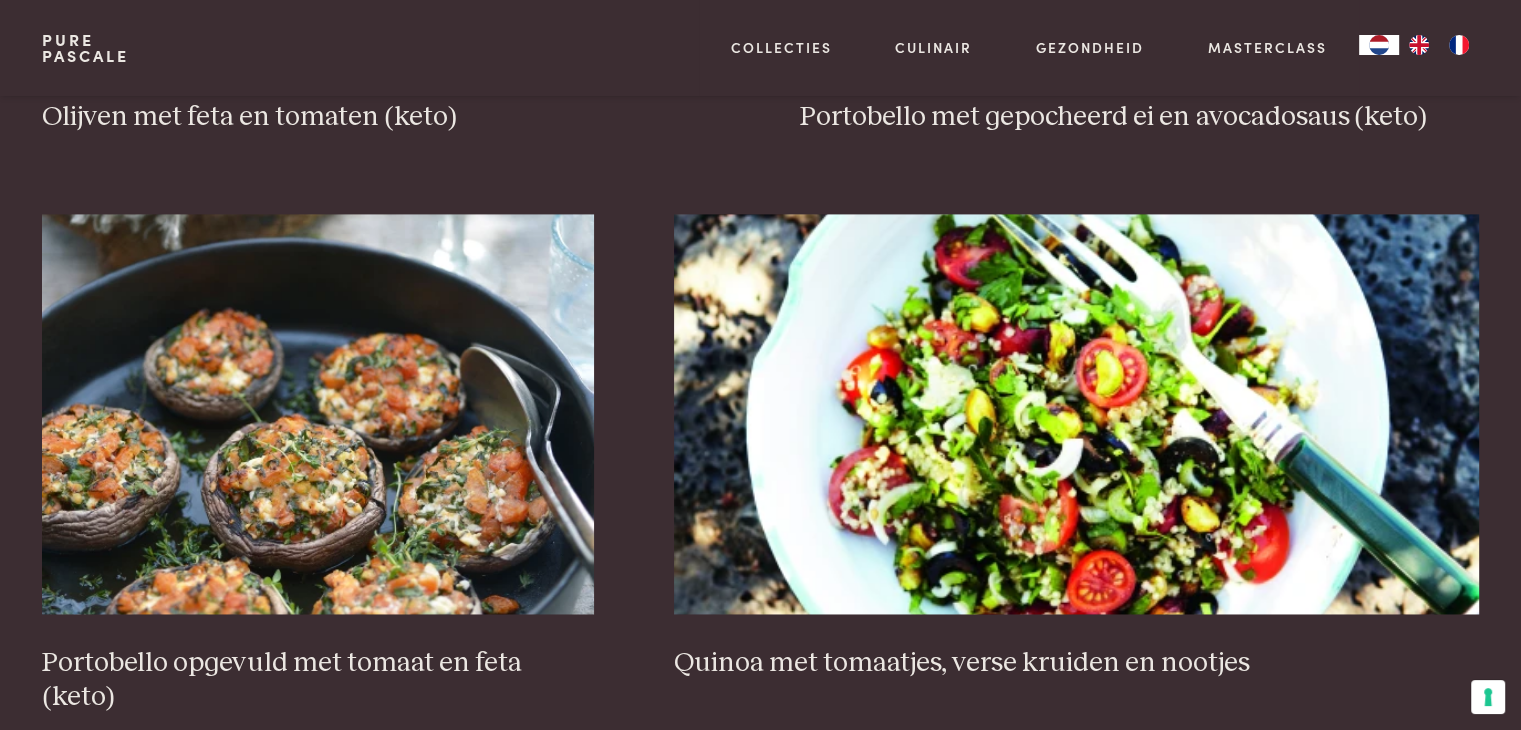scroll, scrollTop: 2959, scrollLeft: 0, axis: vertical 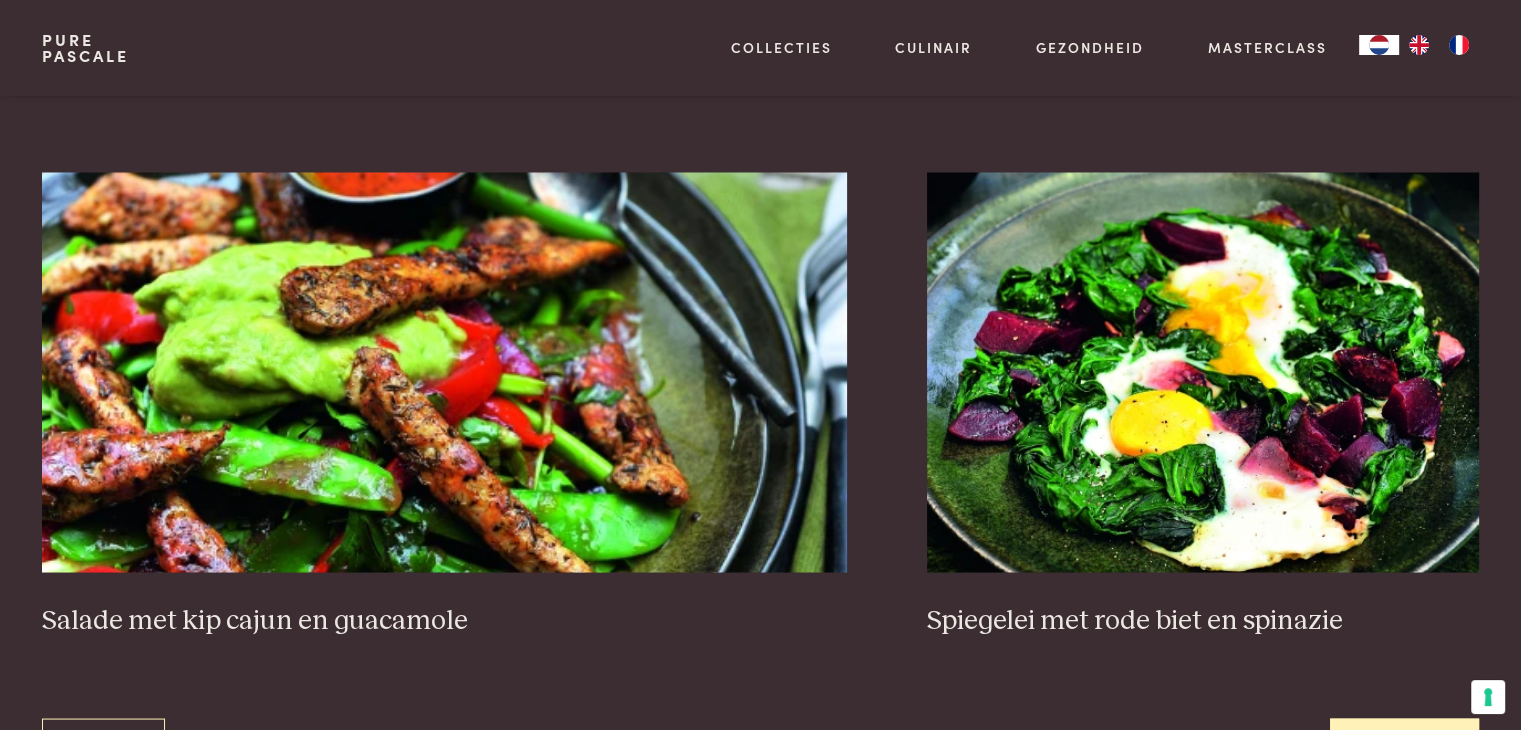 click on "Volgende" at bounding box center (1404, 749) 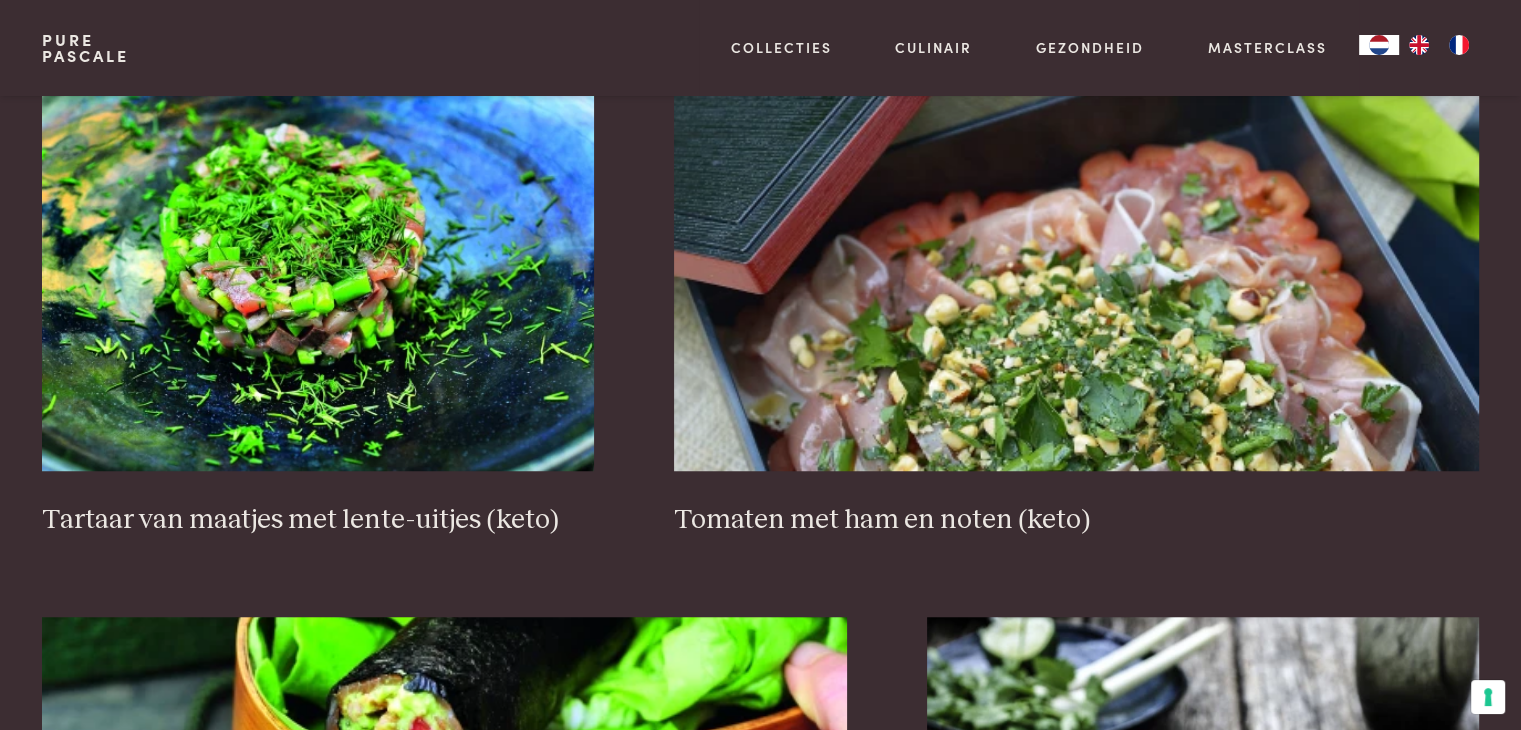 scroll, scrollTop: 1459, scrollLeft: 0, axis: vertical 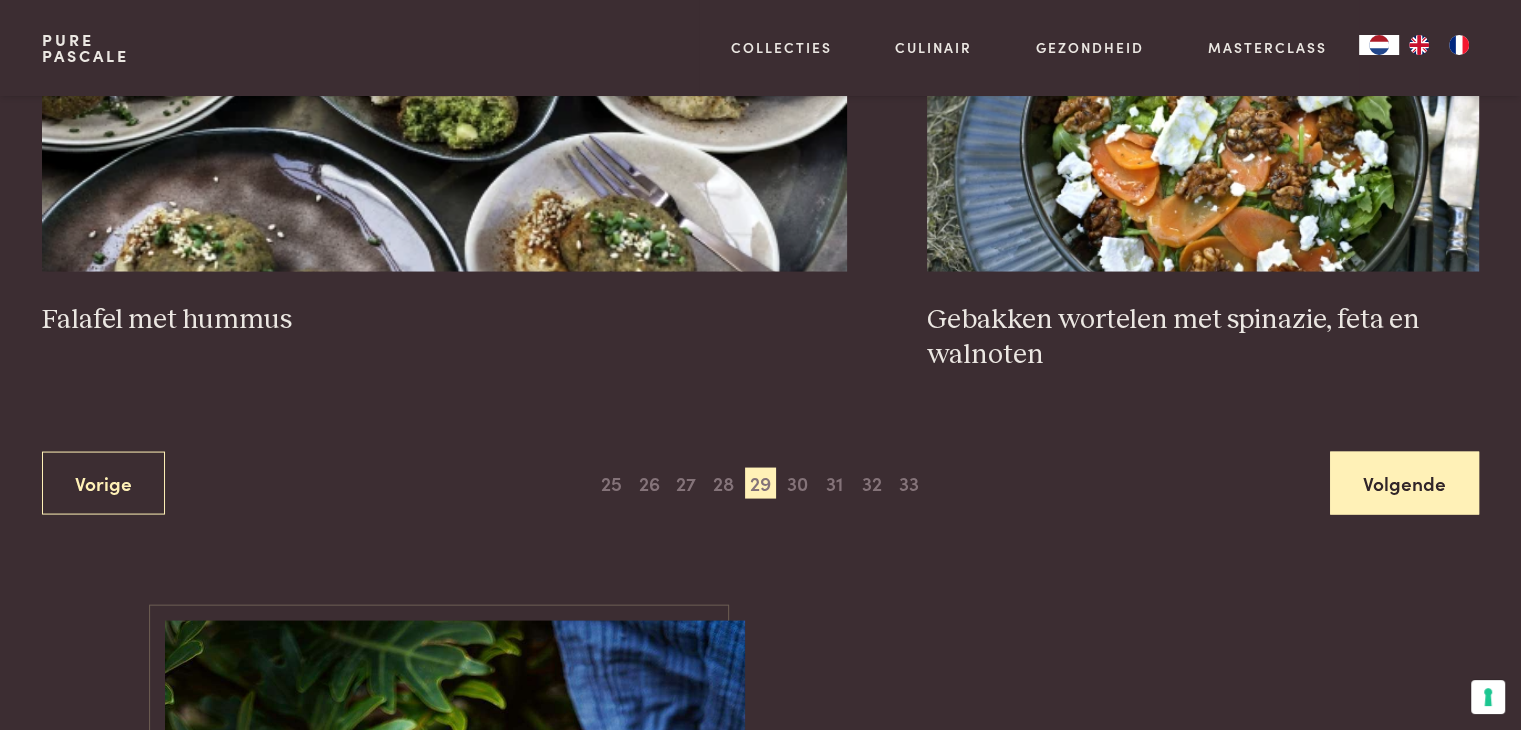 click on "Volgende" at bounding box center (1404, 483) 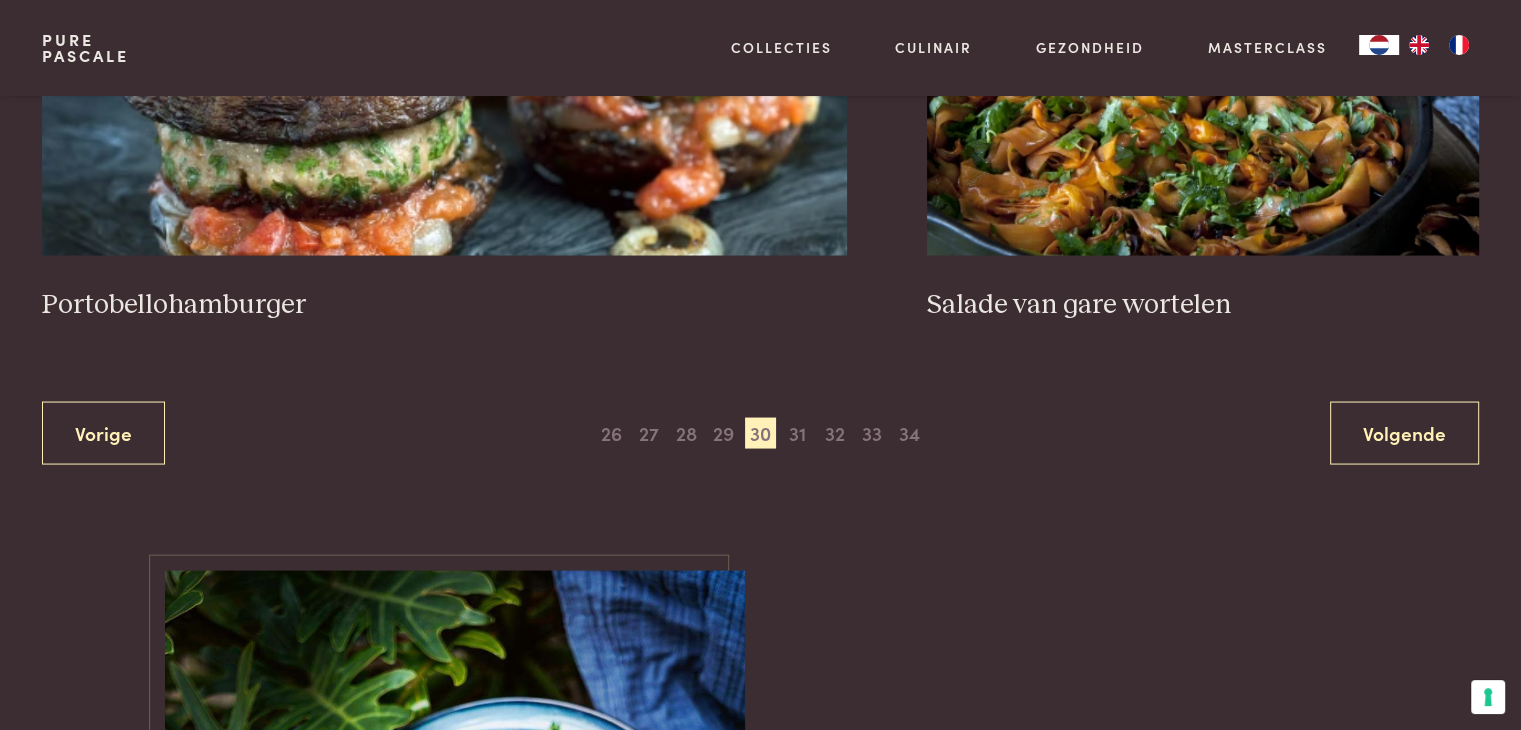 scroll, scrollTop: 3859, scrollLeft: 0, axis: vertical 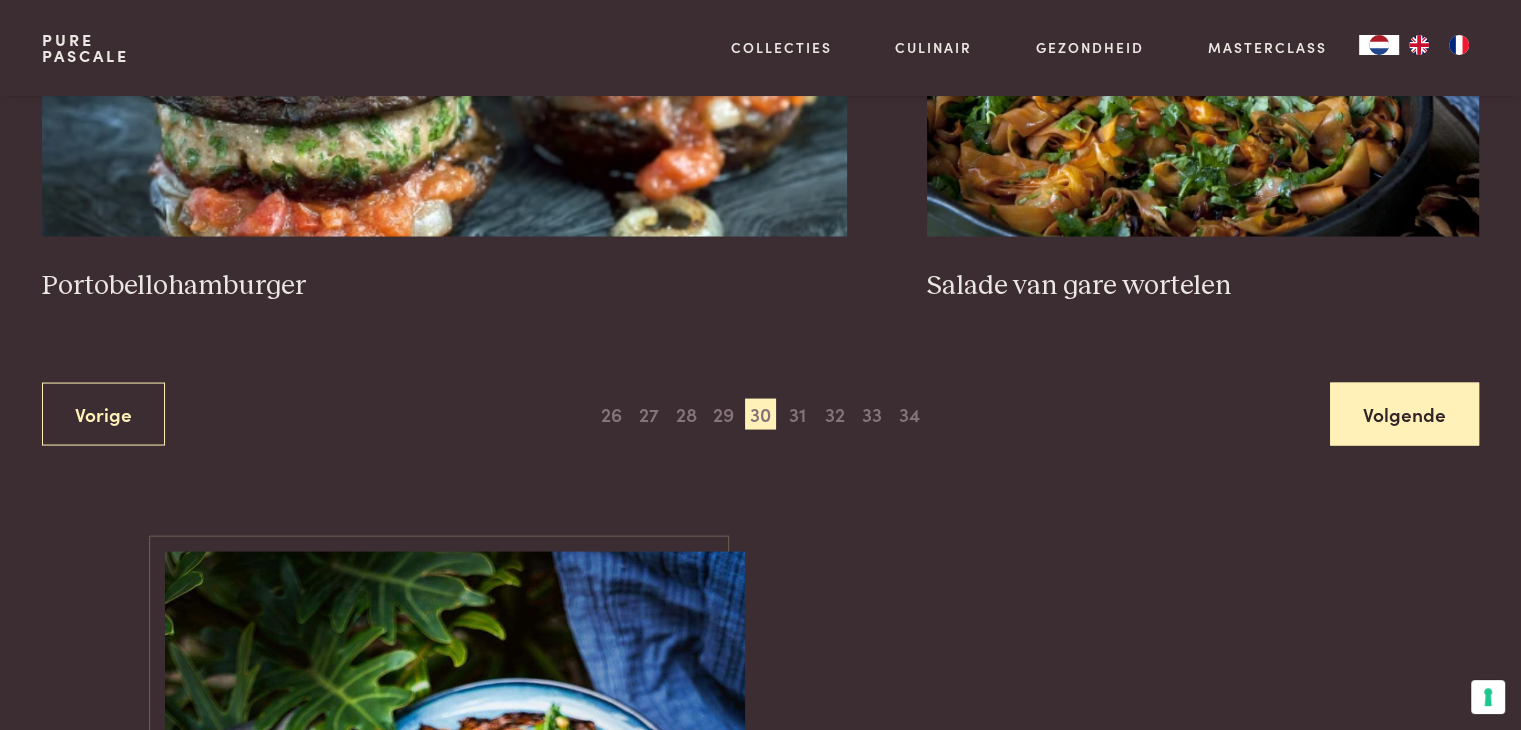 click on "Volgende" at bounding box center [1404, 414] 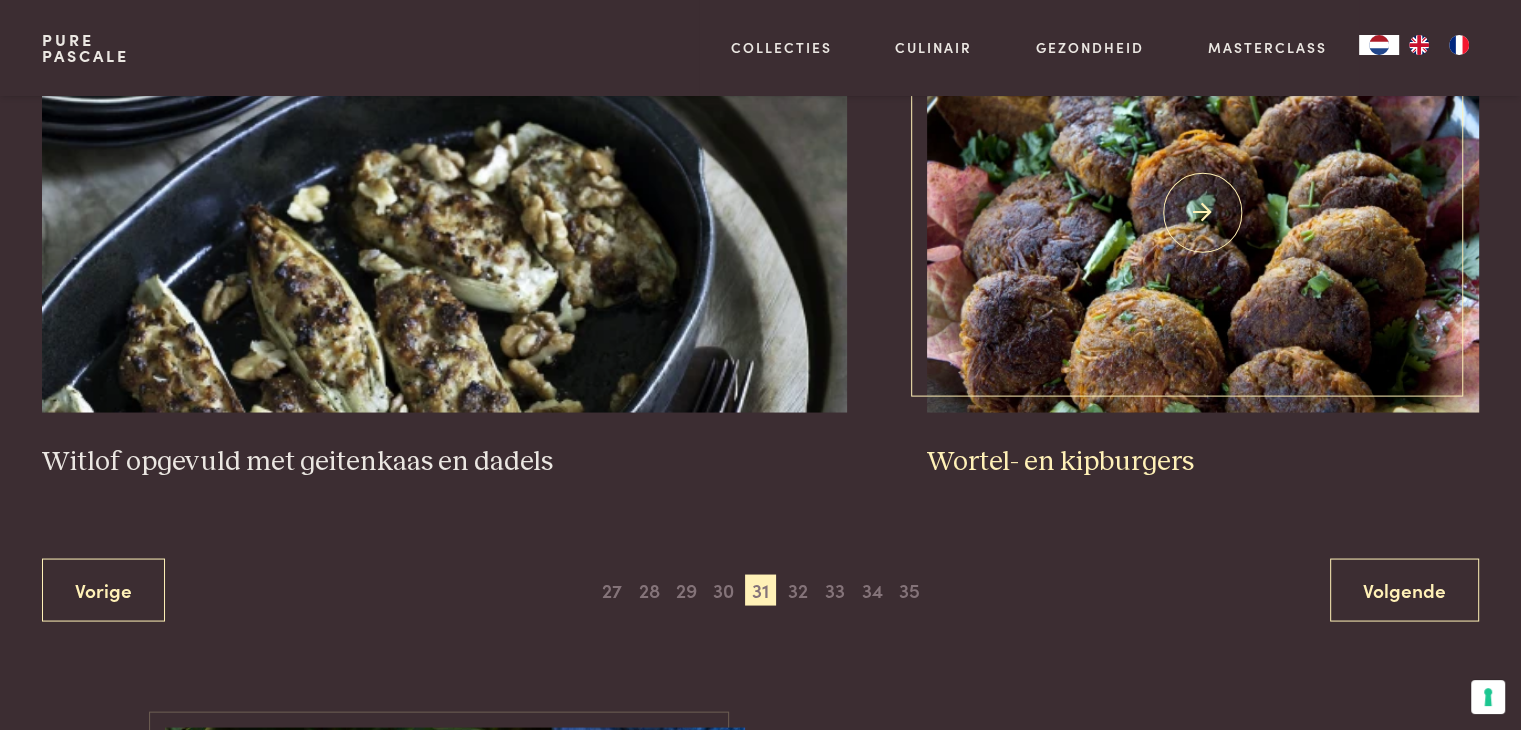 scroll, scrollTop: 3759, scrollLeft: 0, axis: vertical 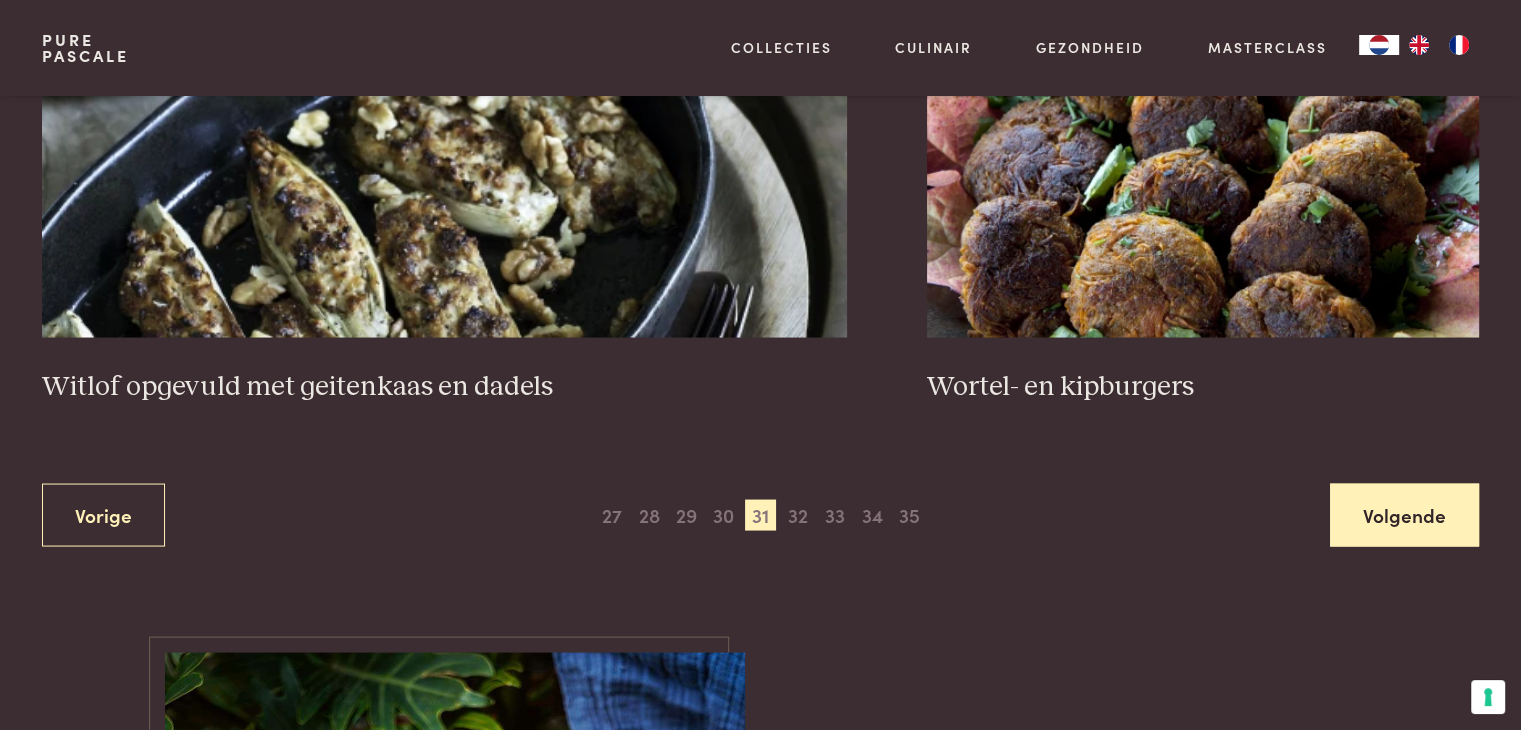 click on "Volgende" at bounding box center [1404, 514] 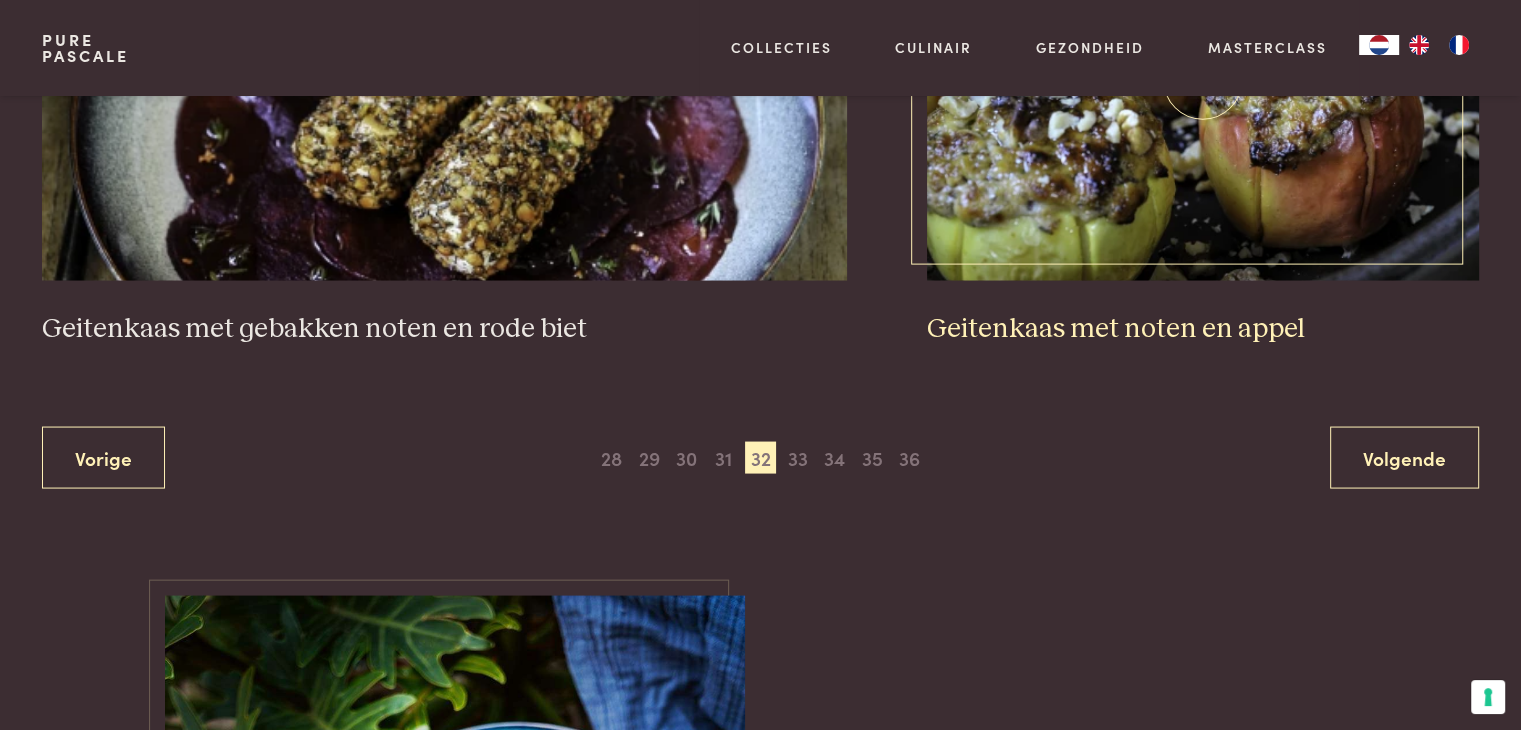 scroll, scrollTop: 3859, scrollLeft: 0, axis: vertical 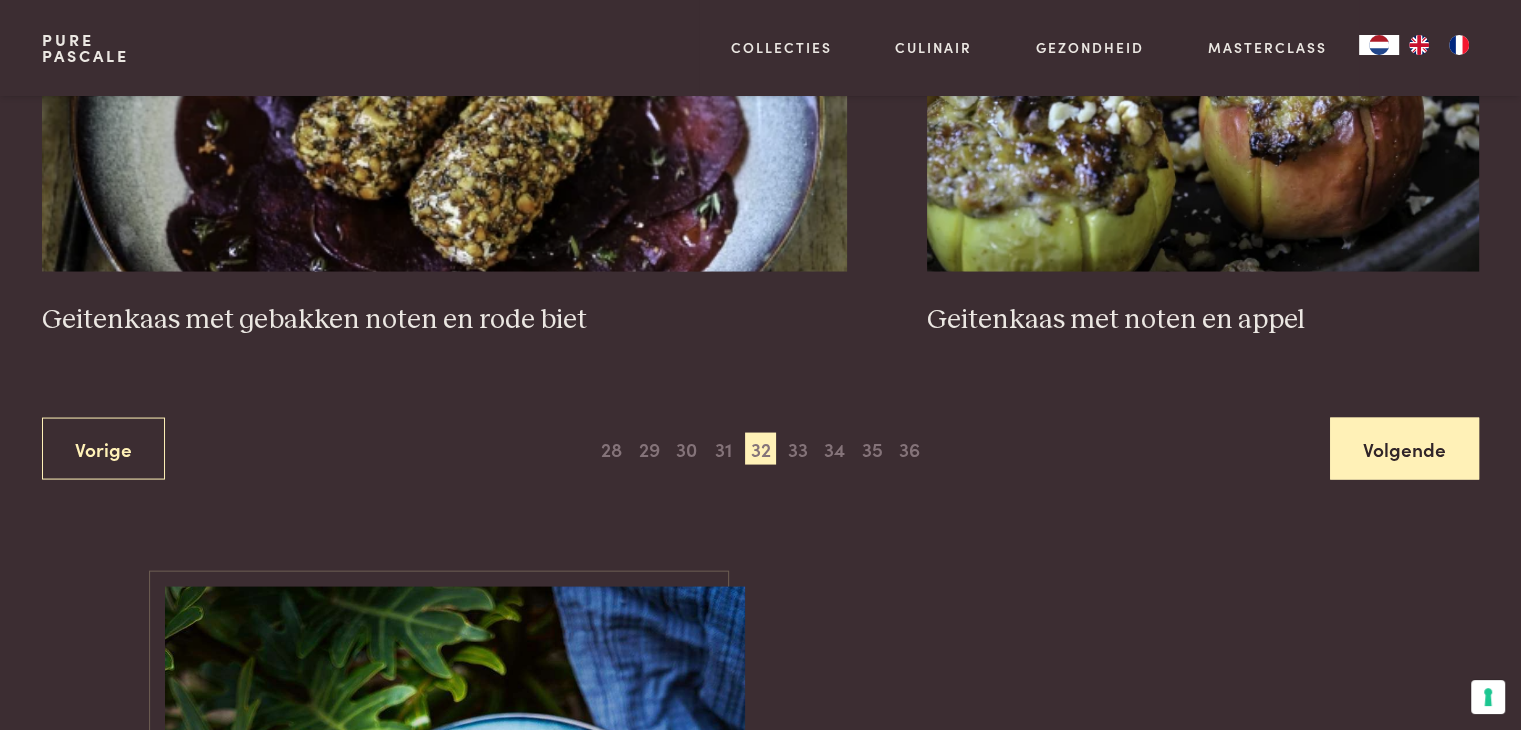 click on "Volgende" at bounding box center (1404, 449) 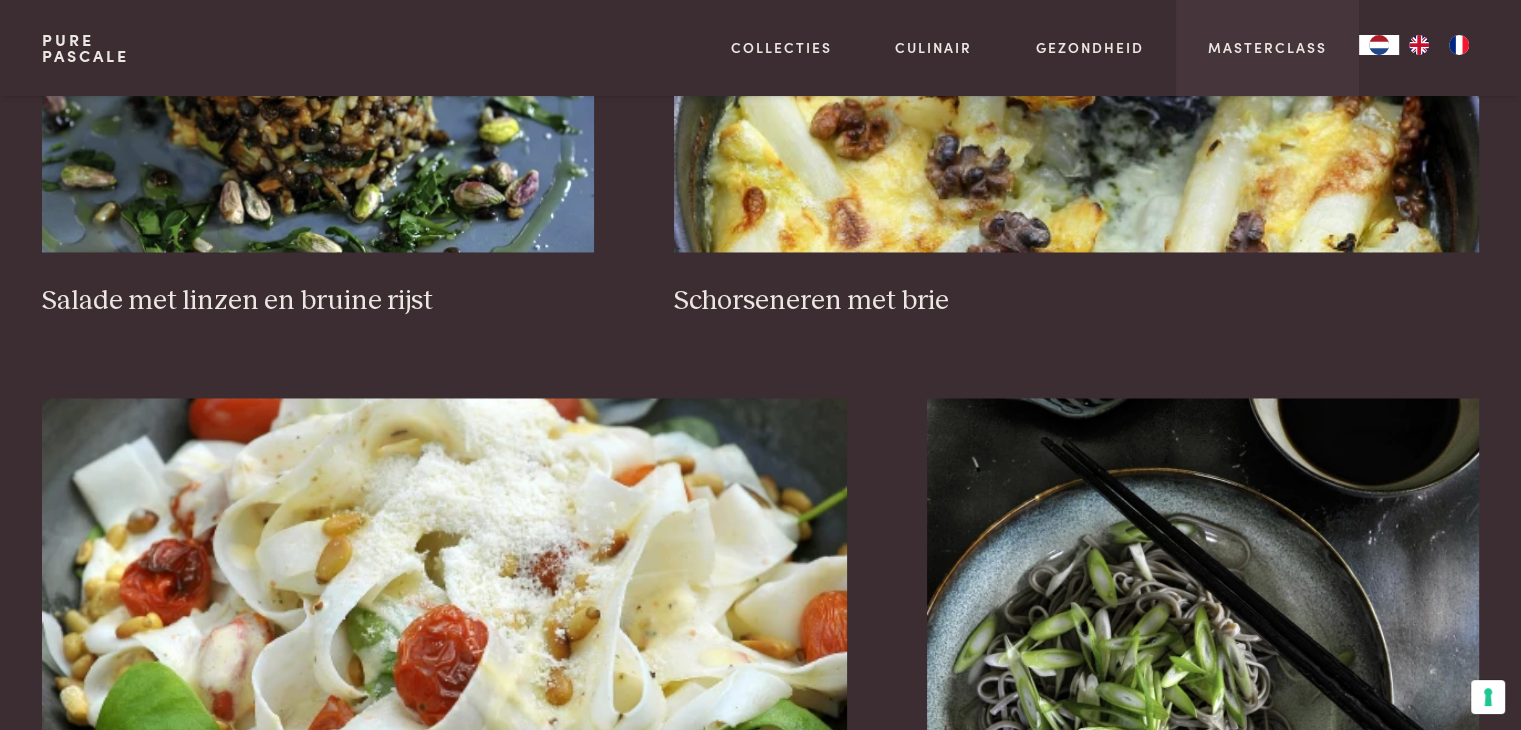 scroll, scrollTop: 3559, scrollLeft: 0, axis: vertical 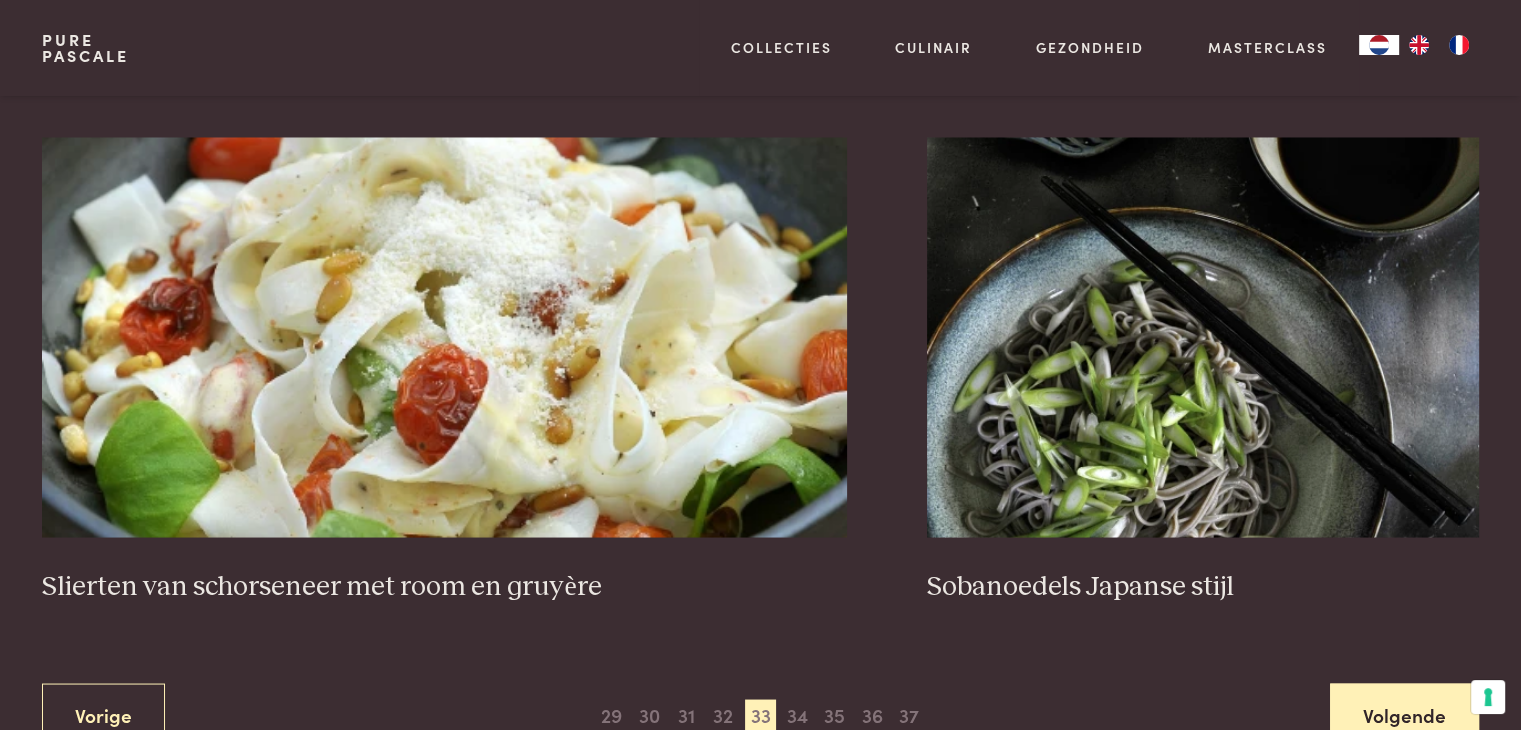 click on "Volgende" at bounding box center (1404, 714) 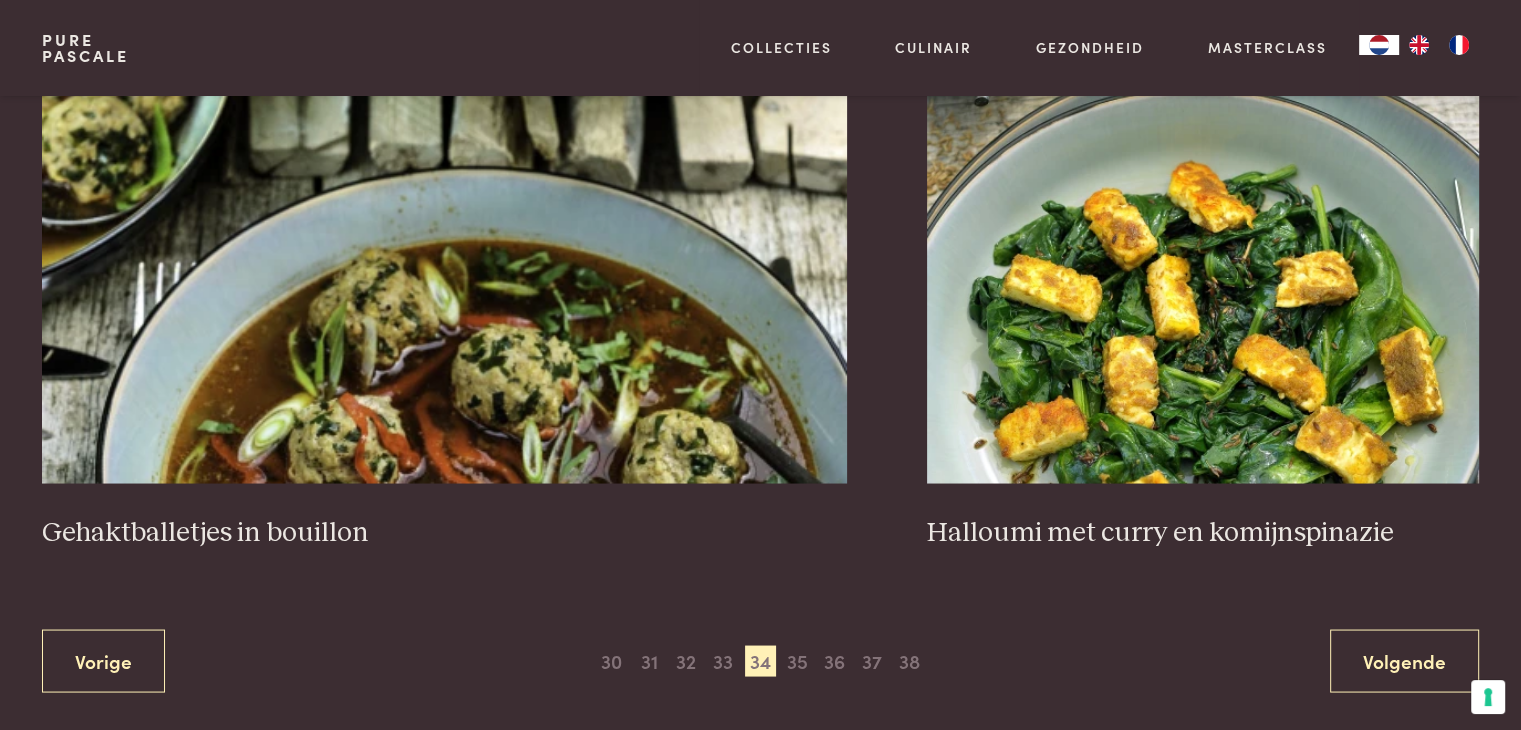 scroll, scrollTop: 3659, scrollLeft: 0, axis: vertical 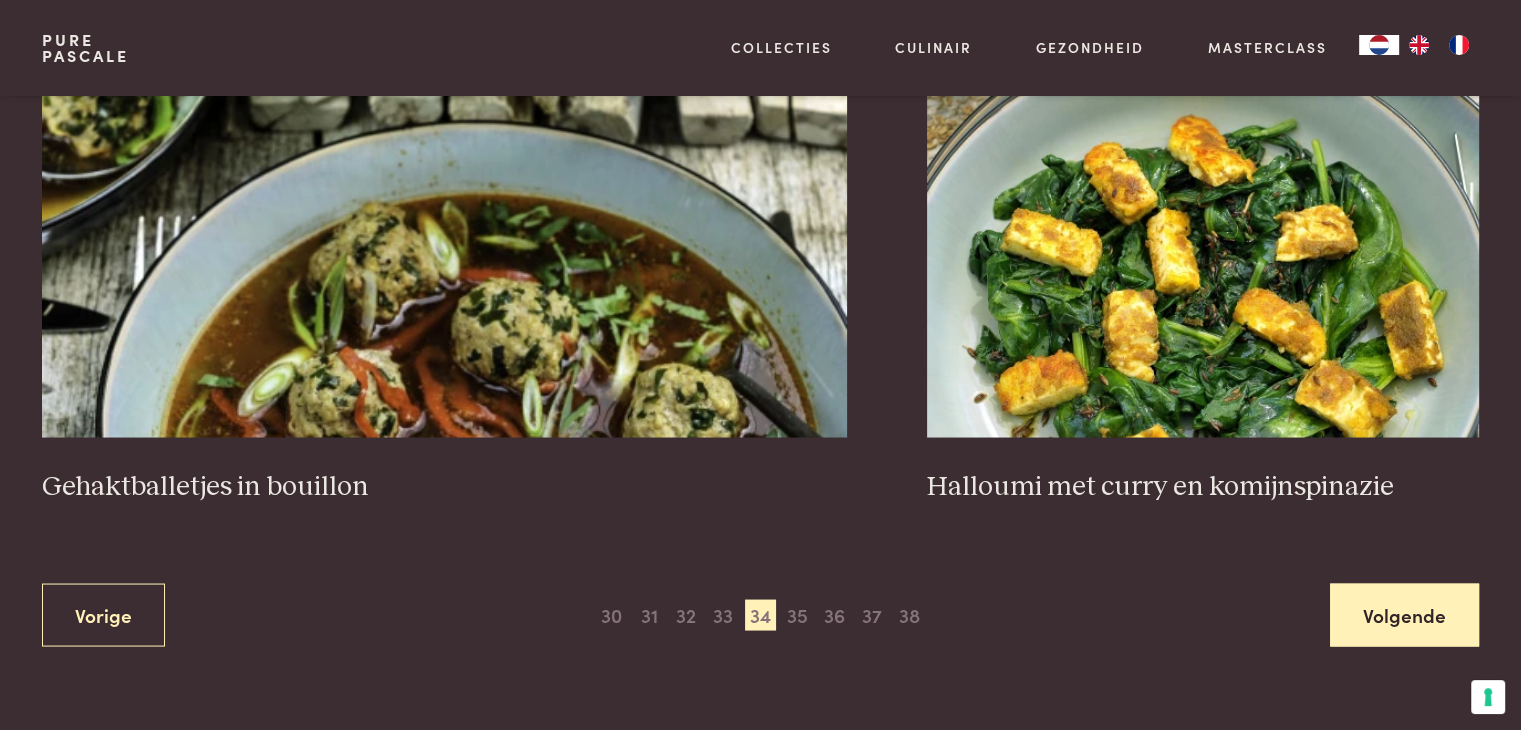 click on "Volgende" at bounding box center (1404, 614) 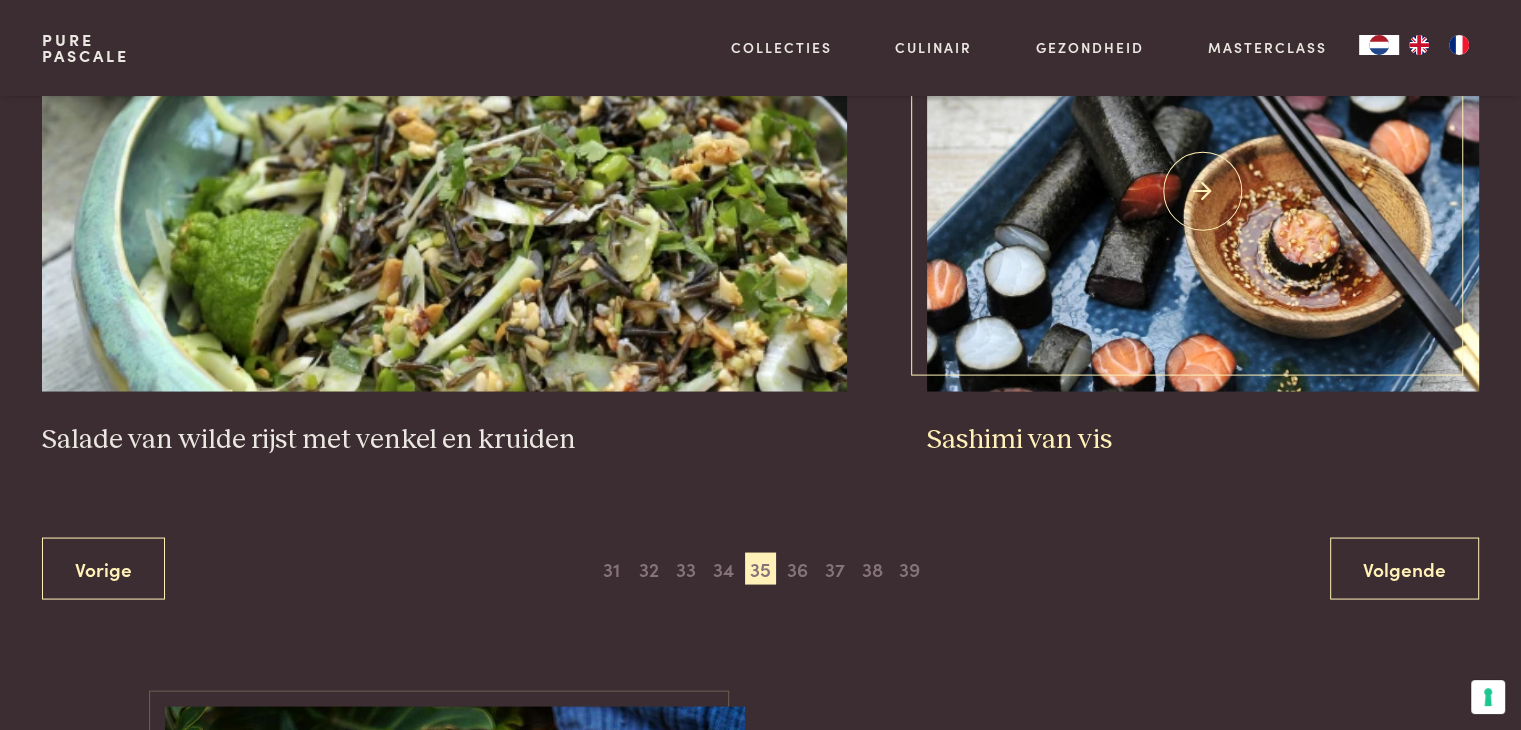 scroll, scrollTop: 3759, scrollLeft: 0, axis: vertical 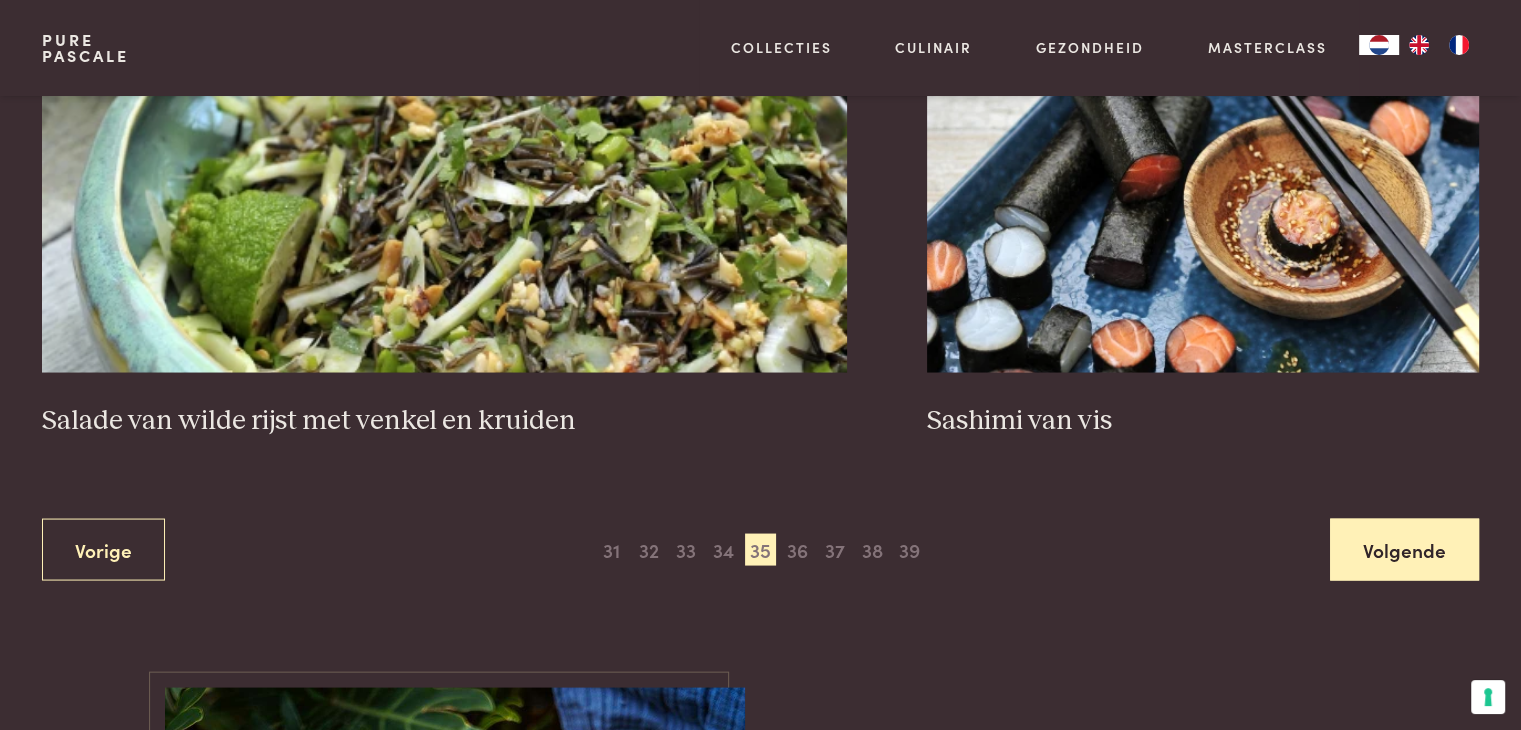 click on "Volgende" at bounding box center [1404, 549] 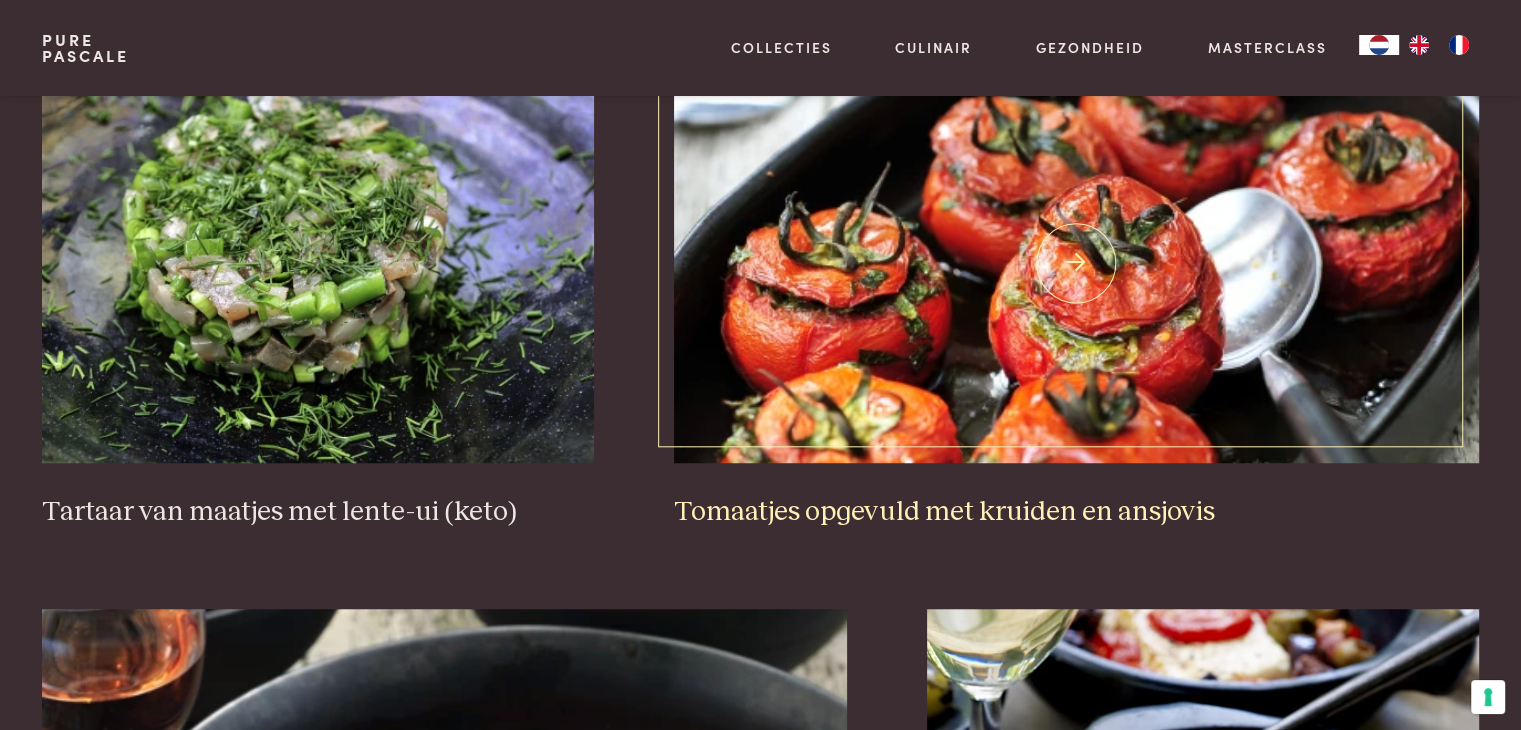 scroll, scrollTop: 1459, scrollLeft: 0, axis: vertical 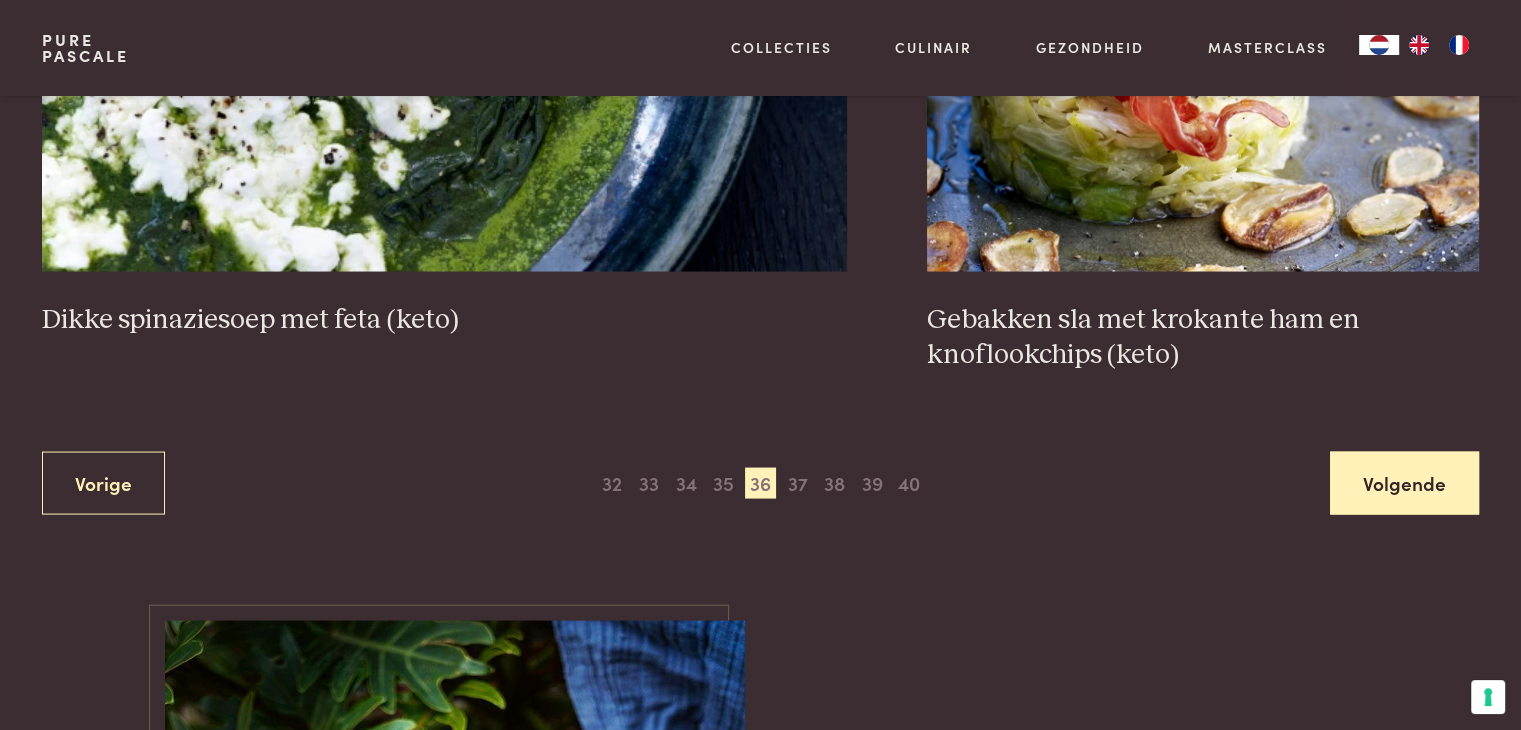 click on "Volgende" at bounding box center [1404, 483] 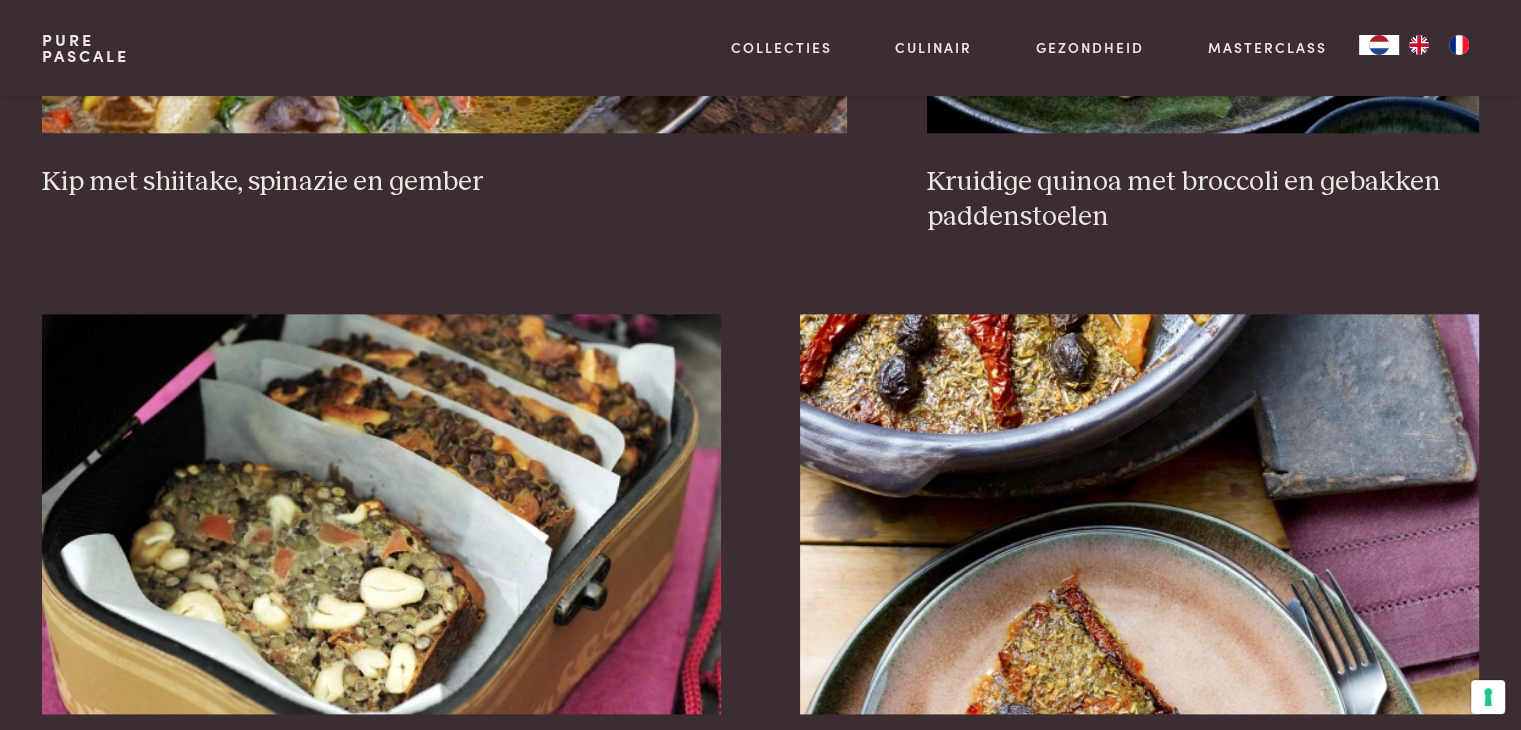scroll, scrollTop: 2659, scrollLeft: 0, axis: vertical 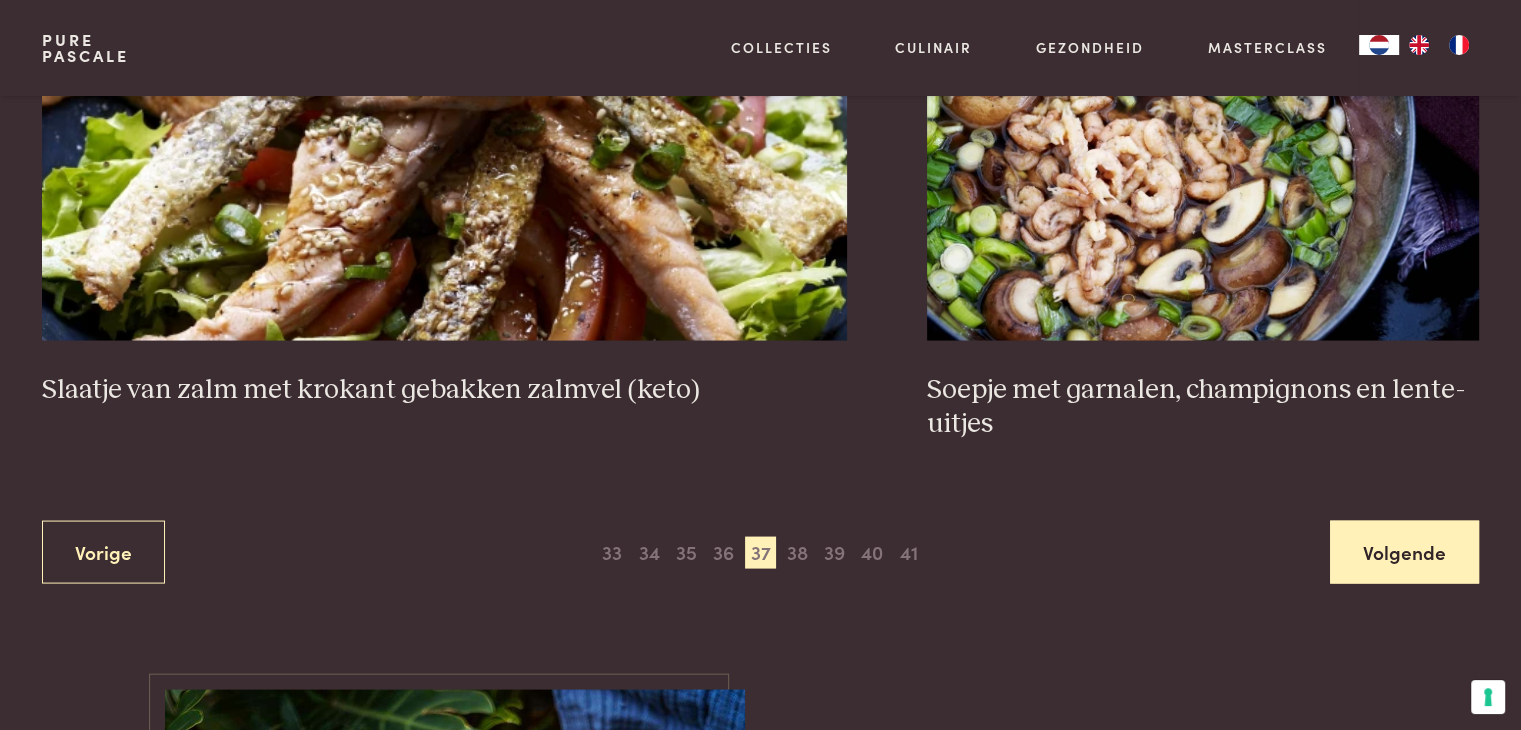 click on "Volgende" at bounding box center (1404, 552) 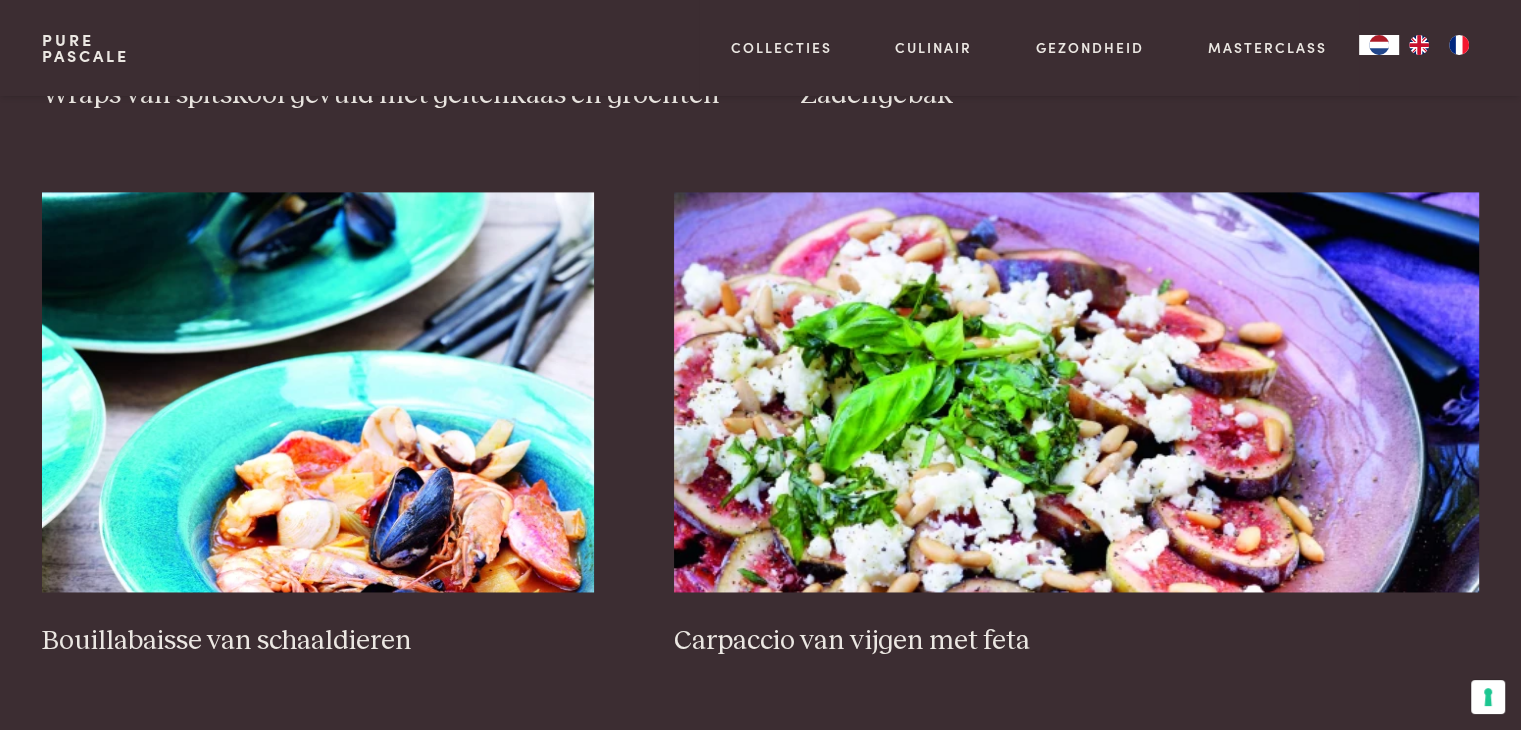 scroll, scrollTop: 2959, scrollLeft: 0, axis: vertical 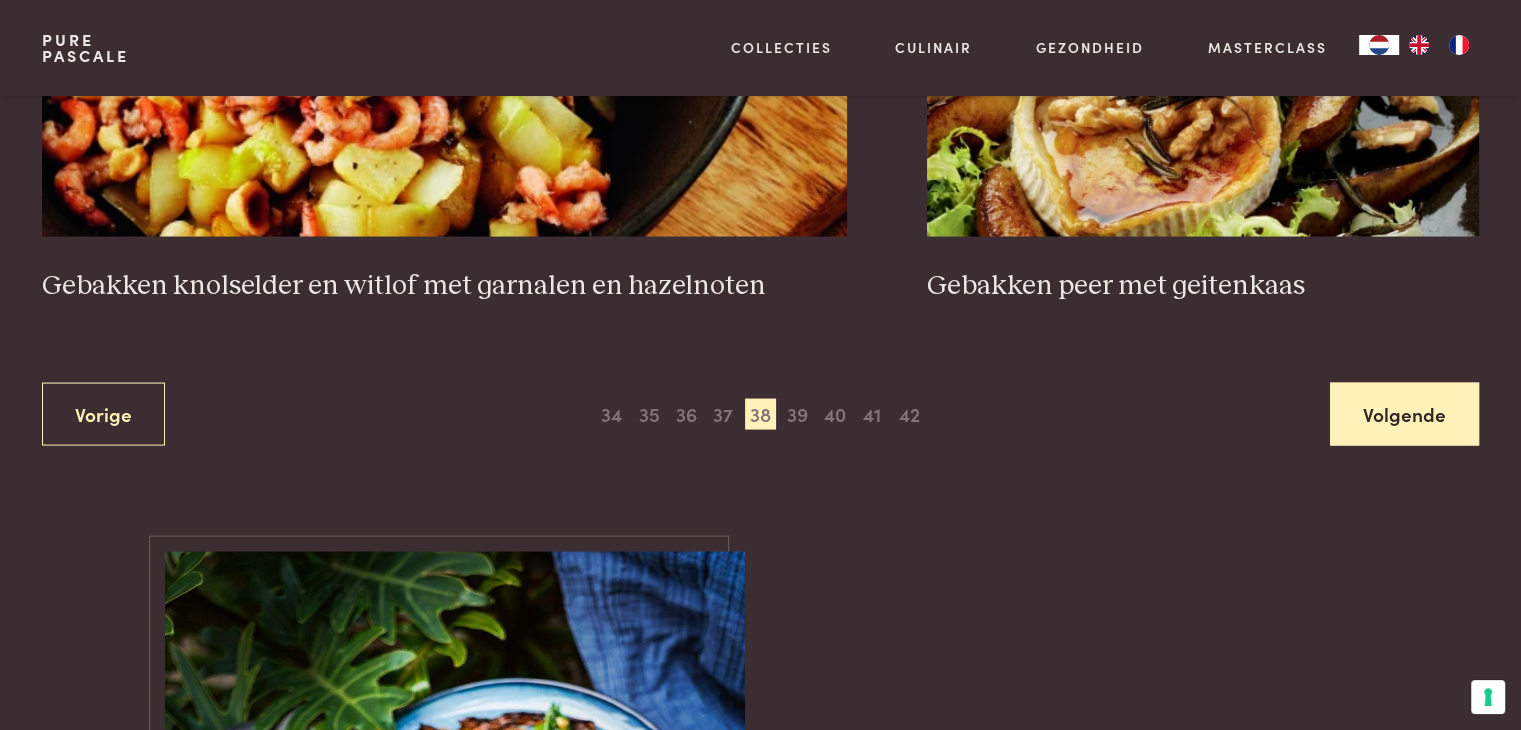 click on "Volgende" at bounding box center (1404, 414) 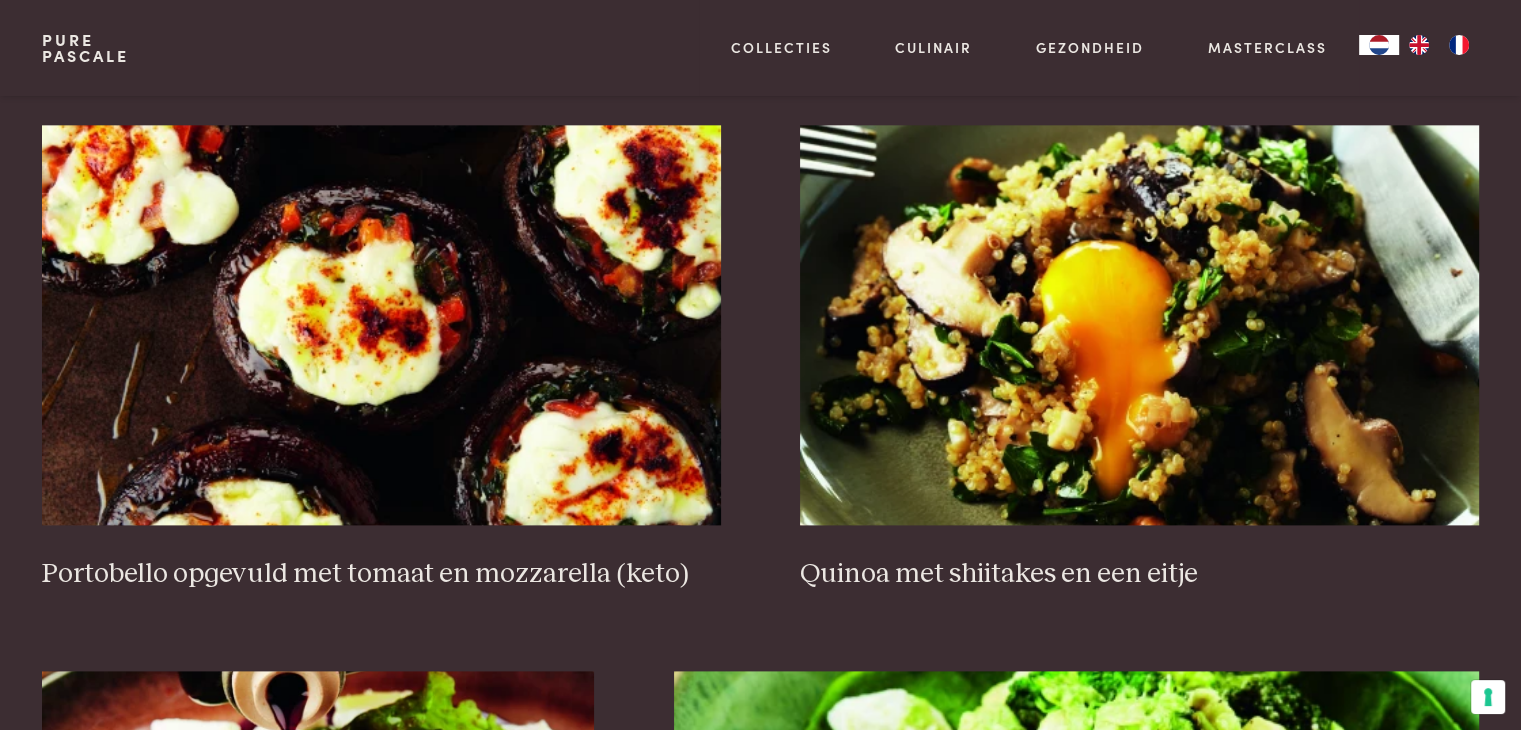 scroll, scrollTop: 2459, scrollLeft: 0, axis: vertical 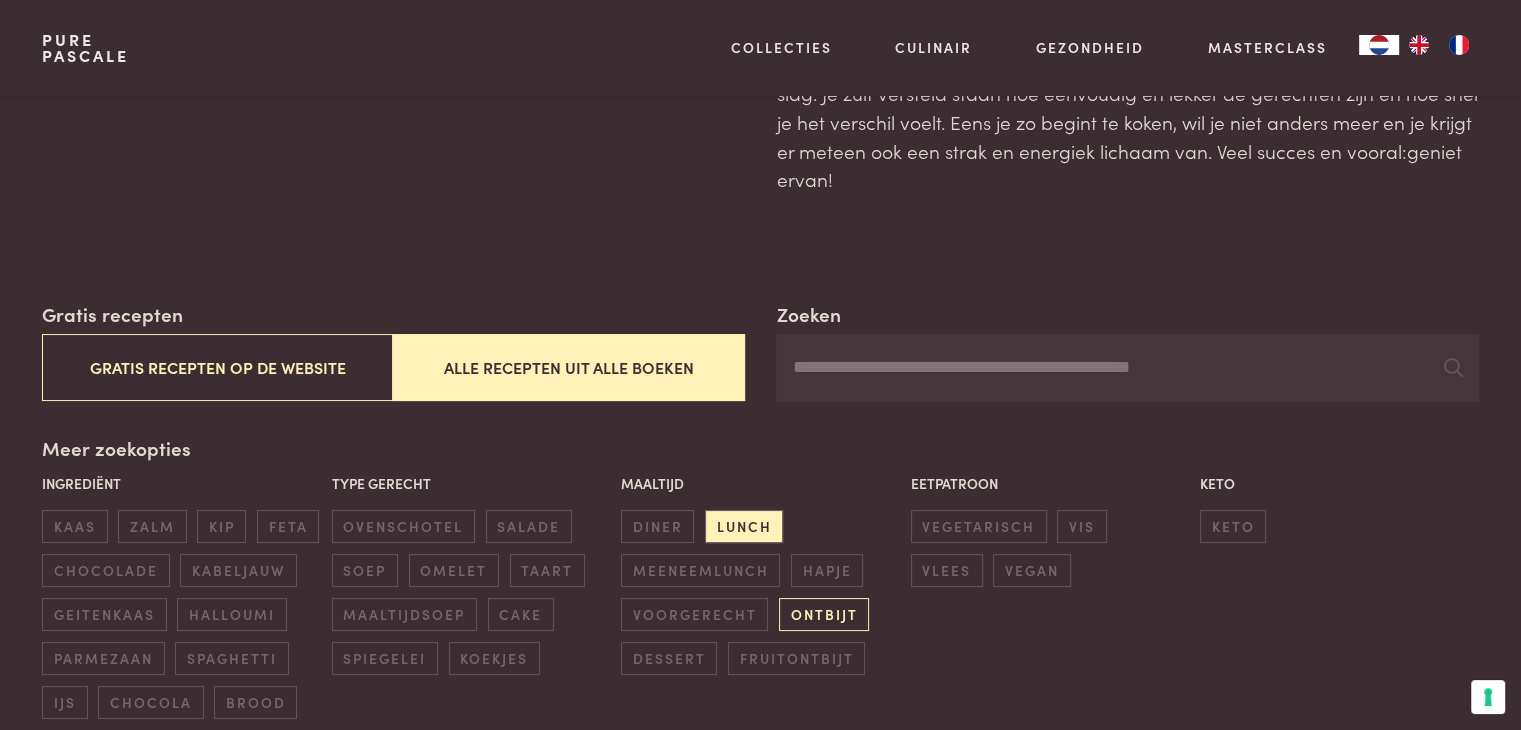 click on "ontbijt" at bounding box center [824, 614] 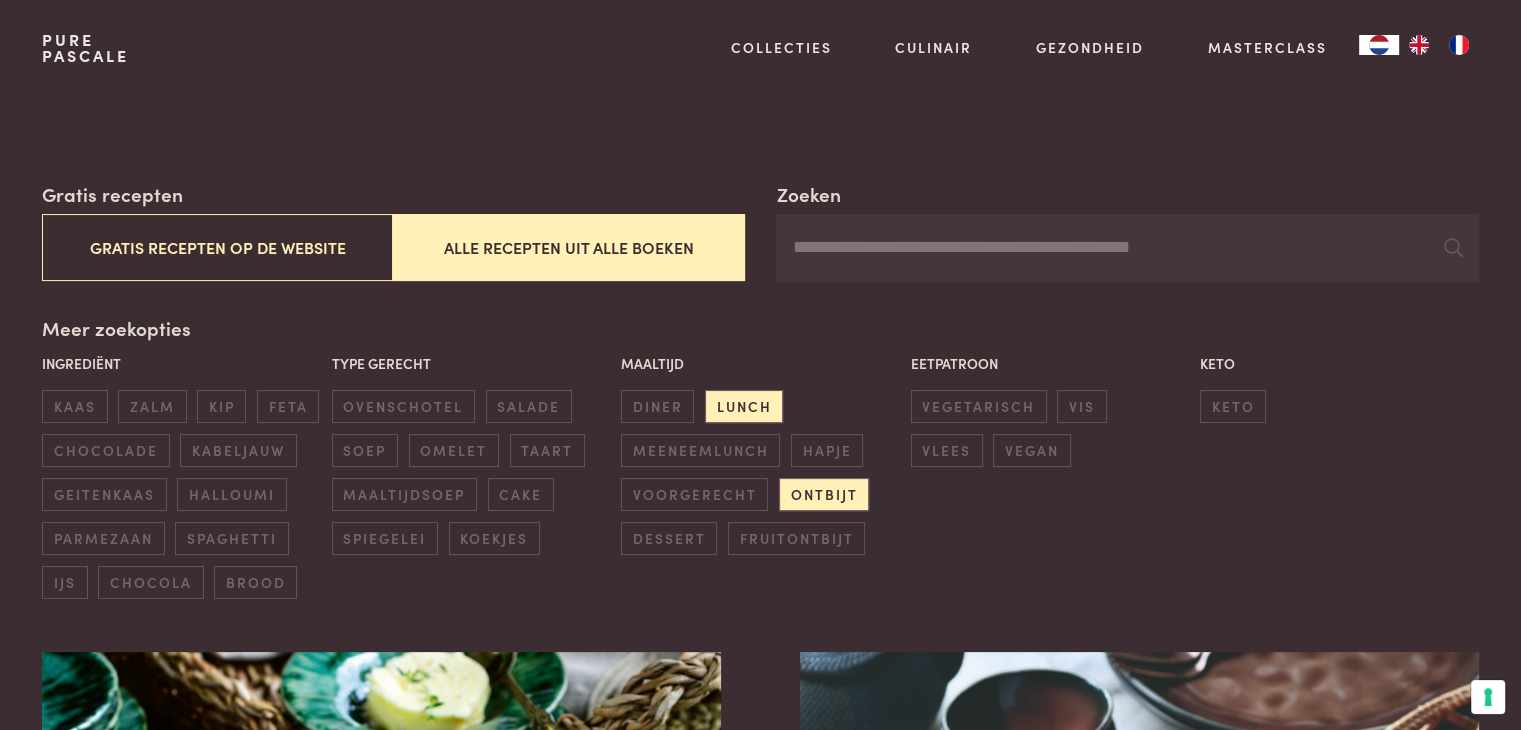 scroll, scrollTop: 300, scrollLeft: 0, axis: vertical 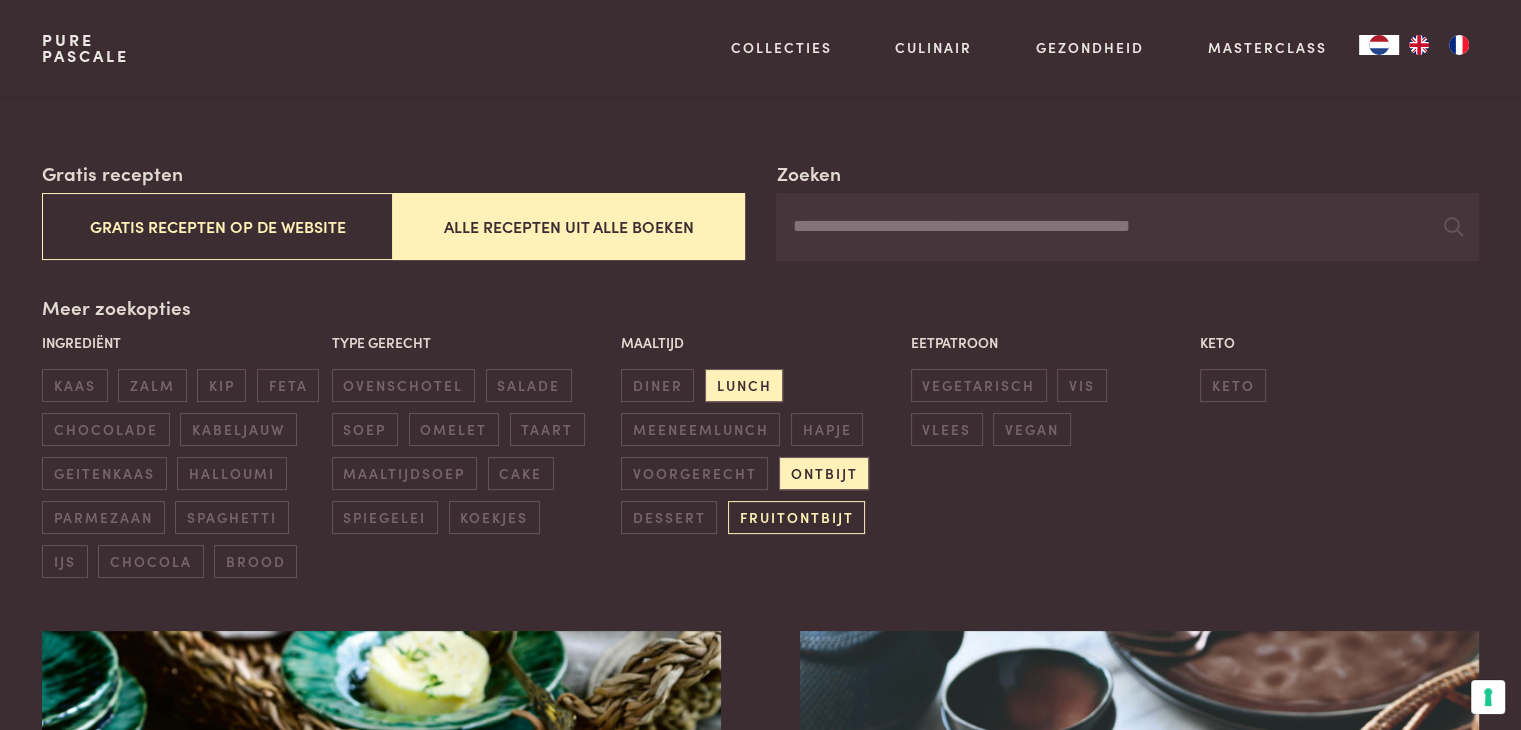 click on "fruitontbijt" at bounding box center (796, 517) 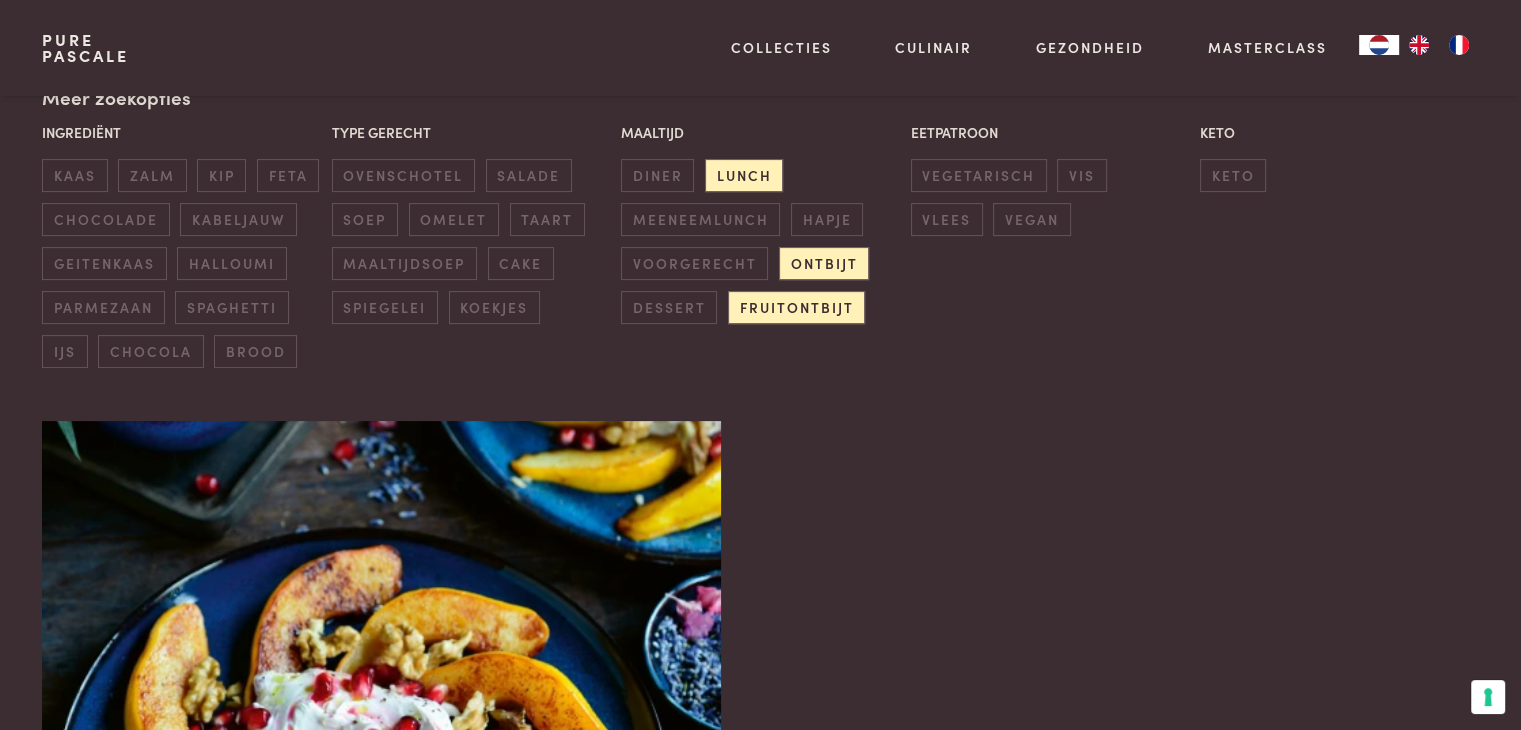 scroll, scrollTop: 459, scrollLeft: 0, axis: vertical 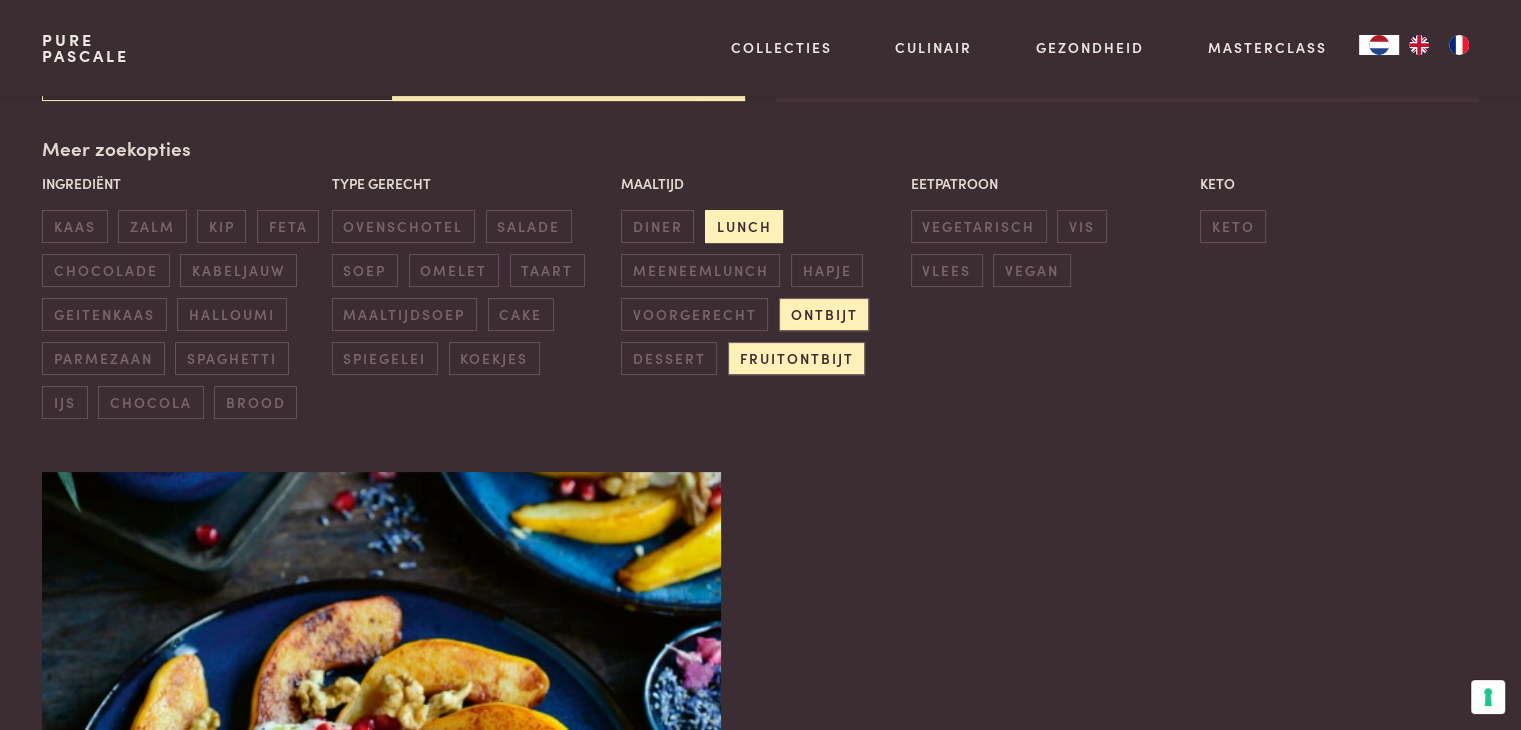 click on "lunch" at bounding box center [744, 226] 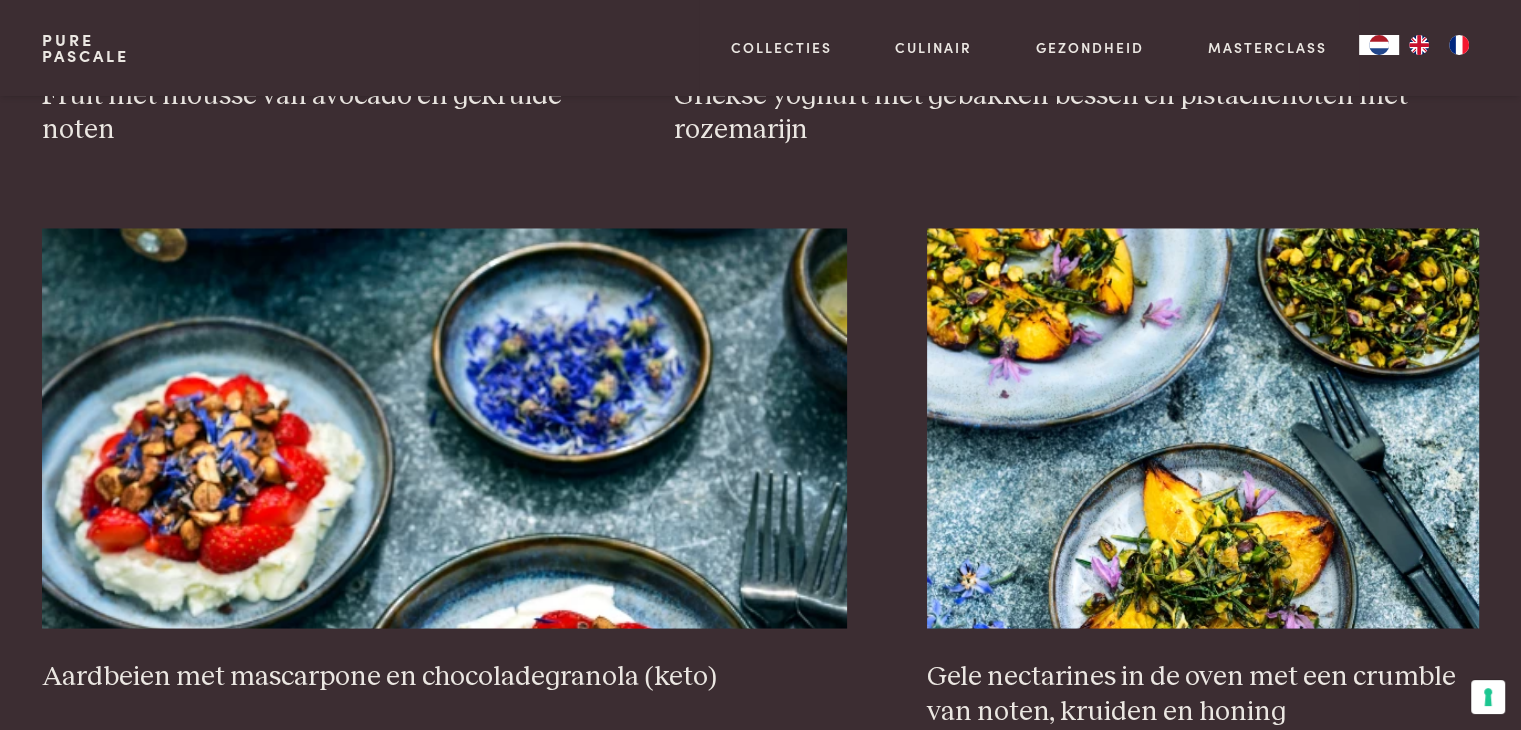 scroll, scrollTop: 3659, scrollLeft: 0, axis: vertical 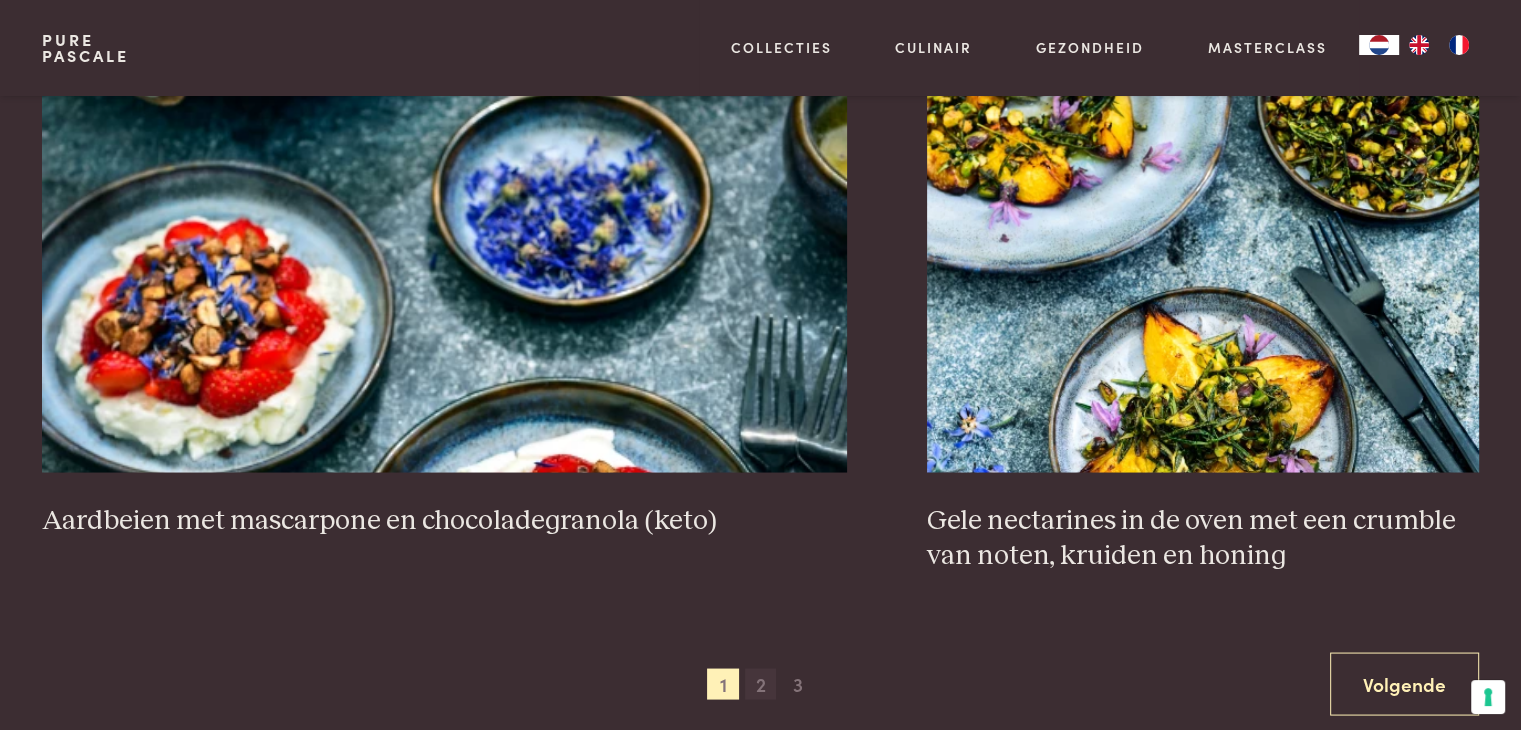 click on "2" at bounding box center [761, 684] 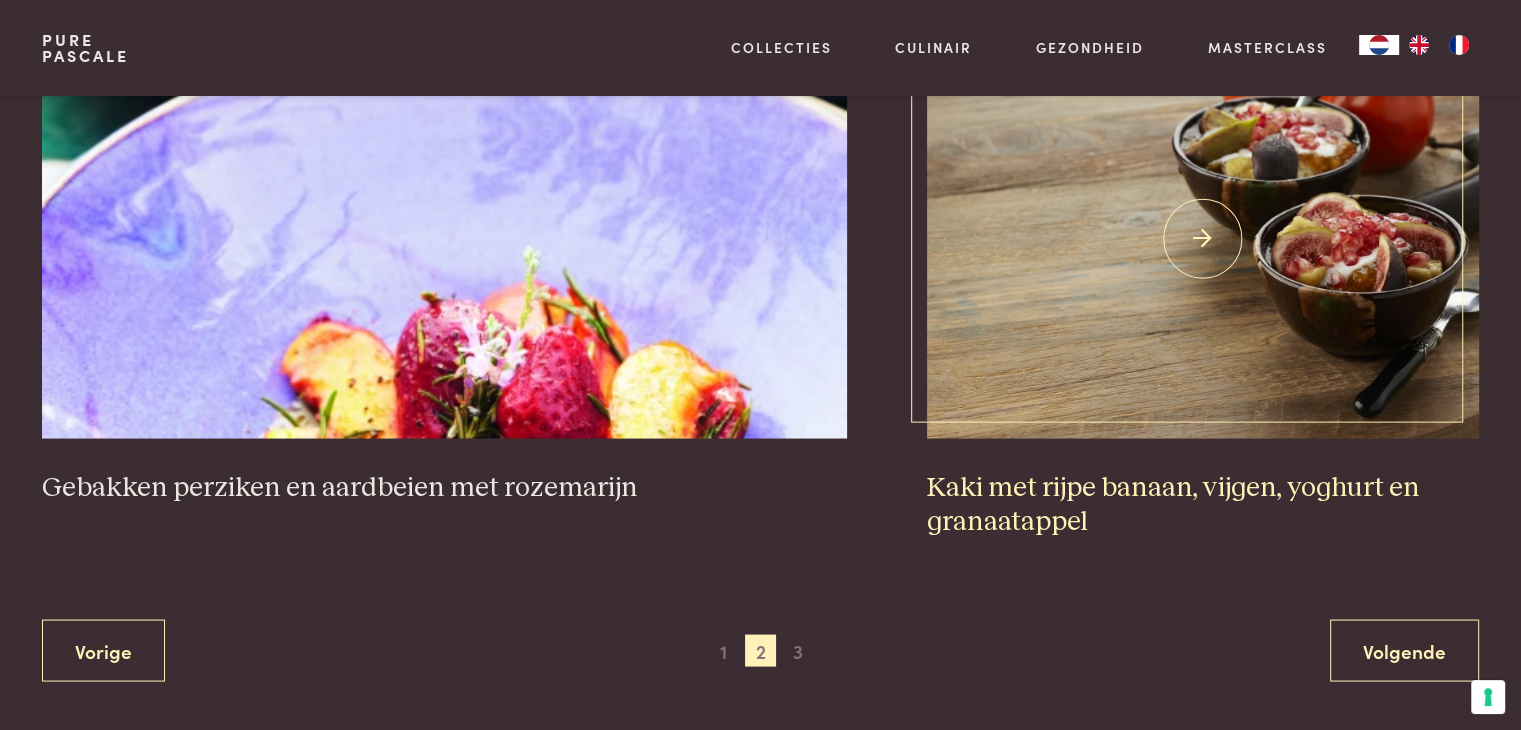 scroll, scrollTop: 3659, scrollLeft: 0, axis: vertical 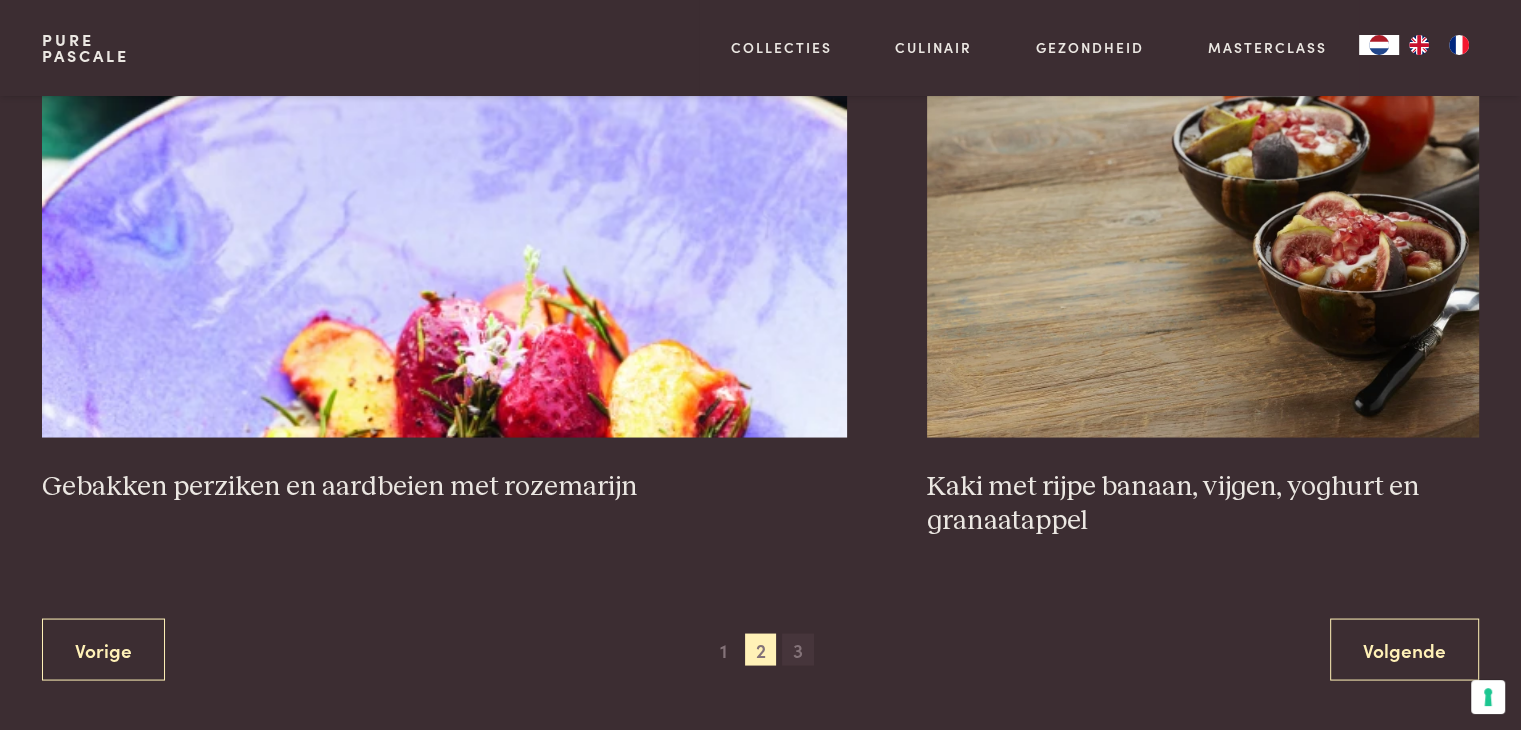 click on "3" at bounding box center (798, 649) 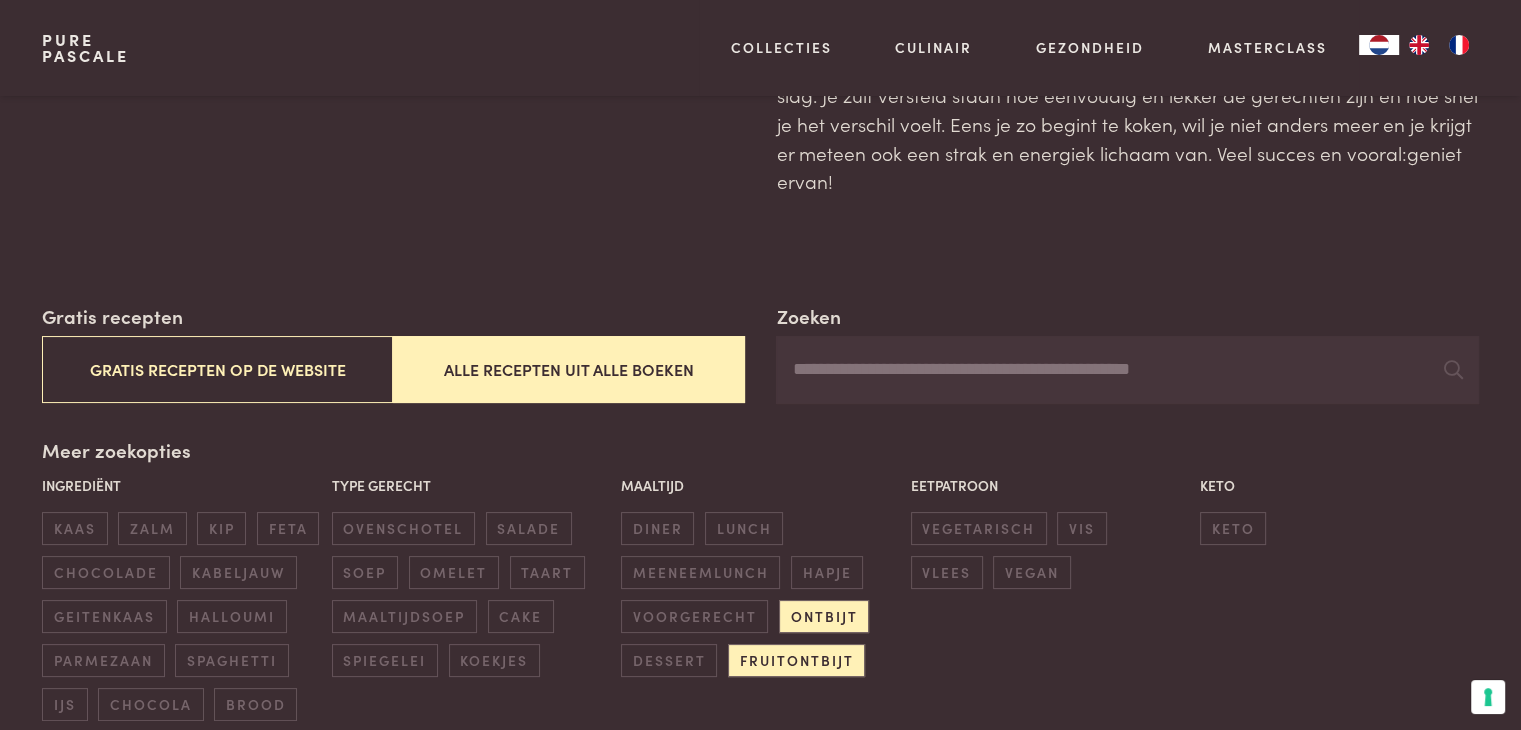 scroll, scrollTop: 259, scrollLeft: 0, axis: vertical 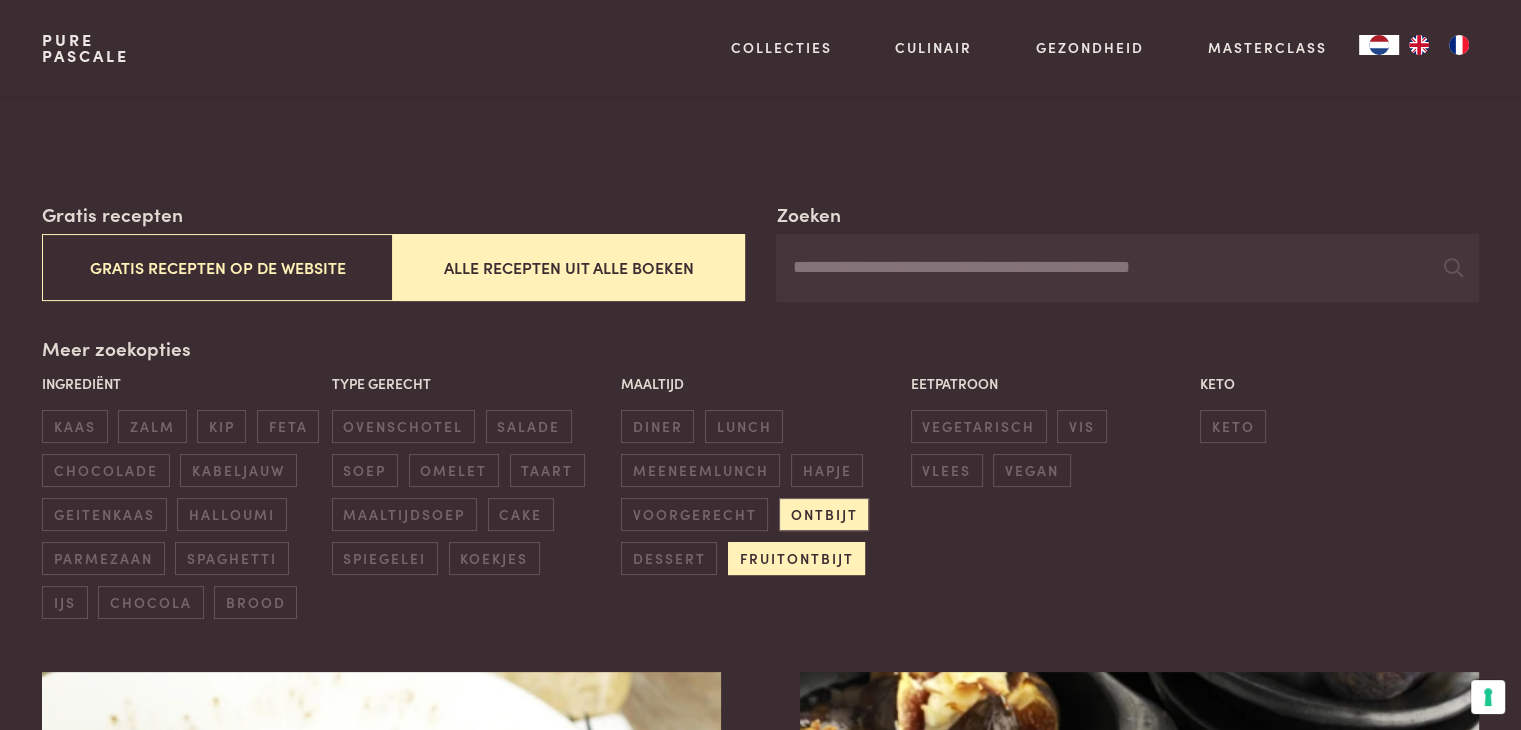 click on "fruitontbijt" at bounding box center [796, 558] 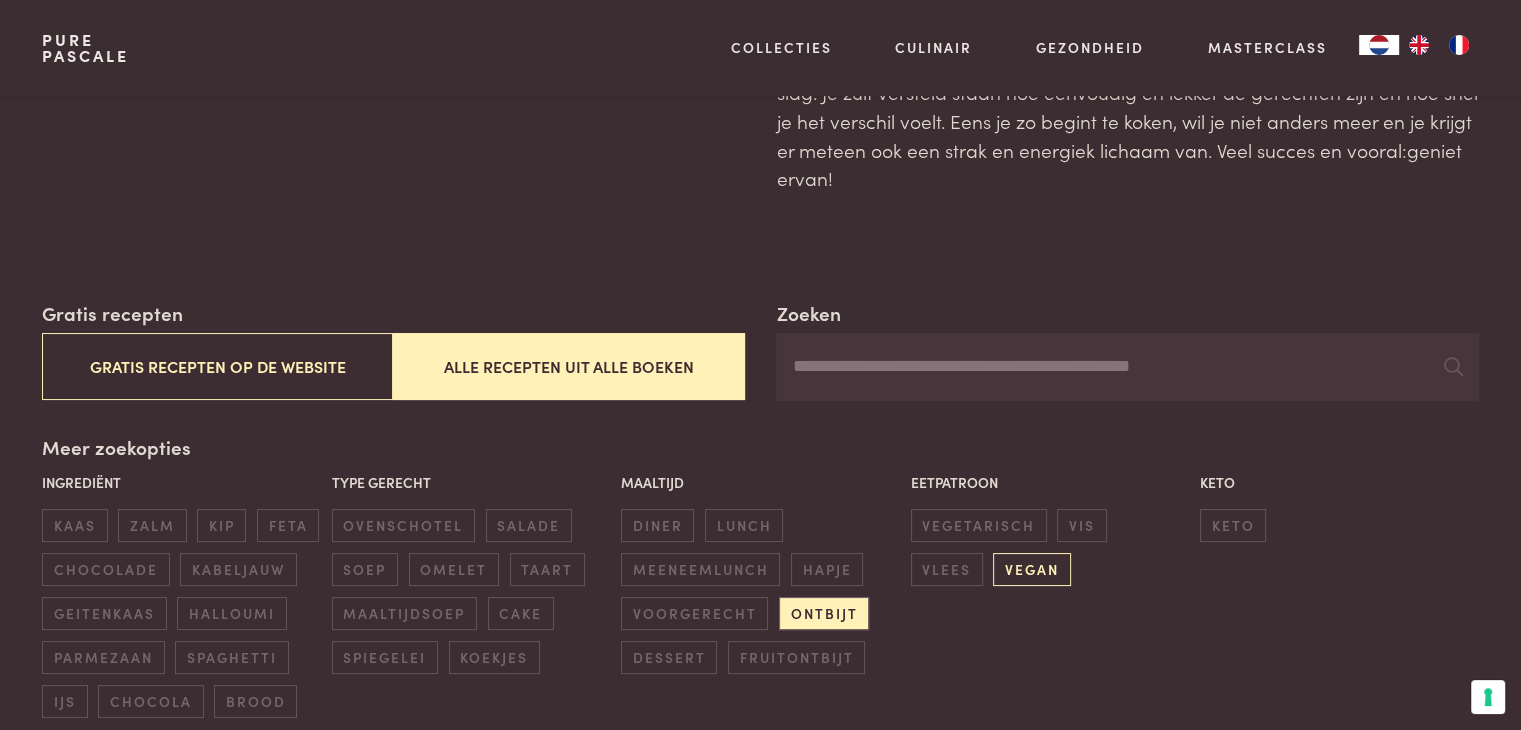 scroll, scrollTop: 159, scrollLeft: 0, axis: vertical 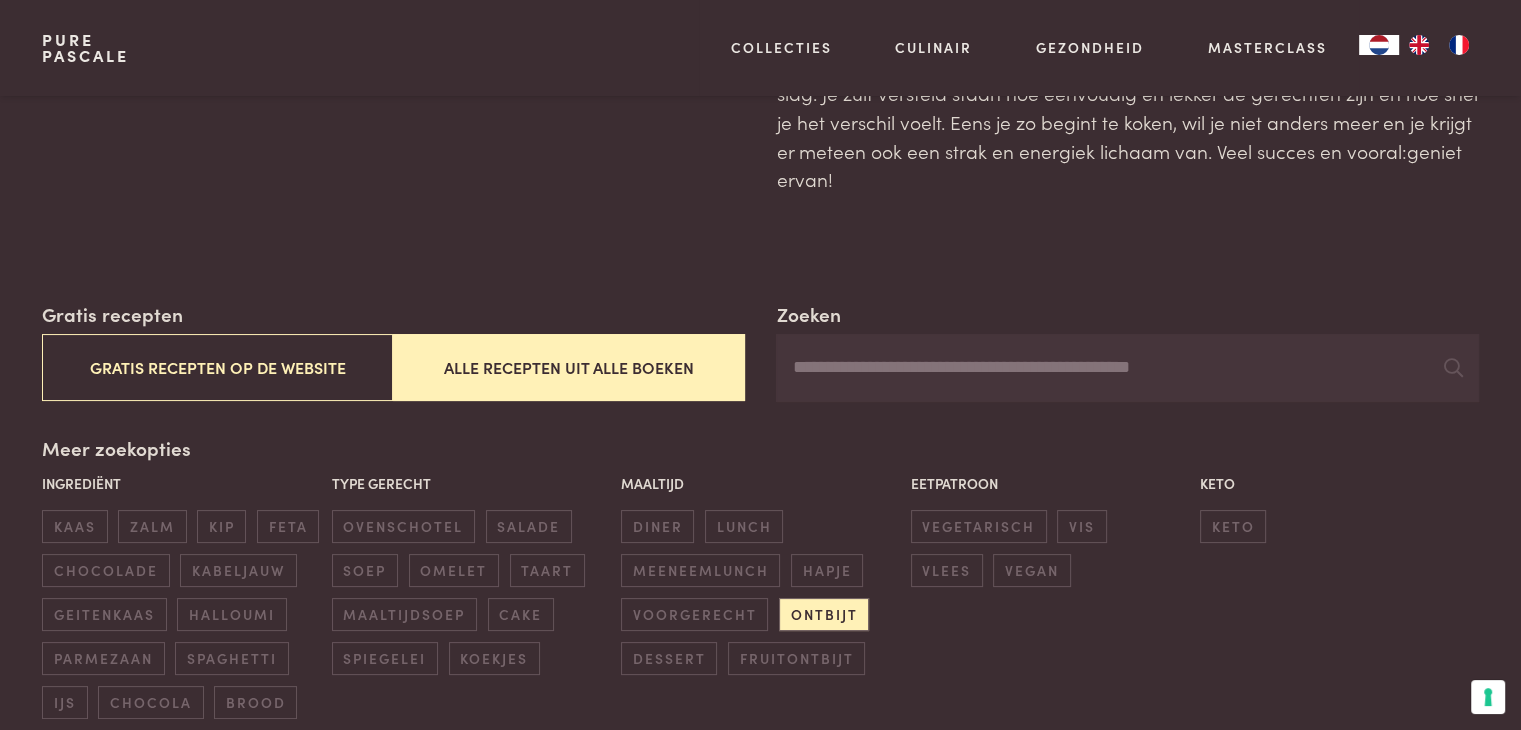 click on "Zoeken" at bounding box center [1127, 368] 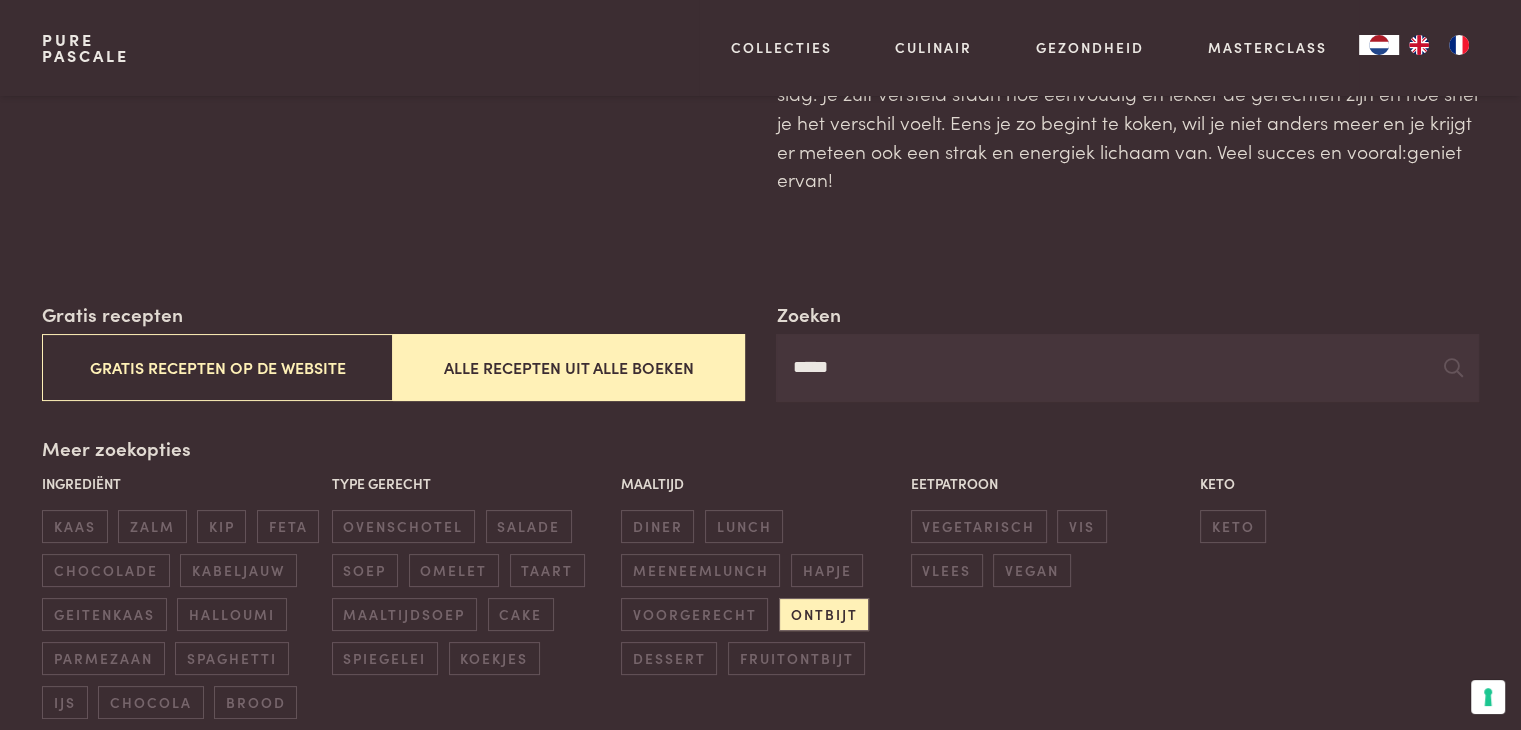 scroll, scrollTop: 559, scrollLeft: 0, axis: vertical 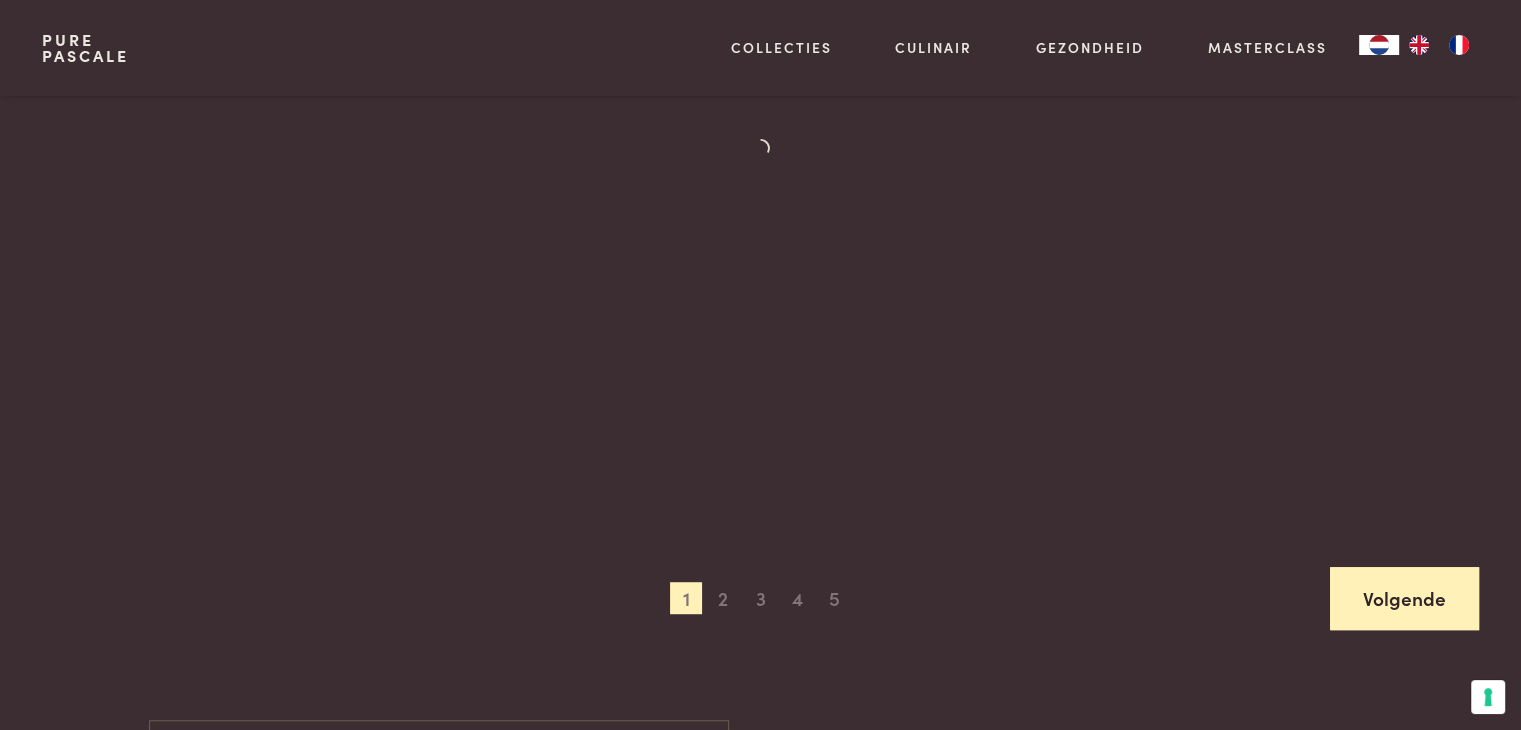 click on "Volgende" at bounding box center (1404, 598) 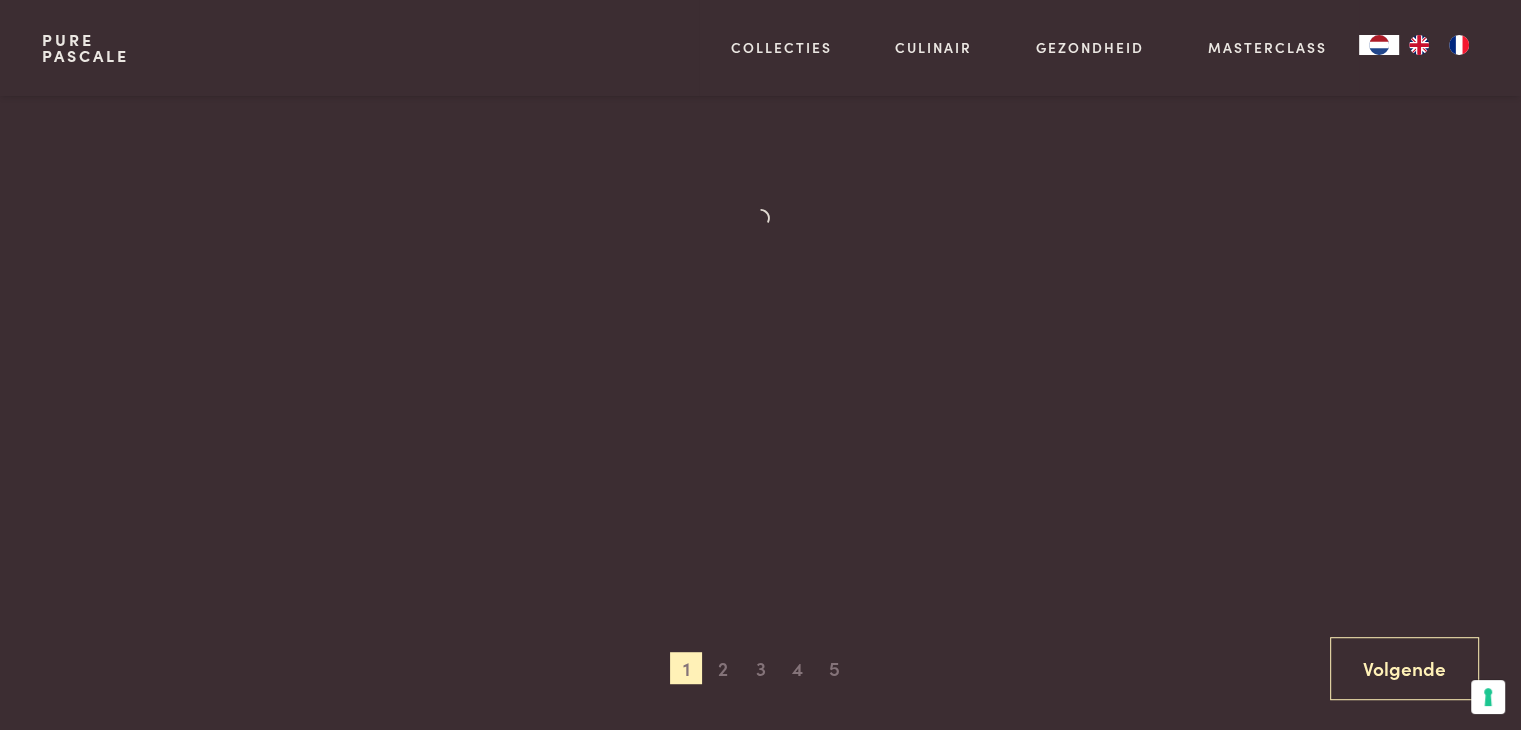 scroll, scrollTop: 1259, scrollLeft: 0, axis: vertical 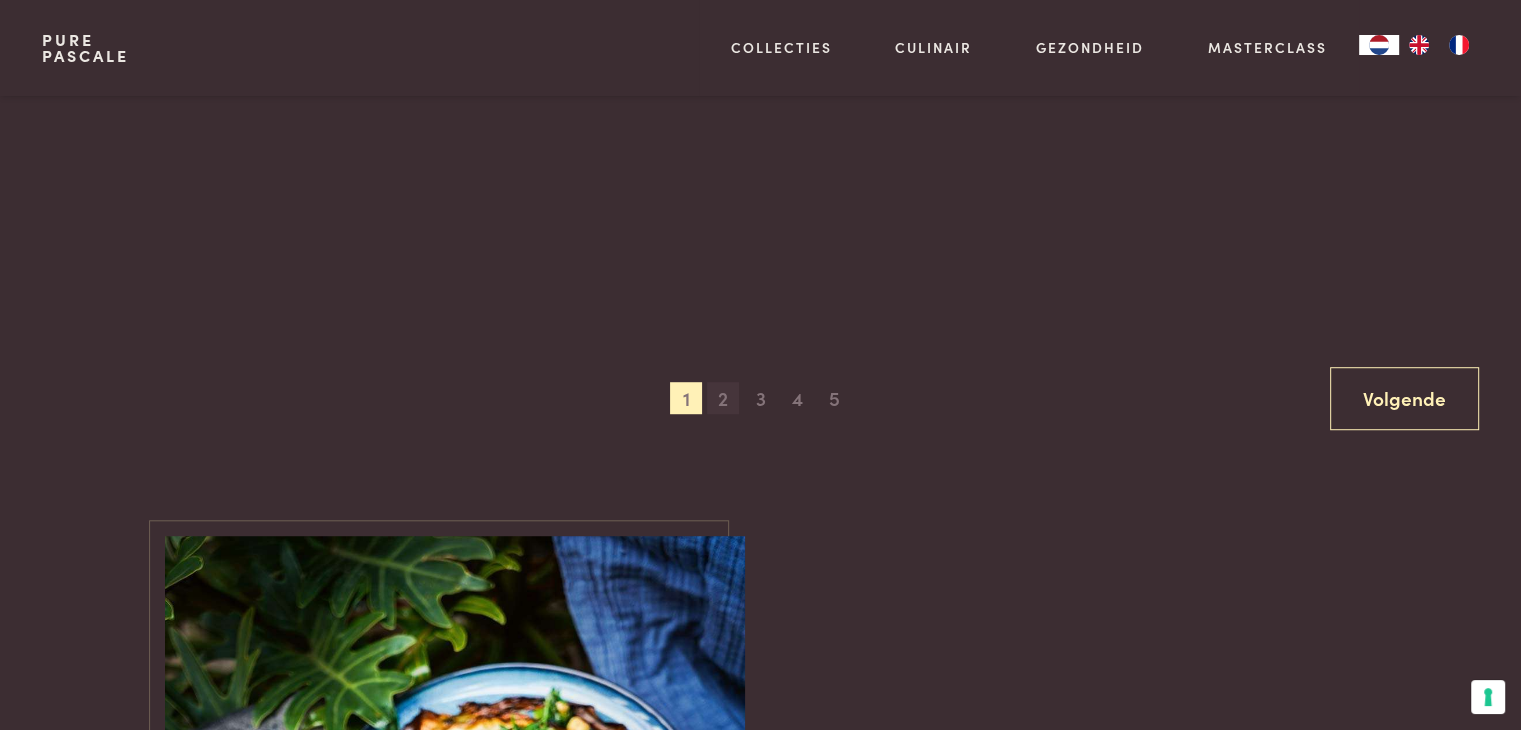 click on "2" at bounding box center (723, 398) 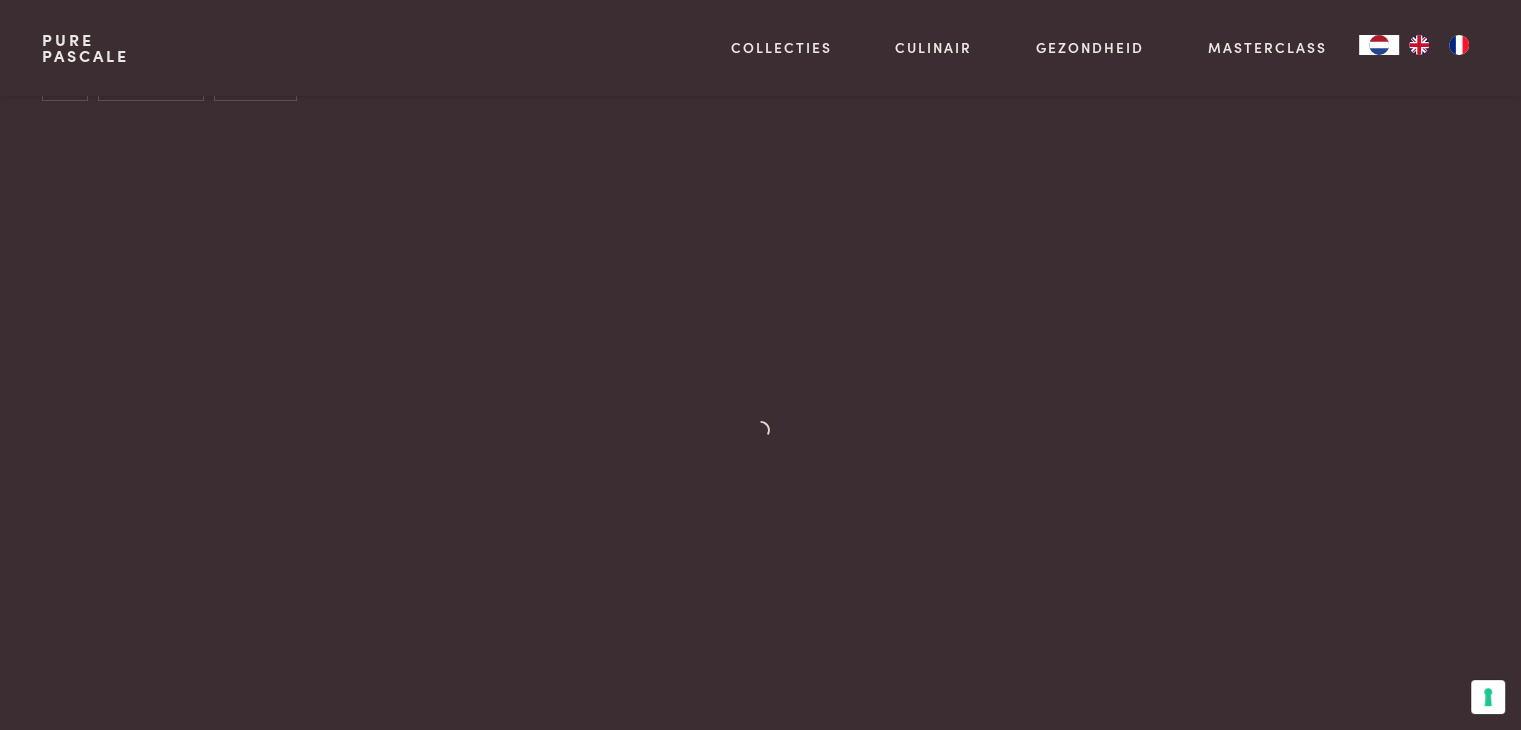 scroll, scrollTop: 959, scrollLeft: 0, axis: vertical 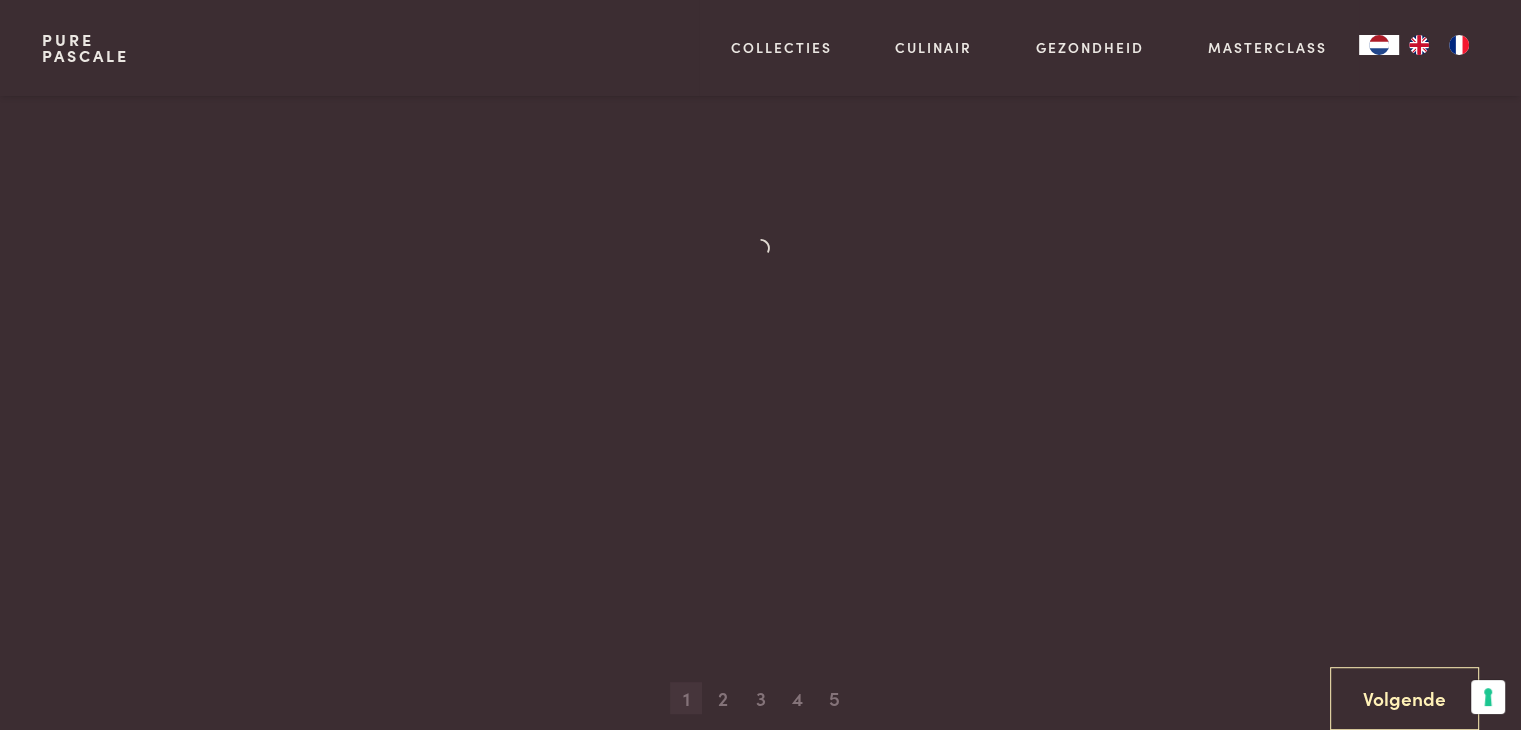 click on "1" at bounding box center (686, 698) 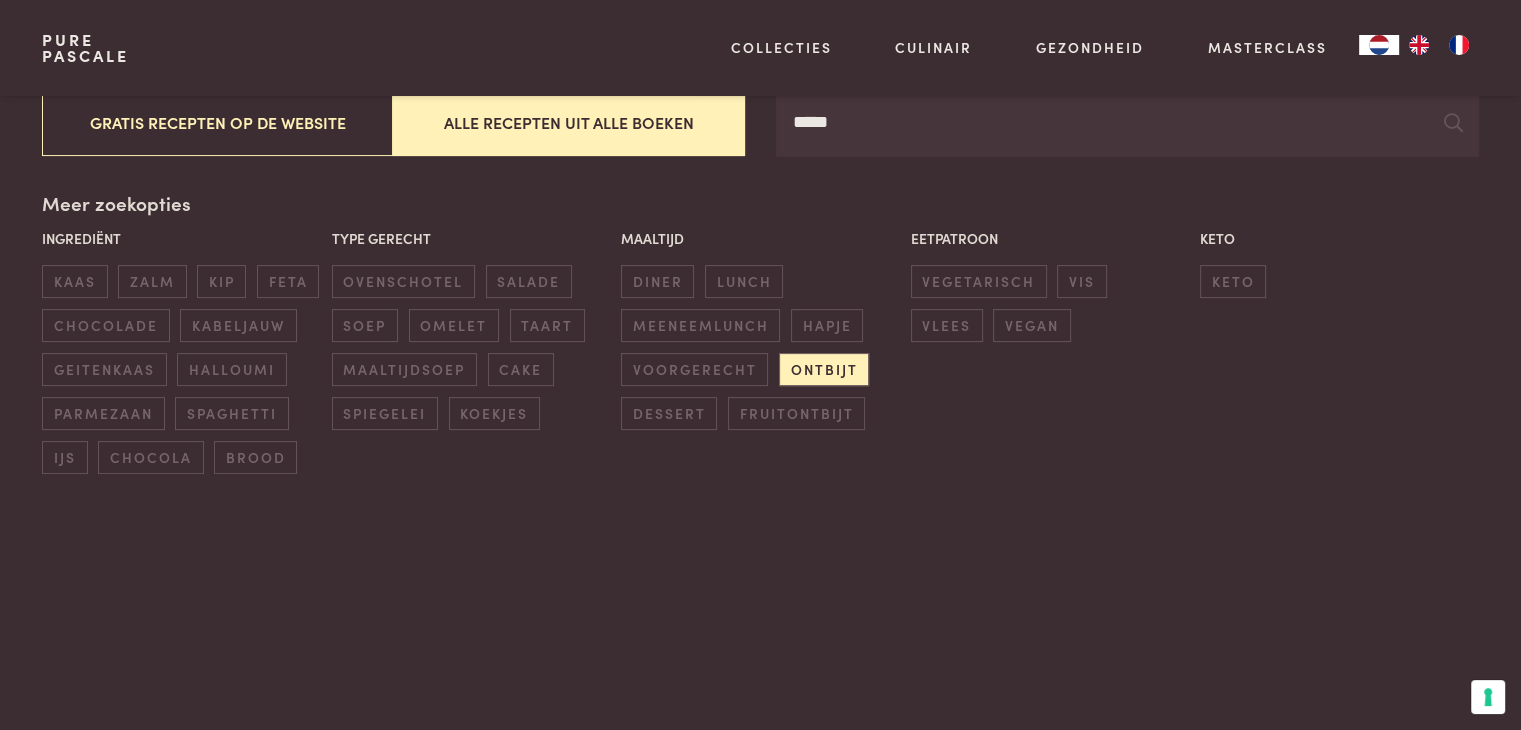 scroll, scrollTop: 400, scrollLeft: 0, axis: vertical 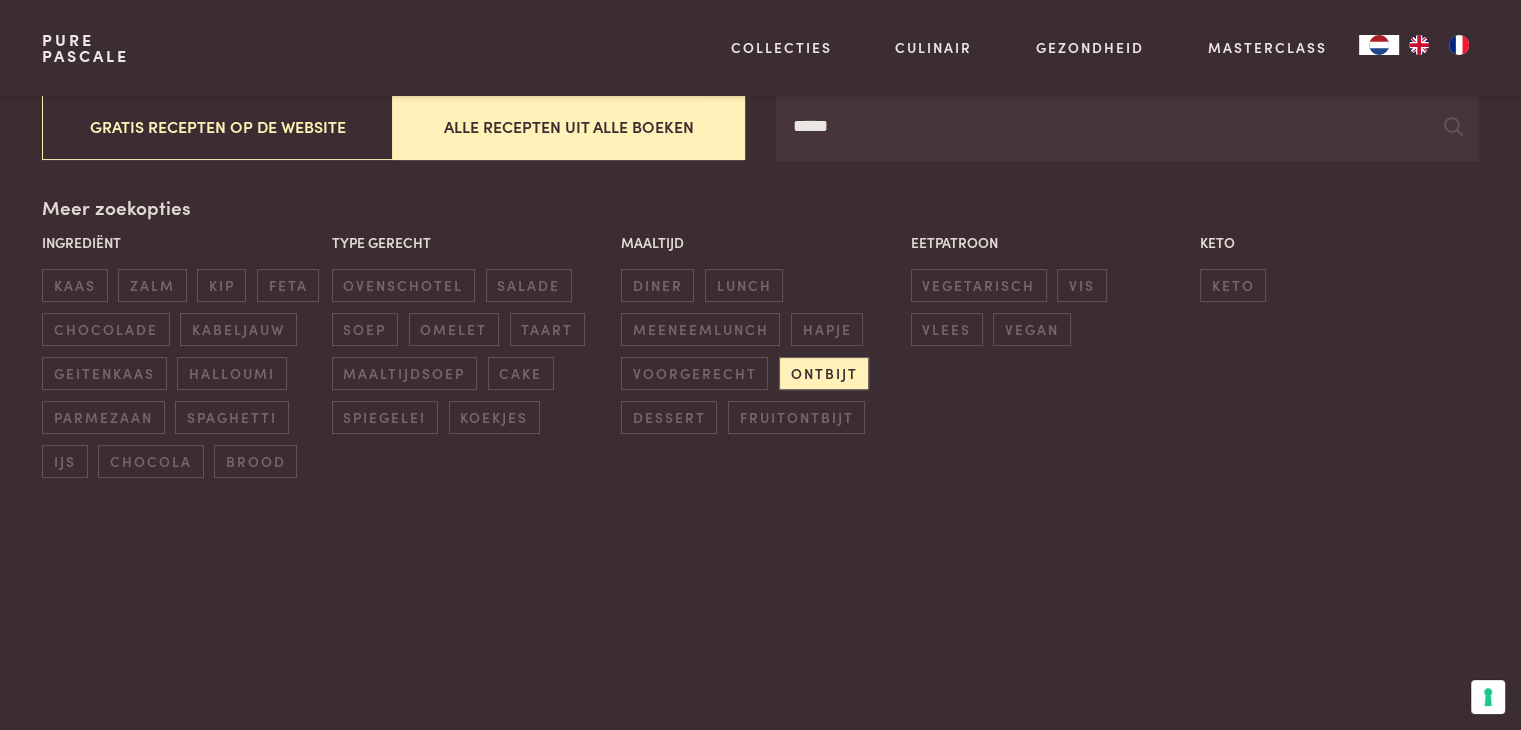 drag, startPoint x: 936, startPoint y: 137, endPoint x: 648, endPoint y: 128, distance: 288.1406 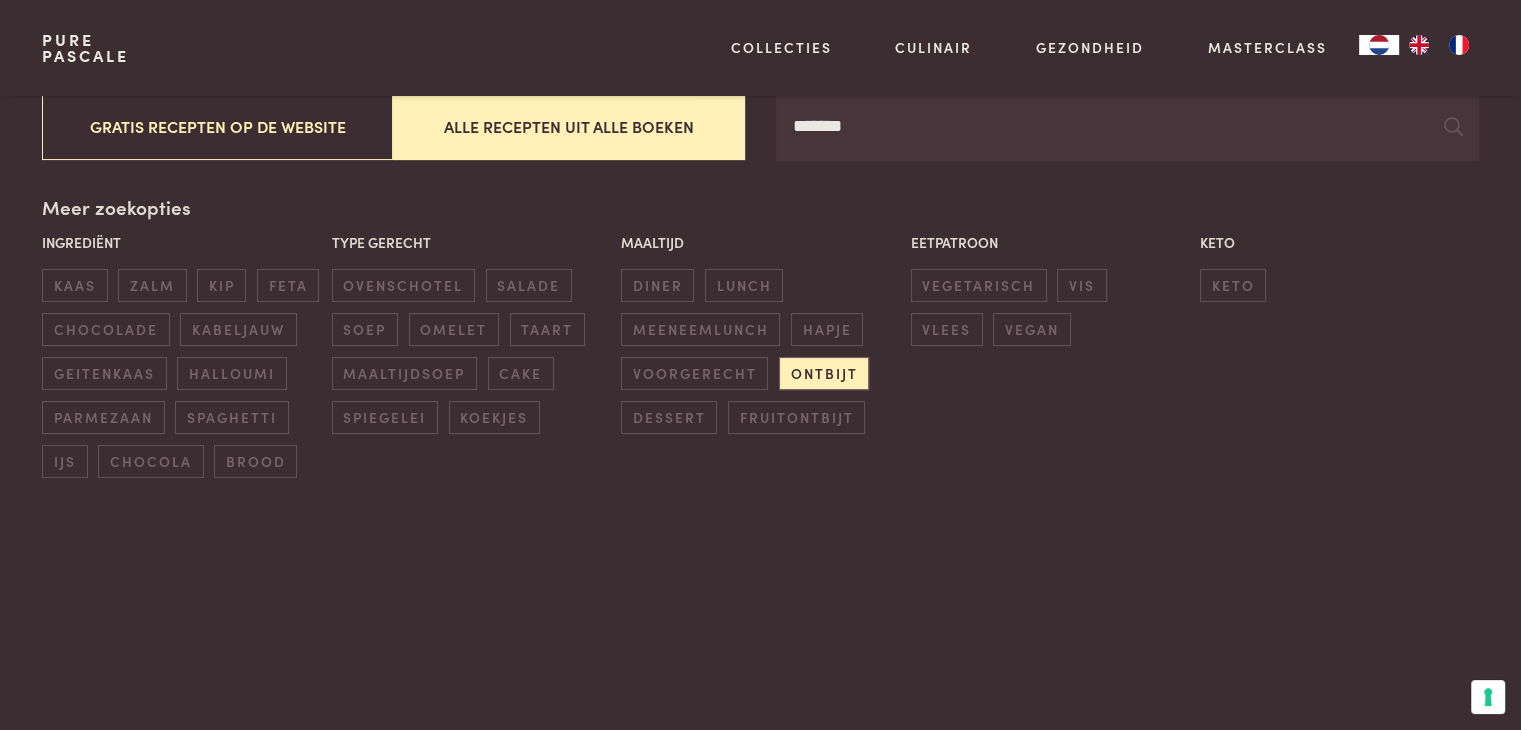 type on "*******" 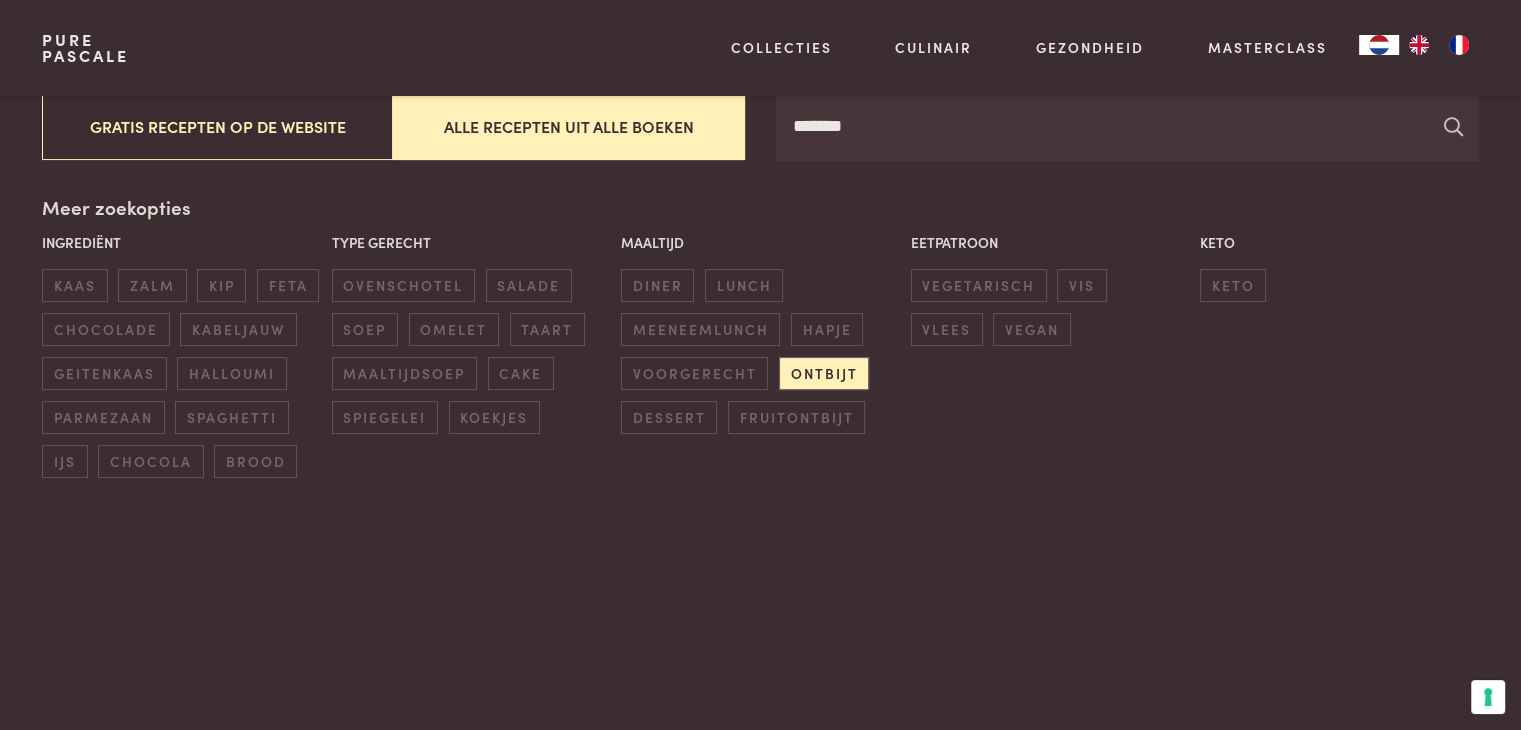 click at bounding box center [1453, 126] 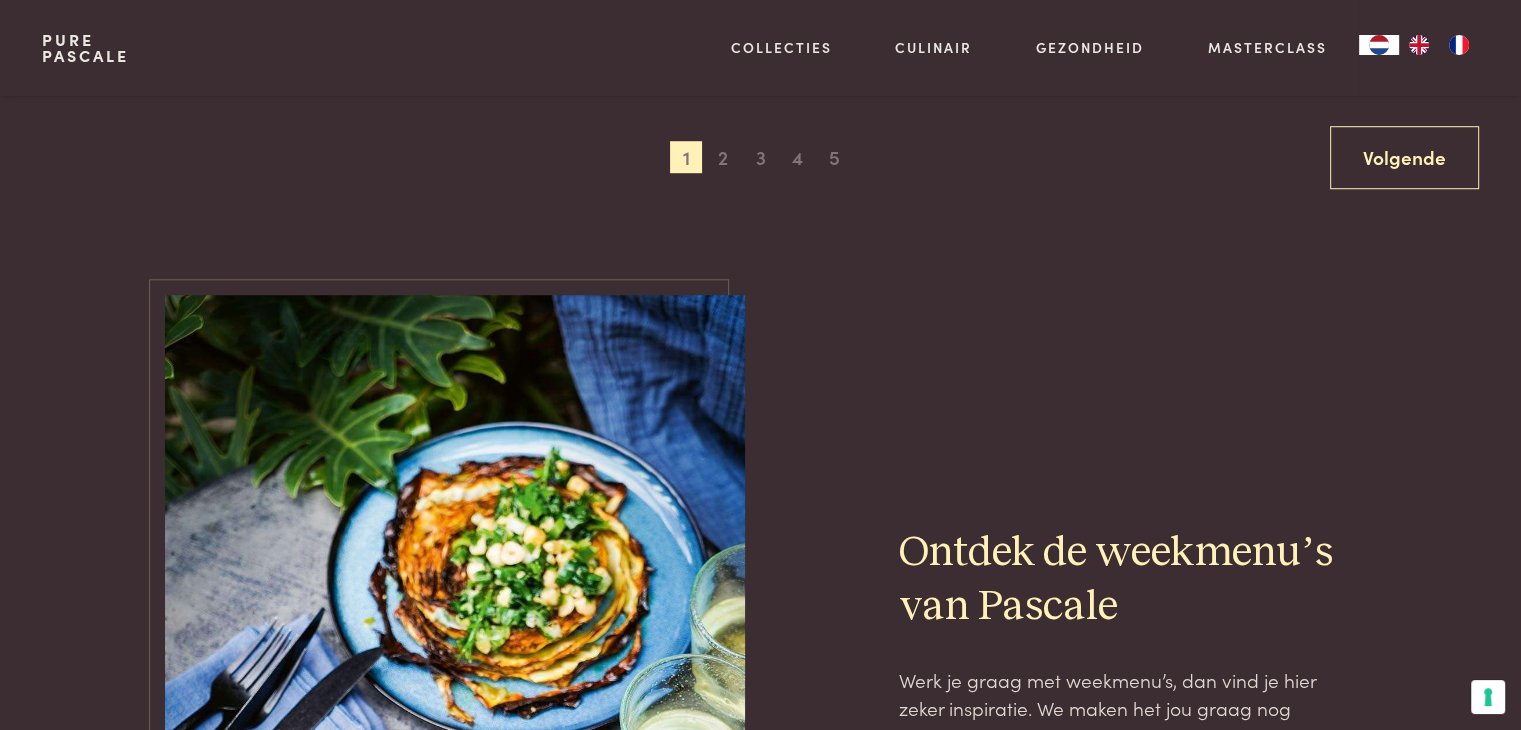 scroll, scrollTop: 1000, scrollLeft: 0, axis: vertical 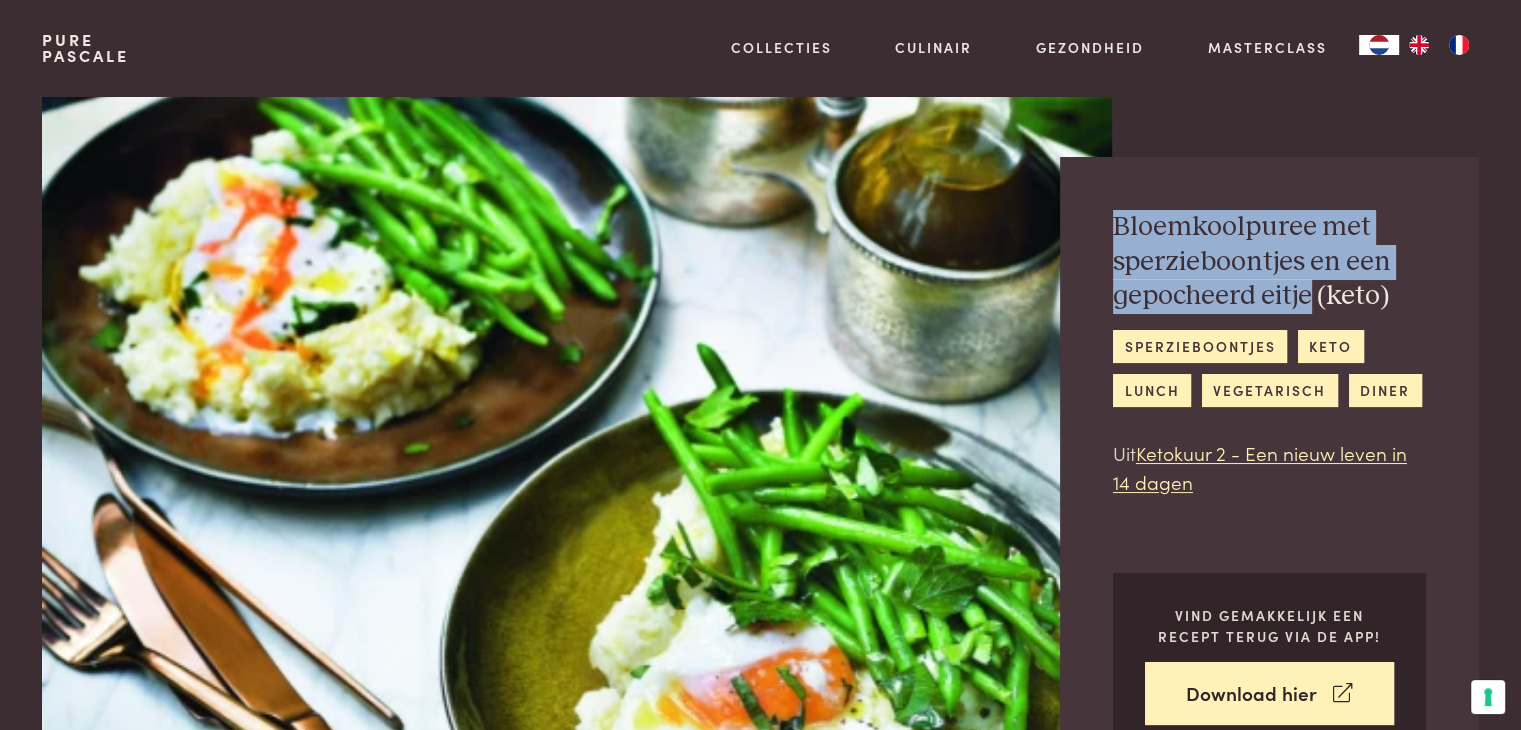 drag, startPoint x: 1307, startPoint y: 294, endPoint x: 1106, endPoint y: 225, distance: 212.51353 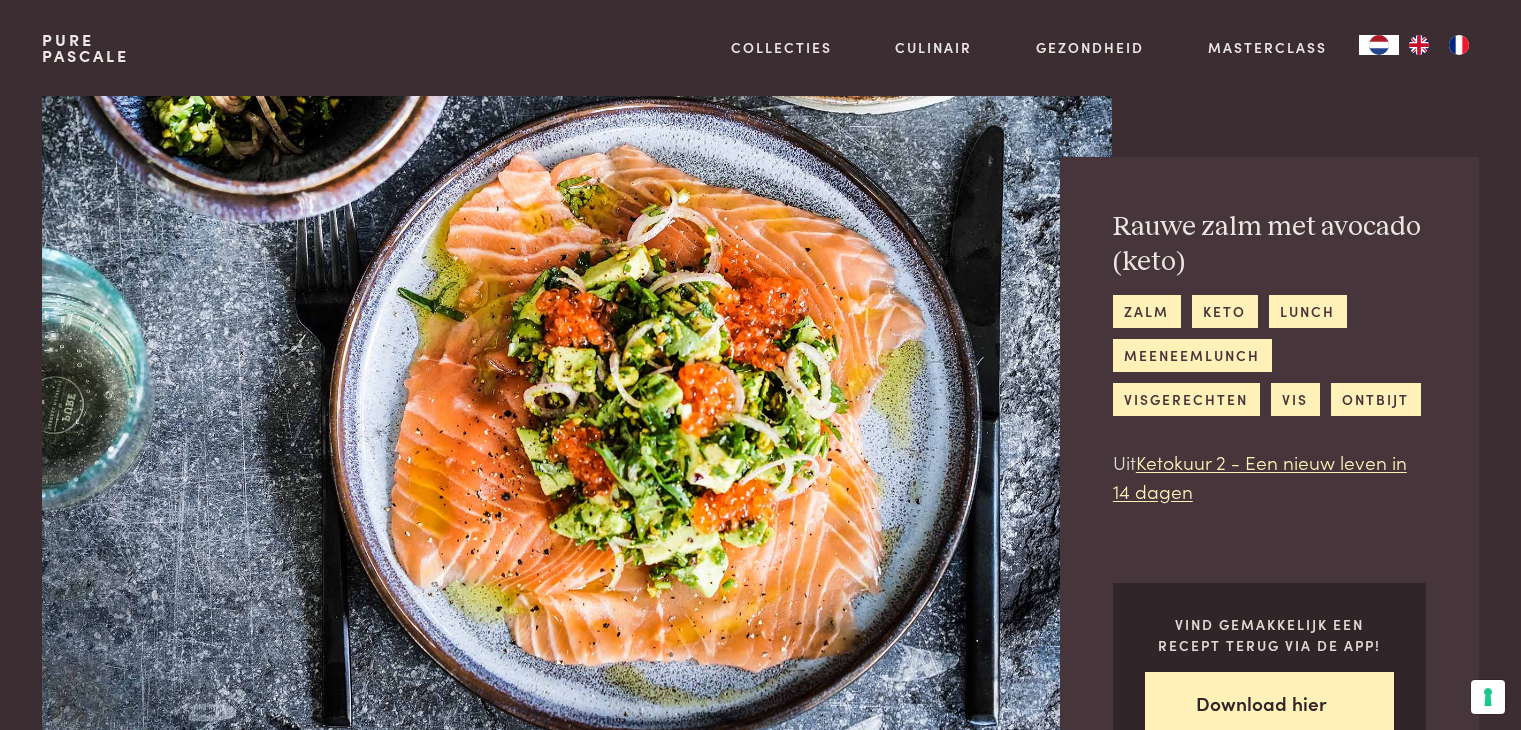 scroll, scrollTop: 0, scrollLeft: 0, axis: both 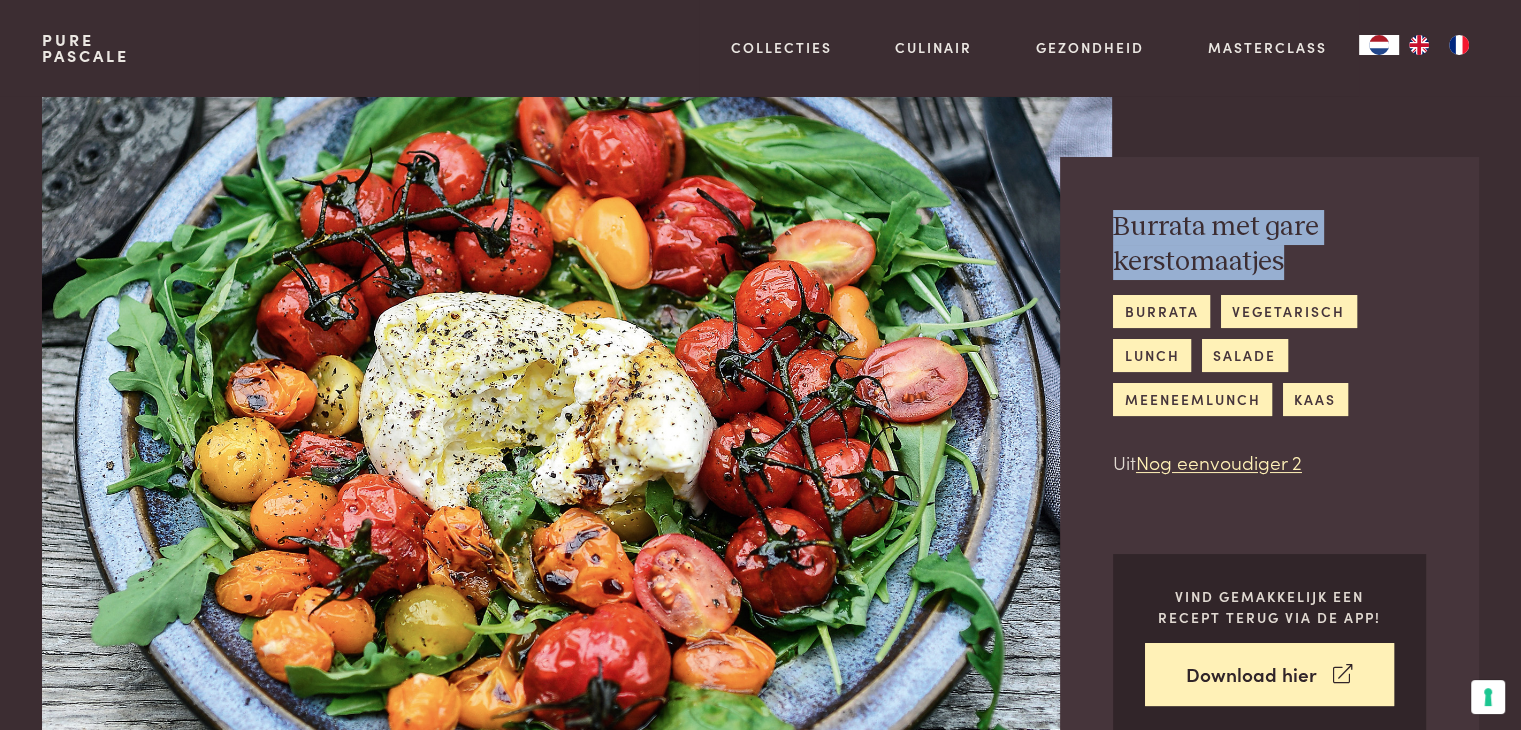 drag, startPoint x: 1308, startPoint y: 249, endPoint x: 1112, endPoint y: 222, distance: 197.85095 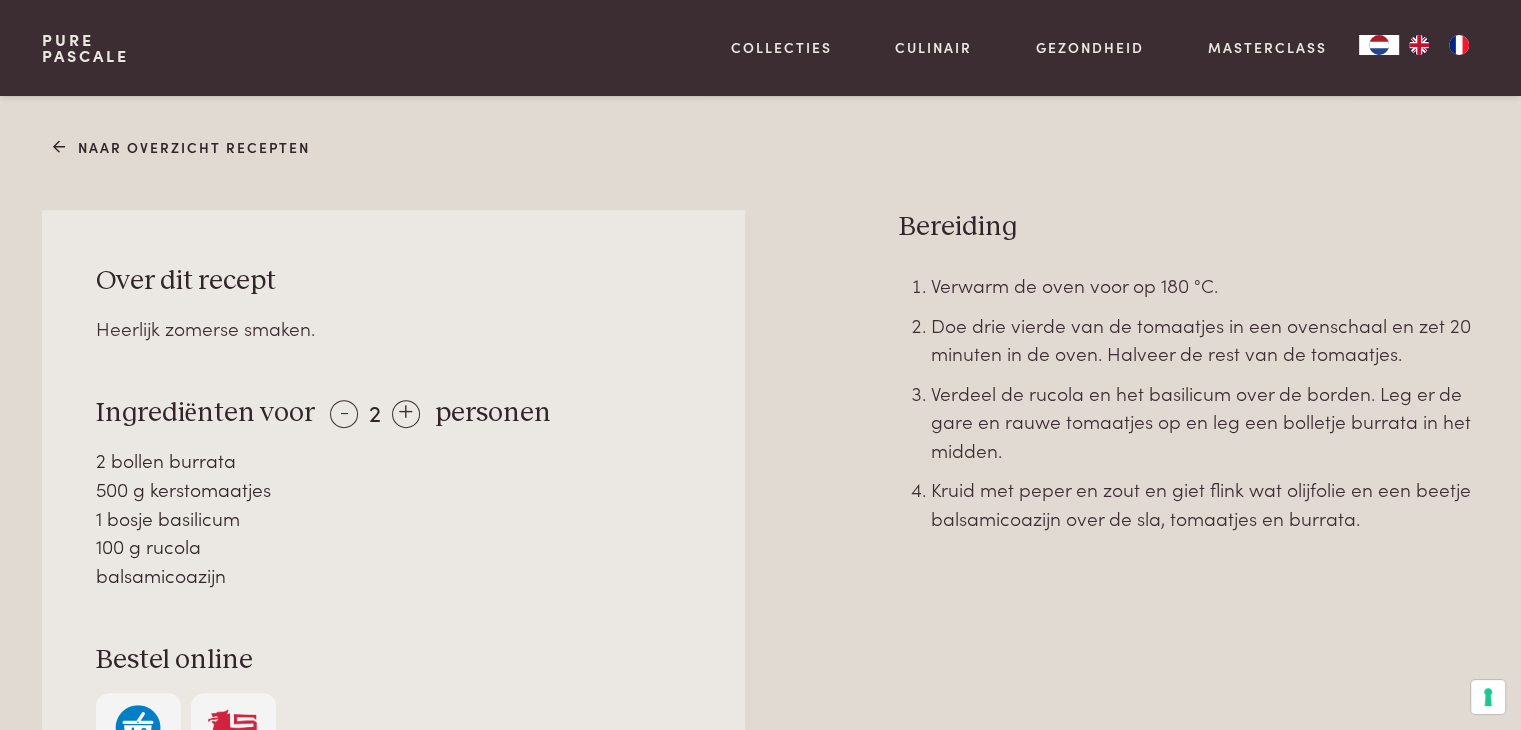 scroll, scrollTop: 800, scrollLeft: 0, axis: vertical 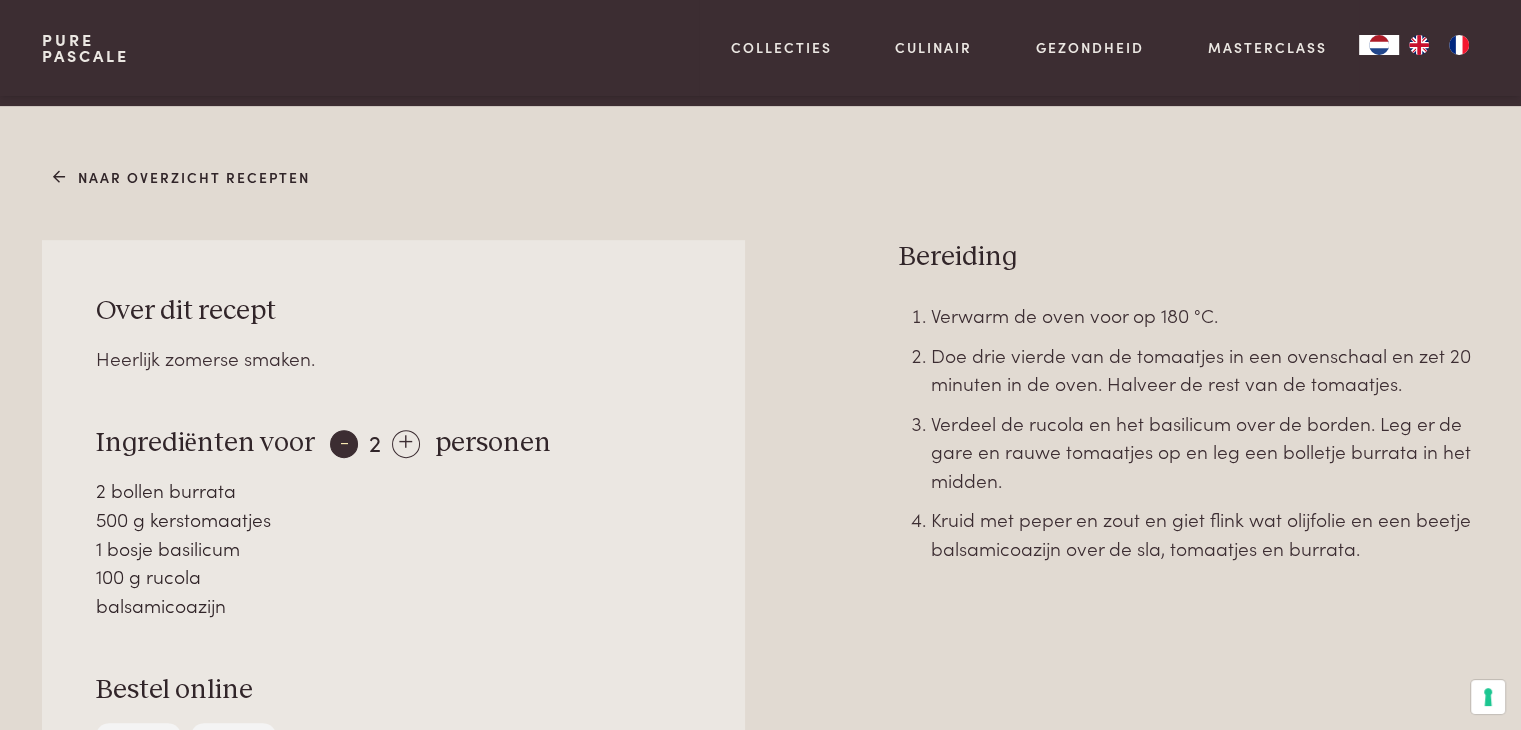 click on "-" at bounding box center (344, 444) 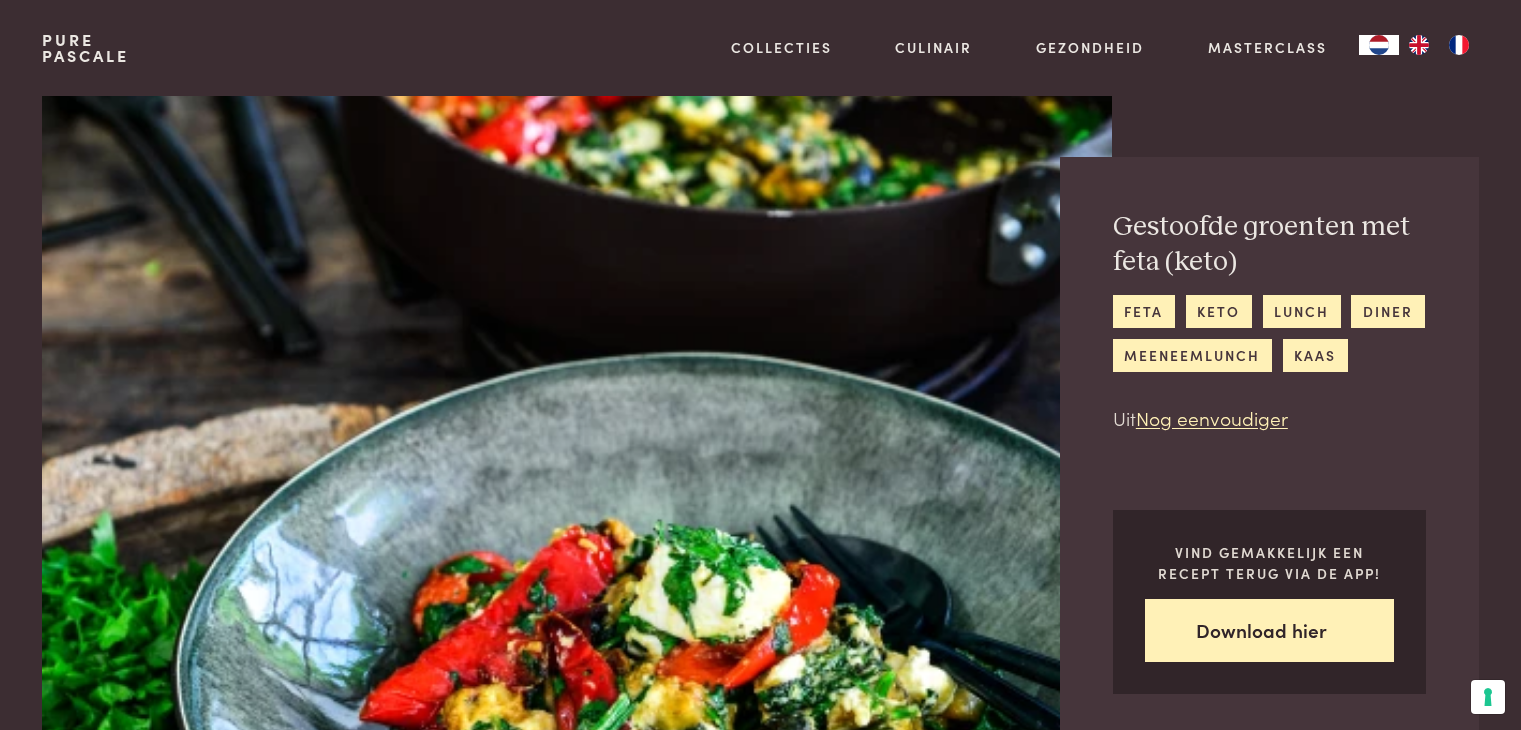 scroll, scrollTop: 0, scrollLeft: 0, axis: both 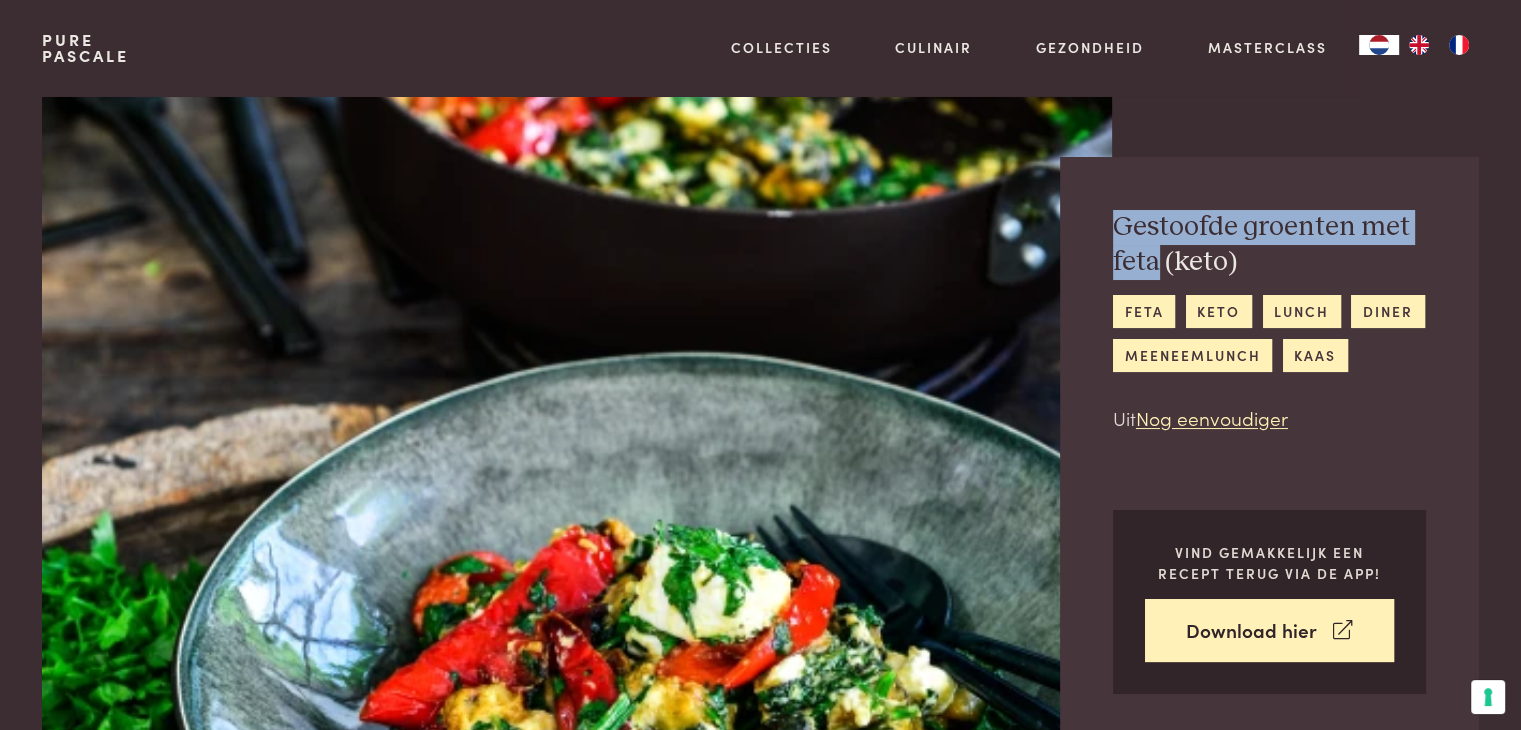 drag, startPoint x: 1158, startPoint y: 264, endPoint x: 1101, endPoint y: 231, distance: 65.863495 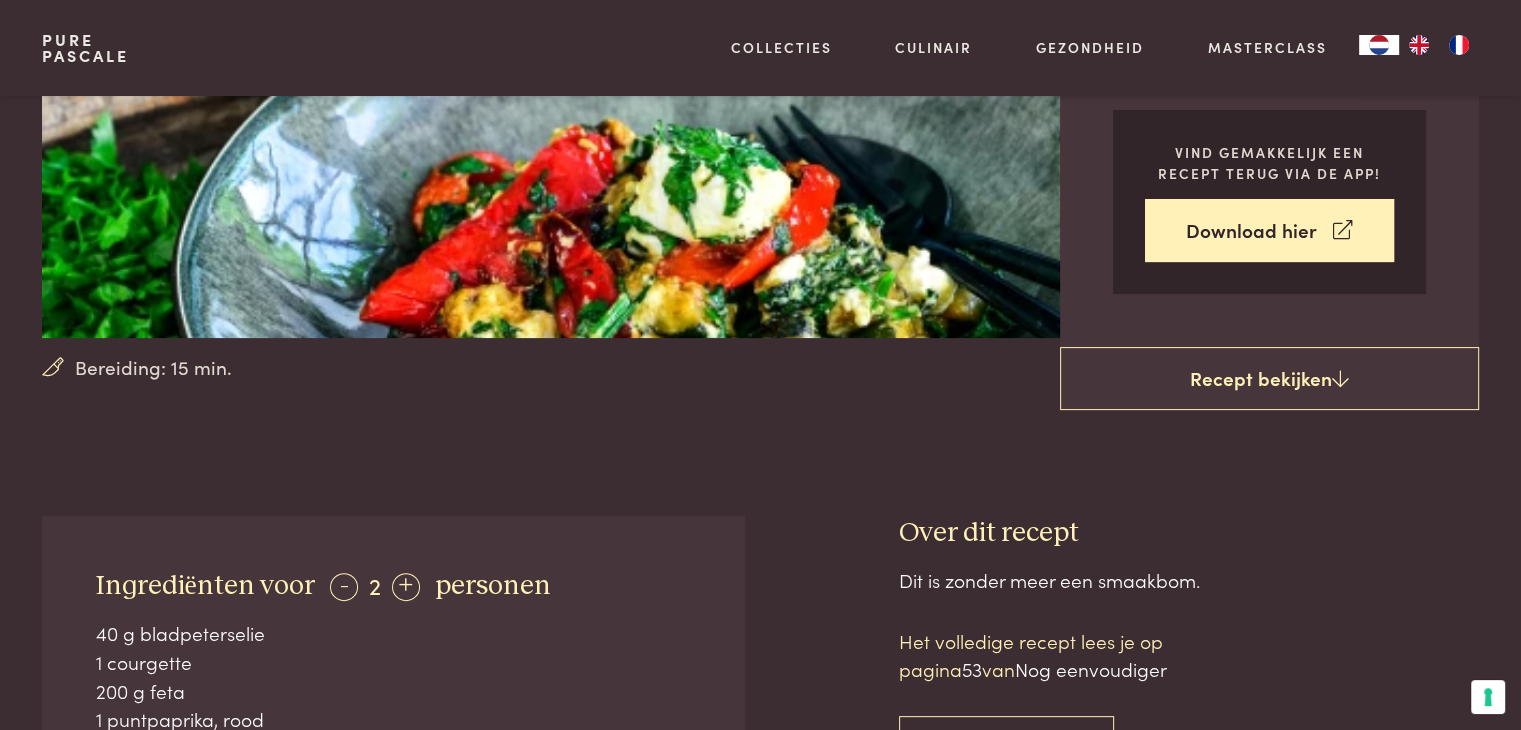 scroll, scrollTop: 600, scrollLeft: 0, axis: vertical 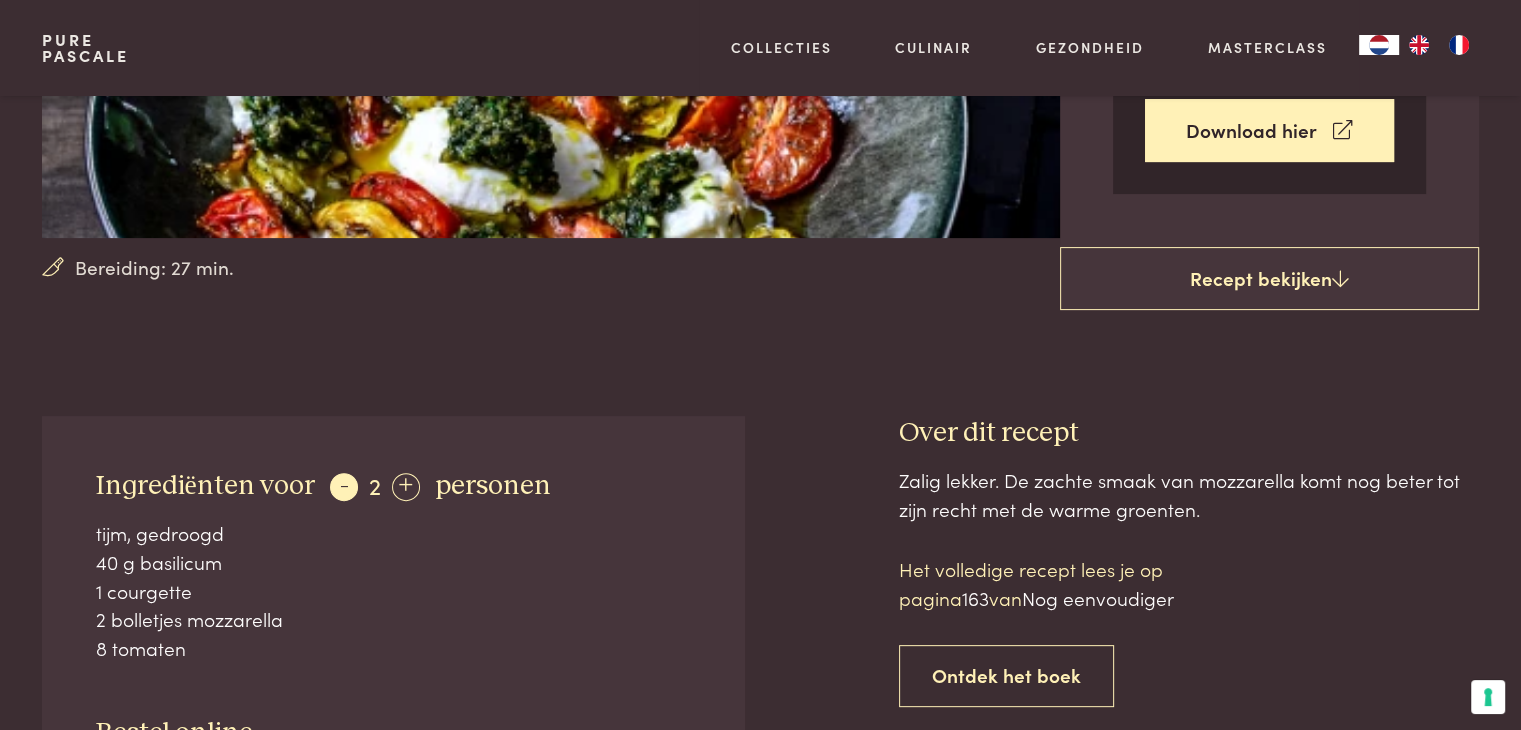 click on "-" at bounding box center (344, 487) 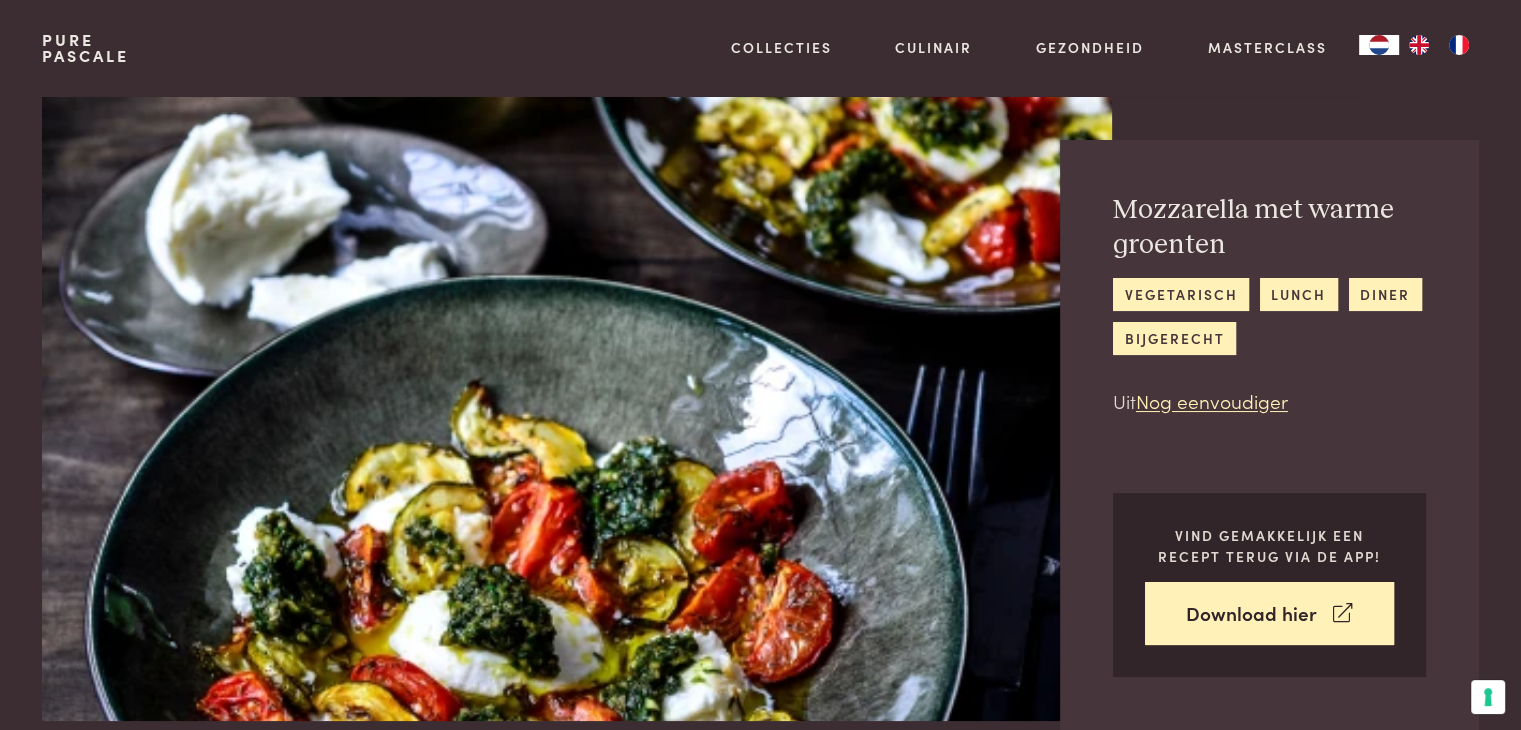 scroll, scrollTop: 0, scrollLeft: 0, axis: both 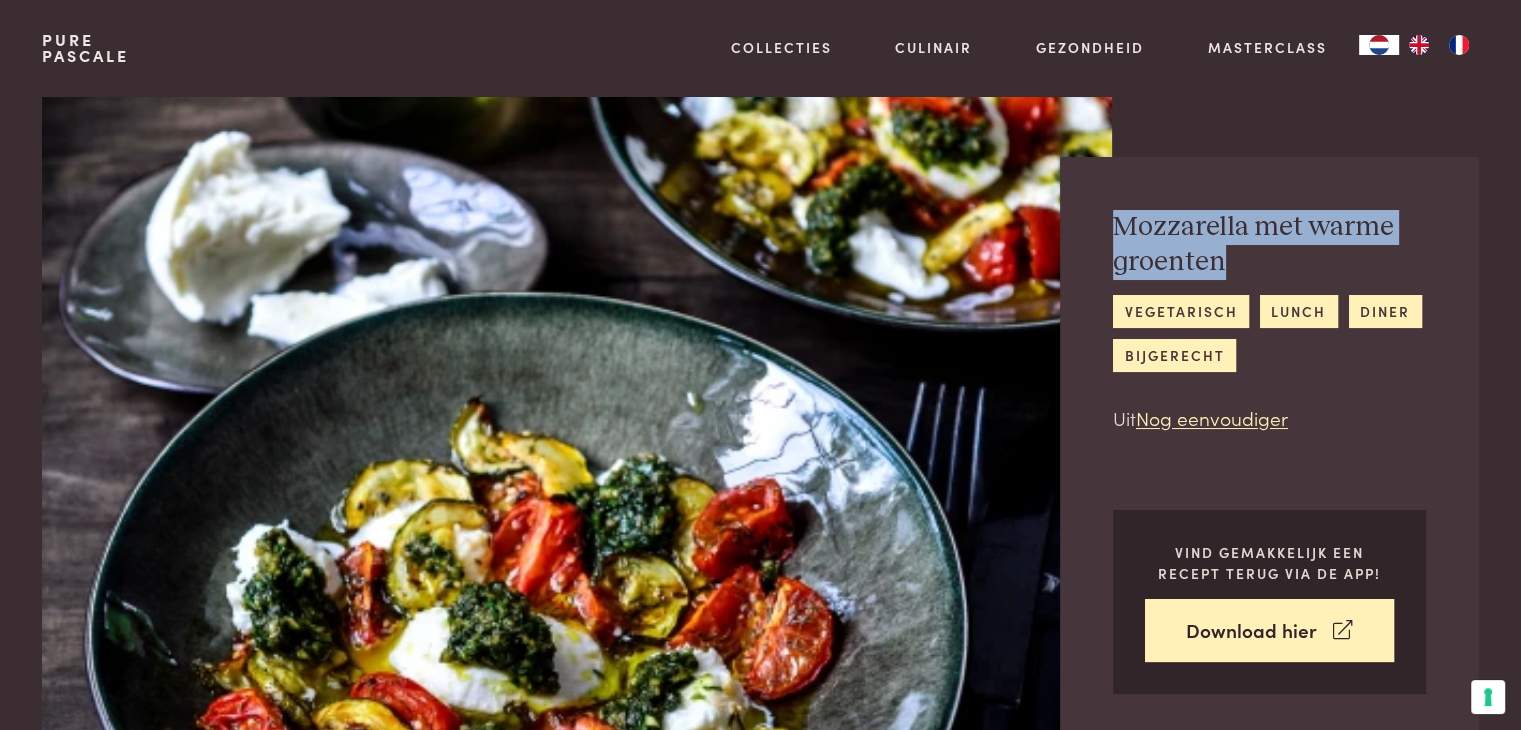 drag, startPoint x: 1232, startPoint y: 257, endPoint x: 1115, endPoint y: 231, distance: 119.85408 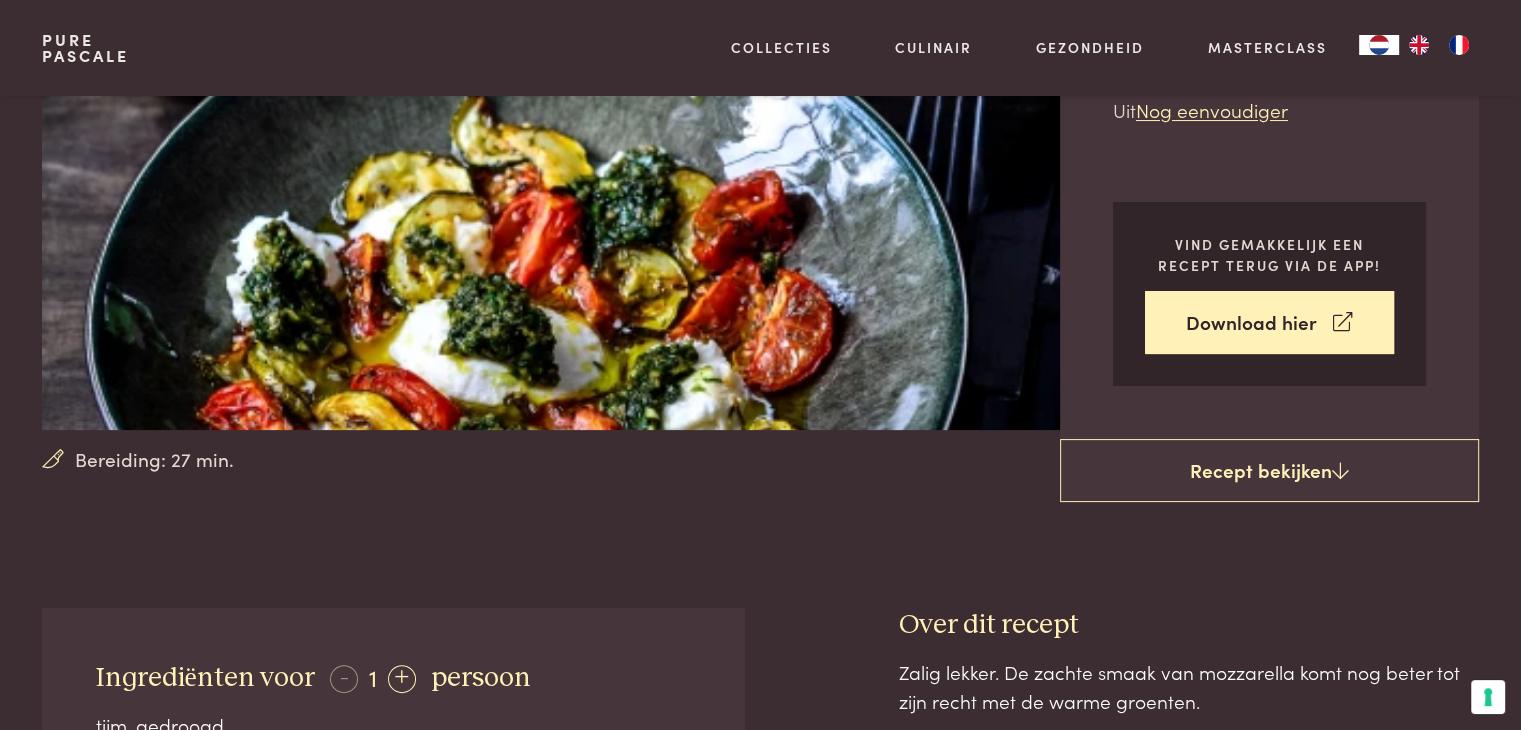 scroll, scrollTop: 100, scrollLeft: 0, axis: vertical 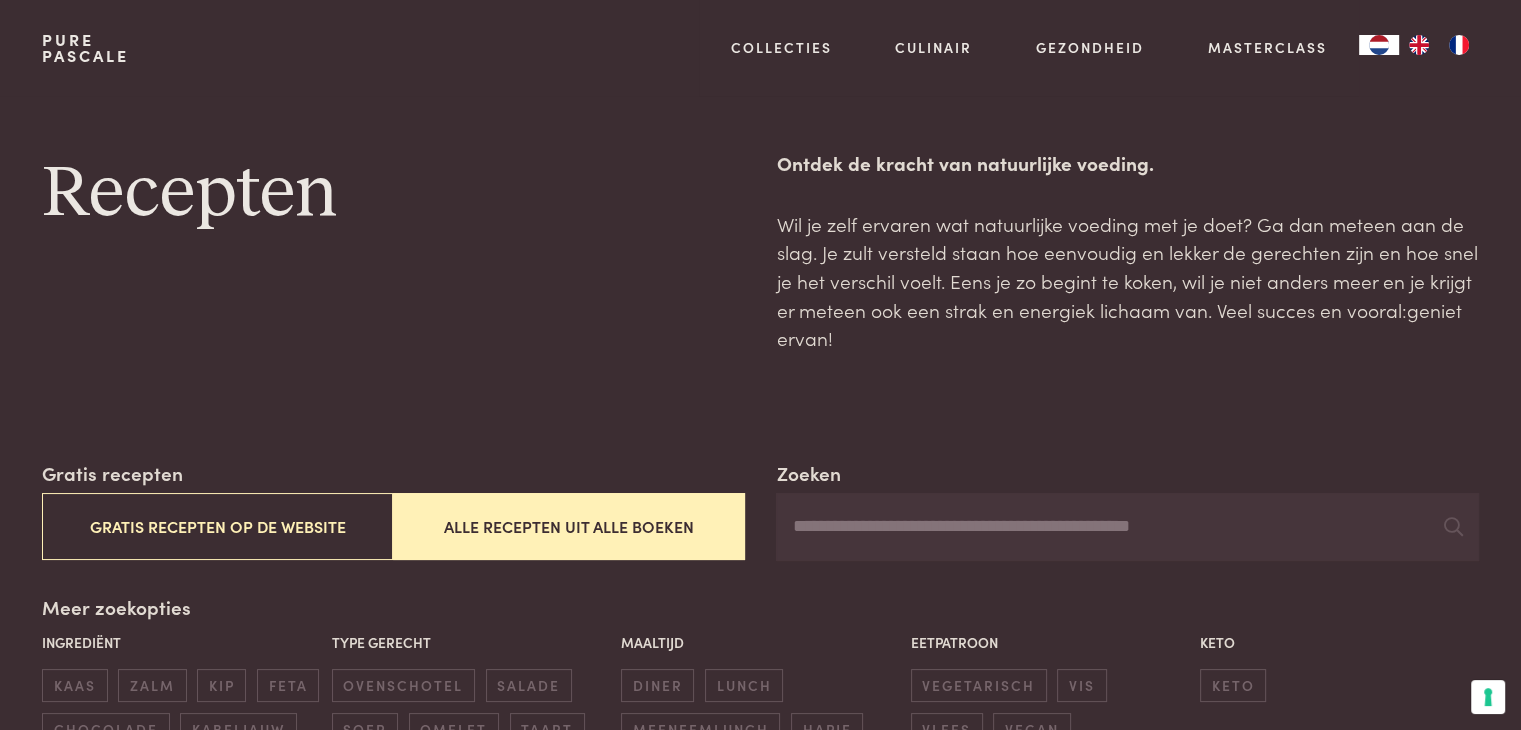 drag, startPoint x: 868, startPoint y: 538, endPoint x: 1077, endPoint y: 582, distance: 213.58136 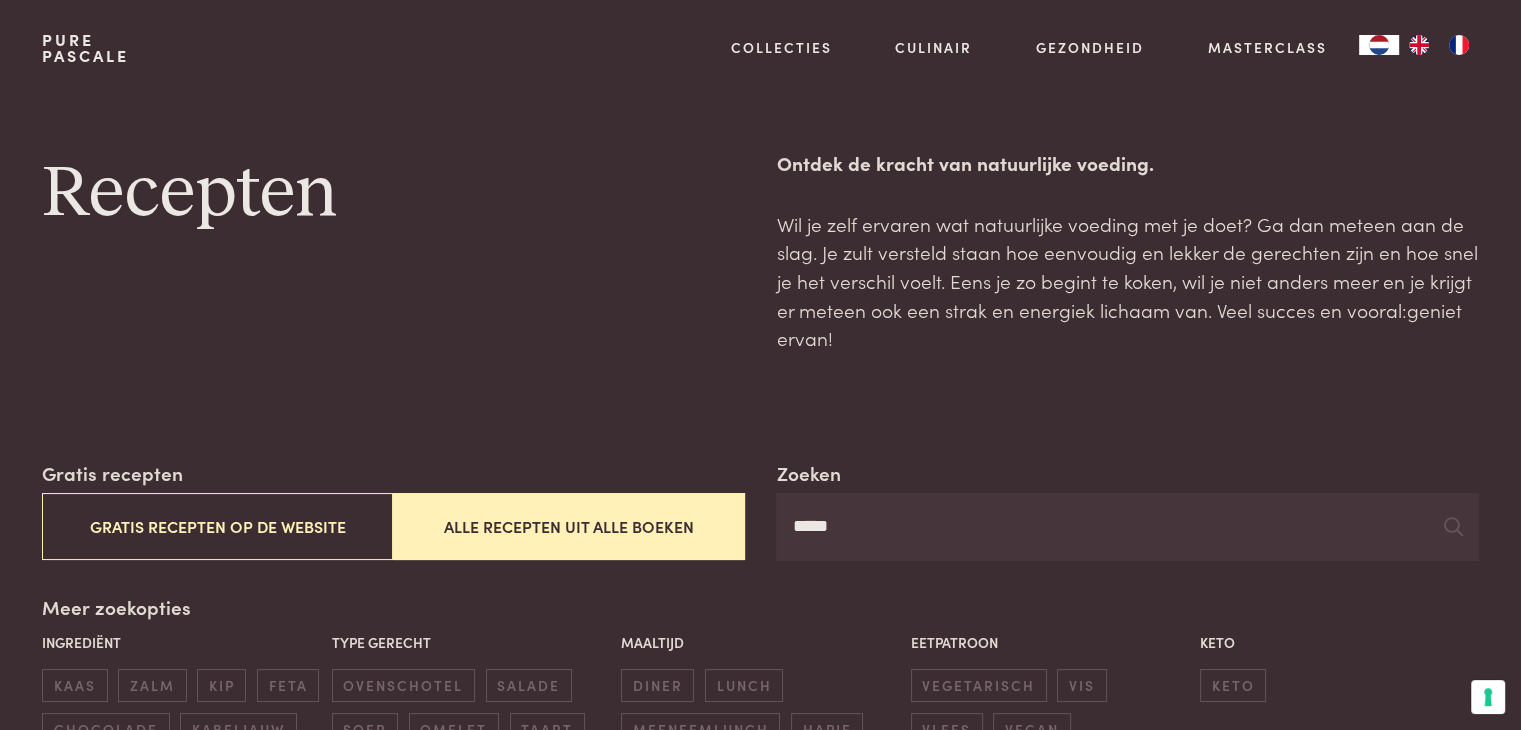 type on "*****" 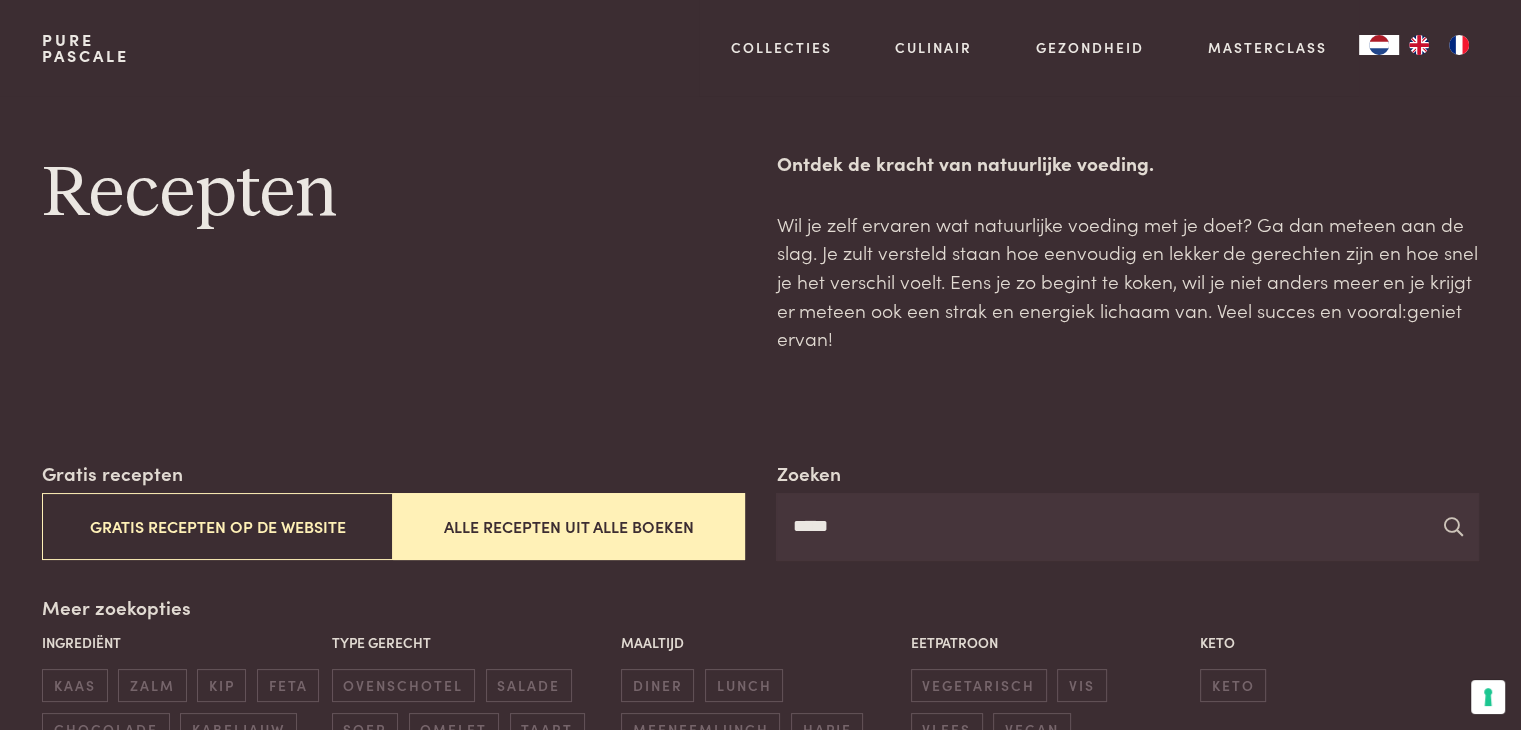 click at bounding box center [1453, 526] 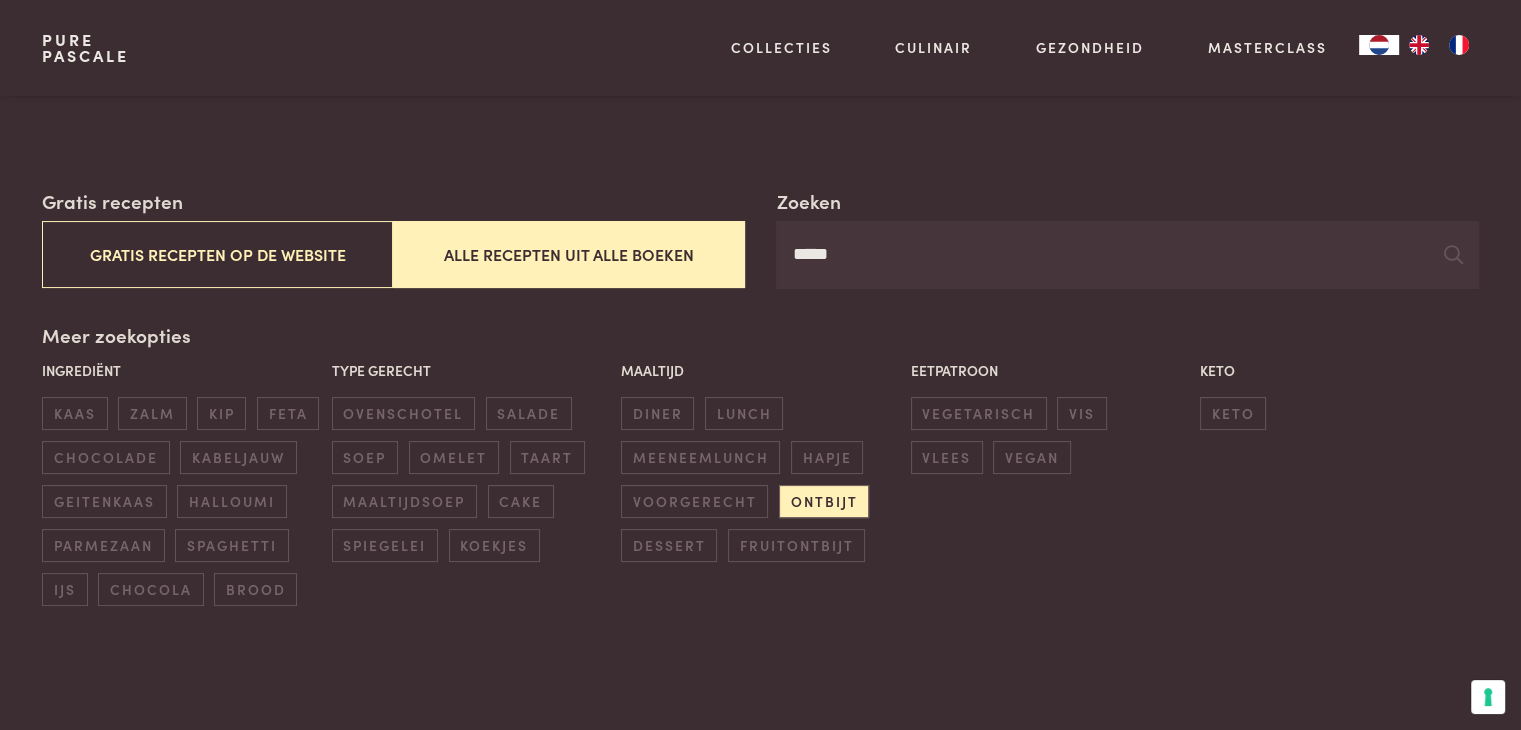 scroll, scrollTop: 100, scrollLeft: 0, axis: vertical 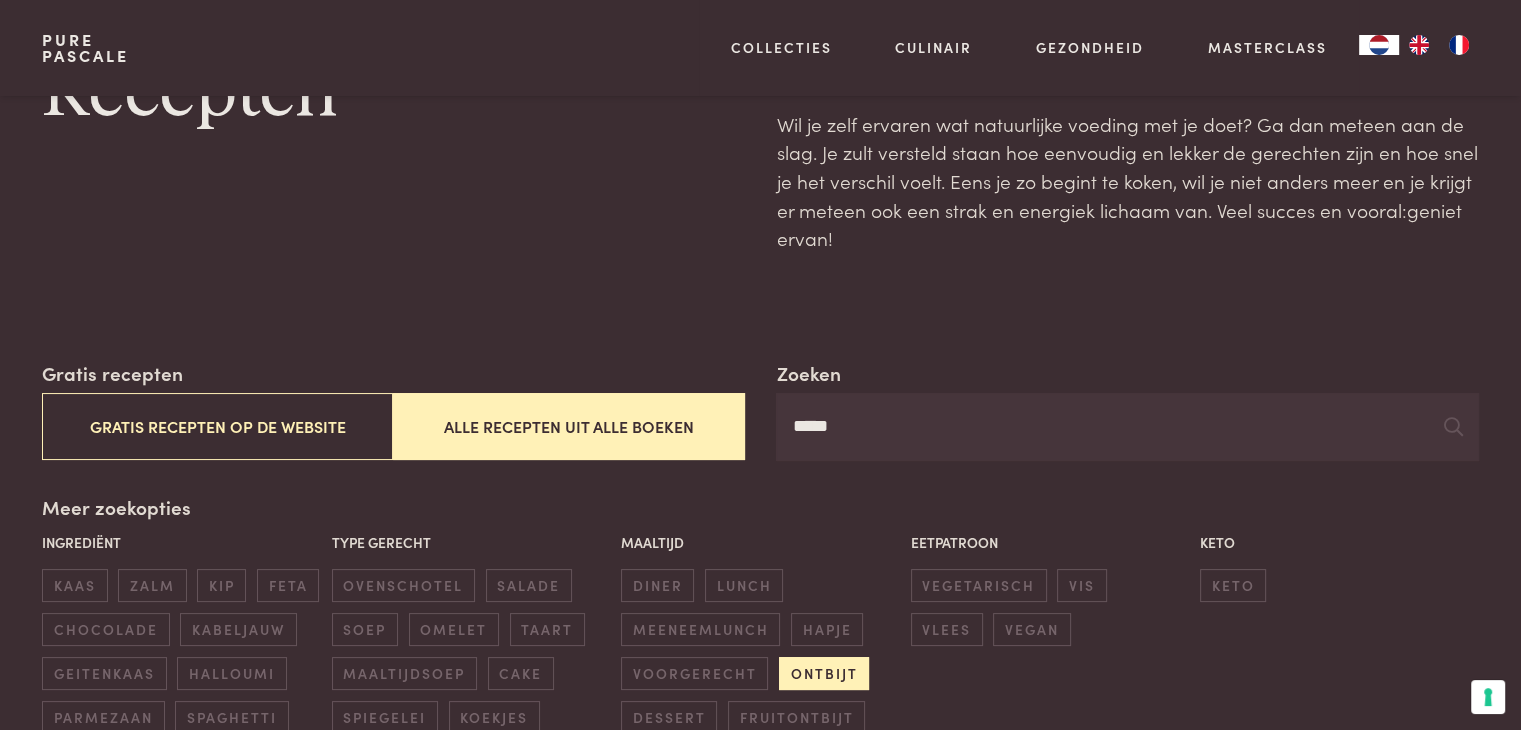 click on "ontbijt" at bounding box center [824, 673] 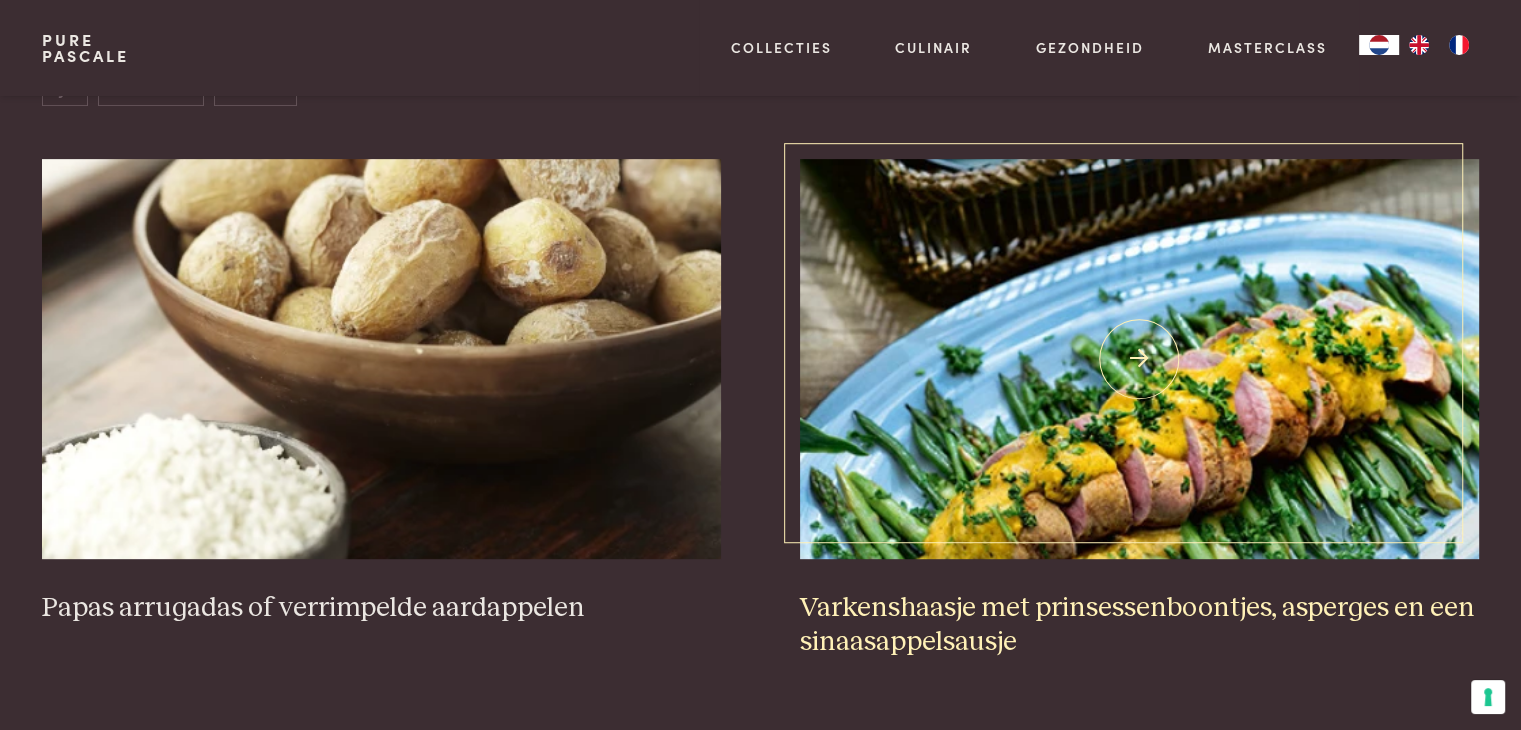 scroll, scrollTop: 359, scrollLeft: 0, axis: vertical 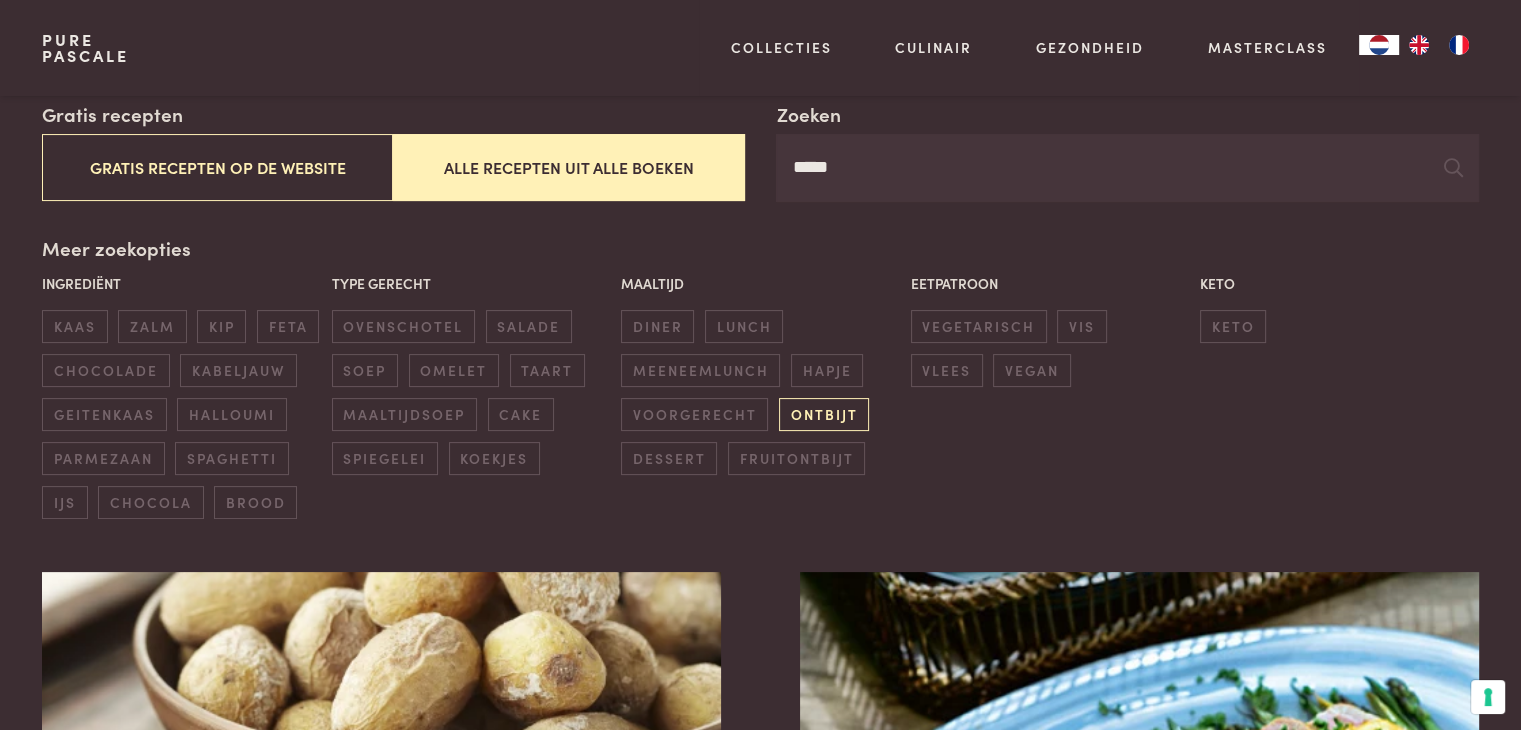click on "ontbijt" at bounding box center [824, 414] 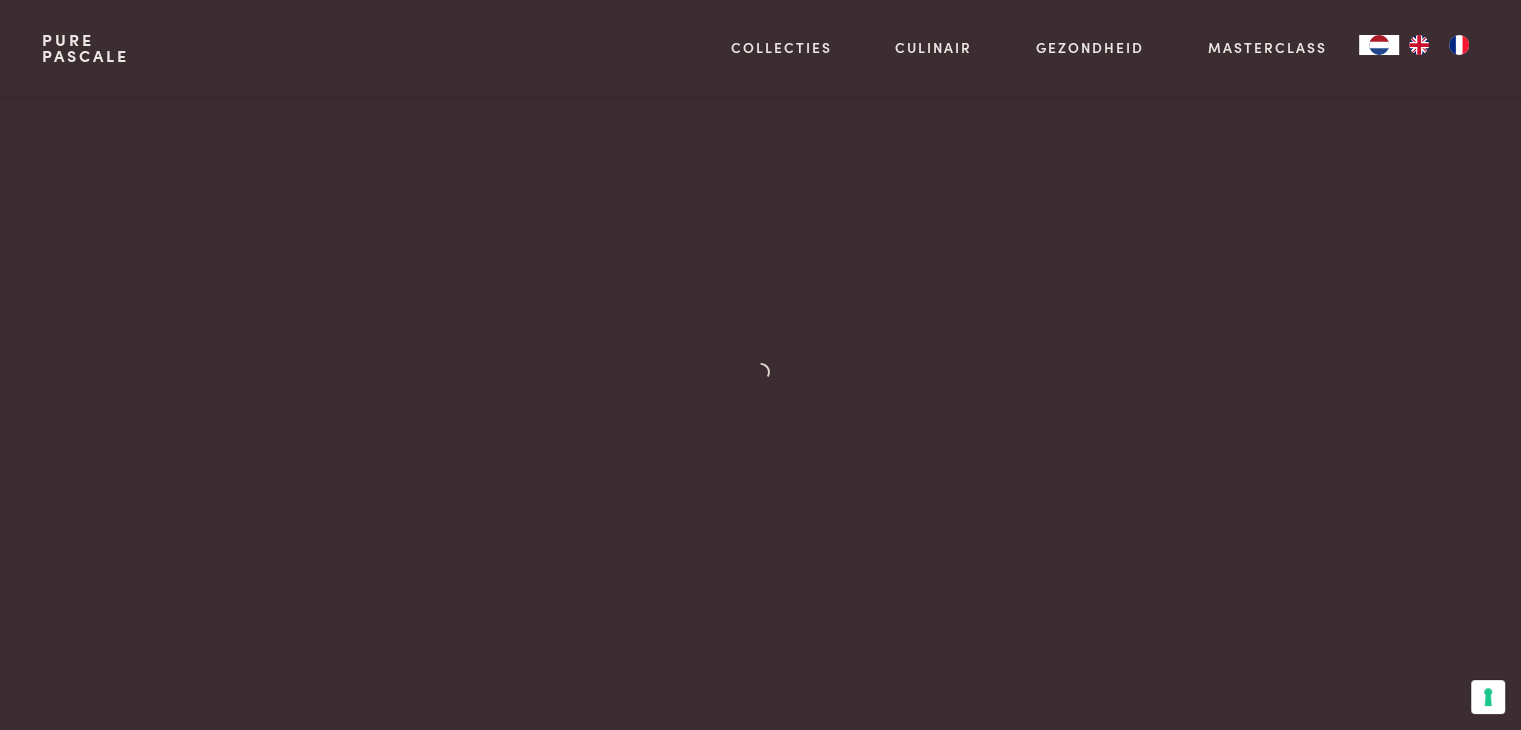 scroll, scrollTop: 859, scrollLeft: 0, axis: vertical 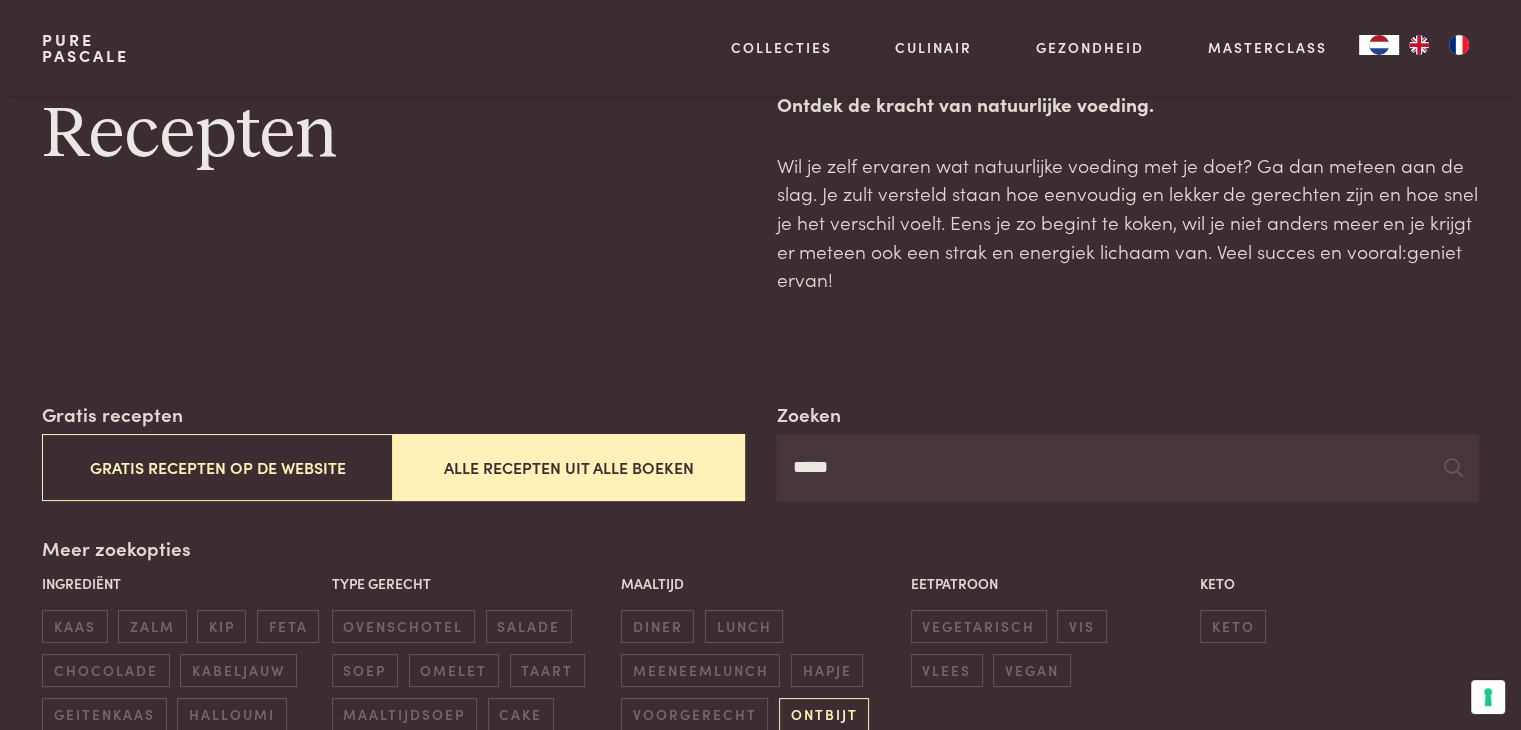 click on "ontbijt" at bounding box center [824, 714] 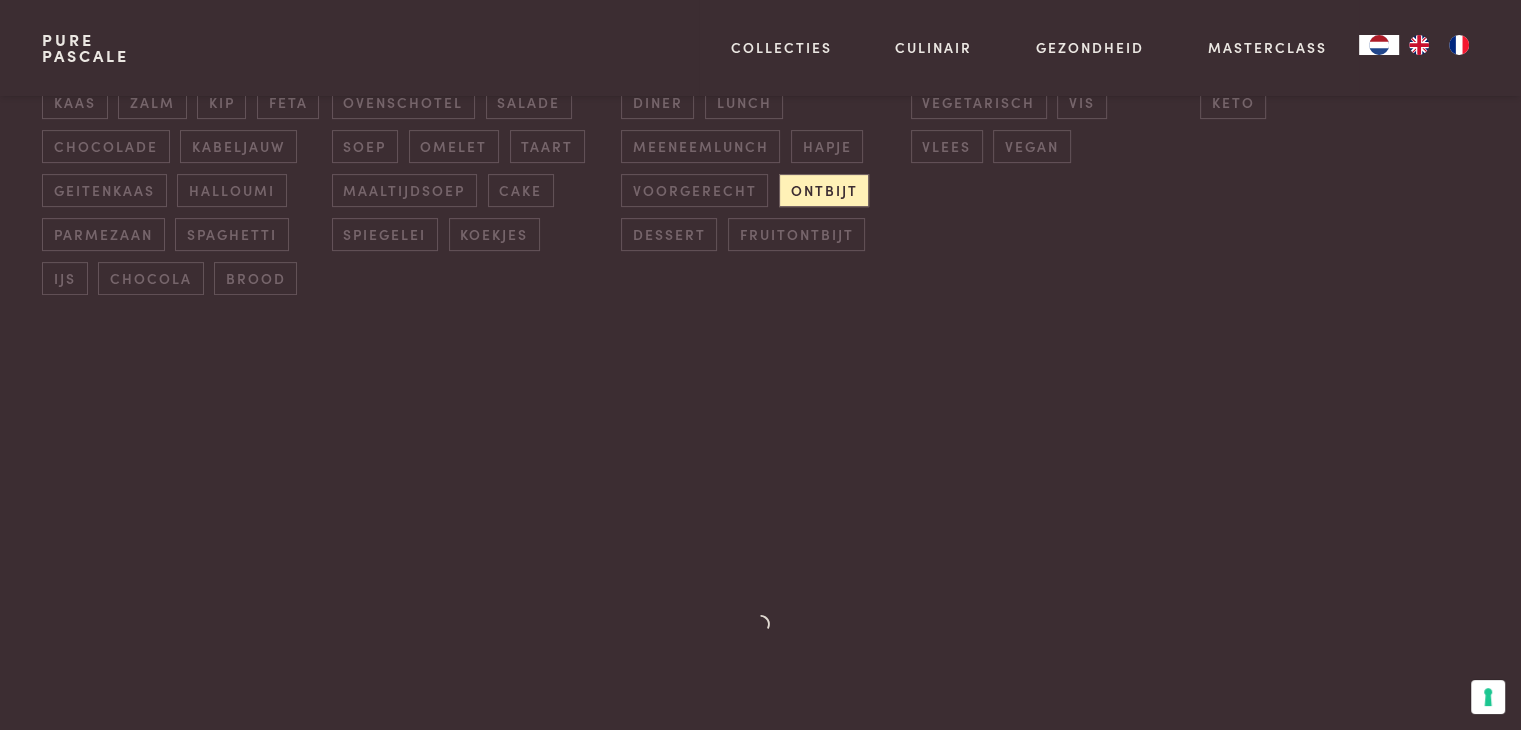 scroll, scrollTop: 359, scrollLeft: 0, axis: vertical 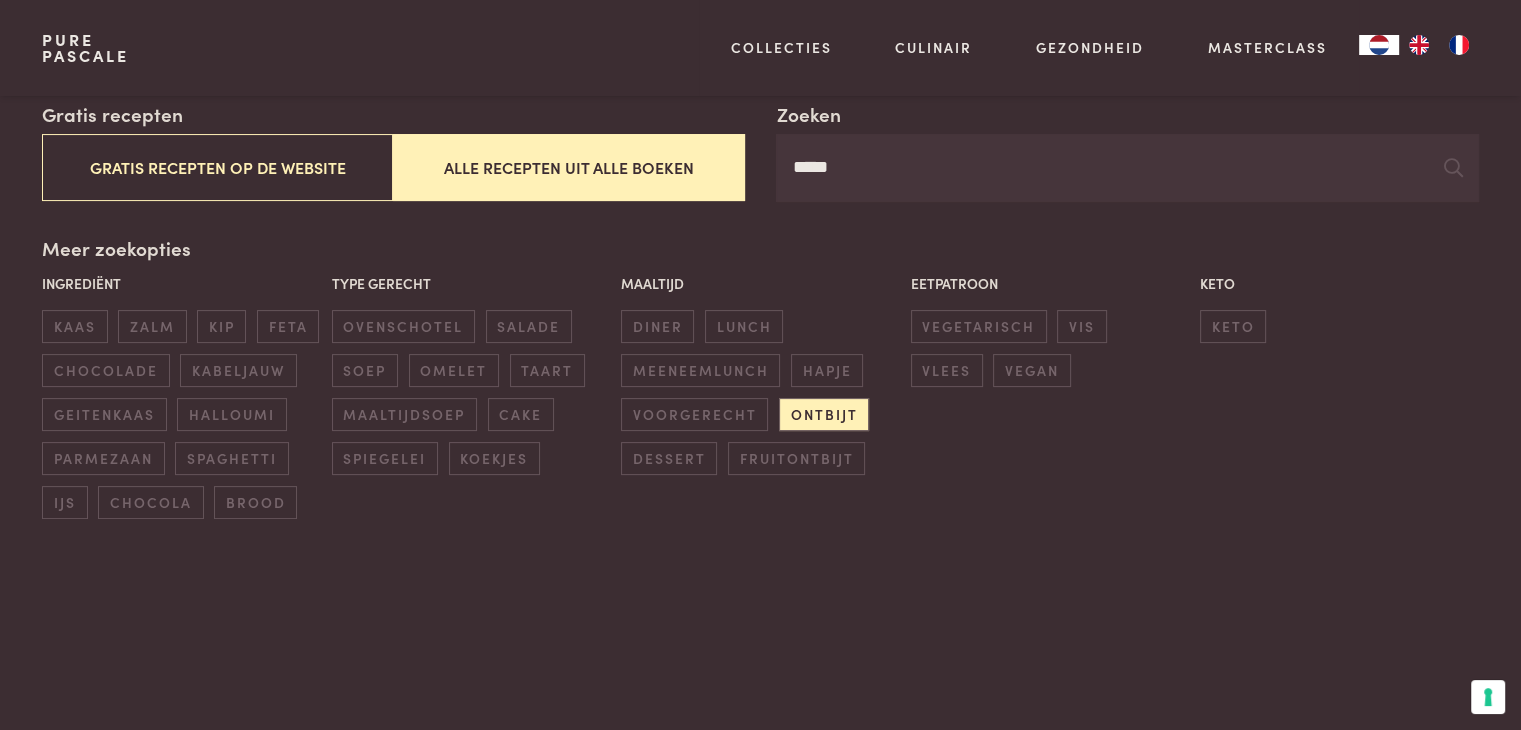 drag, startPoint x: 865, startPoint y: 182, endPoint x: 736, endPoint y: 185, distance: 129.03488 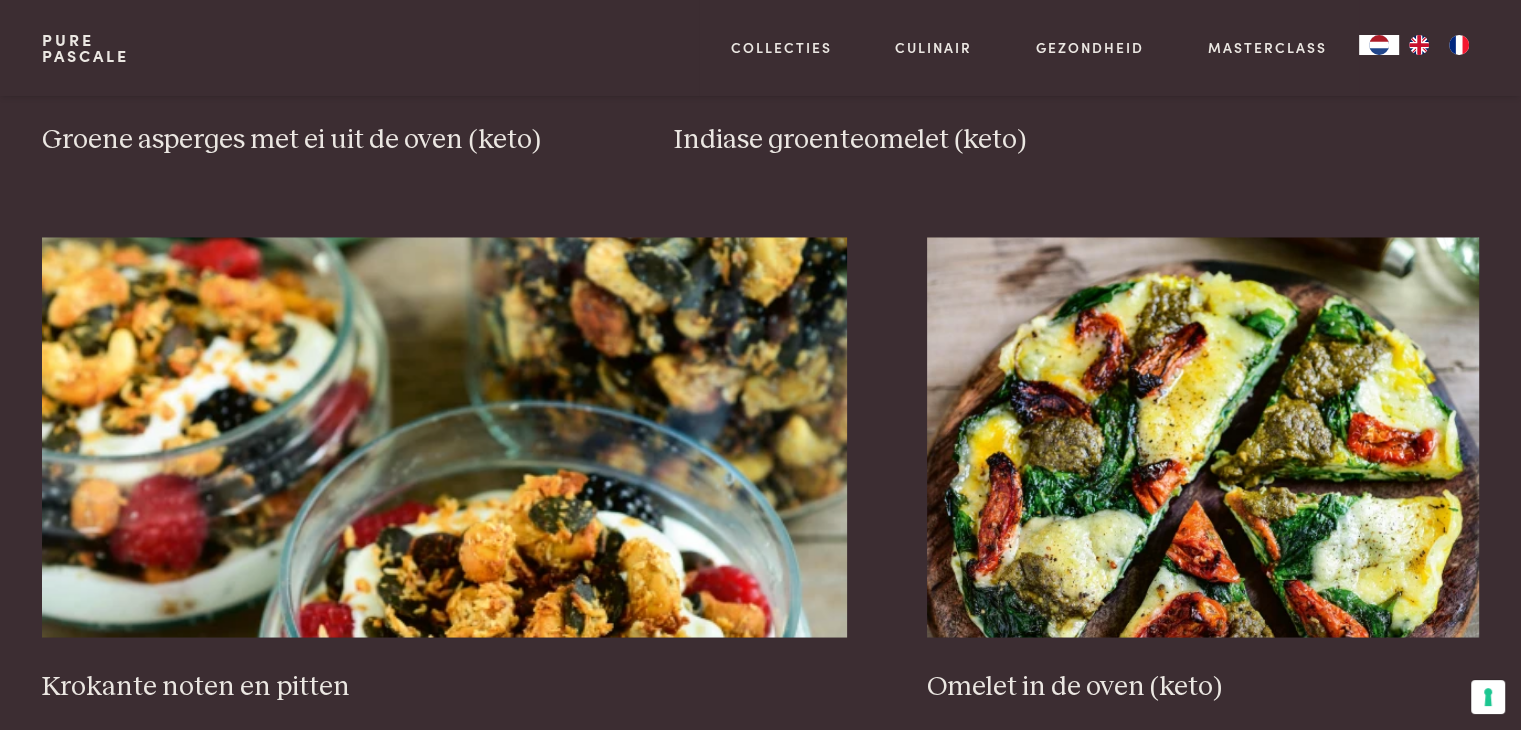 scroll, scrollTop: 3759, scrollLeft: 0, axis: vertical 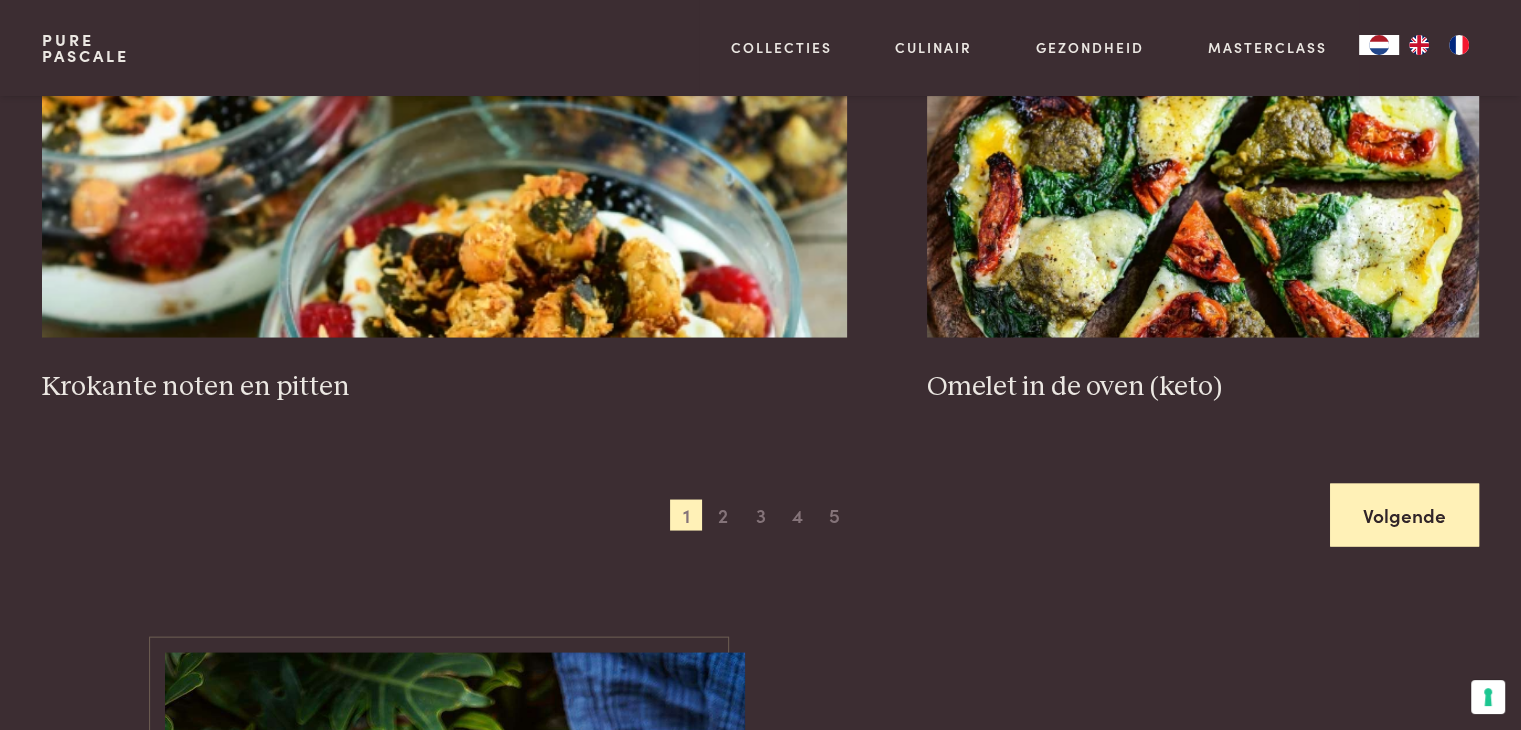 type 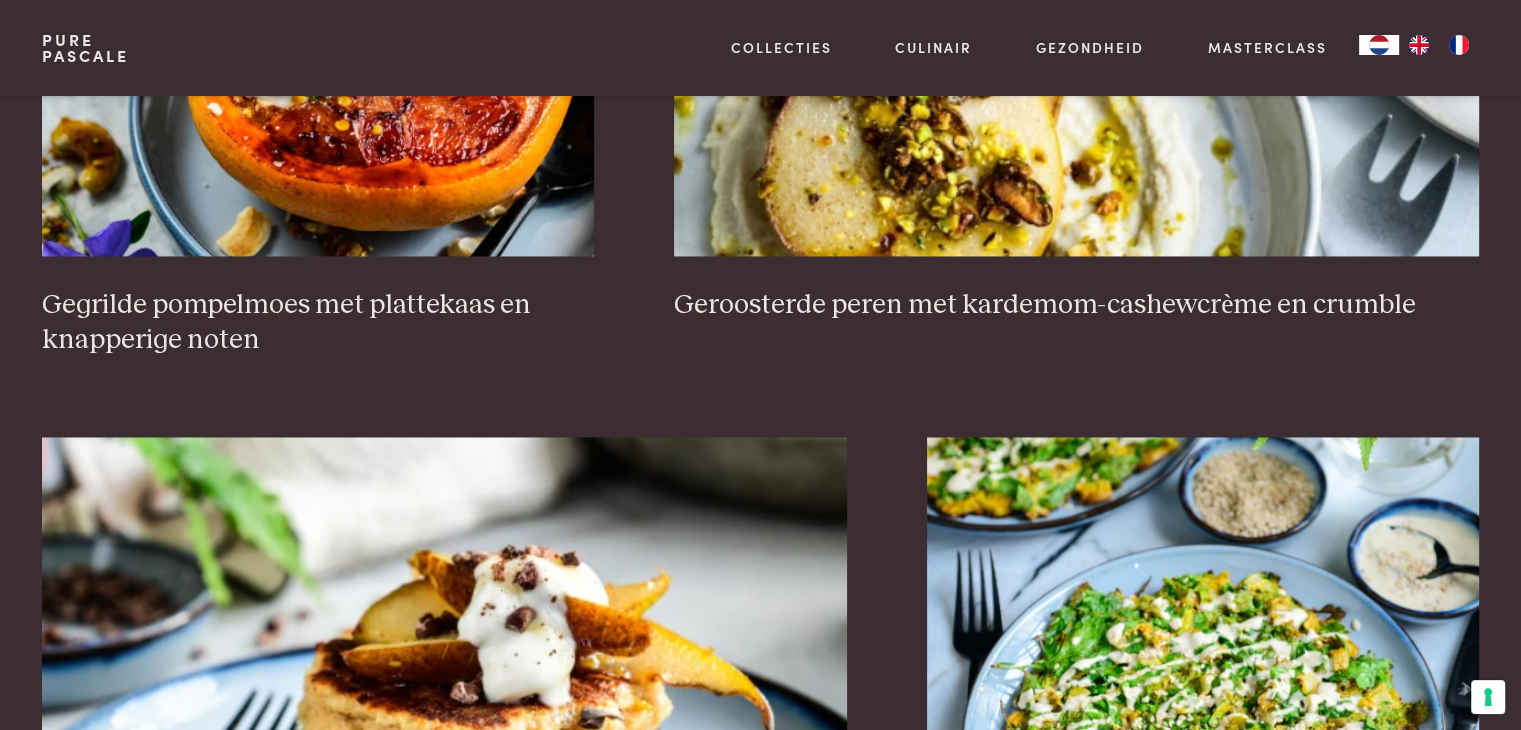 scroll, scrollTop: 3659, scrollLeft: 0, axis: vertical 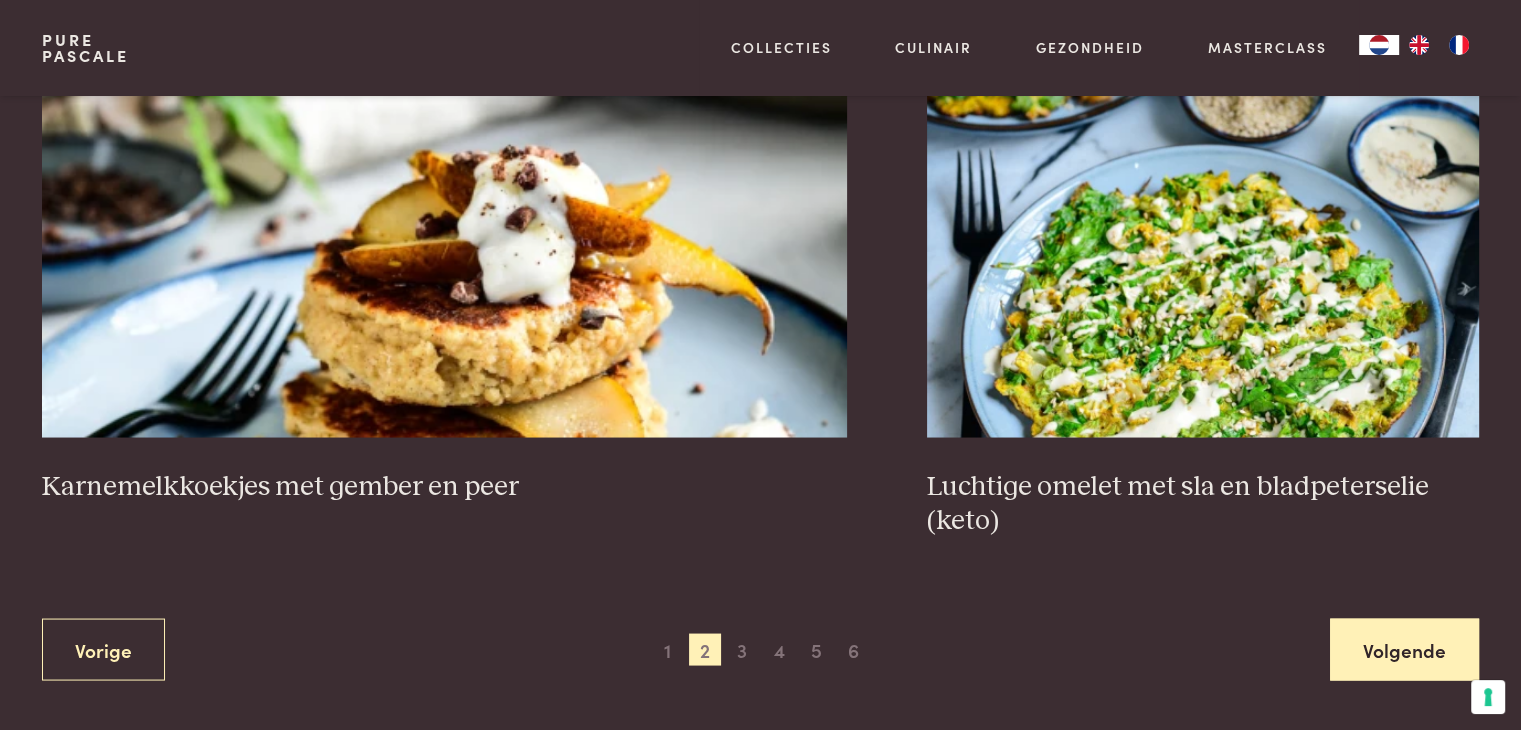 click on "Volgende" at bounding box center [1404, 649] 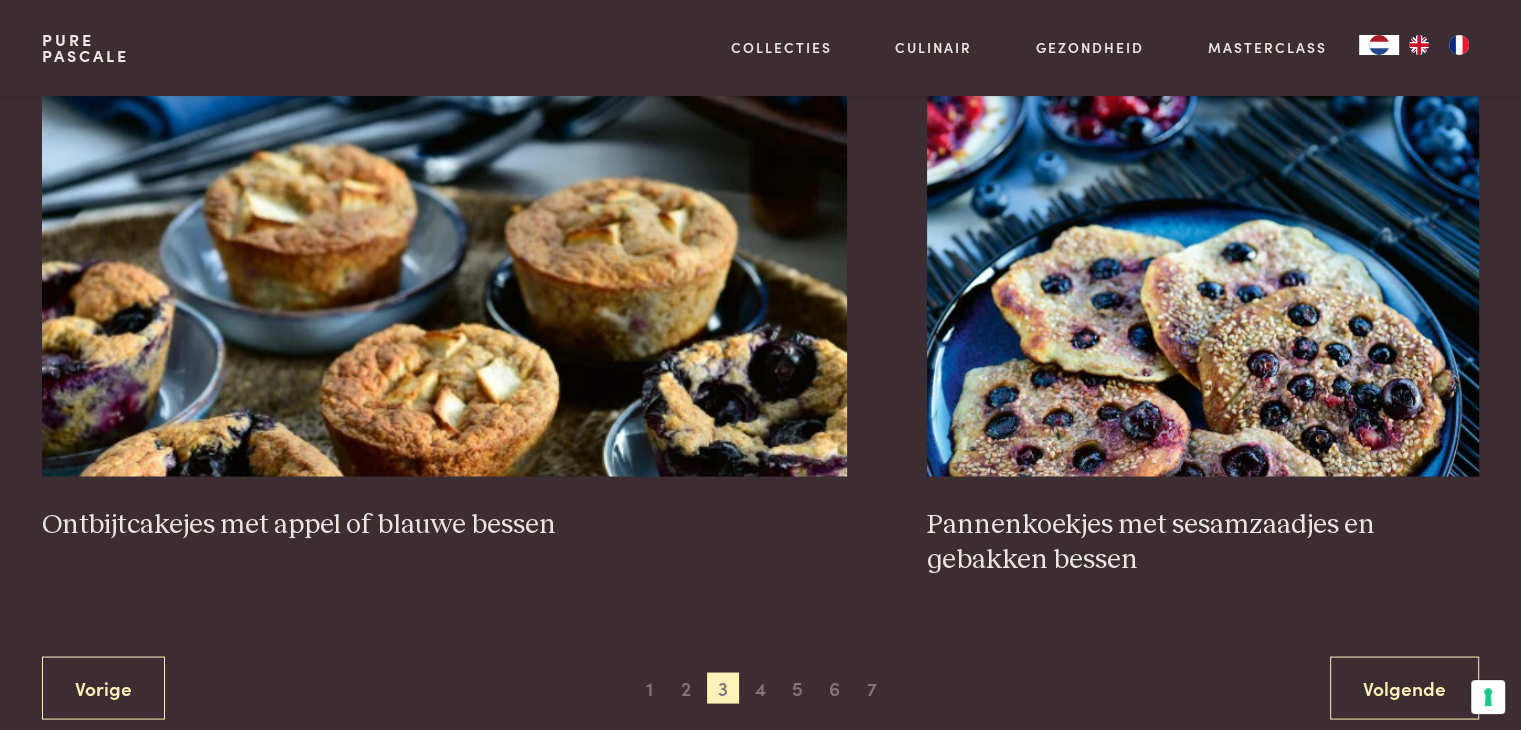 scroll, scrollTop: 3659, scrollLeft: 0, axis: vertical 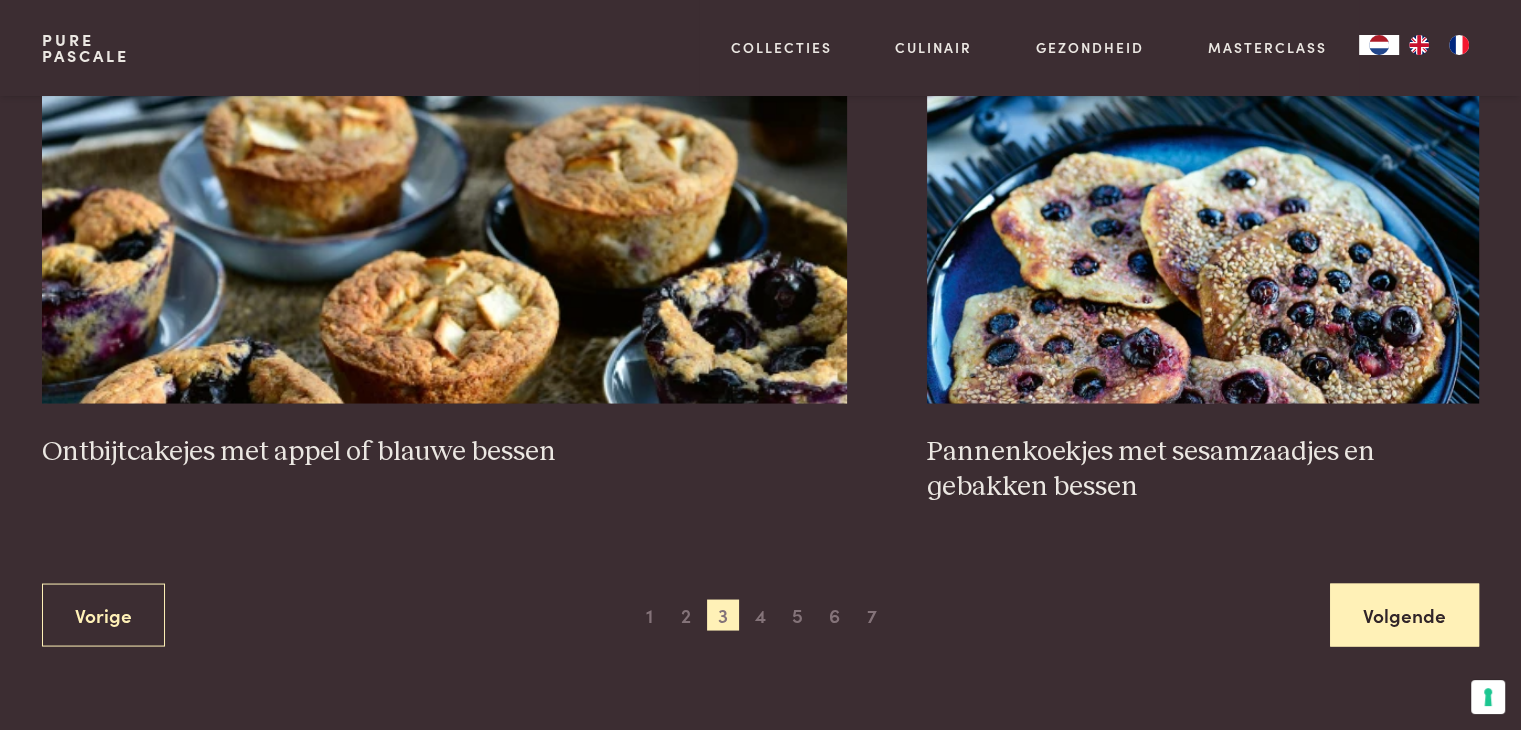 click on "Volgende" at bounding box center [1404, 614] 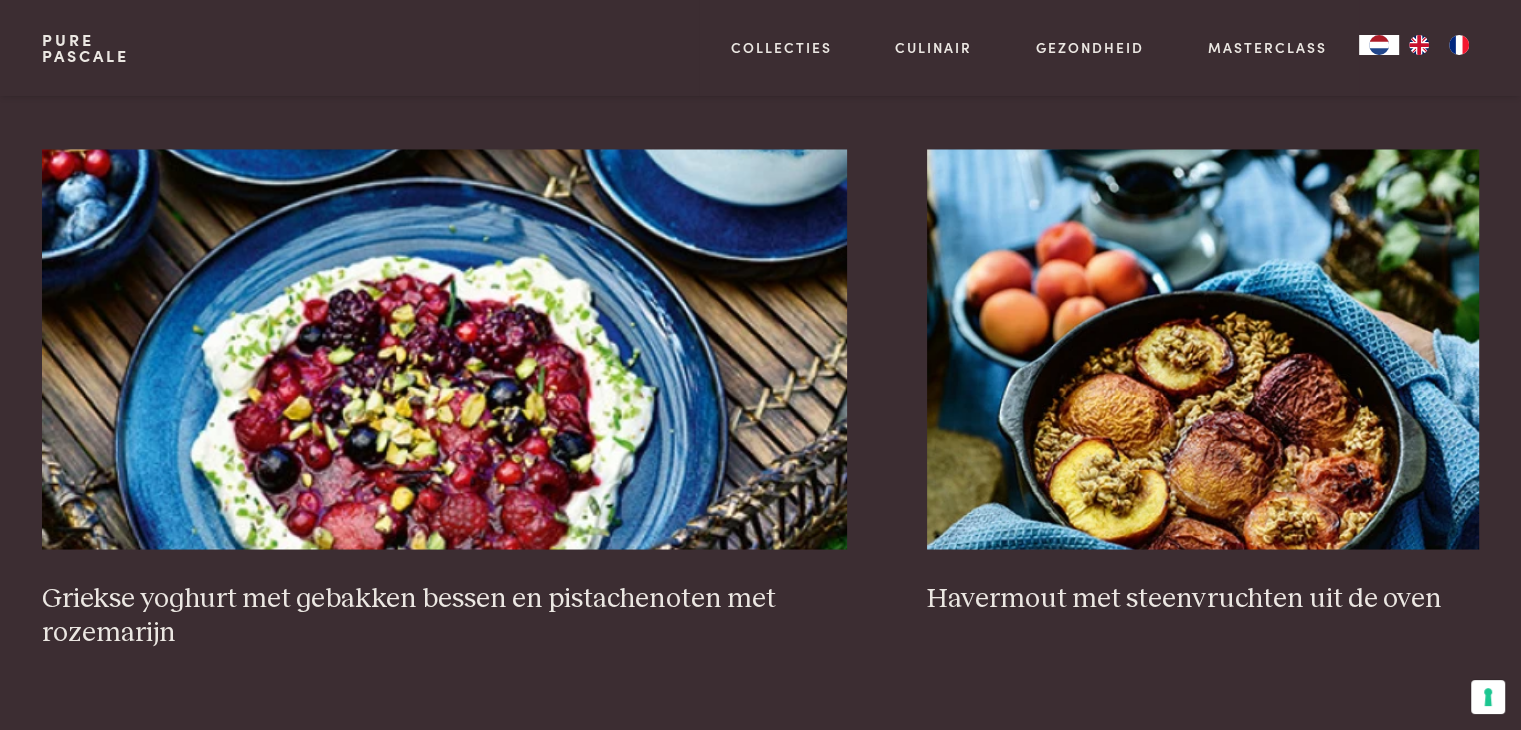 scroll, scrollTop: 3759, scrollLeft: 0, axis: vertical 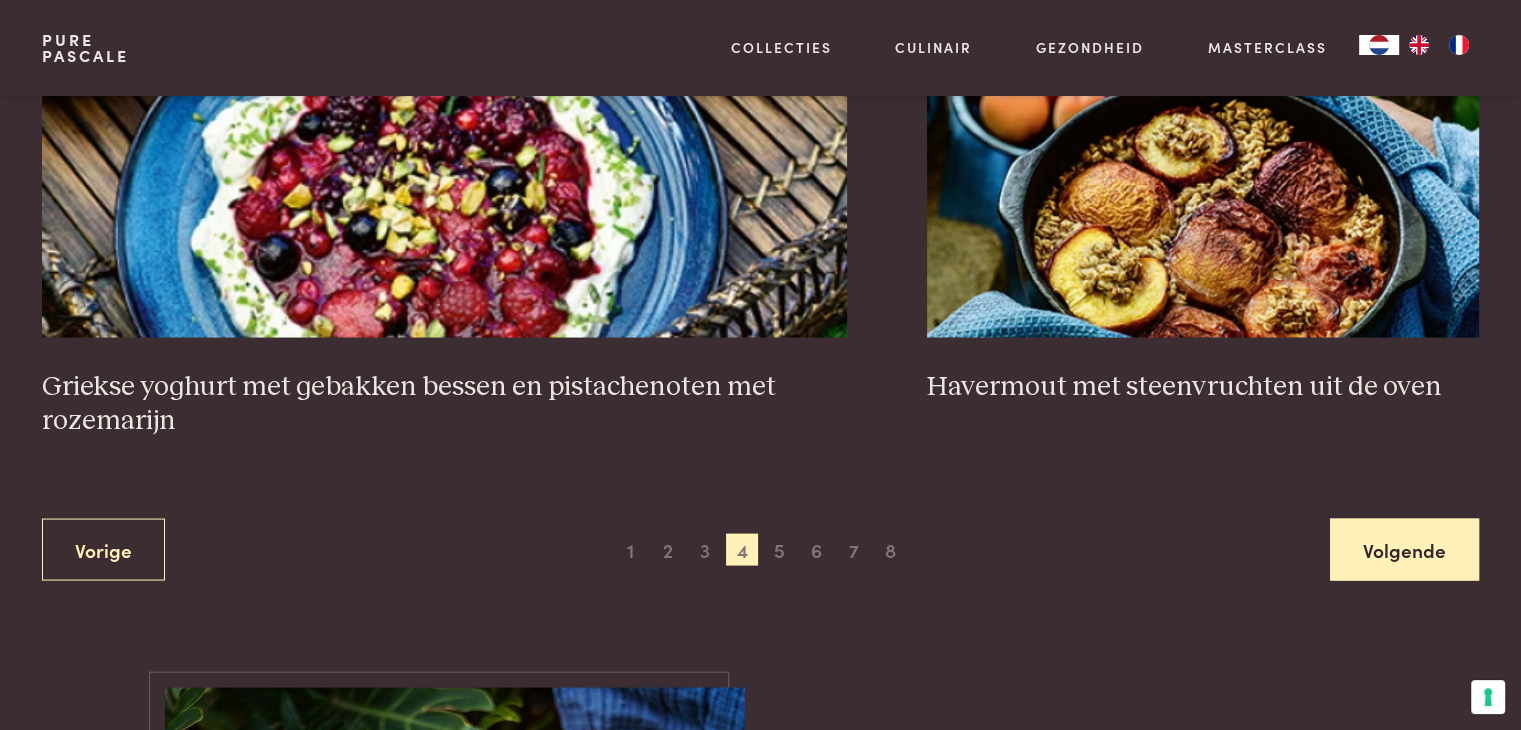 click on "Volgende" at bounding box center [1404, 549] 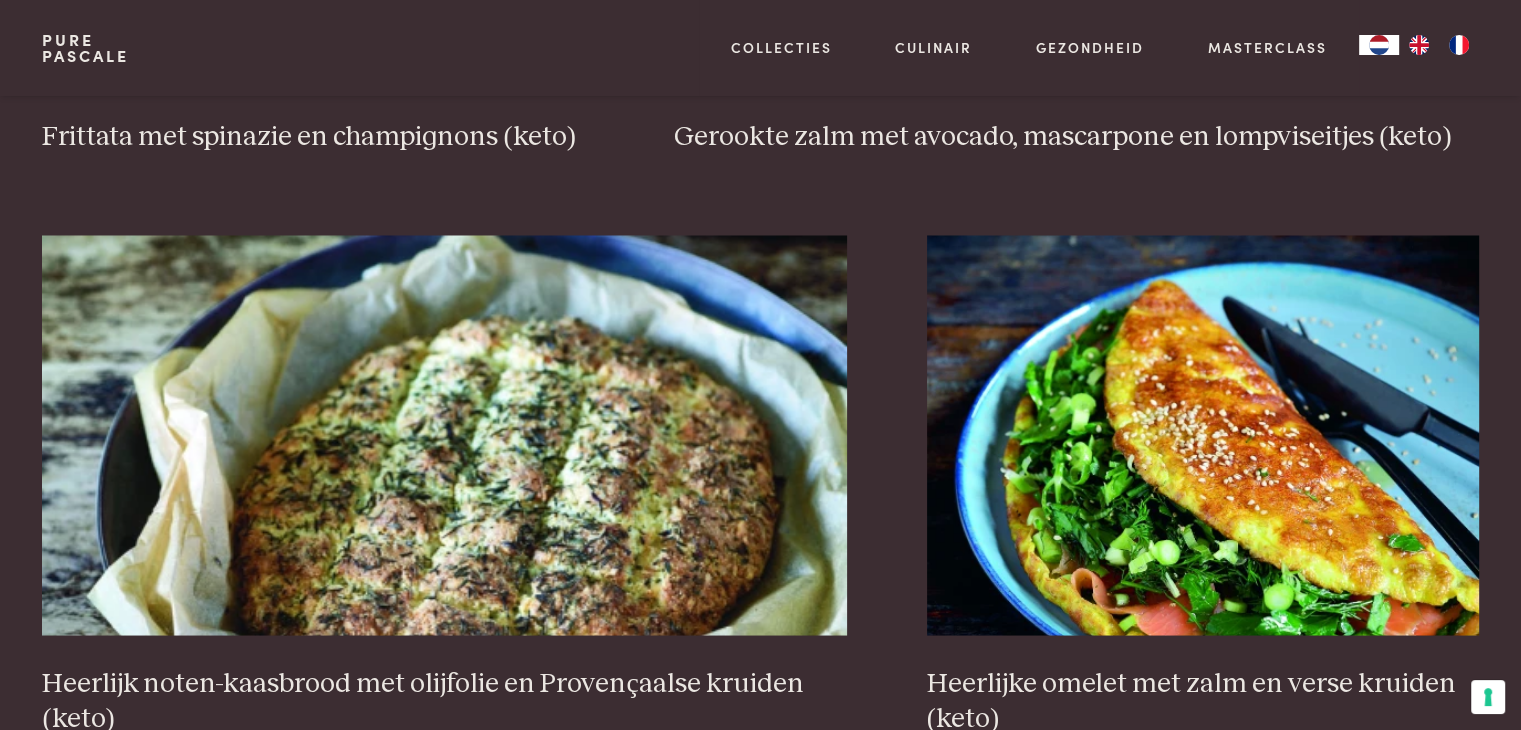 scroll, scrollTop: 3759, scrollLeft: 0, axis: vertical 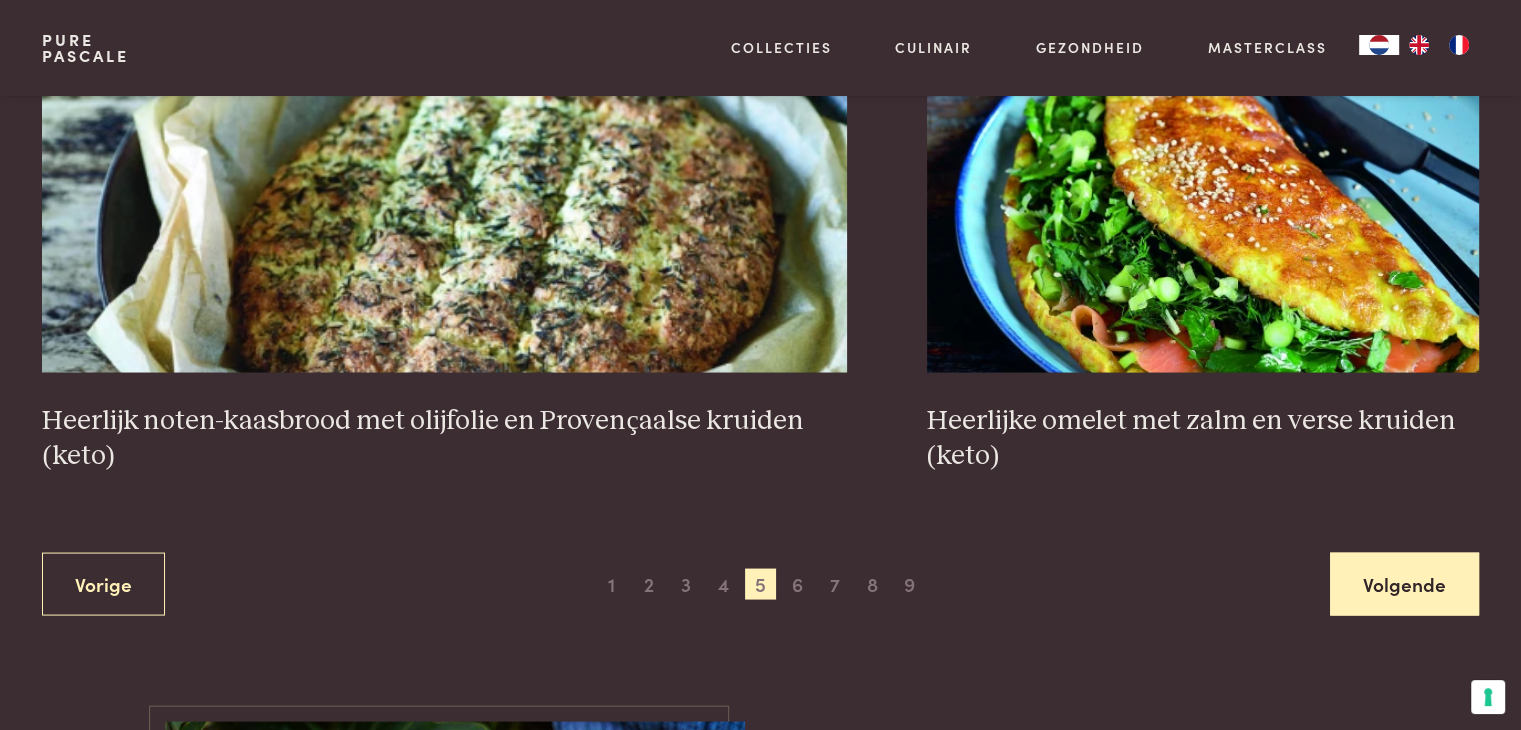 click on "Volgende" at bounding box center [1404, 583] 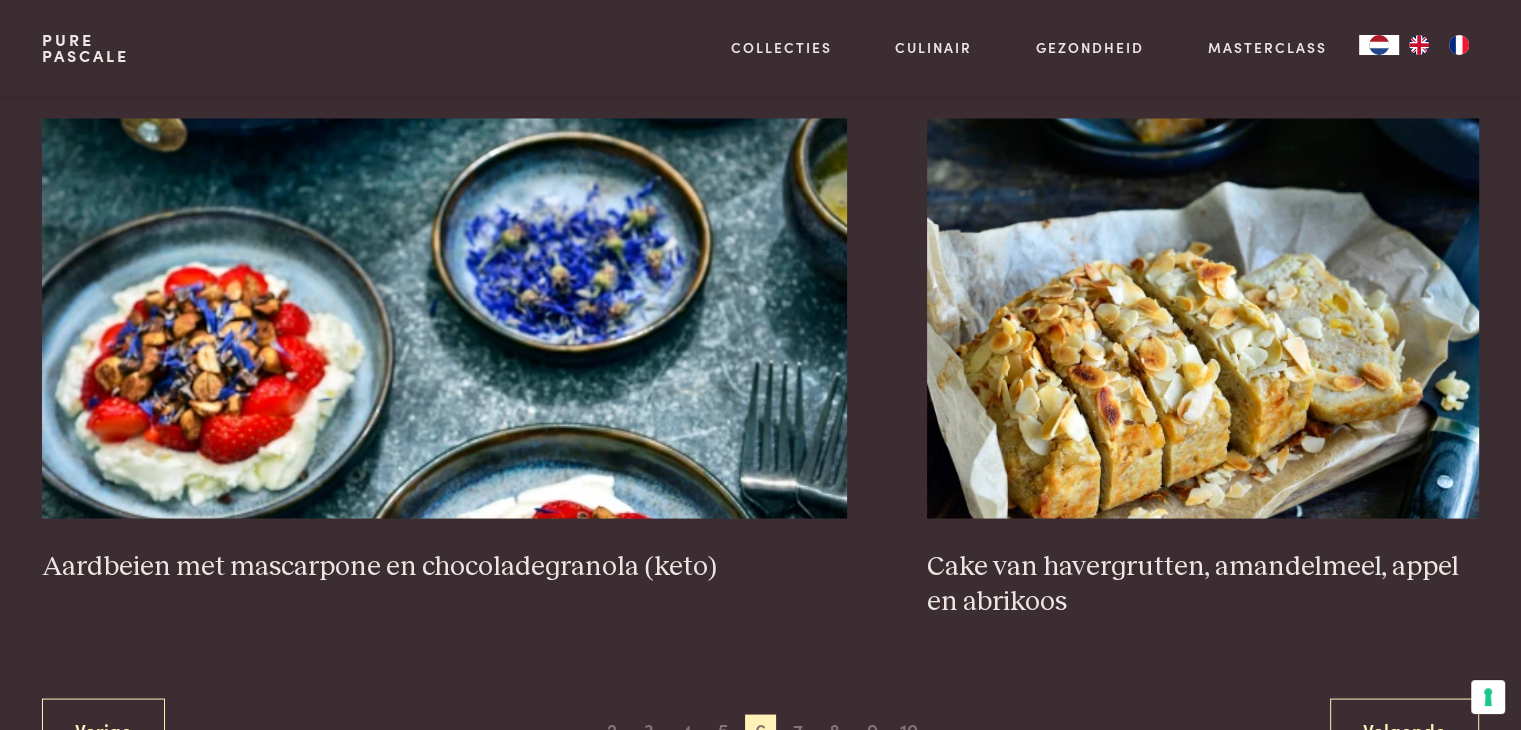 scroll, scrollTop: 3859, scrollLeft: 0, axis: vertical 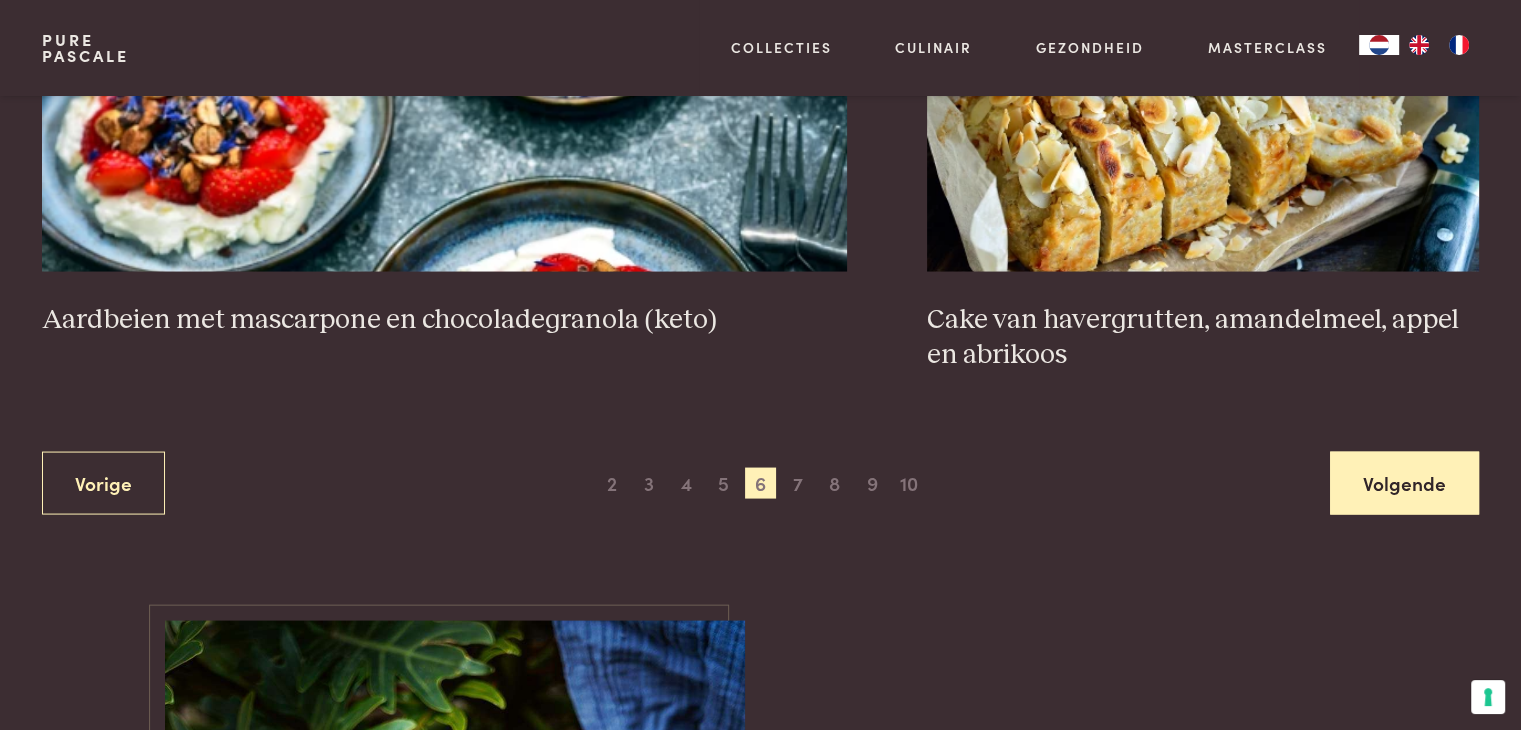 click on "Volgende" at bounding box center [1404, 483] 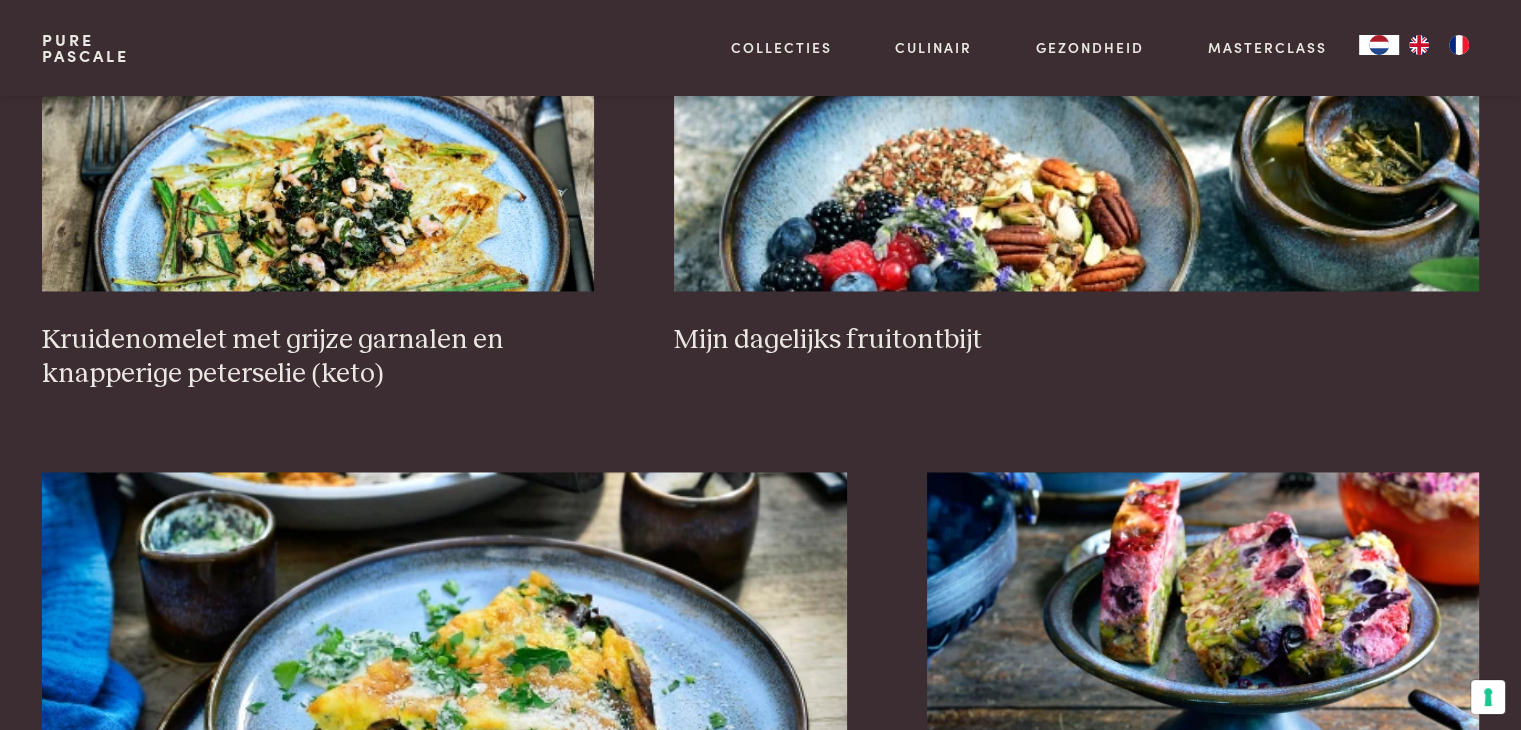 scroll, scrollTop: 3659, scrollLeft: 0, axis: vertical 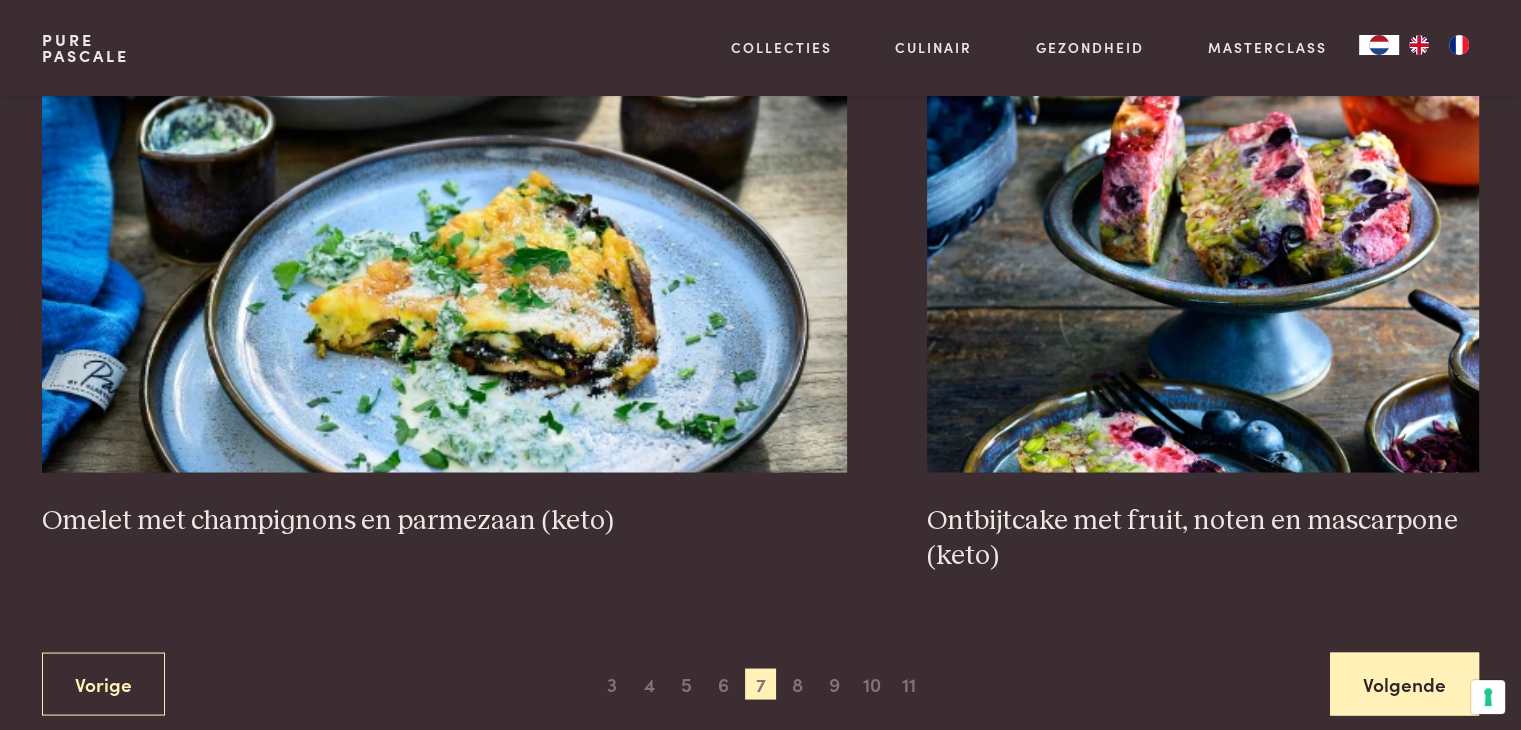 click on "Volgende" at bounding box center [1404, 683] 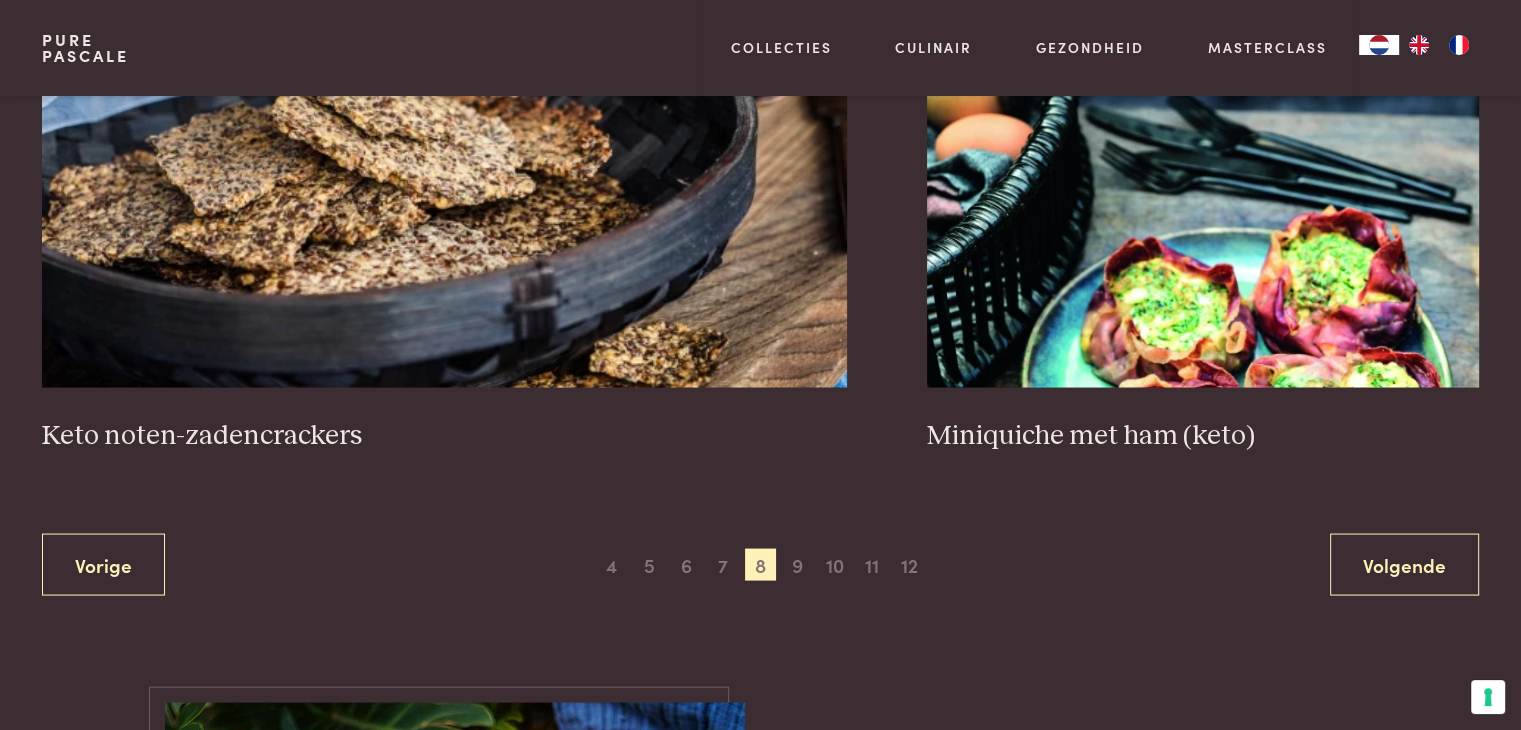 scroll, scrollTop: 3759, scrollLeft: 0, axis: vertical 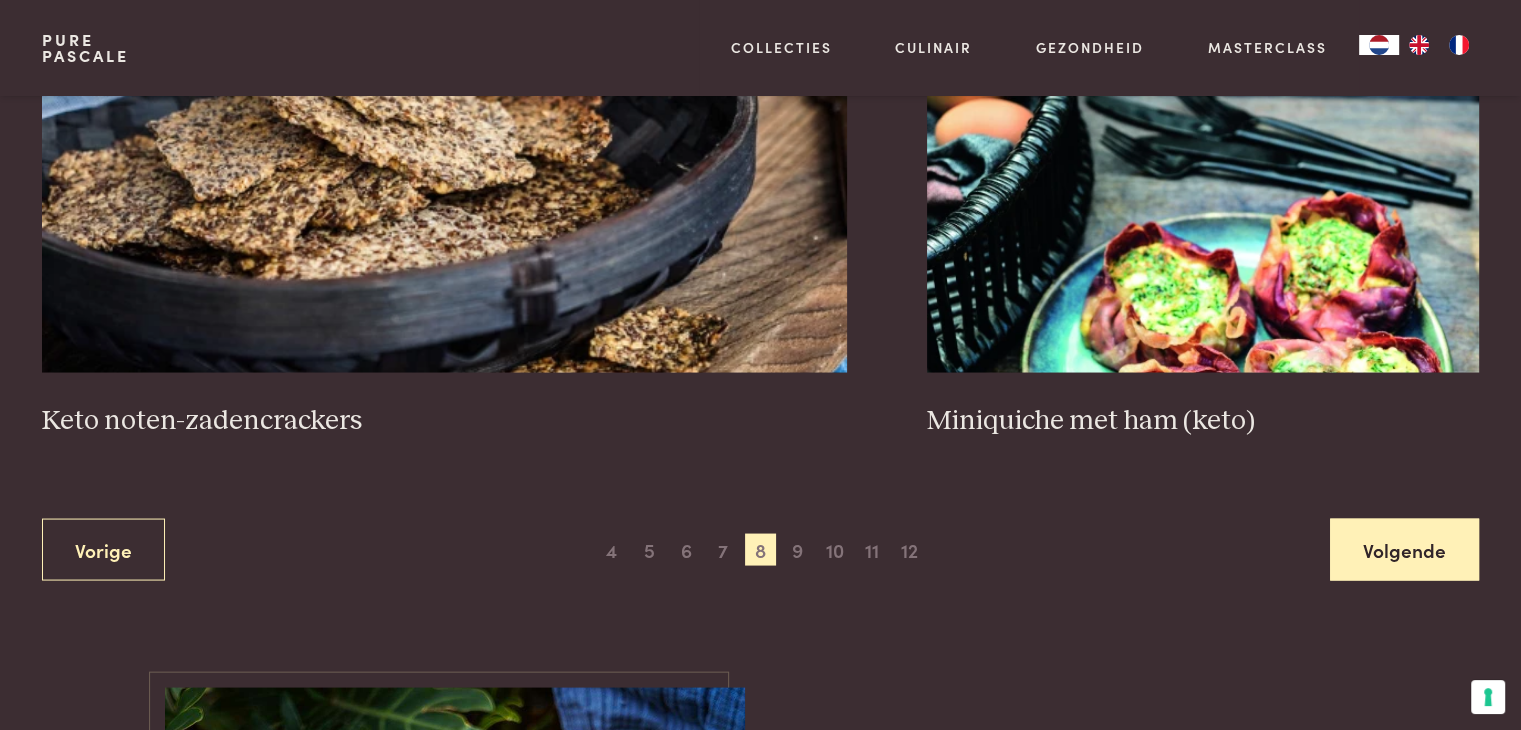 click on "Volgende" at bounding box center (1404, 549) 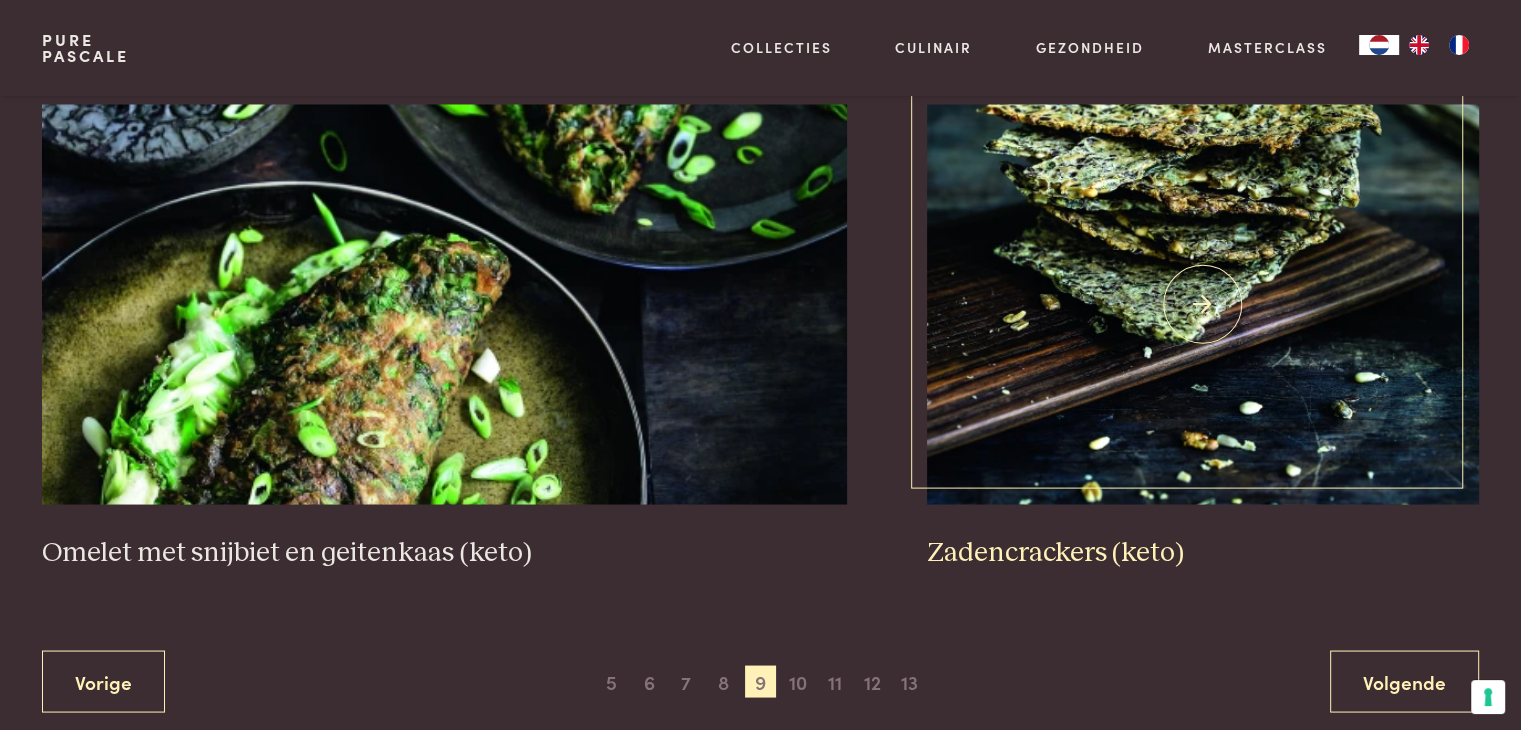 scroll, scrollTop: 3659, scrollLeft: 0, axis: vertical 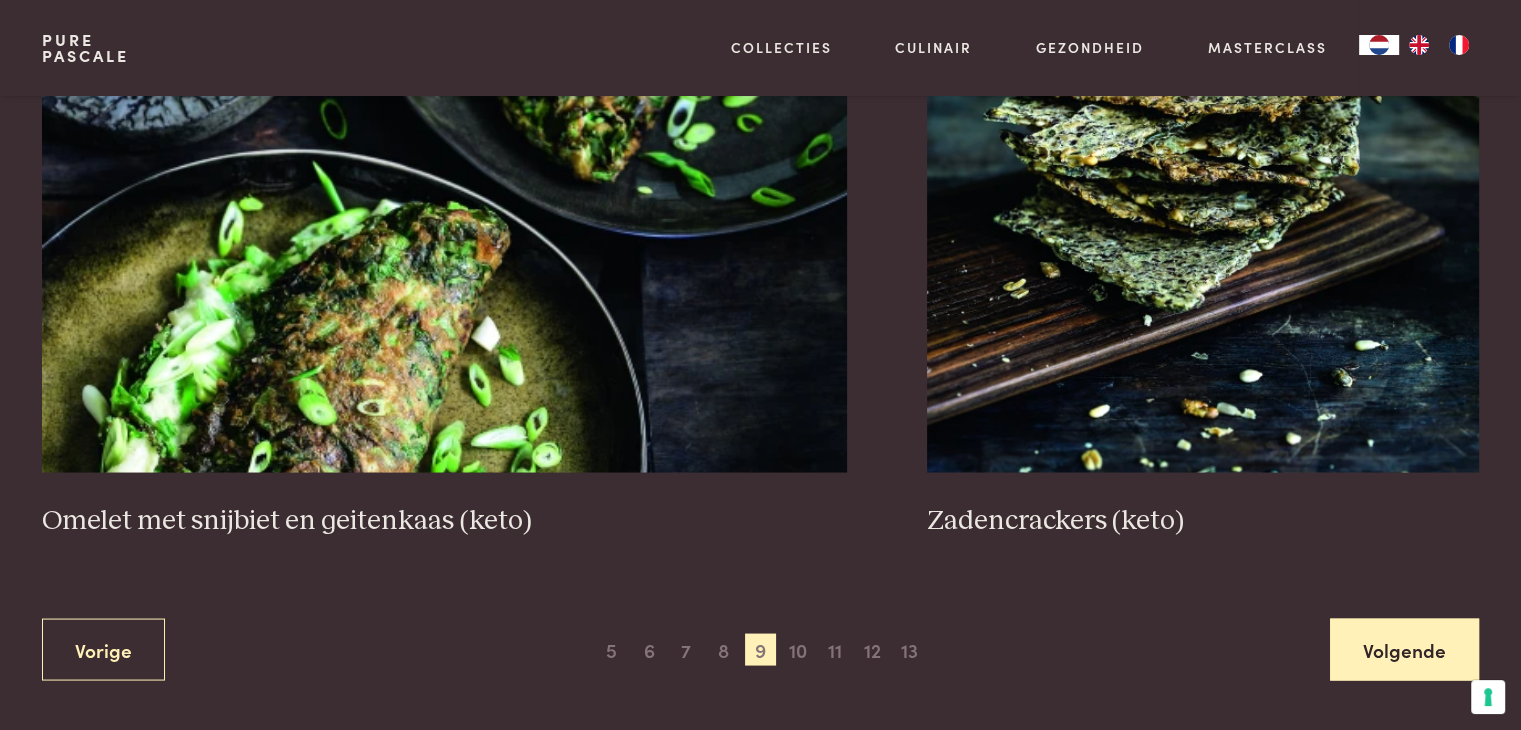 click on "Volgende" at bounding box center [1404, 649] 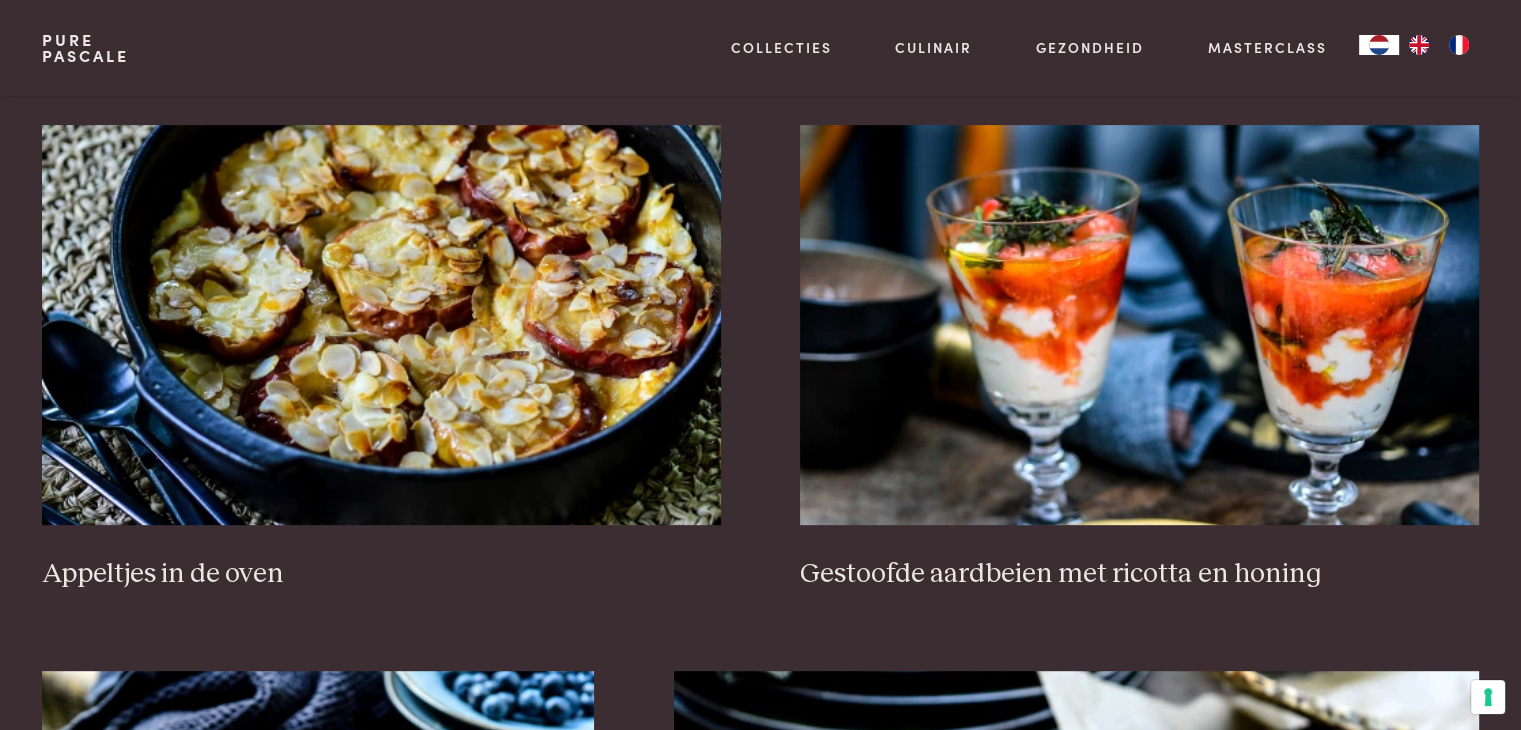 scroll, scrollTop: 859, scrollLeft: 0, axis: vertical 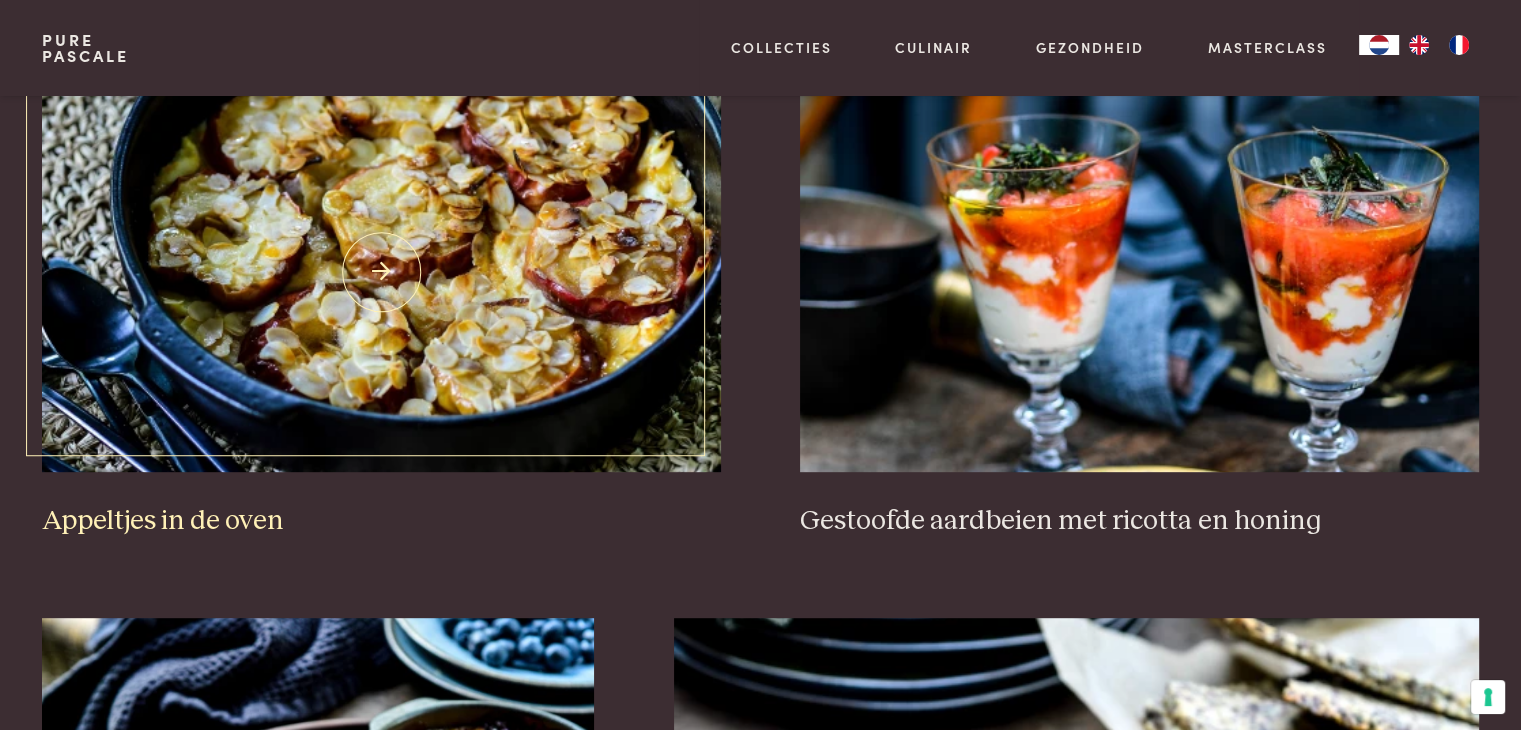 click on "Appeltjes in de oven" at bounding box center [381, 521] 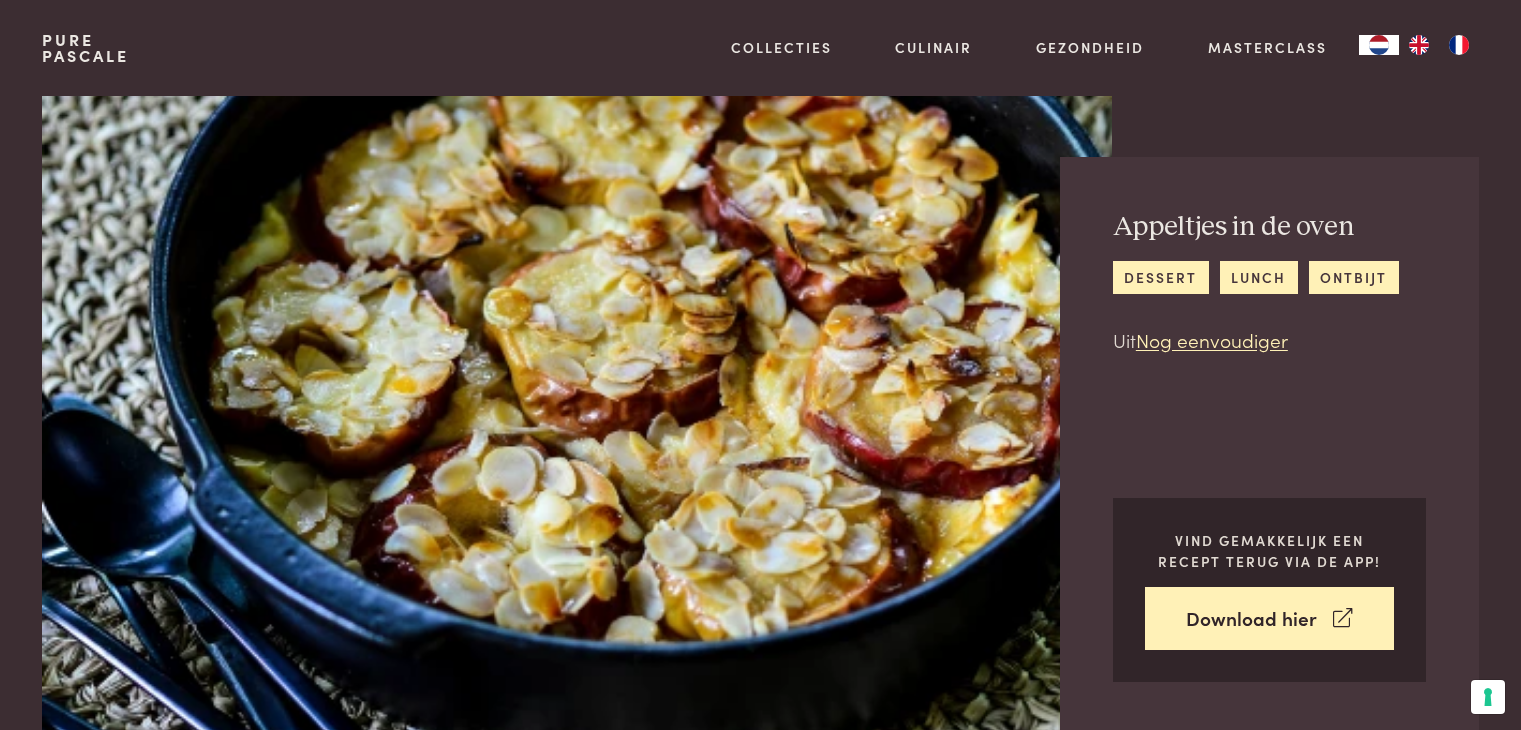 scroll, scrollTop: 0, scrollLeft: 0, axis: both 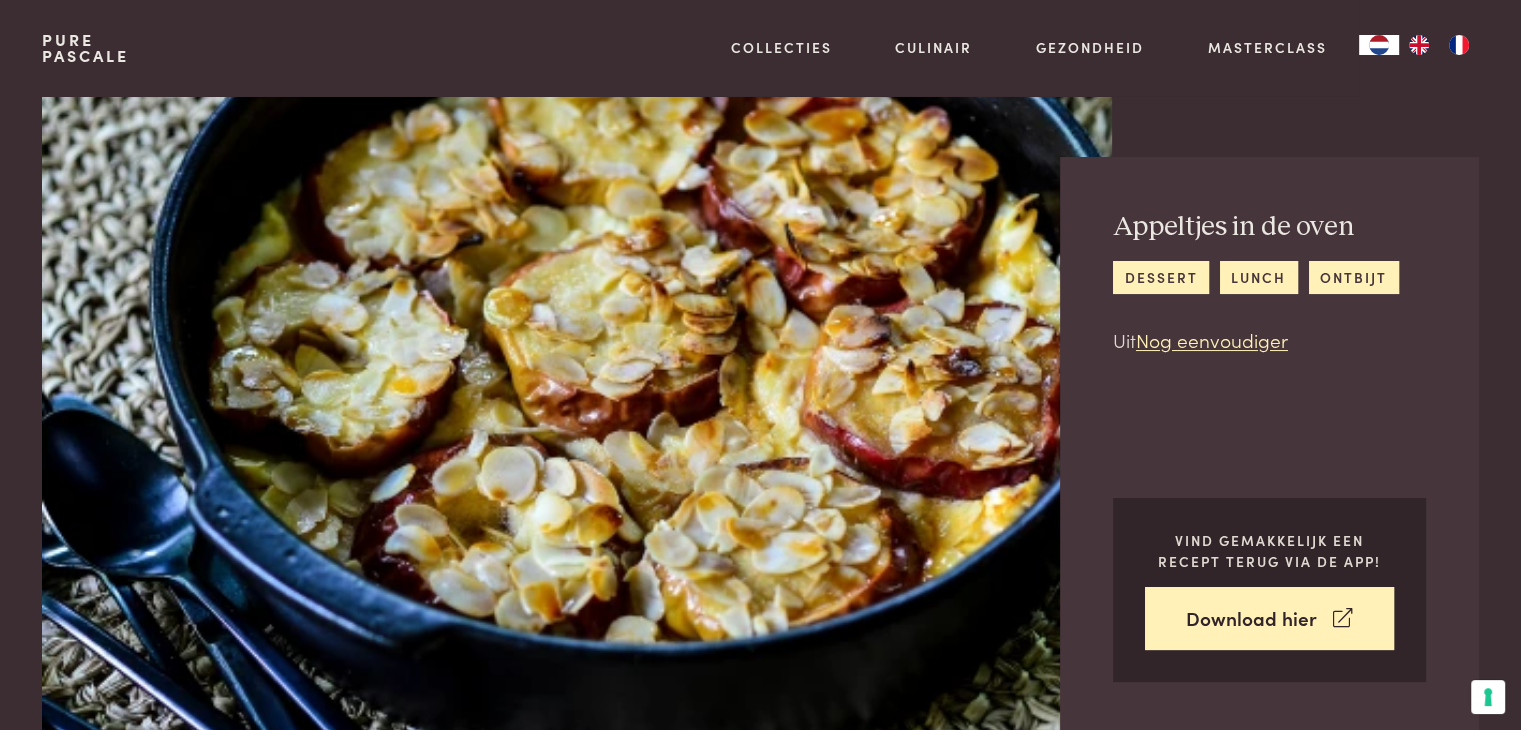 click on "Pure
[NAME]" at bounding box center [85, 48] 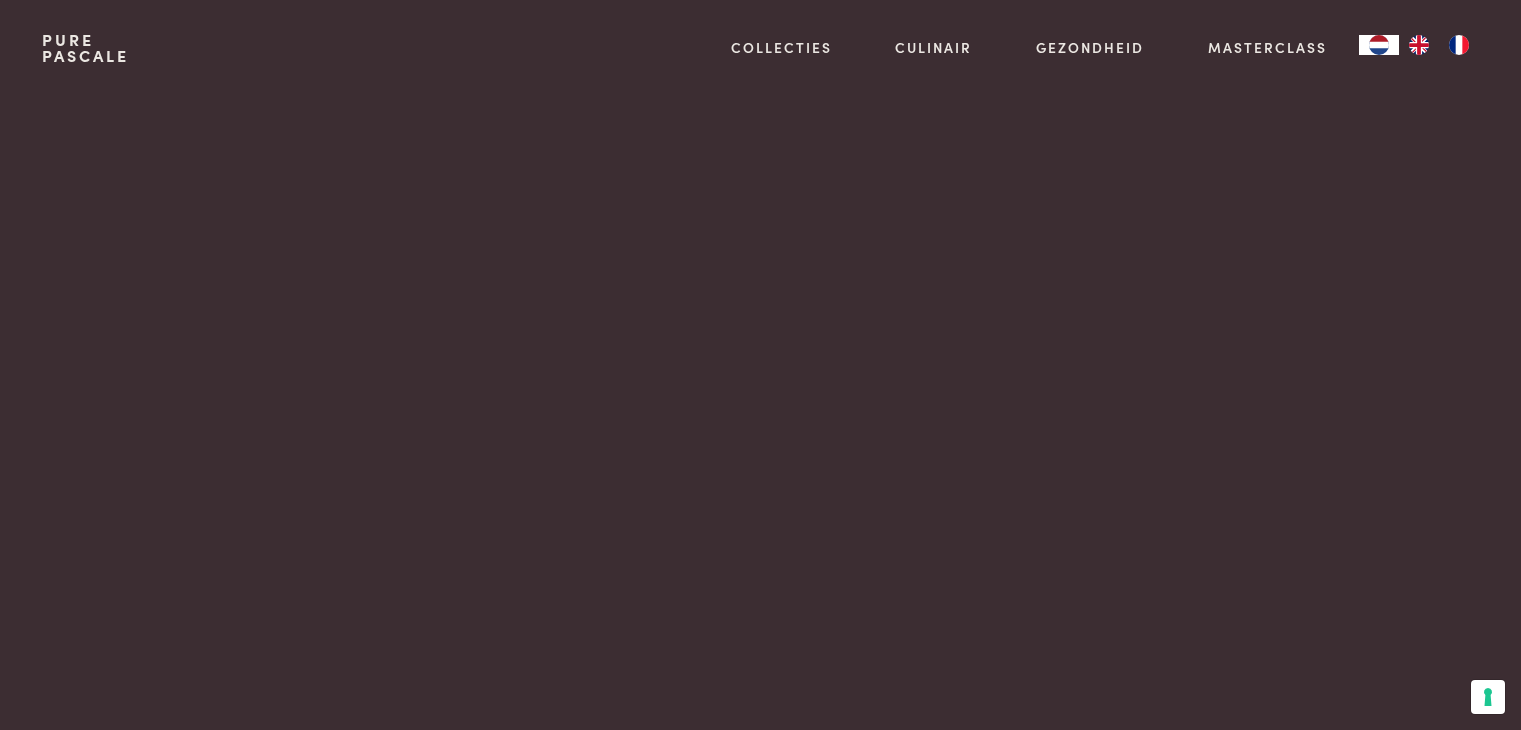 scroll, scrollTop: 0, scrollLeft: 0, axis: both 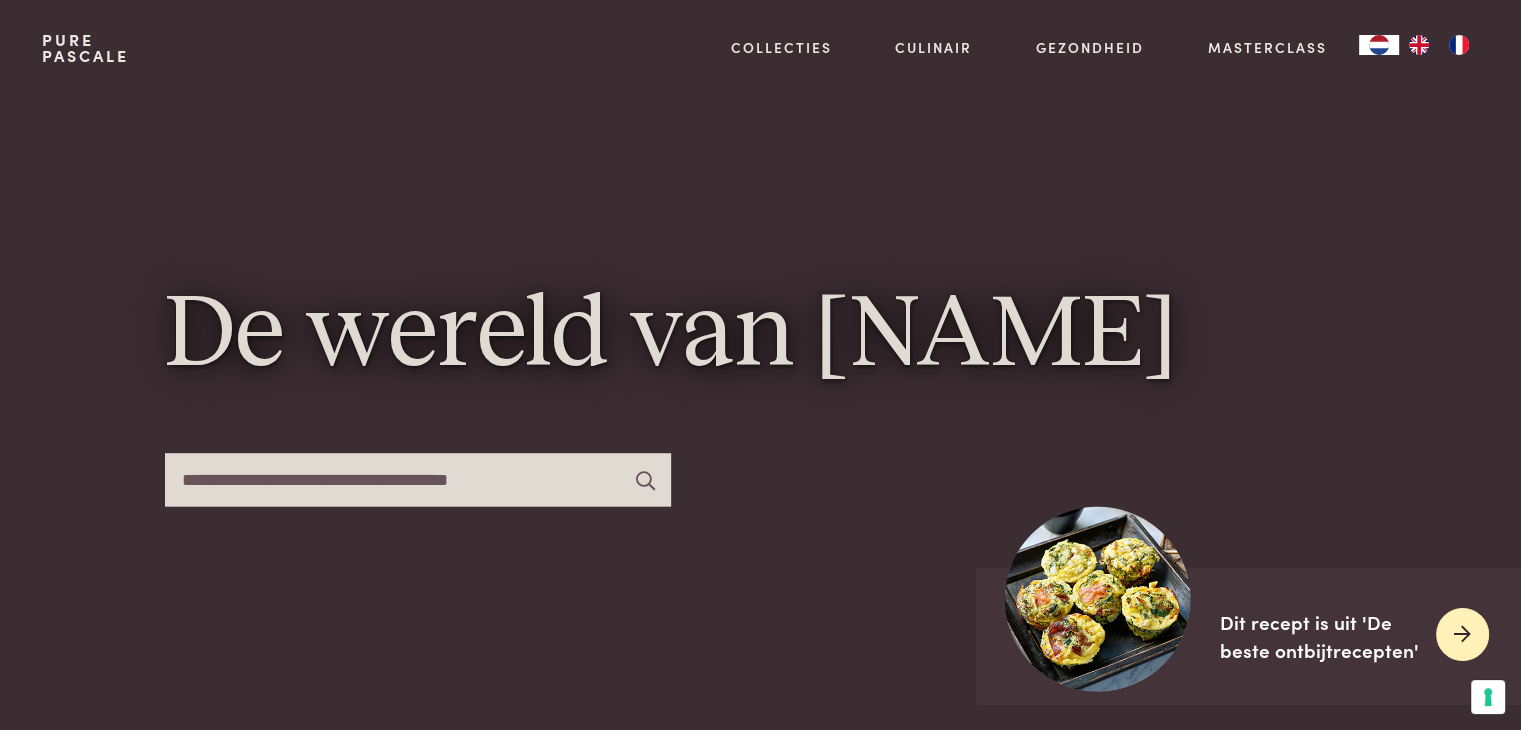 click at bounding box center [1462, 634] 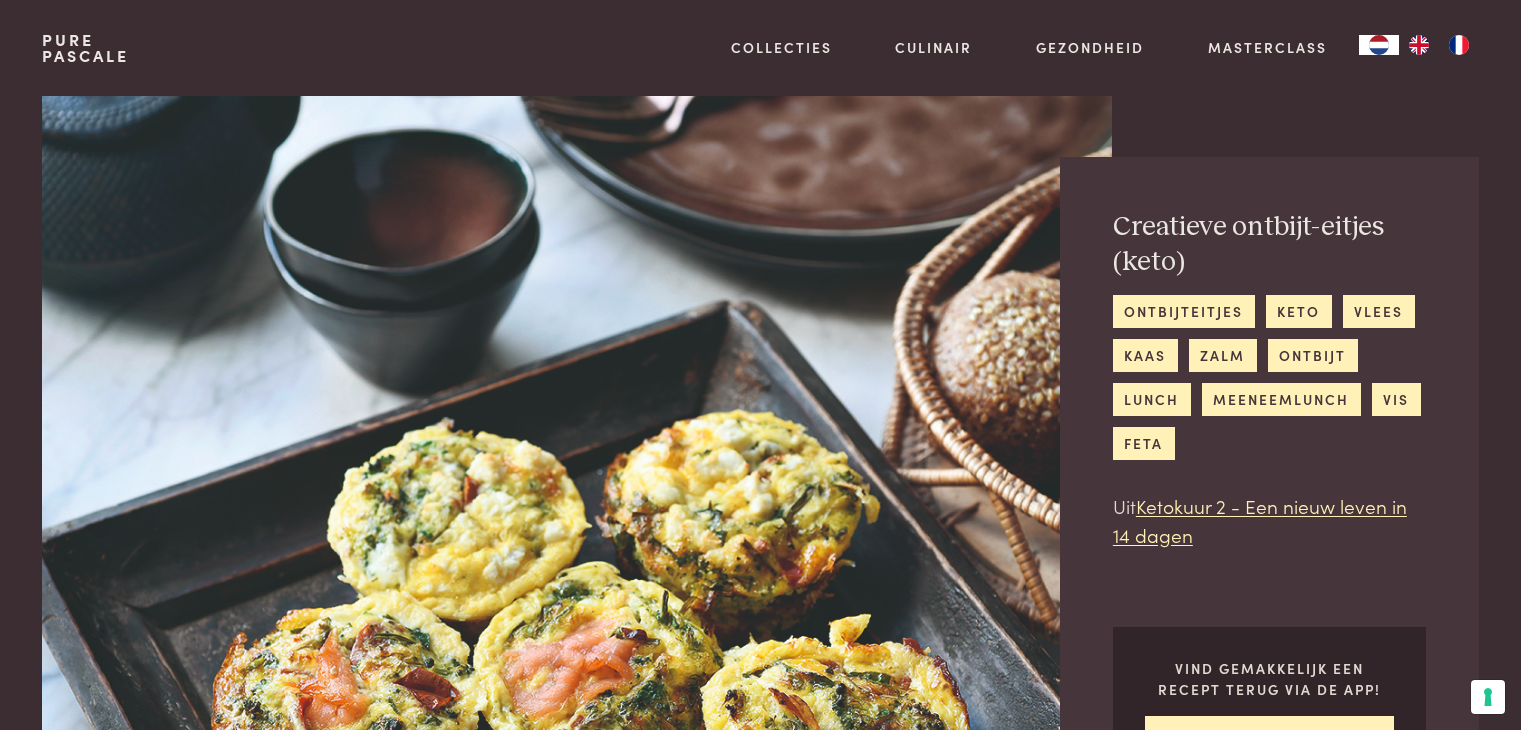 scroll, scrollTop: 0, scrollLeft: 0, axis: both 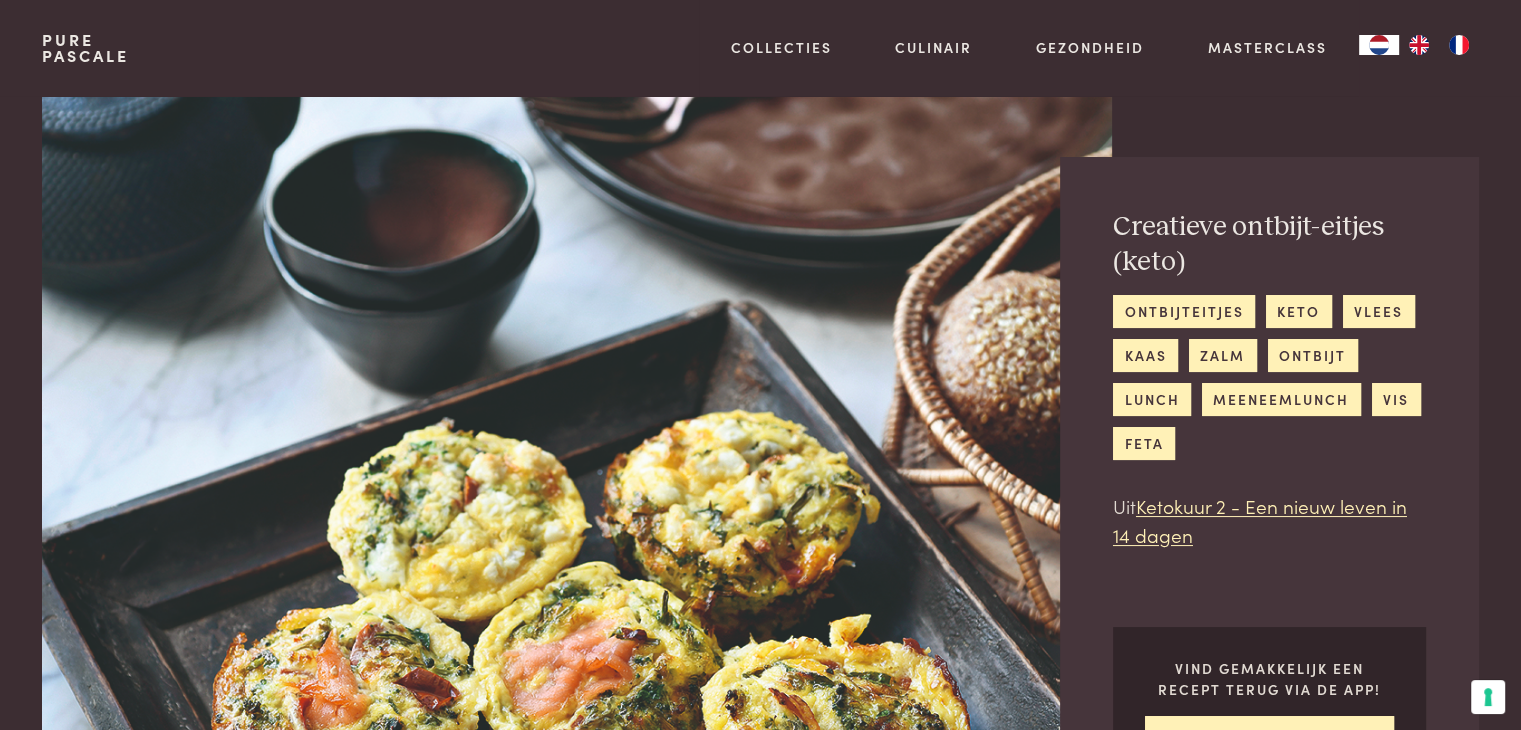 click on "Pure
[FIRST]" at bounding box center (85, 48) 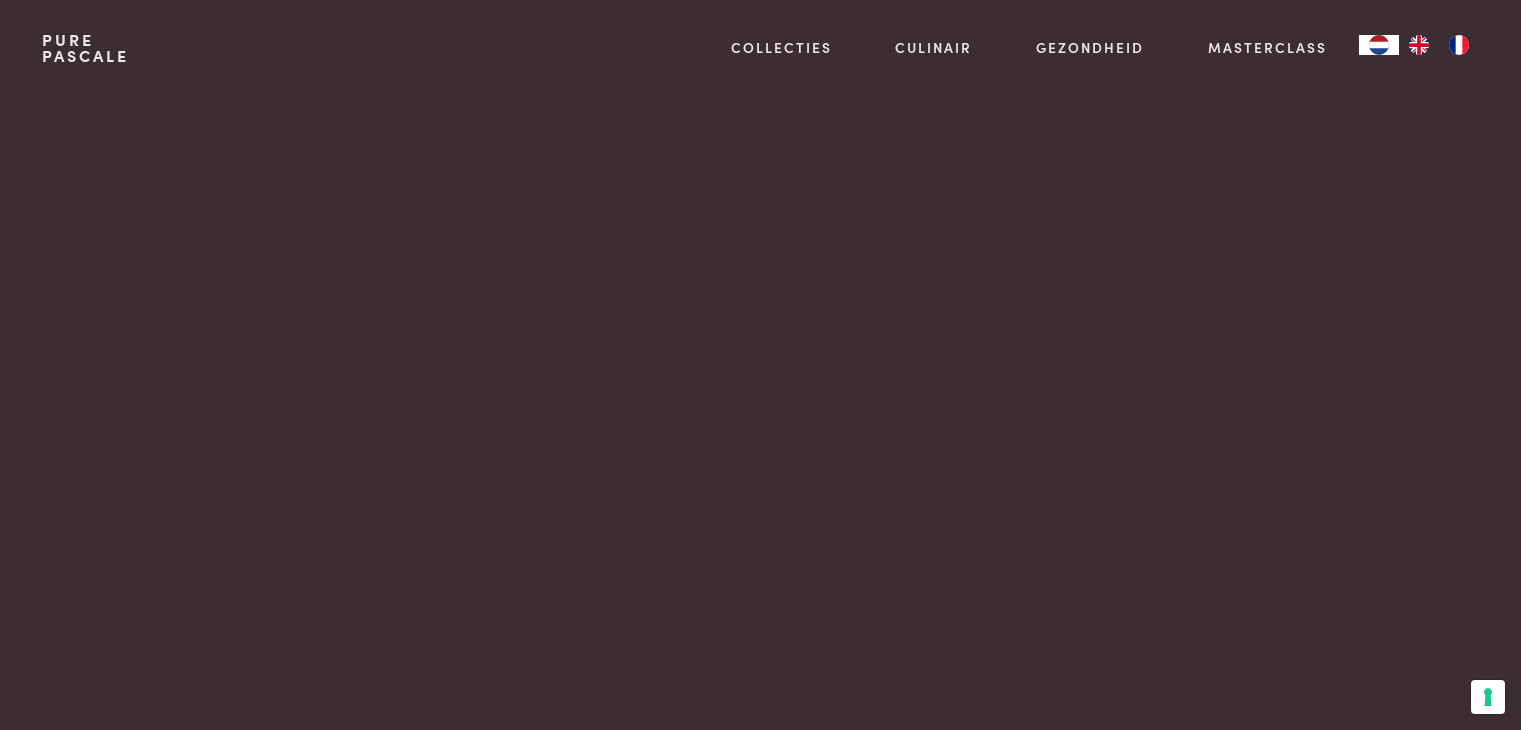 scroll, scrollTop: 0, scrollLeft: 0, axis: both 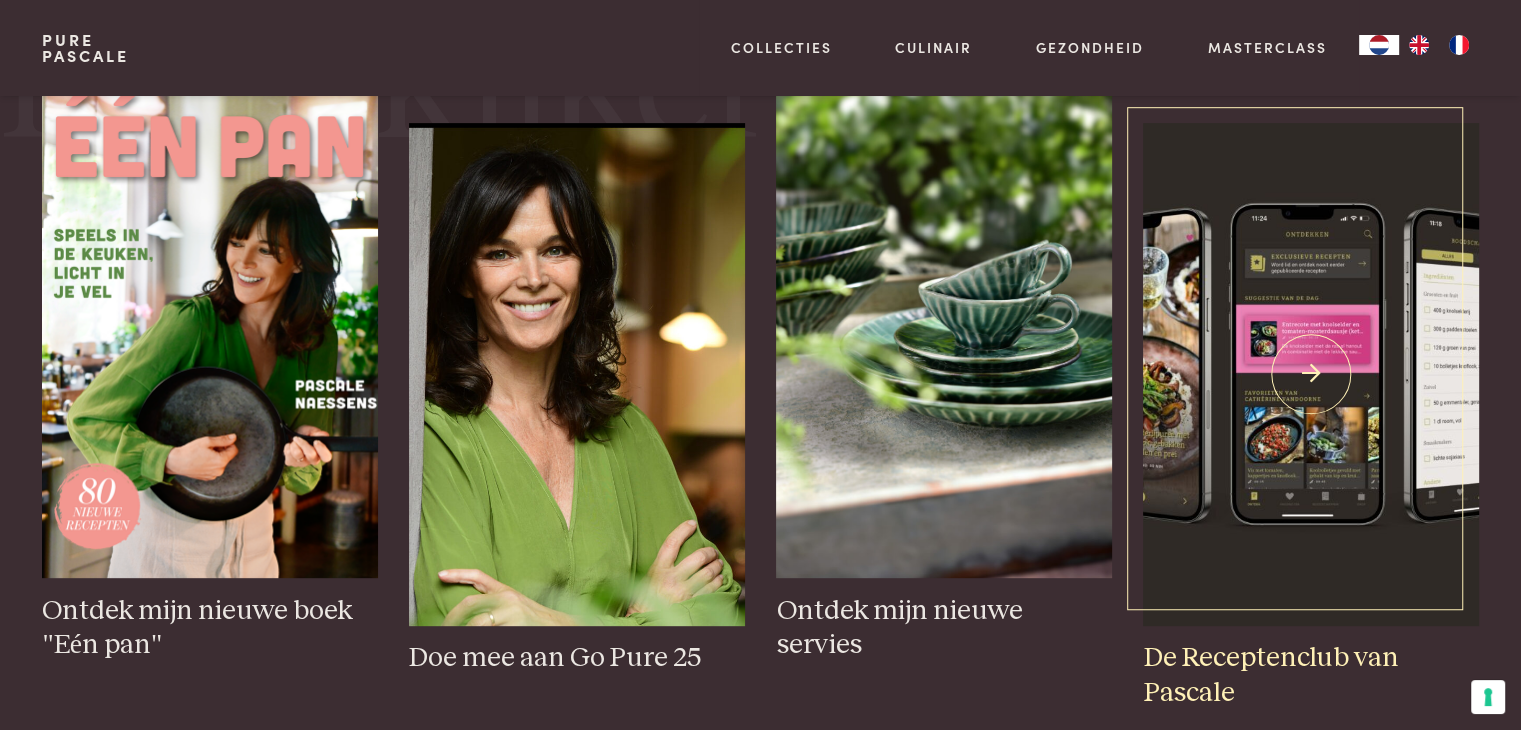 click at bounding box center (1310, 374) 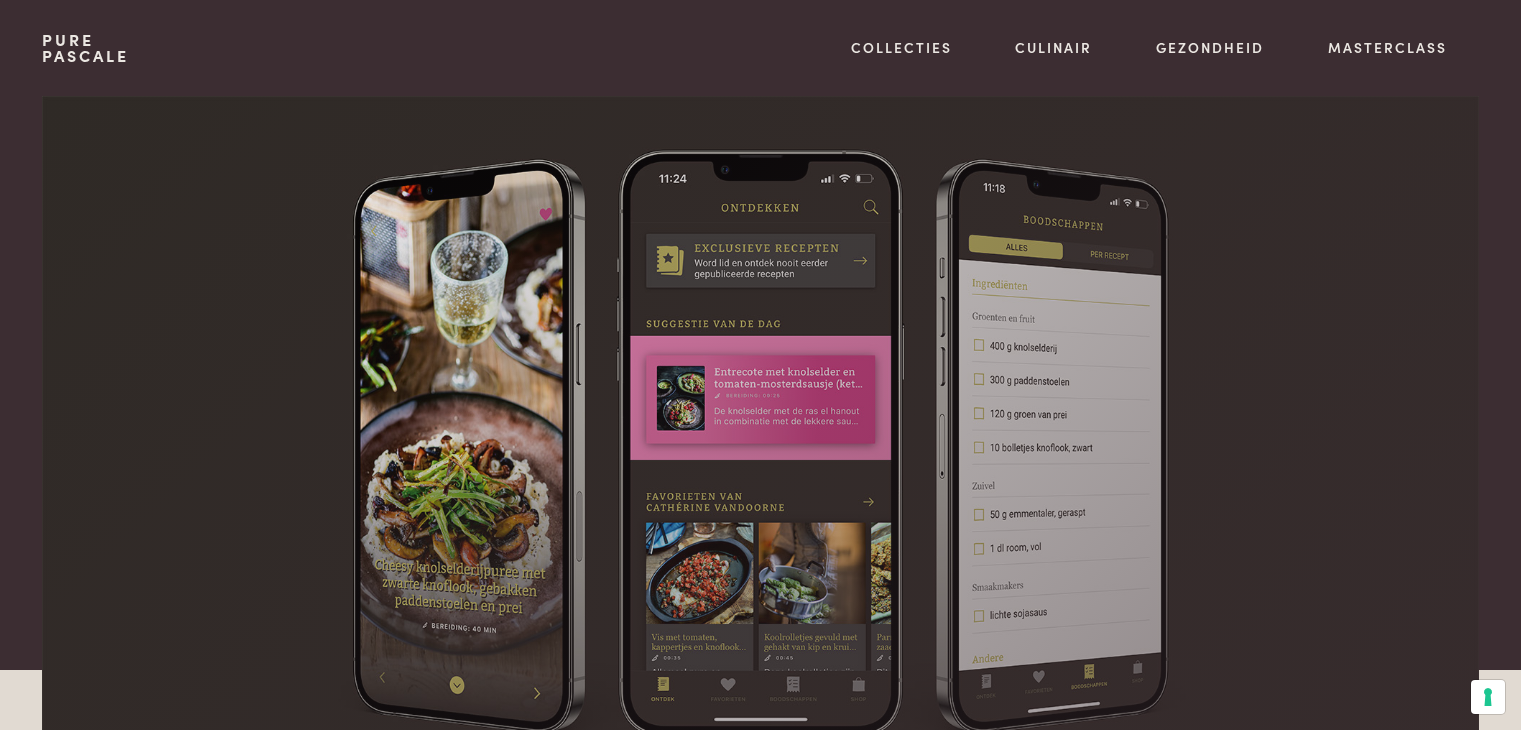 scroll, scrollTop: 0, scrollLeft: 0, axis: both 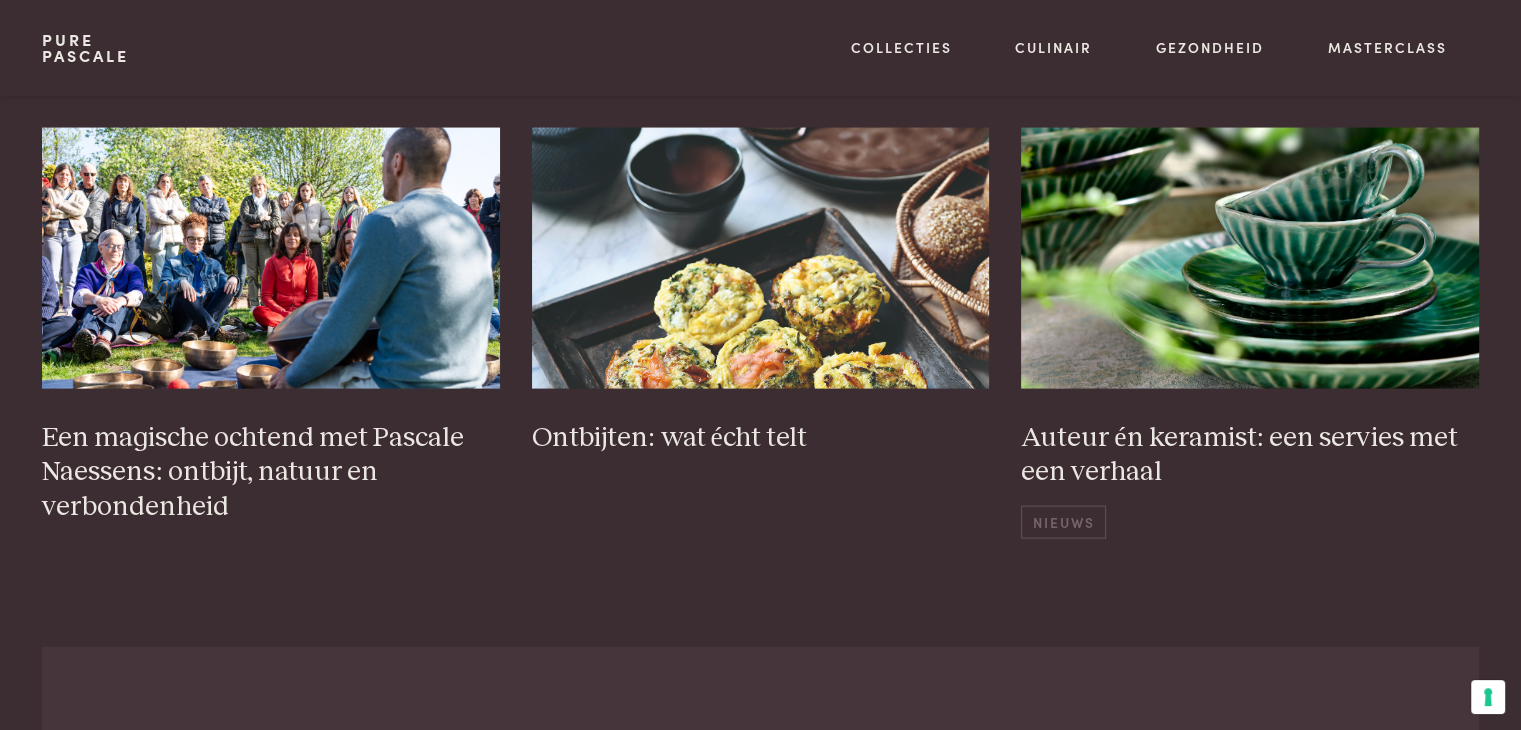 click on "Pure
[FIRST]" at bounding box center [85, 48] 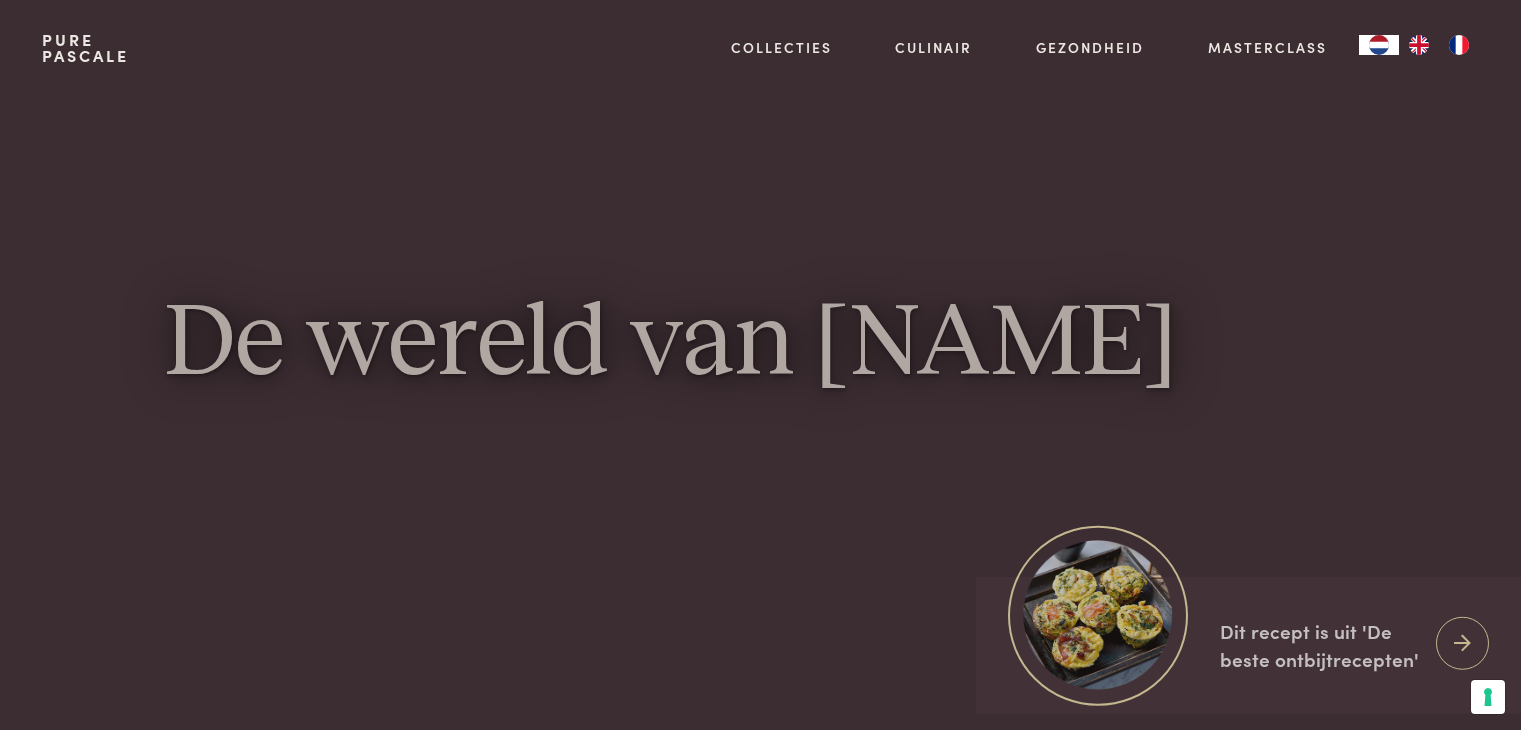 scroll, scrollTop: 0, scrollLeft: 0, axis: both 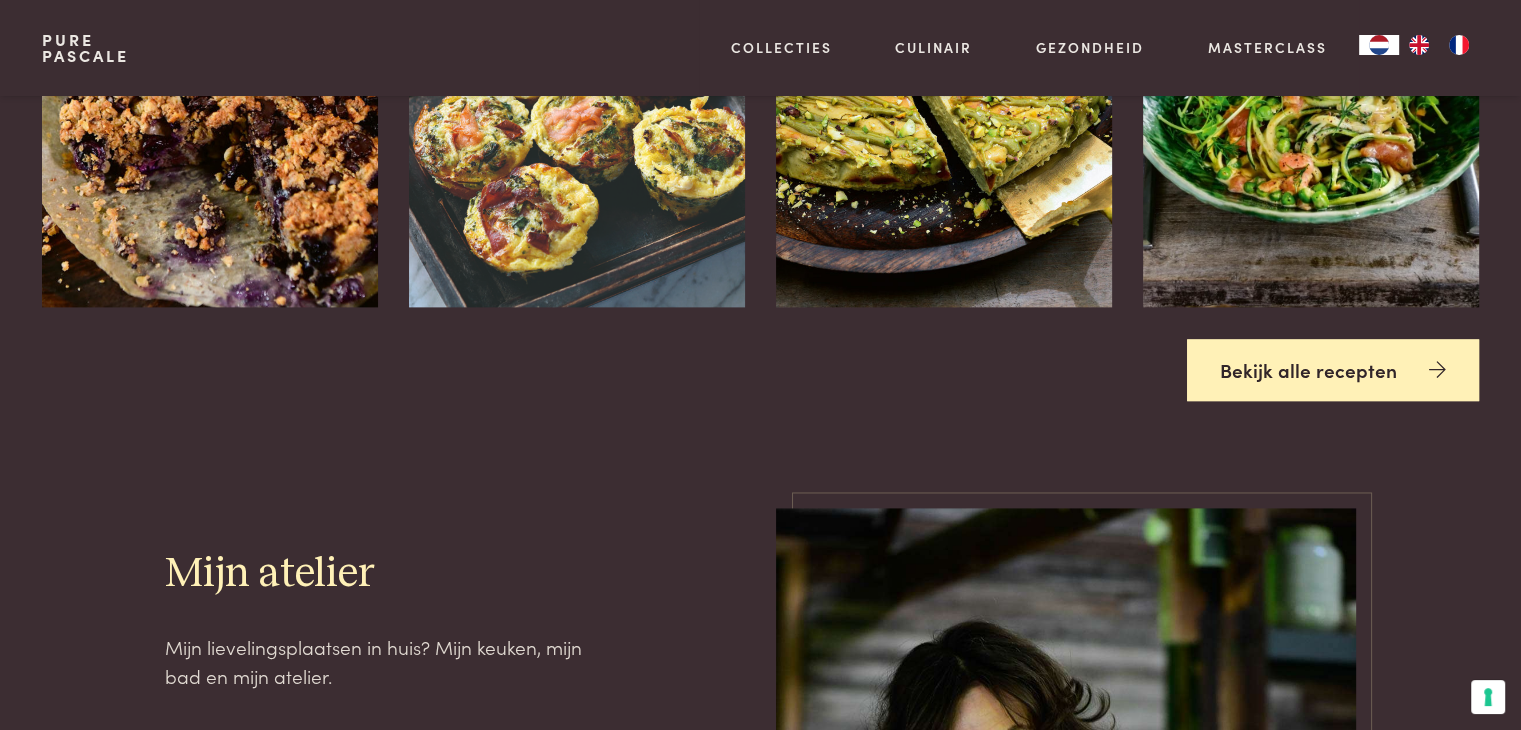 click on "Bekijk alle recepten" at bounding box center [1333, 370] 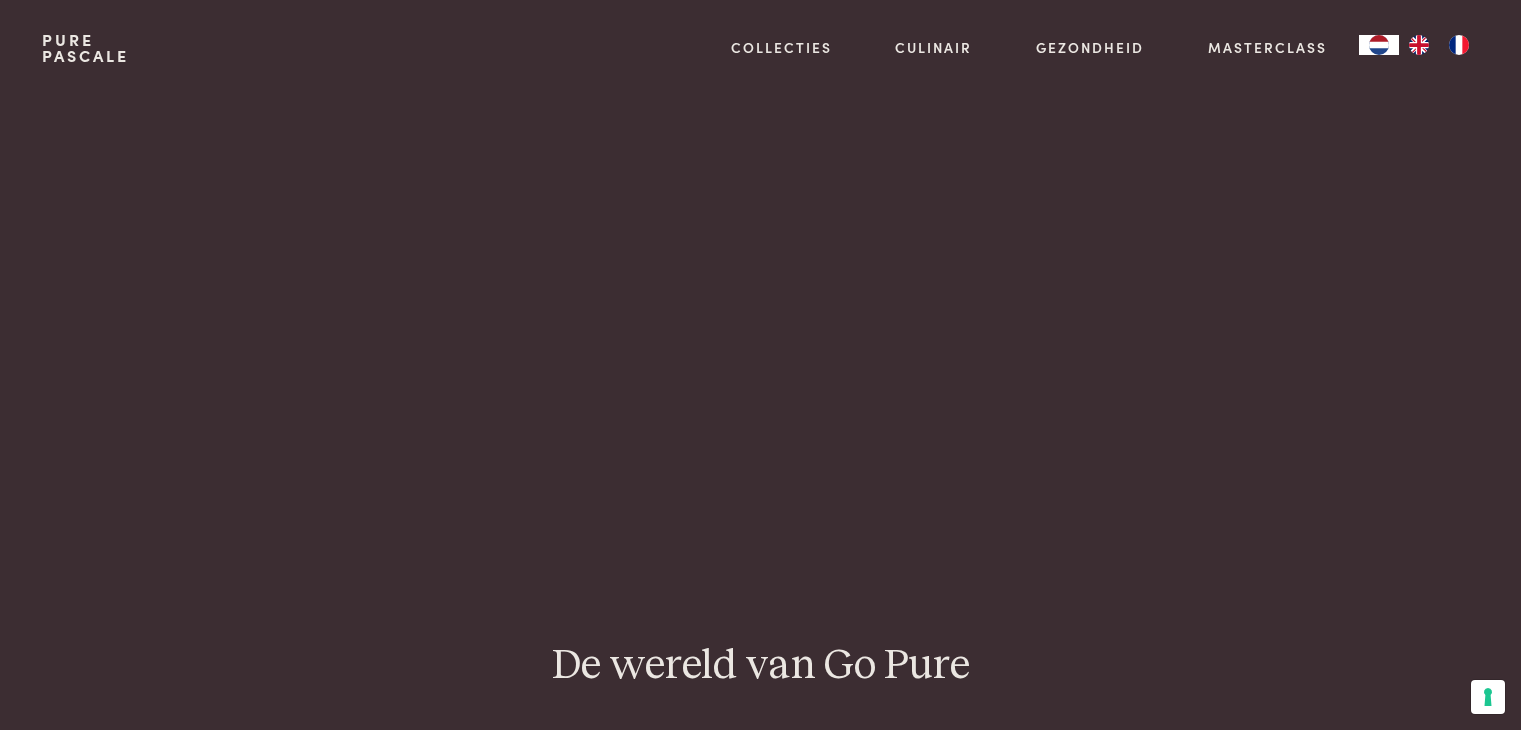scroll, scrollTop: 0, scrollLeft: 0, axis: both 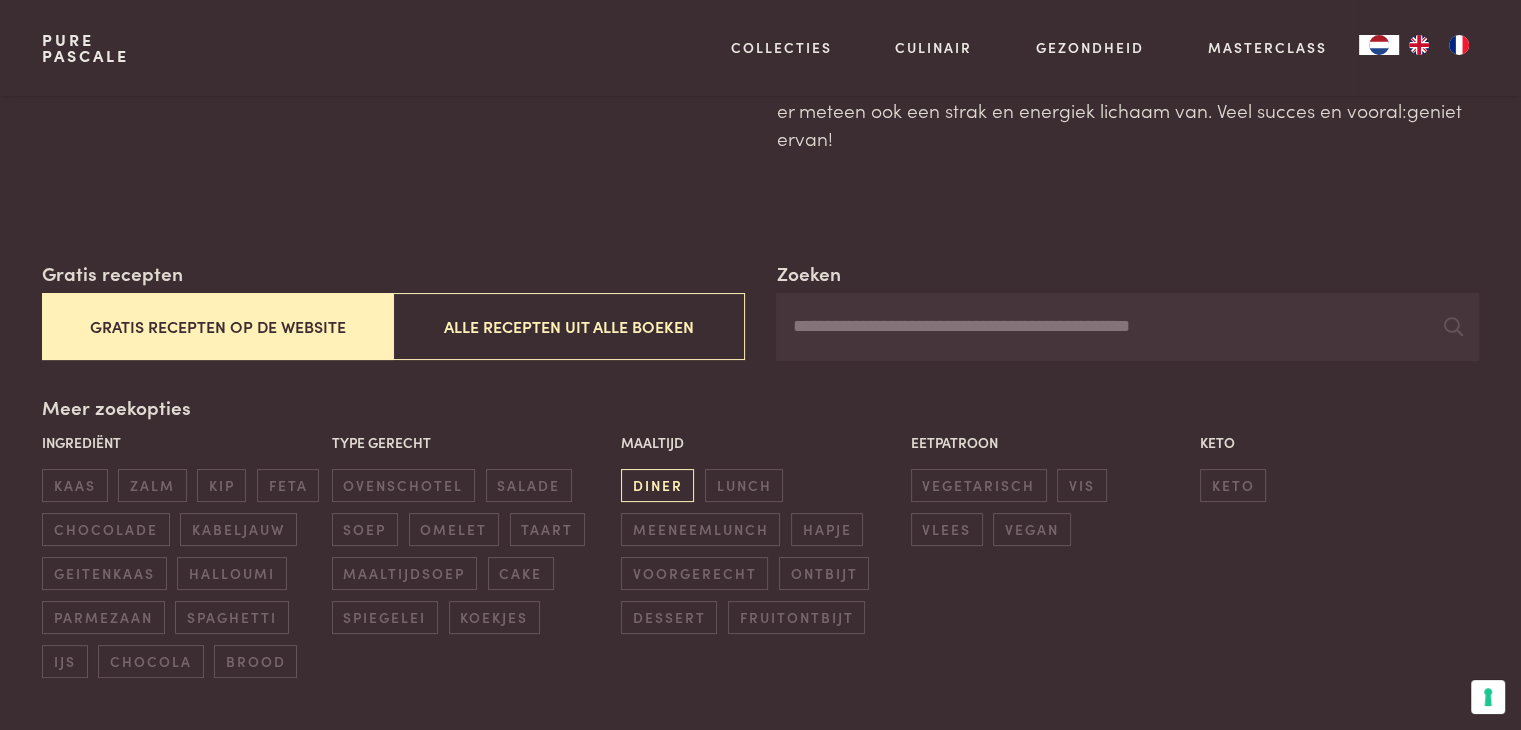 click on "diner" at bounding box center [657, 485] 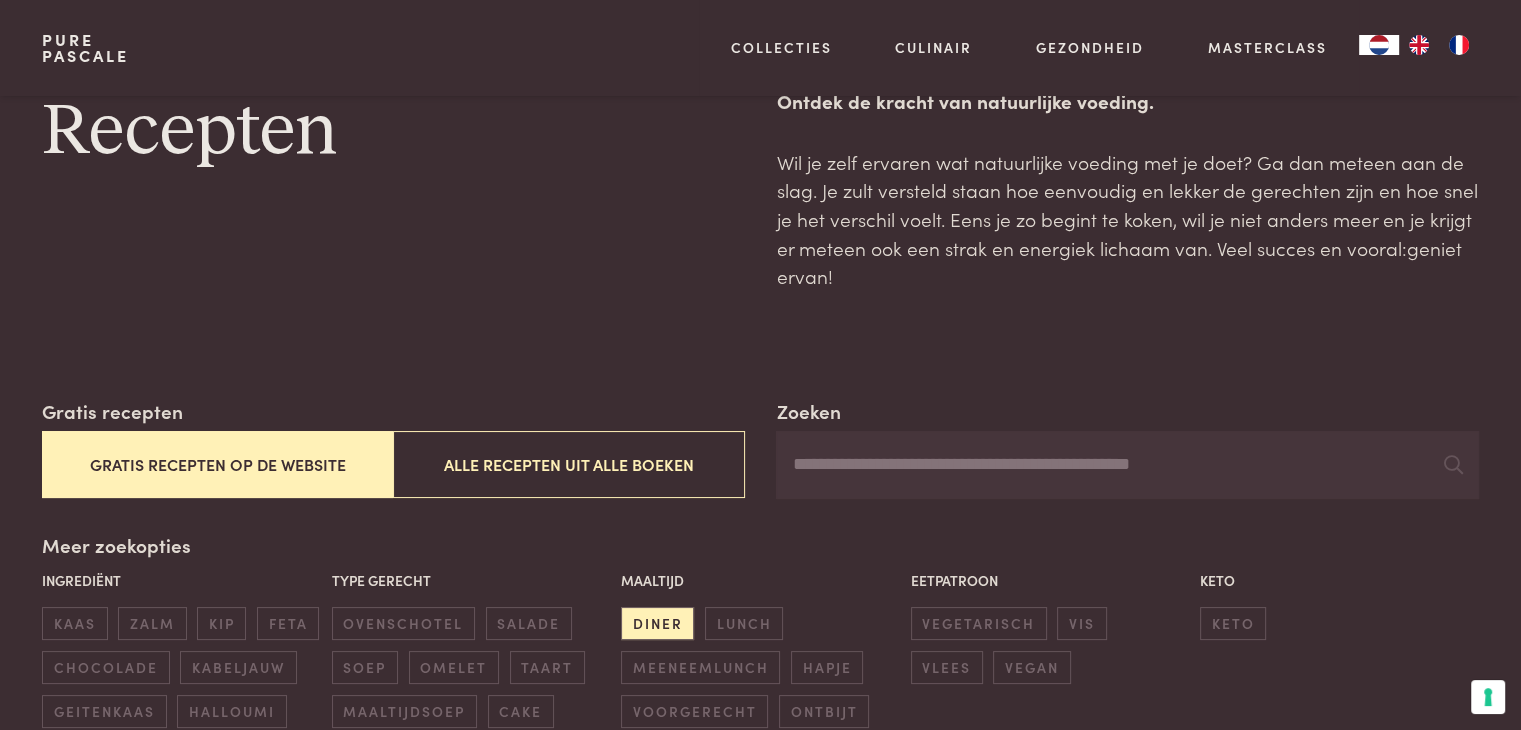 scroll, scrollTop: 59, scrollLeft: 0, axis: vertical 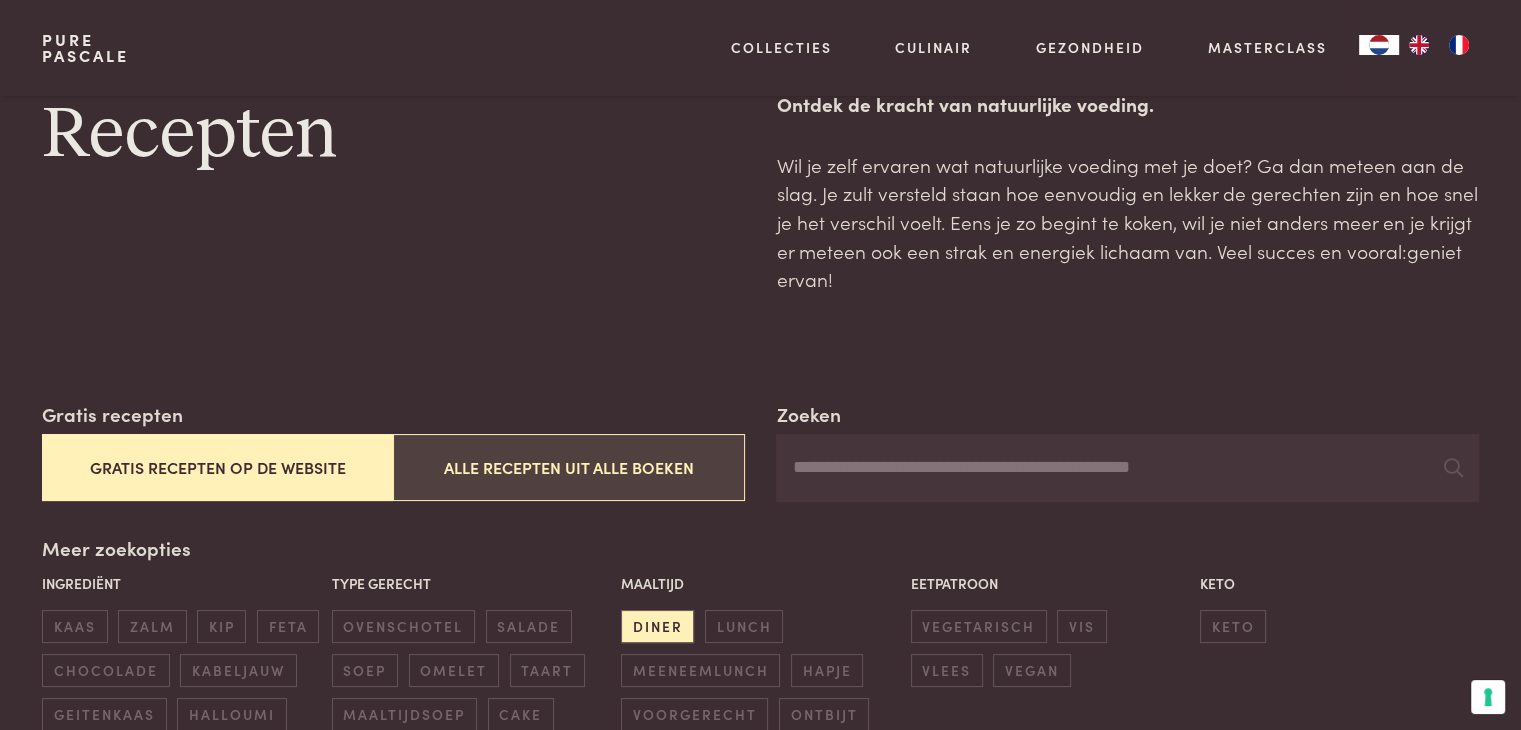 click on "Alle recepten uit alle boeken" at bounding box center [568, 467] 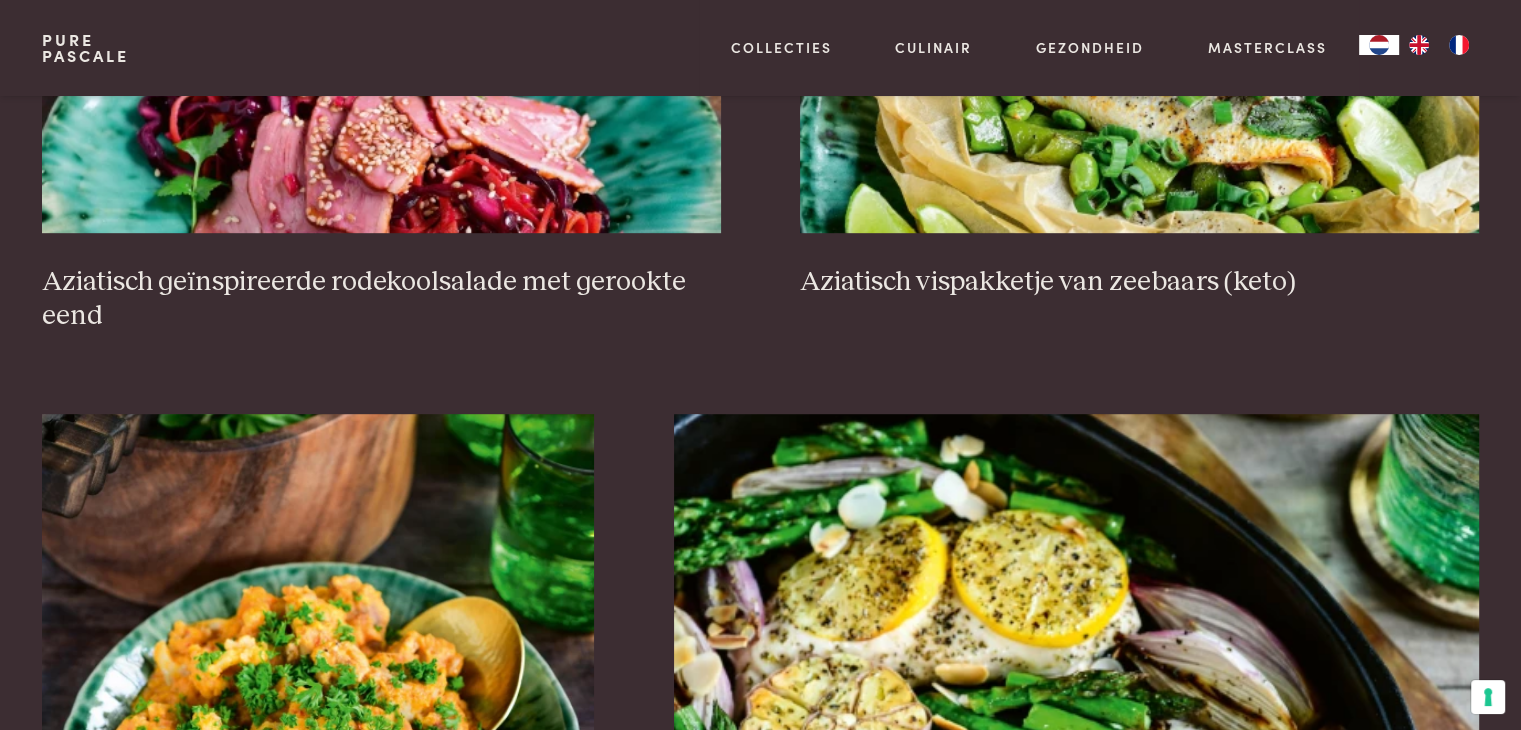 scroll, scrollTop: 1159, scrollLeft: 0, axis: vertical 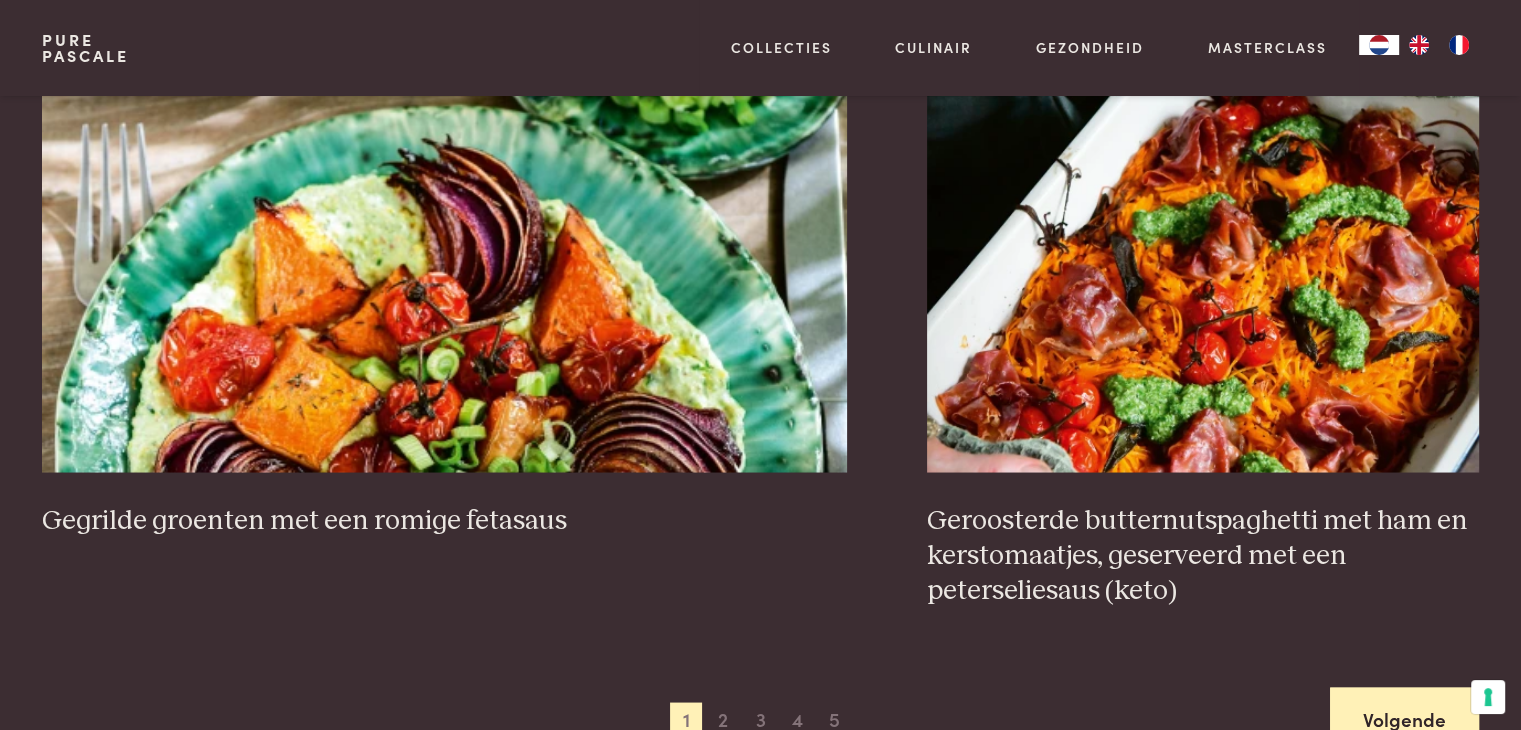 click on "Volgende" at bounding box center (1404, 718) 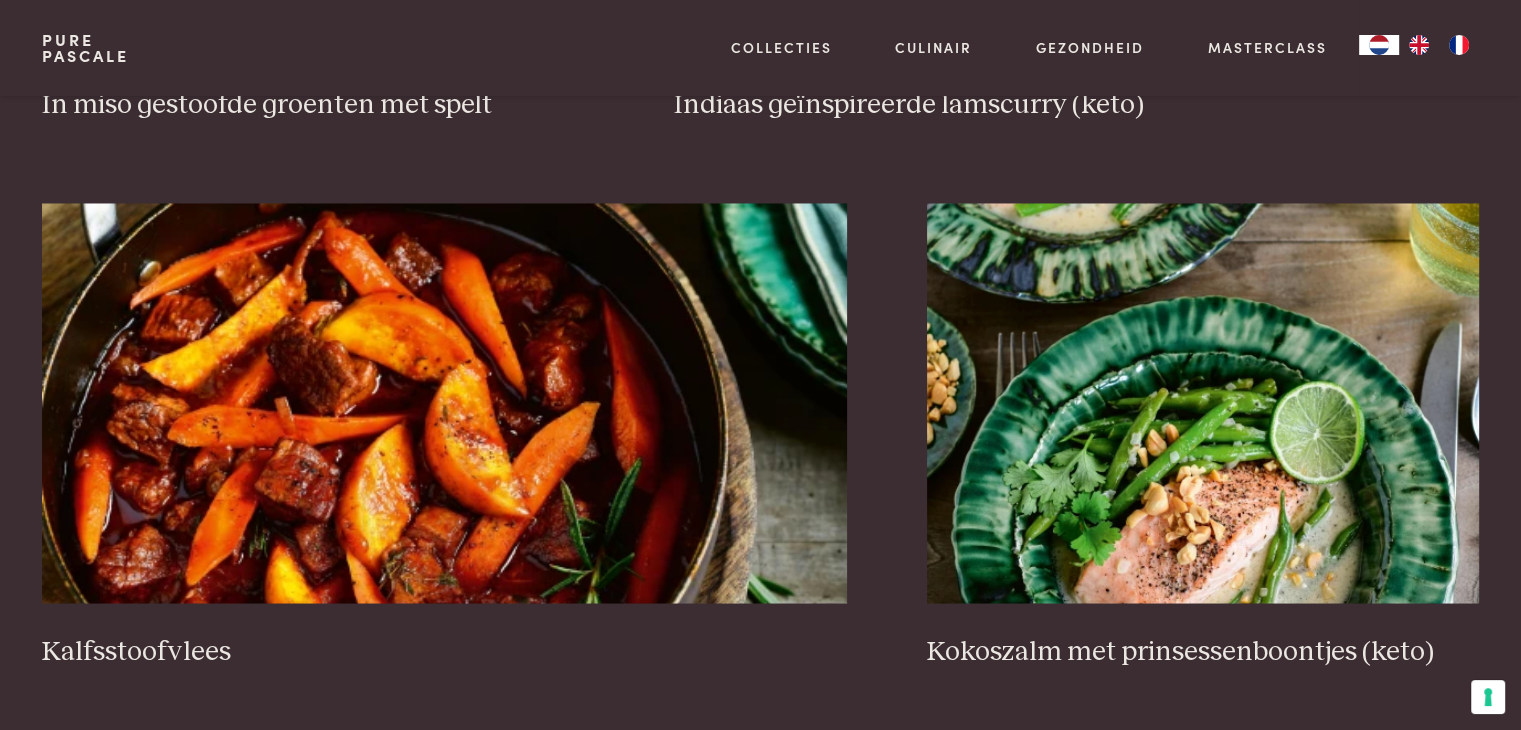 scroll, scrollTop: 3659, scrollLeft: 0, axis: vertical 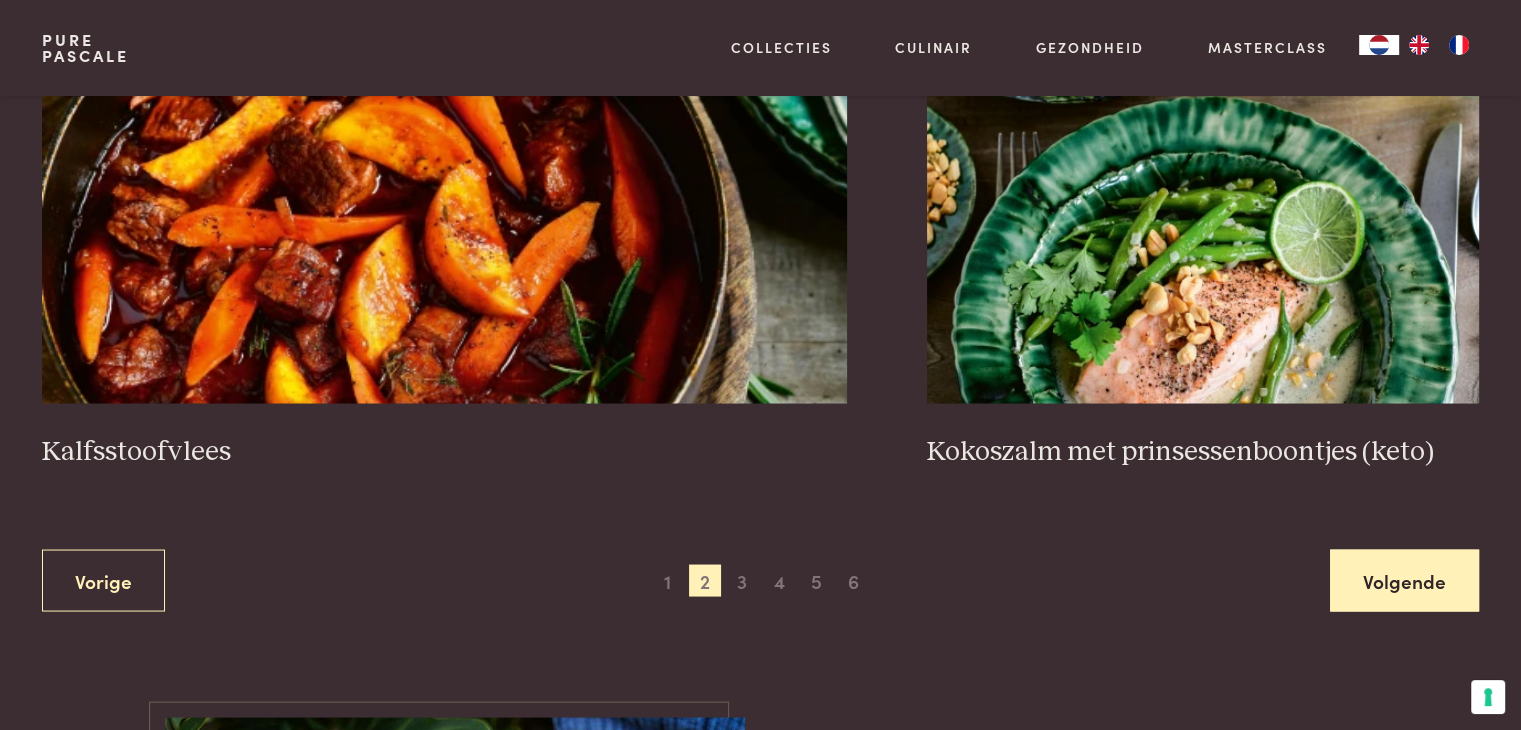 click on "Volgende" at bounding box center (1404, 580) 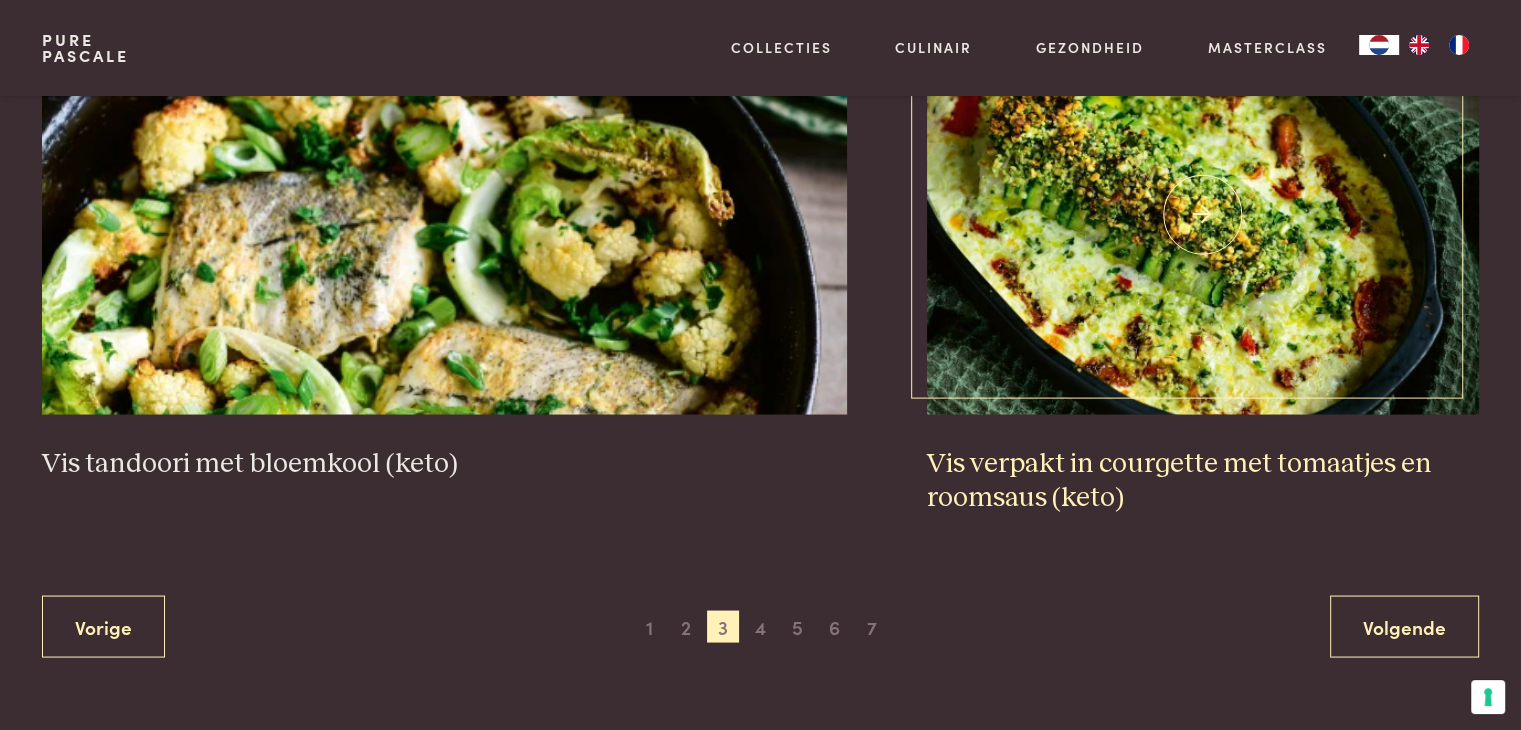 scroll, scrollTop: 3959, scrollLeft: 0, axis: vertical 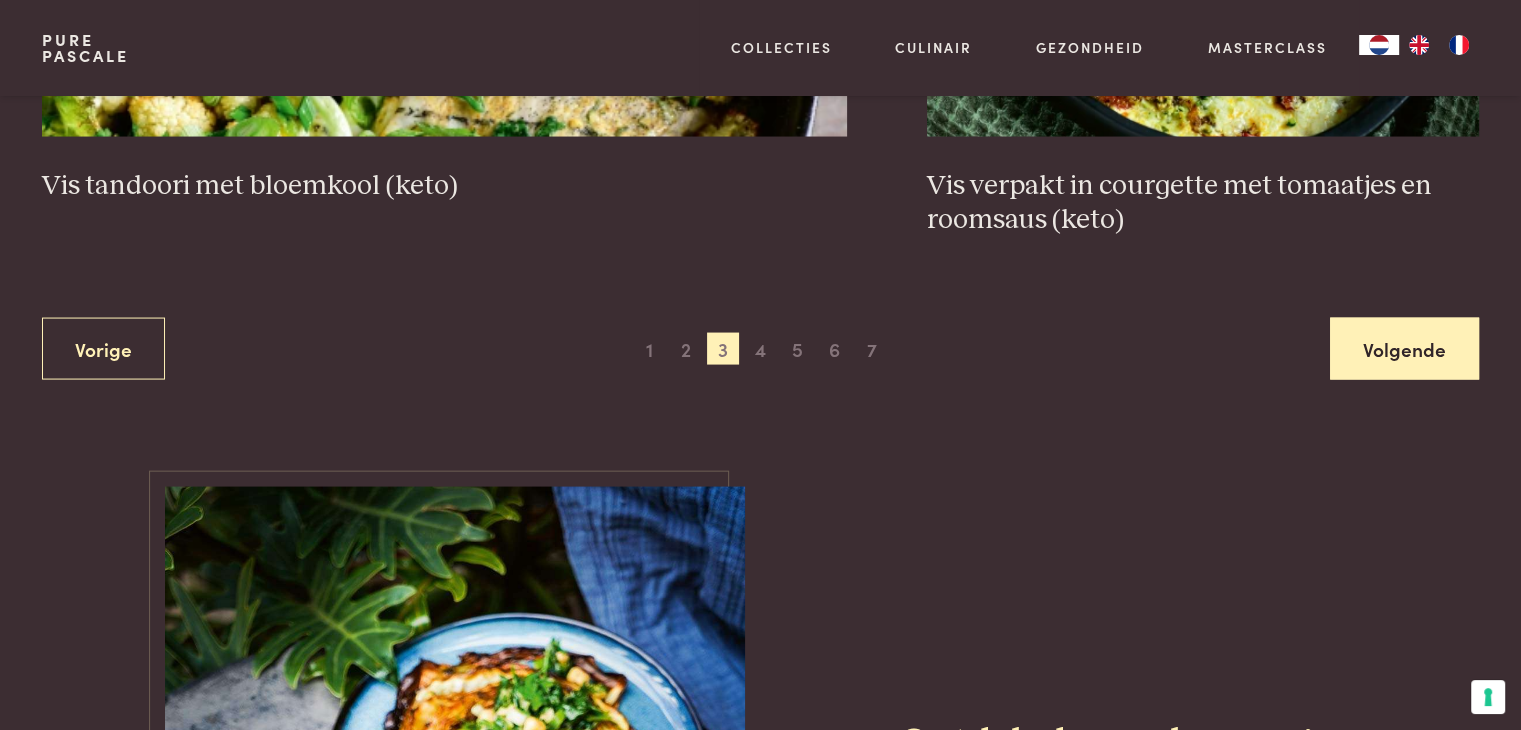 click on "Volgende" at bounding box center (1404, 349) 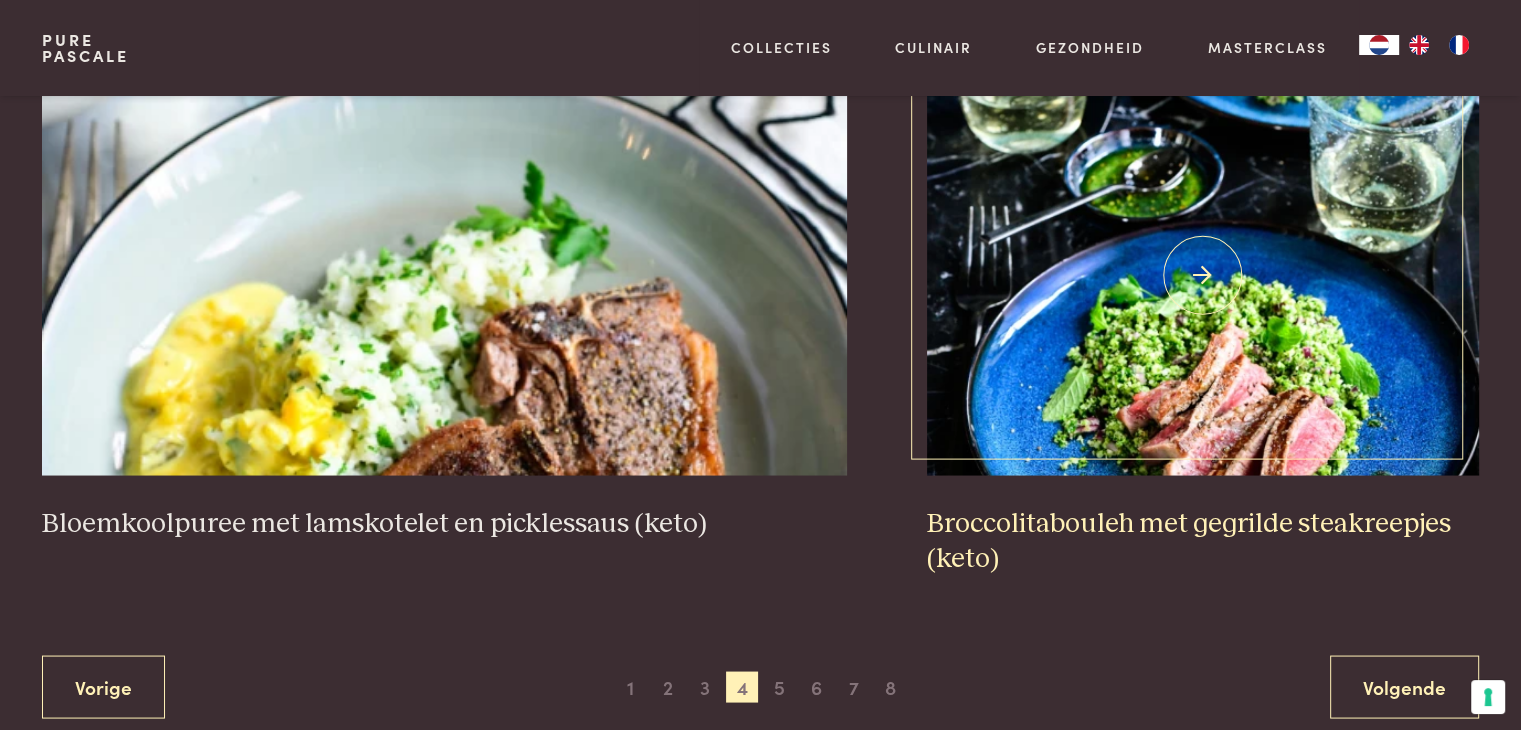 scroll, scrollTop: 3659, scrollLeft: 0, axis: vertical 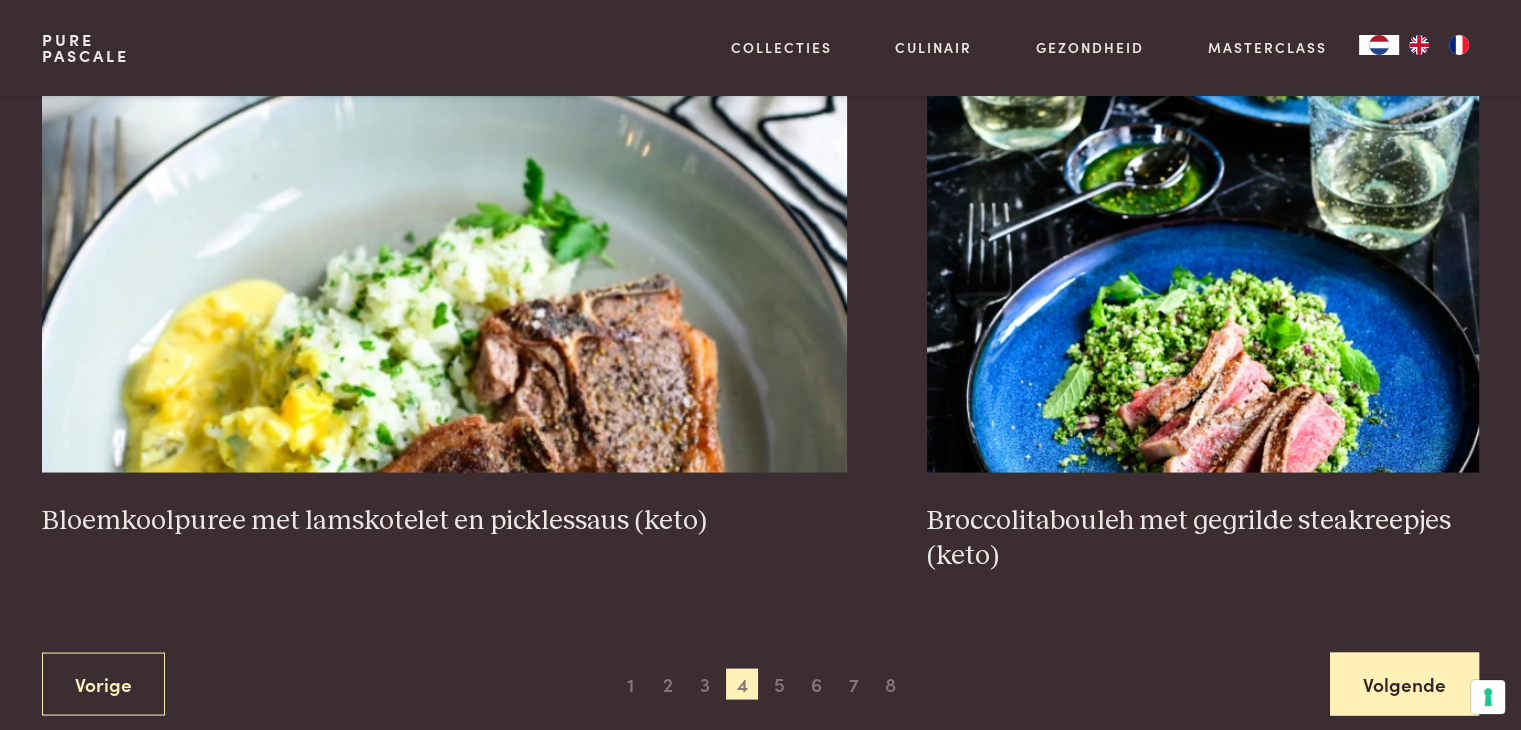 click on "Volgende" at bounding box center (1404, 683) 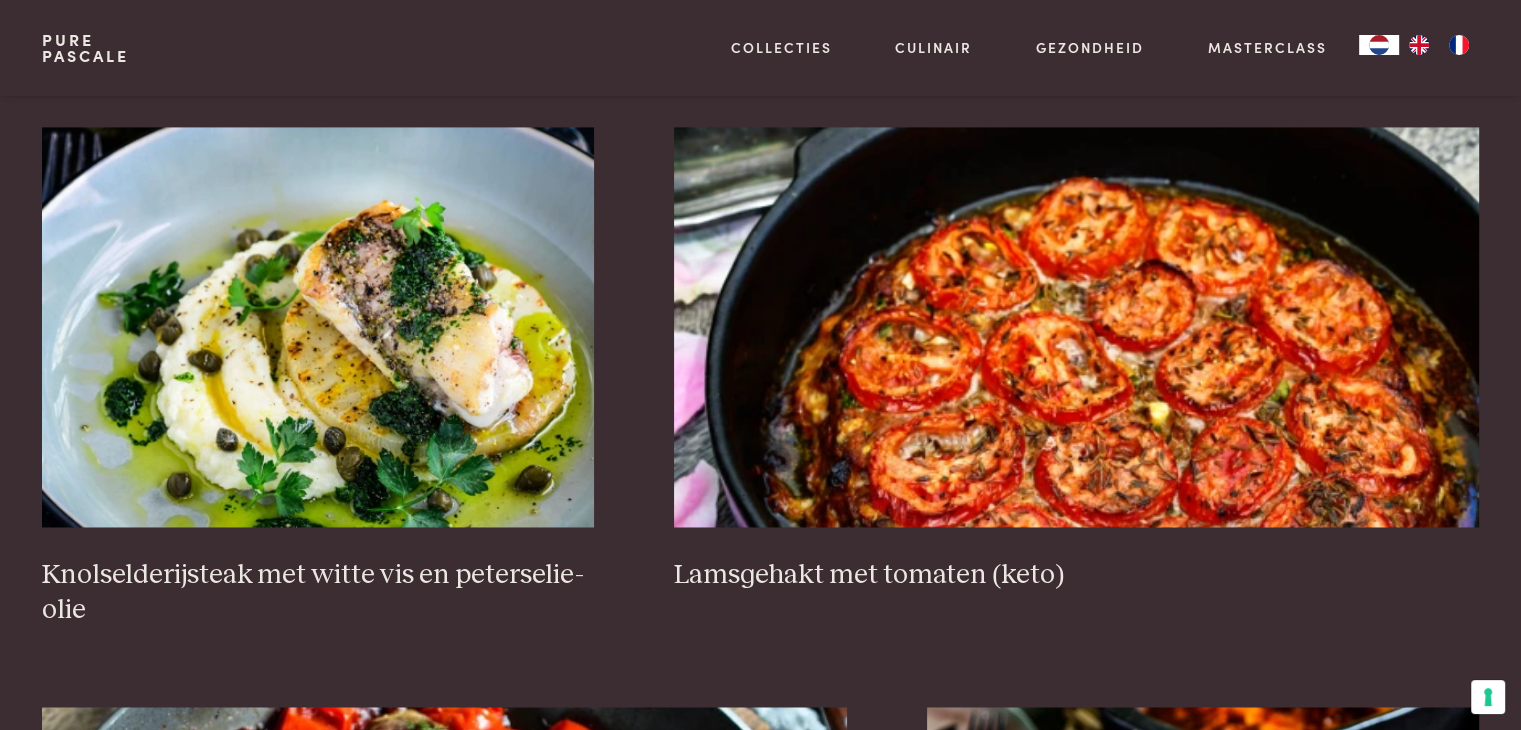 scroll, scrollTop: 3059, scrollLeft: 0, axis: vertical 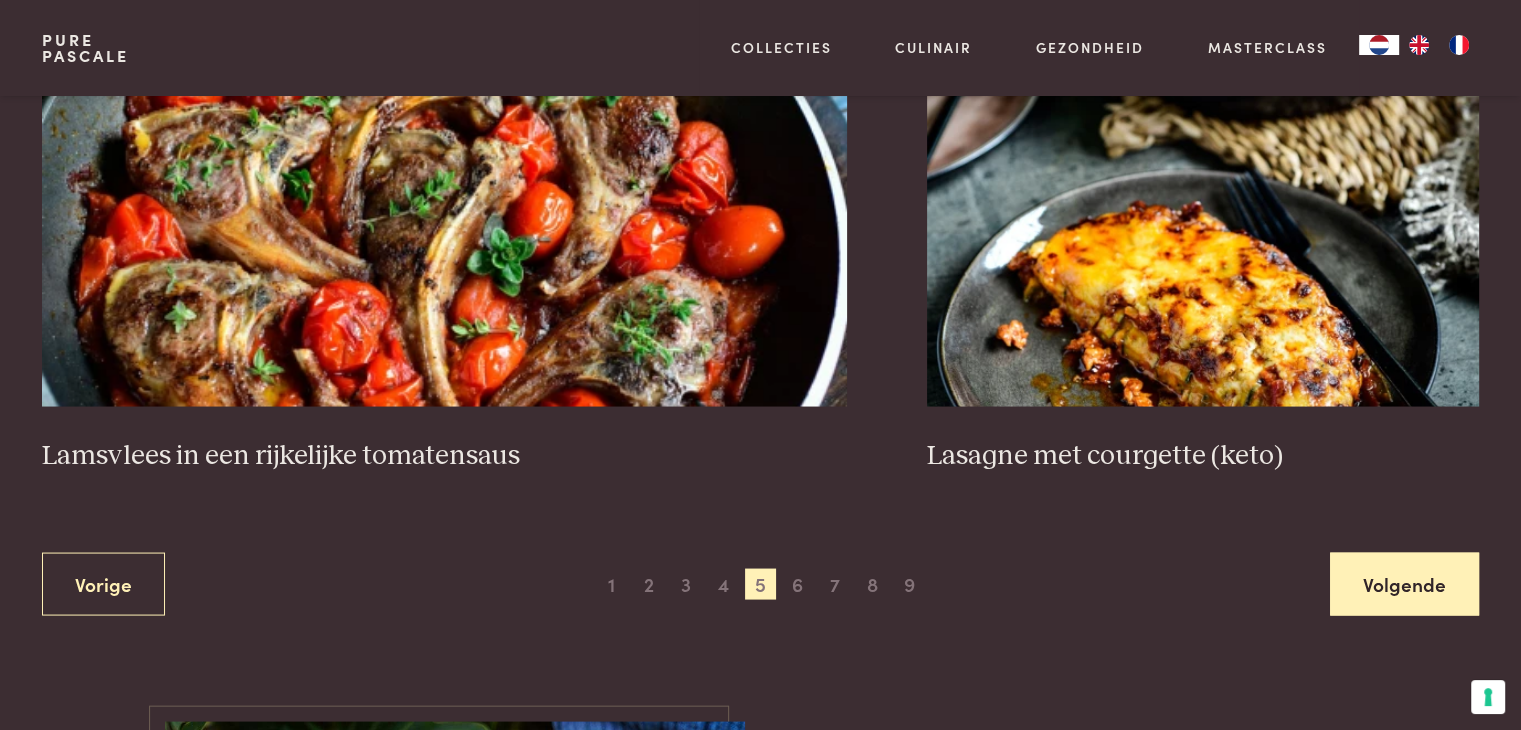 click on "Volgende" at bounding box center [1404, 583] 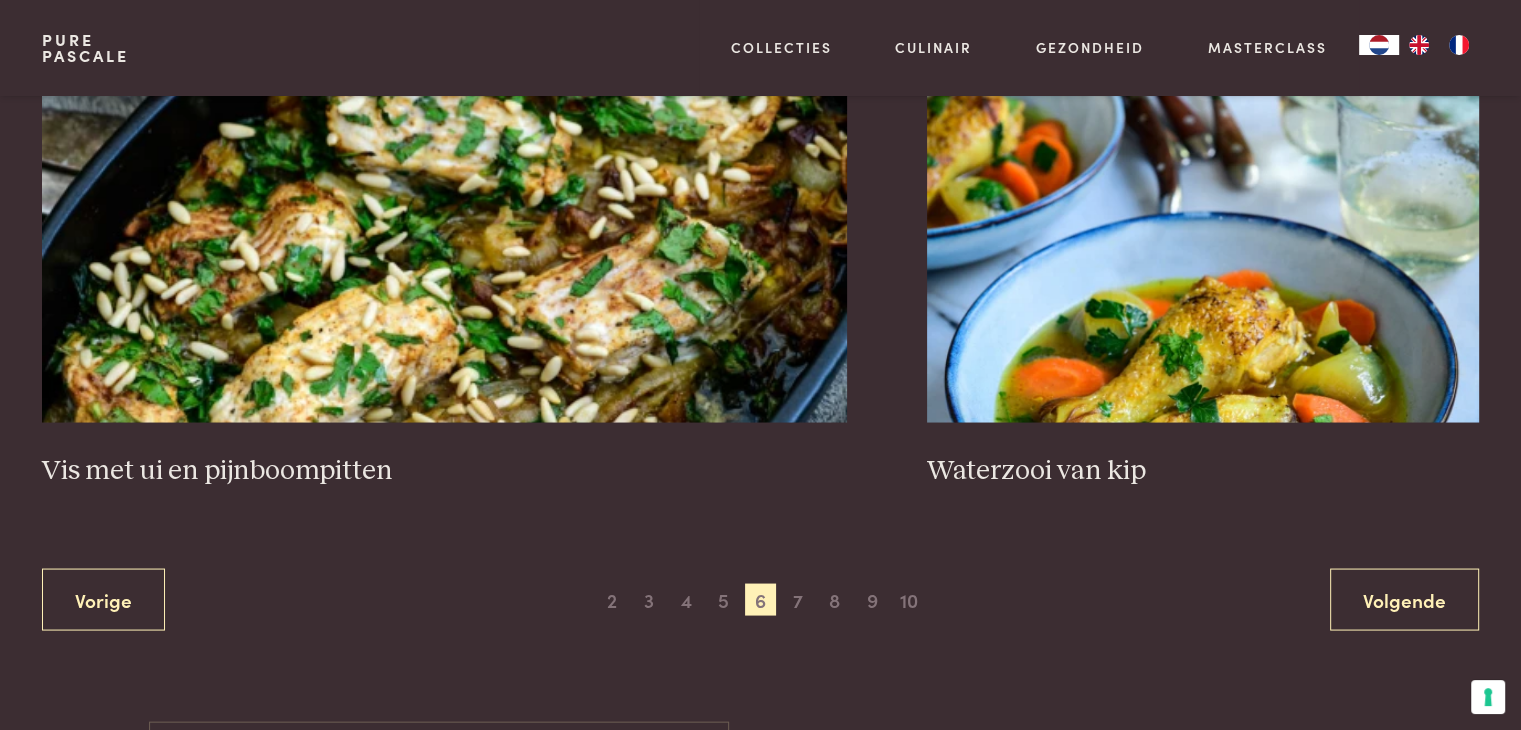 scroll, scrollTop: 3759, scrollLeft: 0, axis: vertical 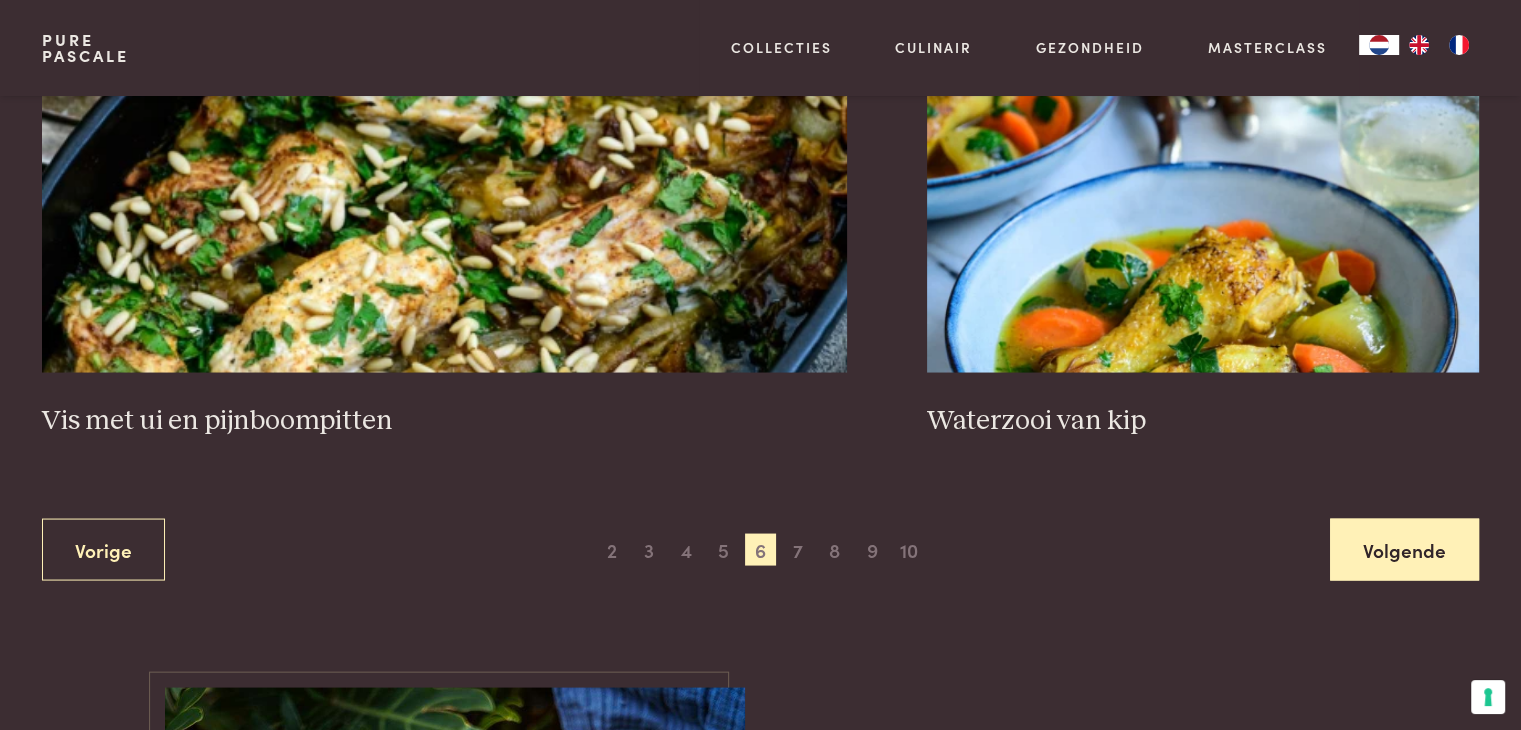 click on "Volgende" at bounding box center [1404, 549] 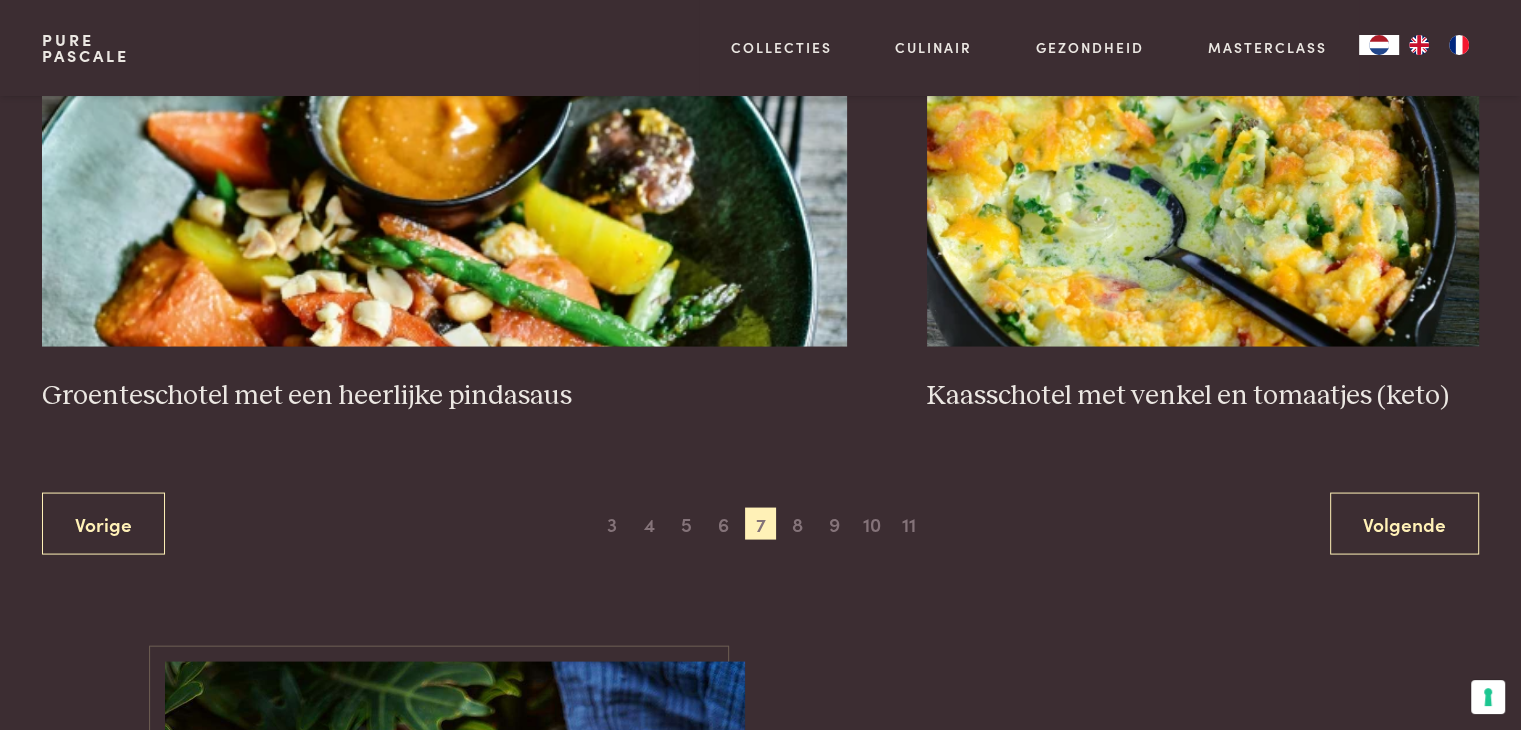scroll, scrollTop: 3859, scrollLeft: 0, axis: vertical 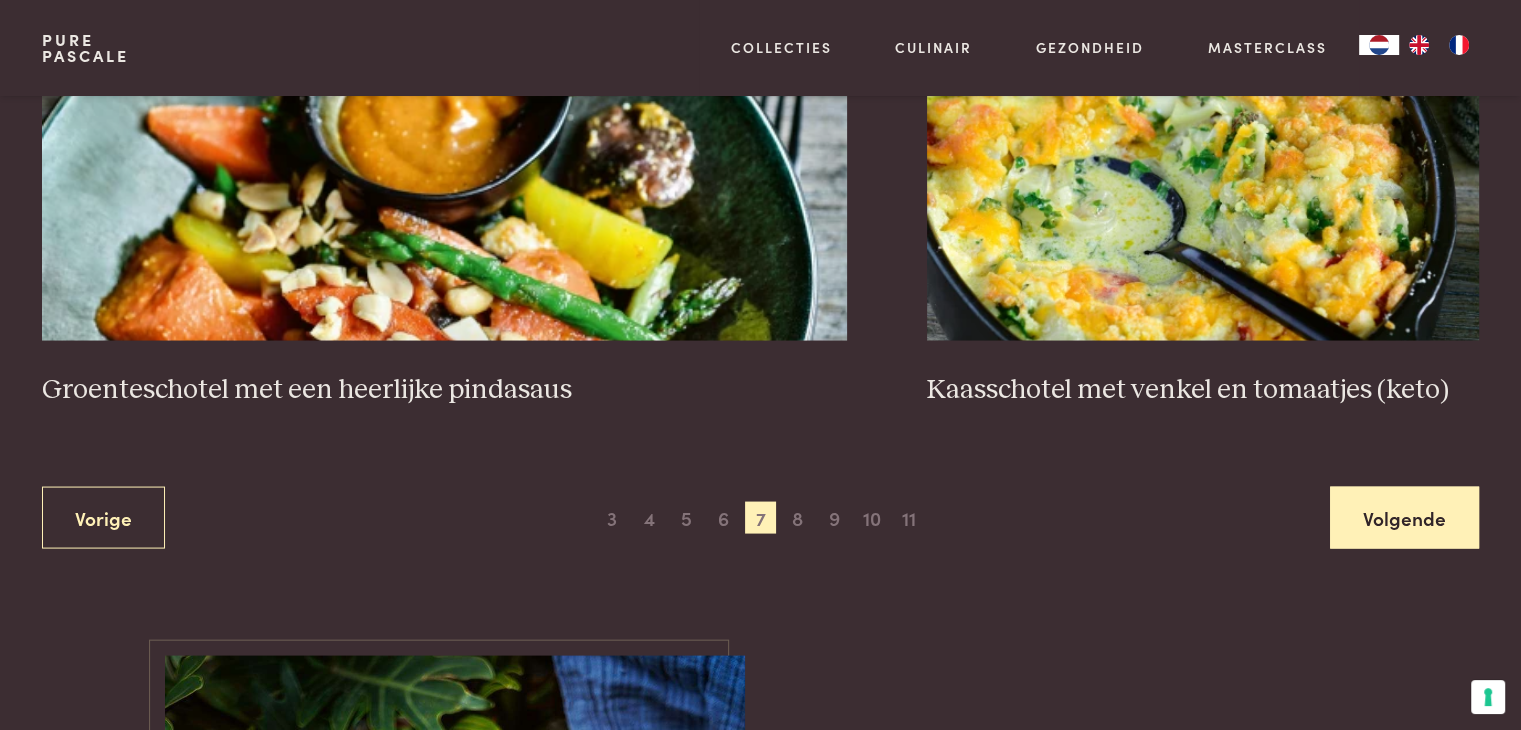 click on "Volgende" at bounding box center [1404, 518] 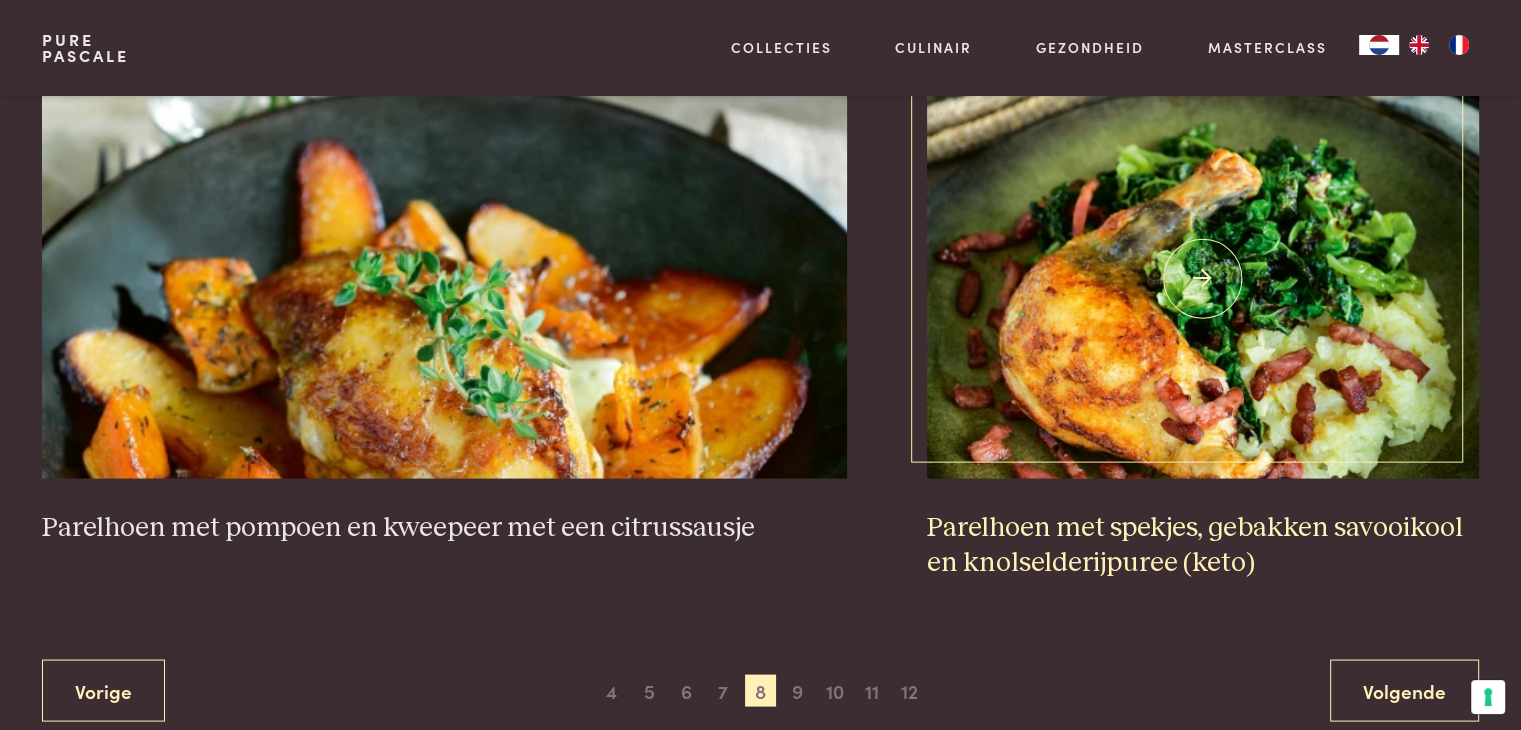 scroll, scrollTop: 3759, scrollLeft: 0, axis: vertical 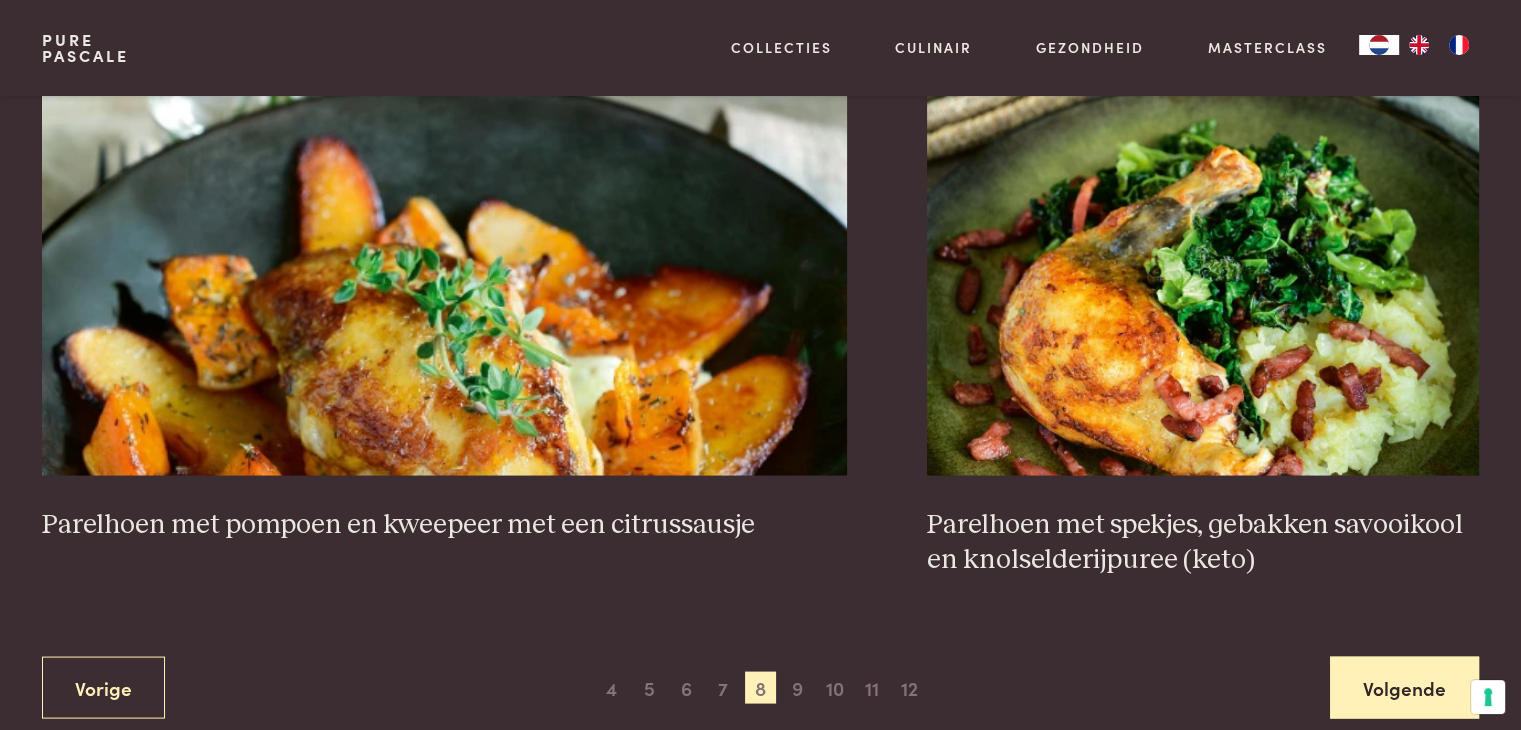 click on "Volgende" at bounding box center (1404, 687) 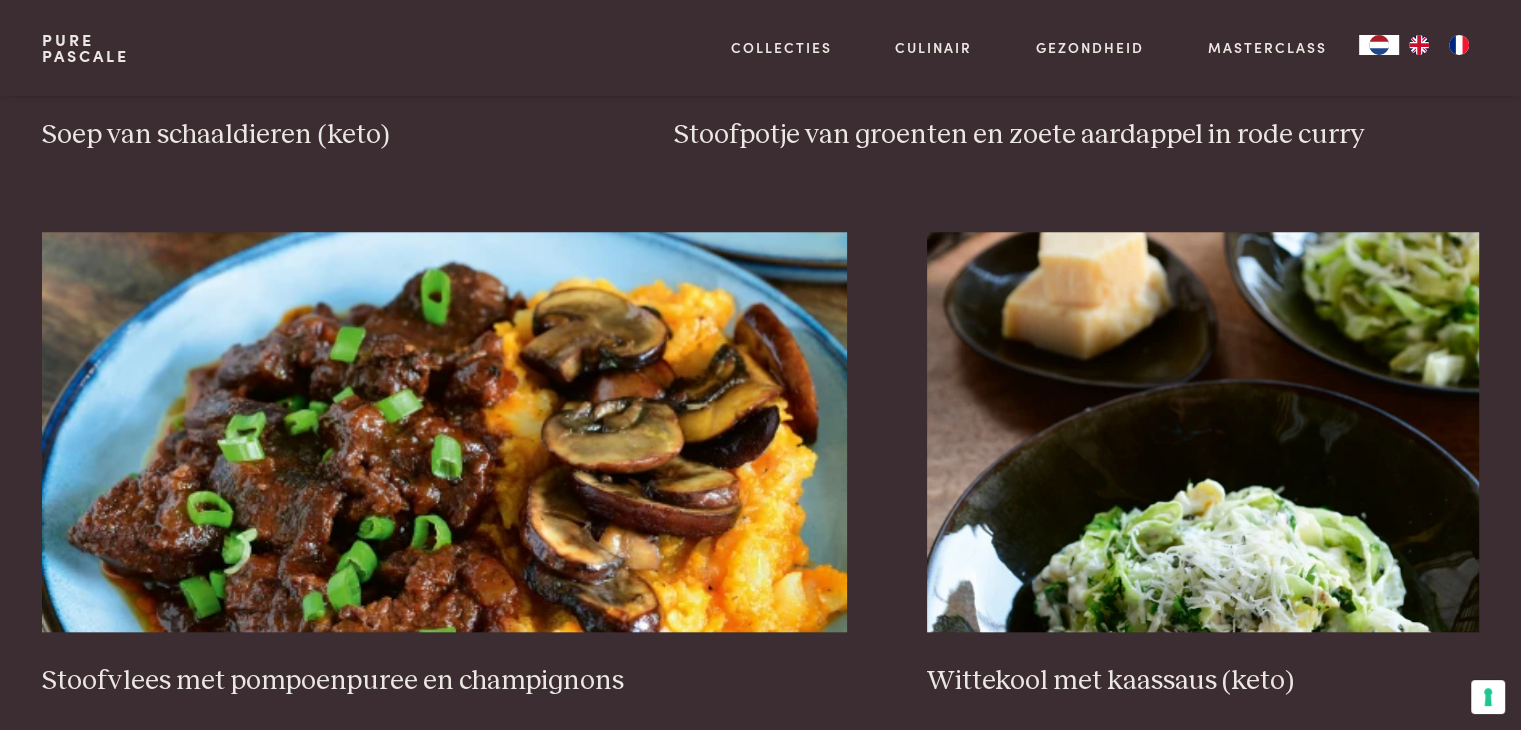 scroll, scrollTop: 1859, scrollLeft: 0, axis: vertical 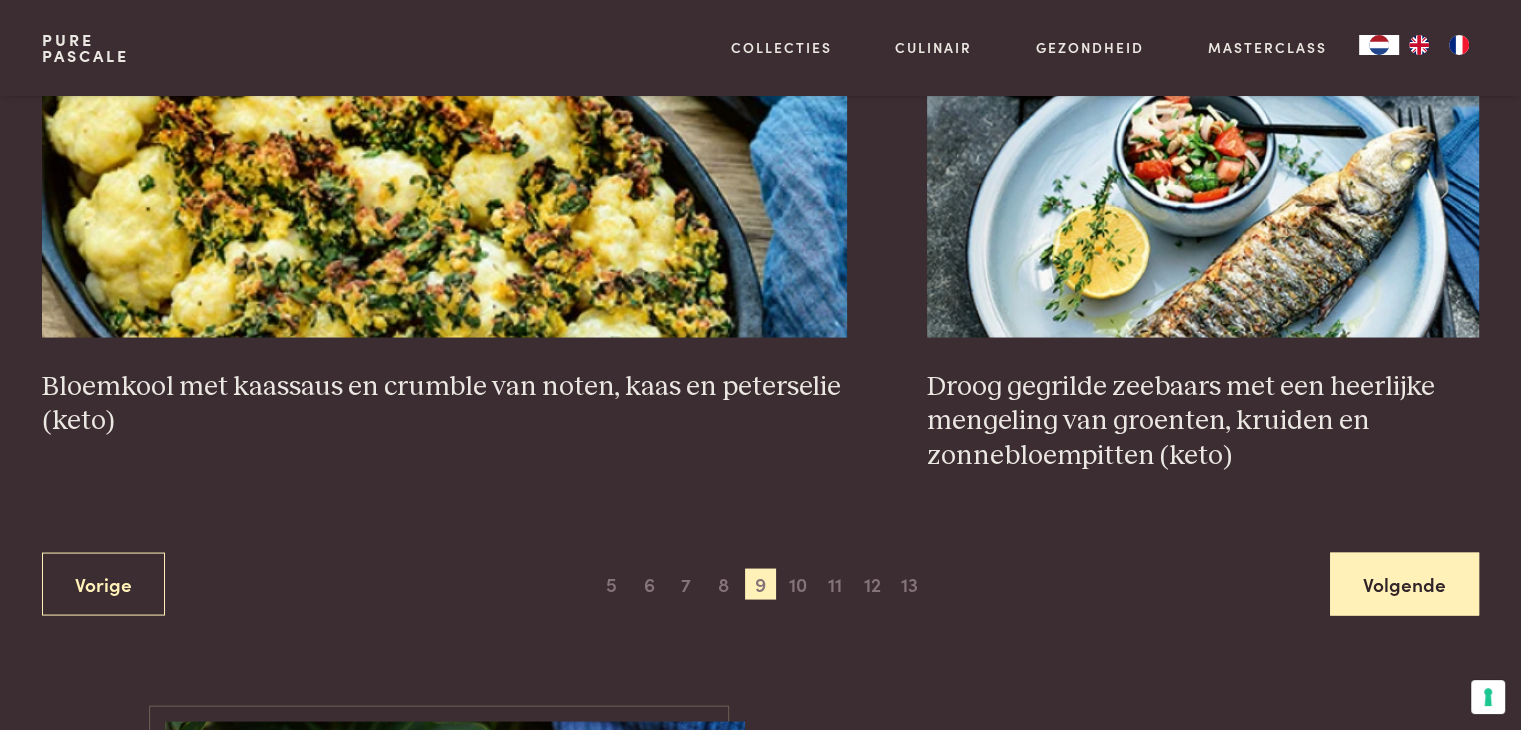 click on "Volgende" at bounding box center (1404, 583) 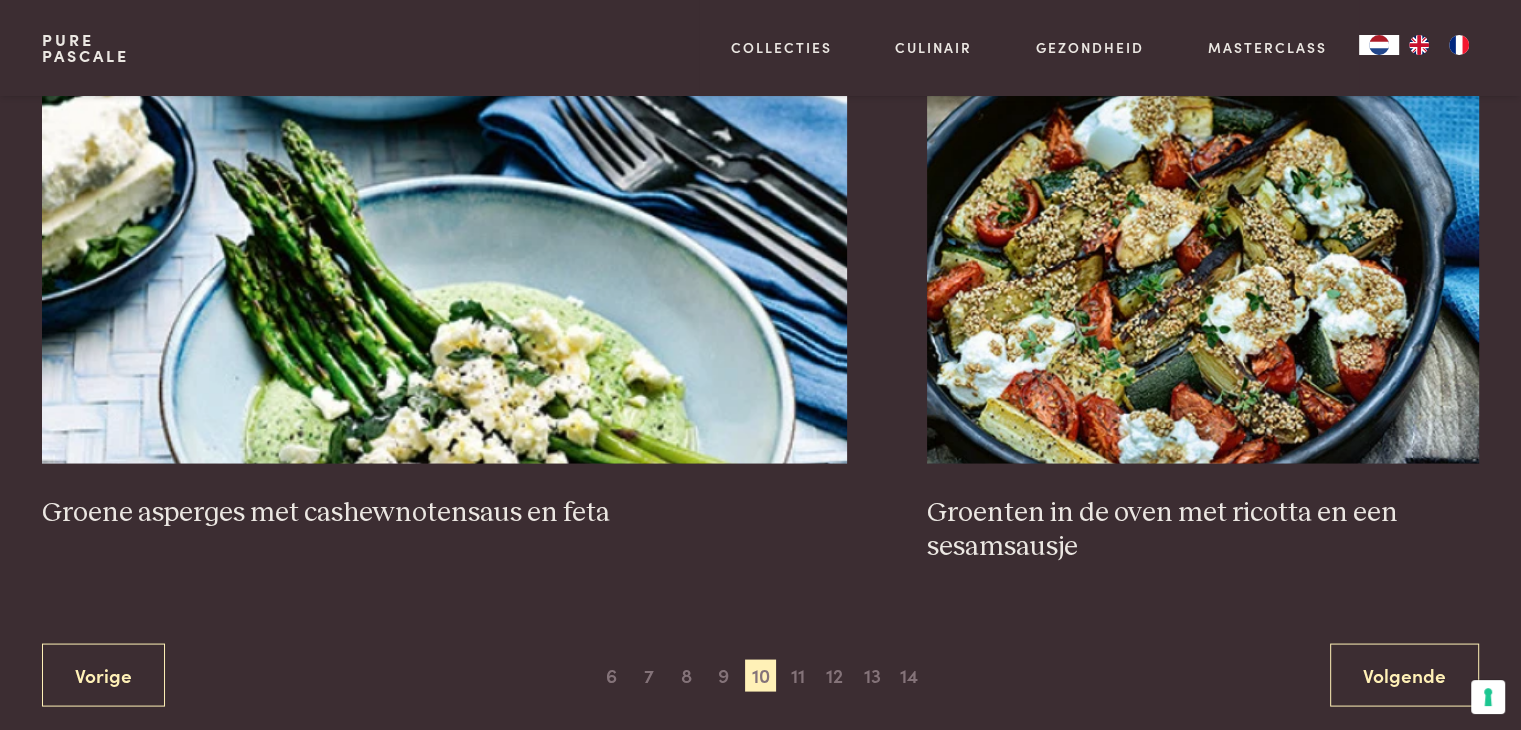 scroll, scrollTop: 3859, scrollLeft: 0, axis: vertical 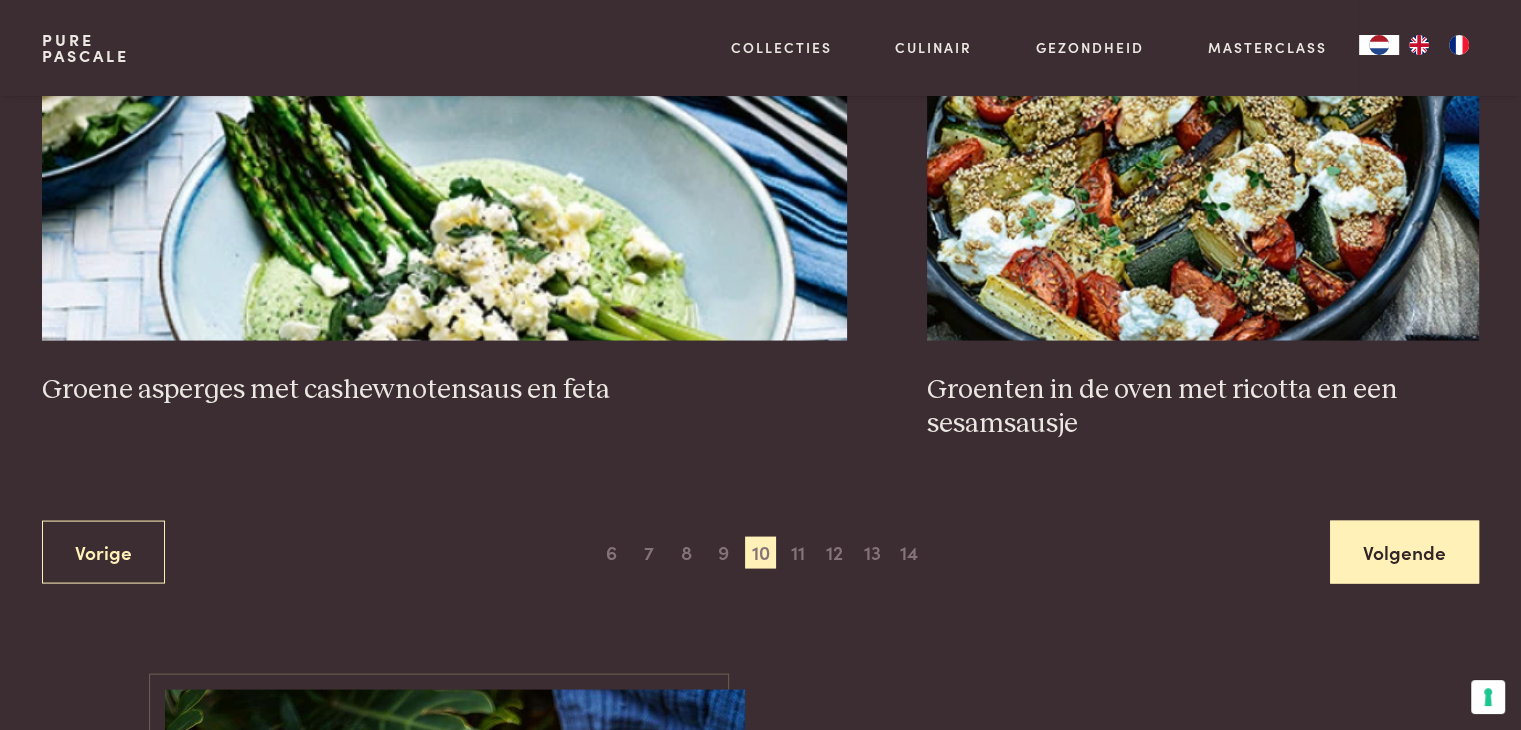 click on "Volgende" at bounding box center [1404, 552] 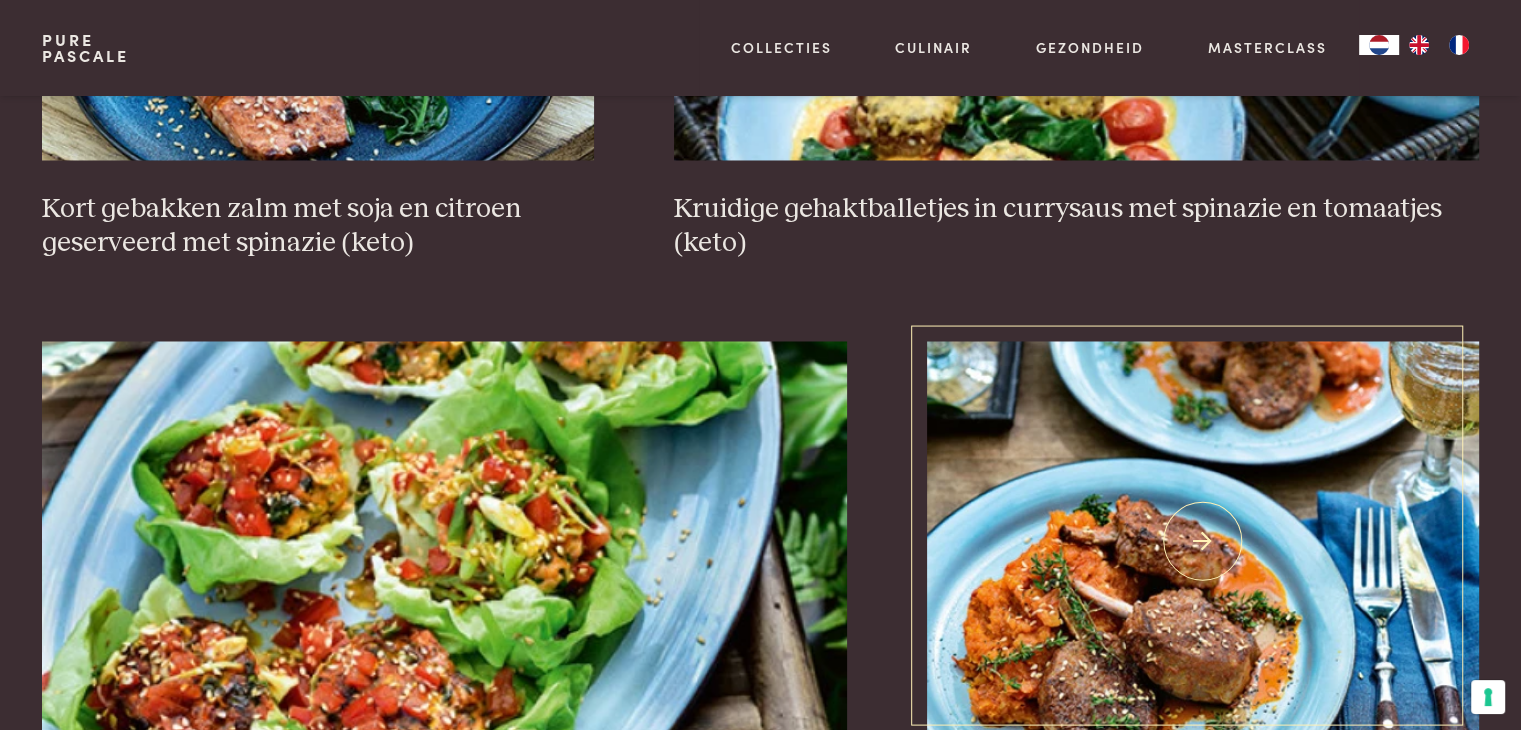 scroll, scrollTop: 3759, scrollLeft: 0, axis: vertical 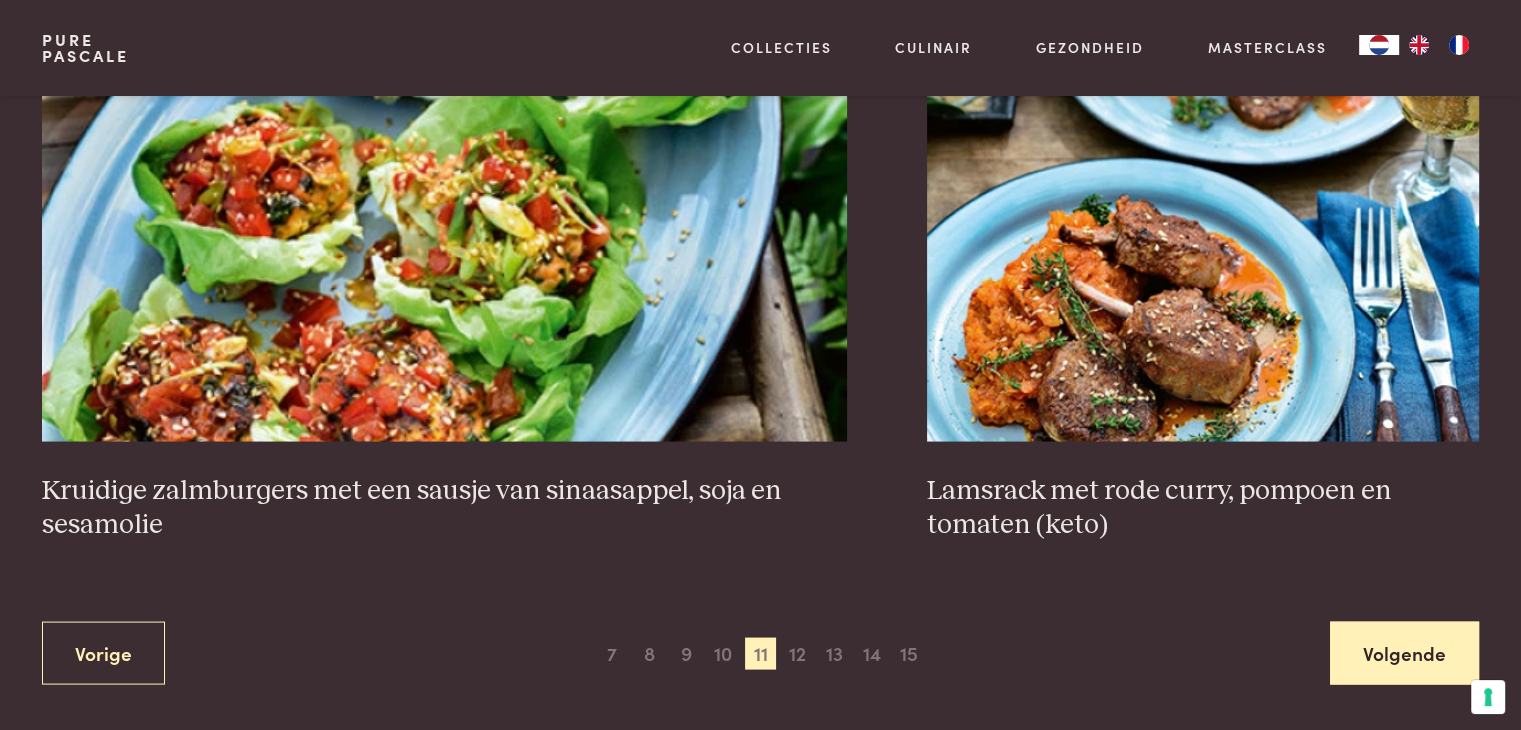 click on "Volgende" at bounding box center [1404, 652] 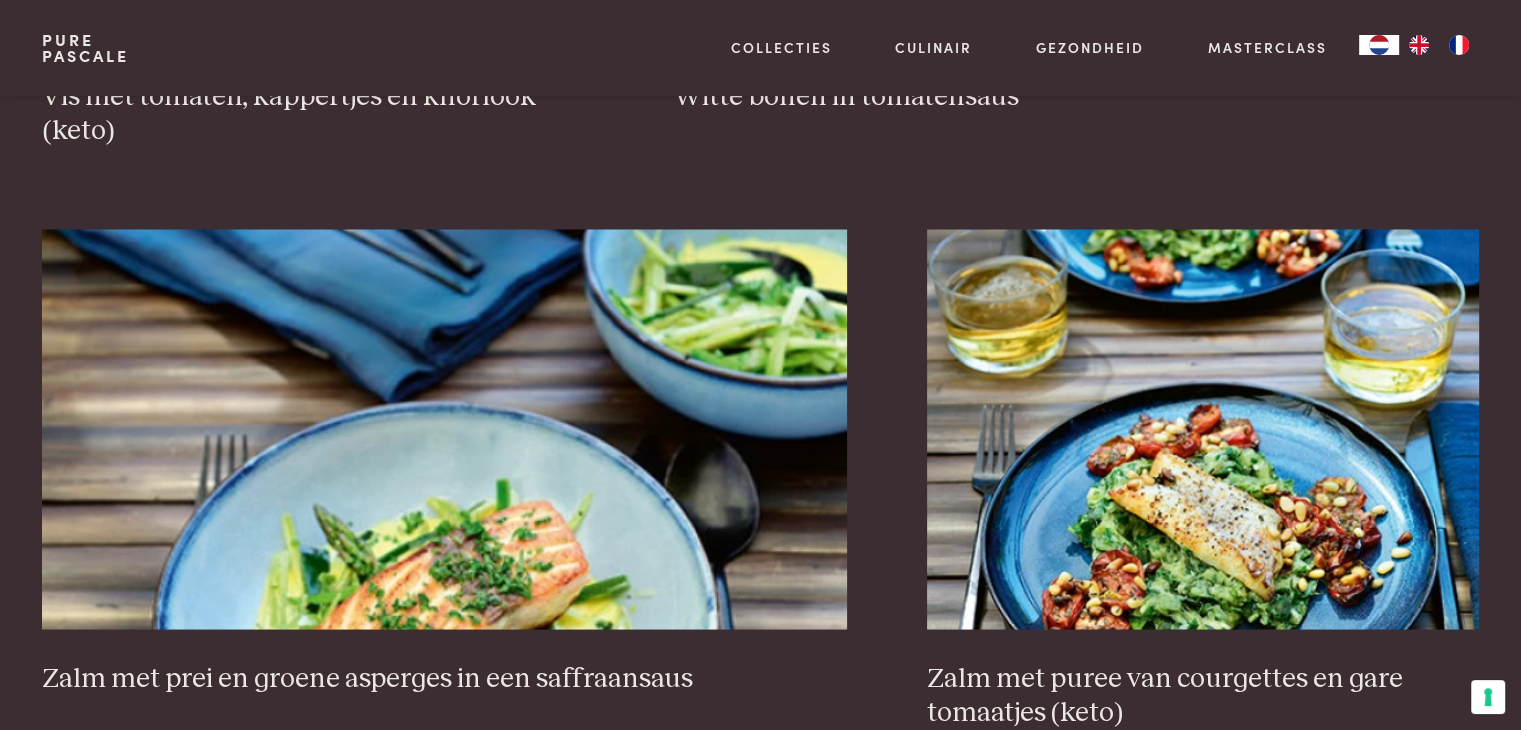 scroll, scrollTop: 3859, scrollLeft: 0, axis: vertical 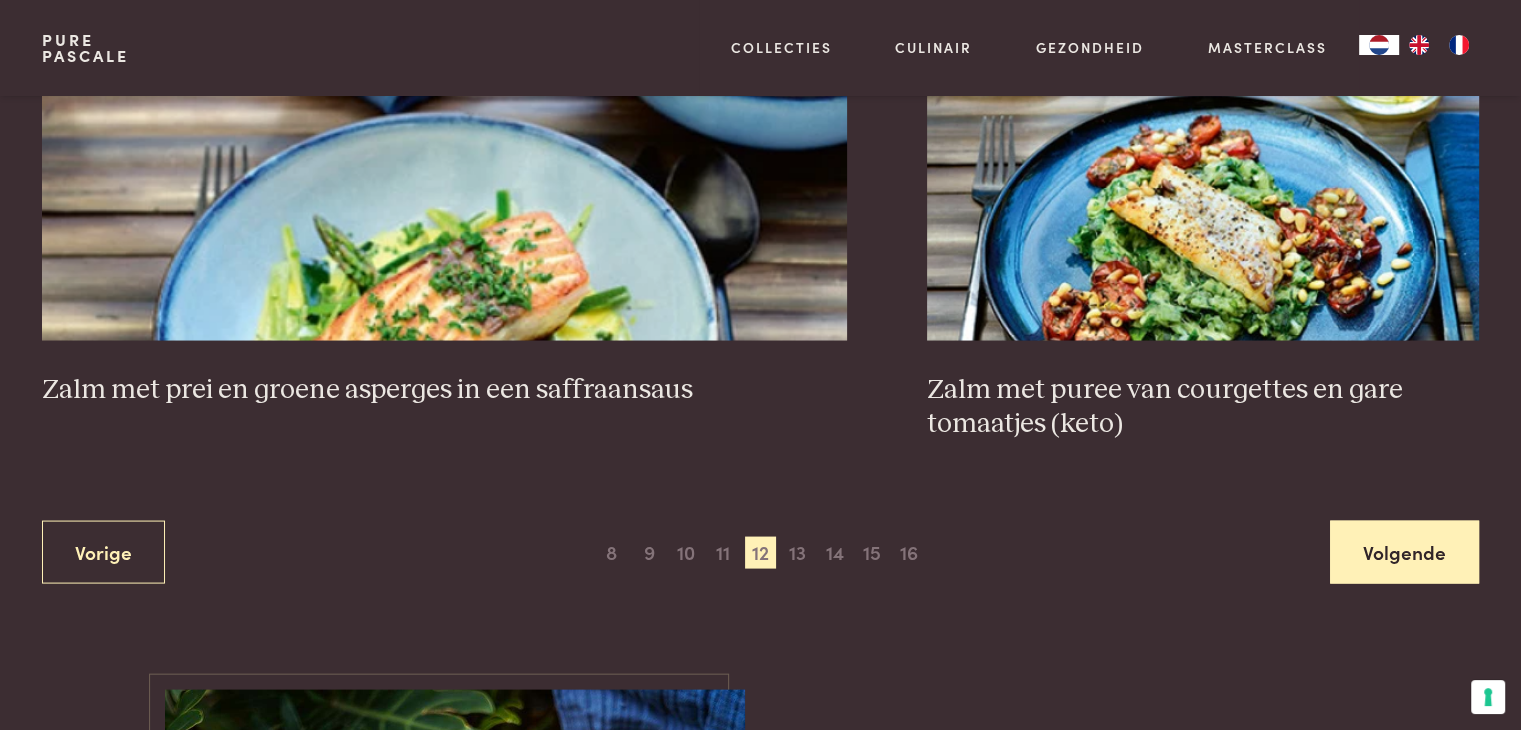 click on "Volgende" at bounding box center [1404, 552] 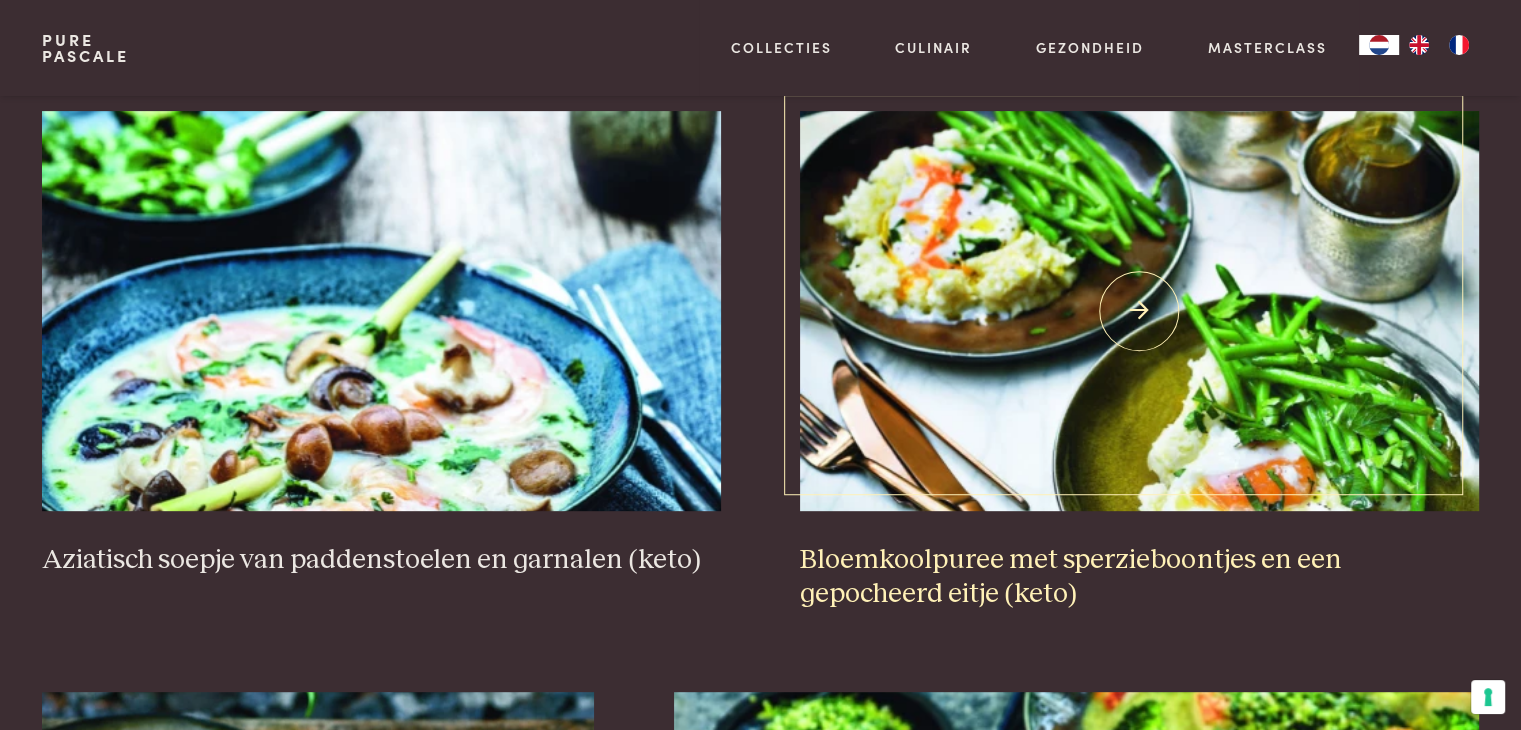 scroll, scrollTop: 859, scrollLeft: 0, axis: vertical 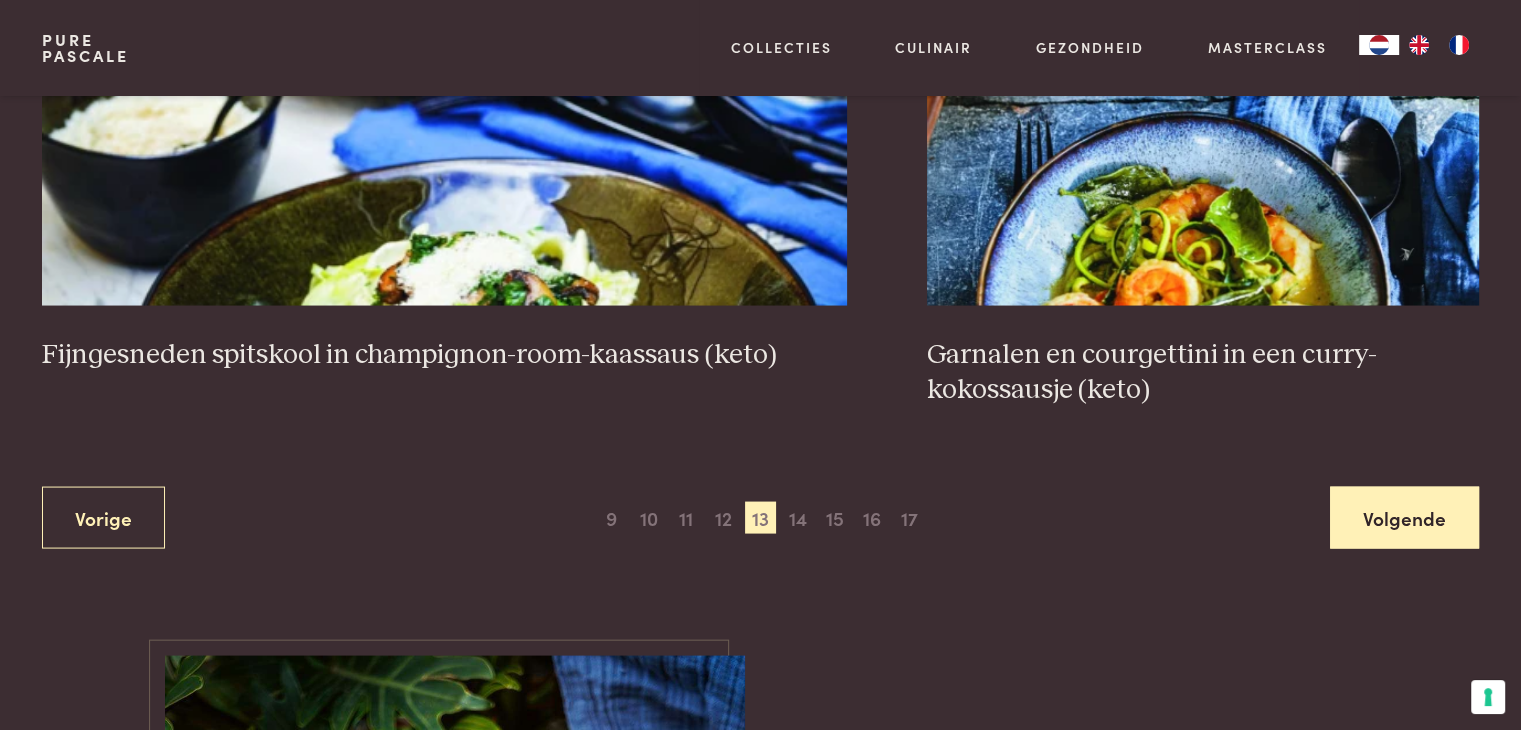 click on "Volgende" at bounding box center (1404, 518) 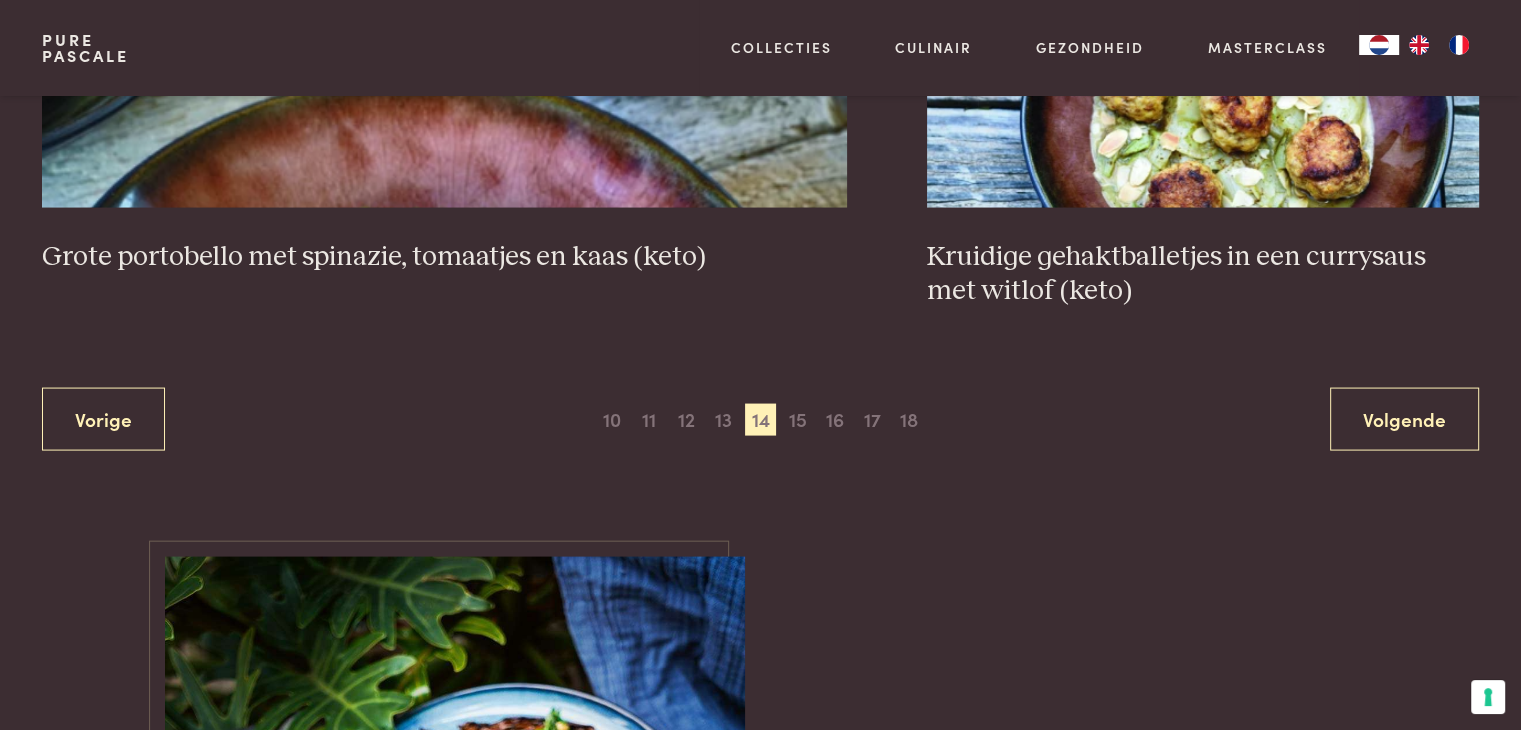scroll, scrollTop: 4059, scrollLeft: 0, axis: vertical 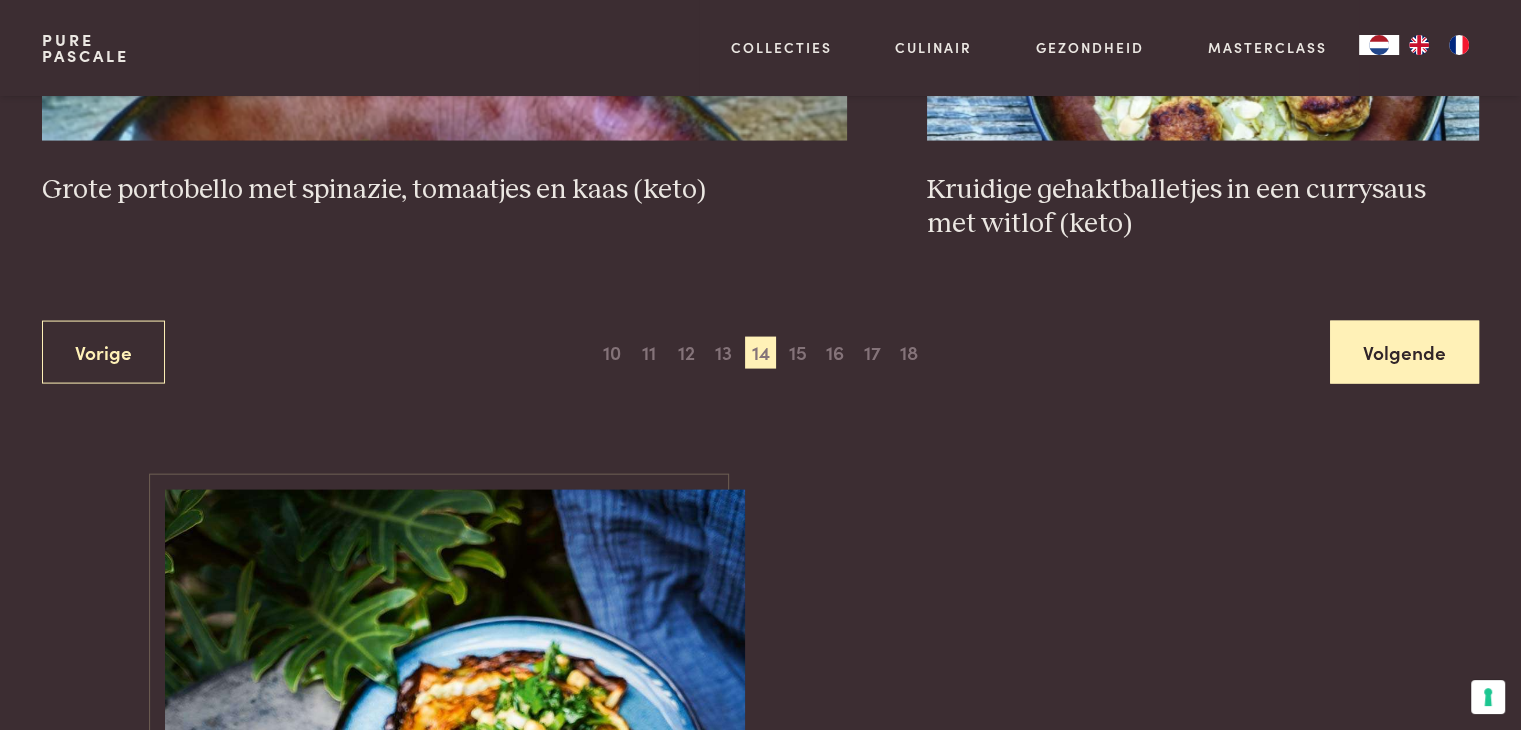 click on "Volgende" at bounding box center (1404, 352) 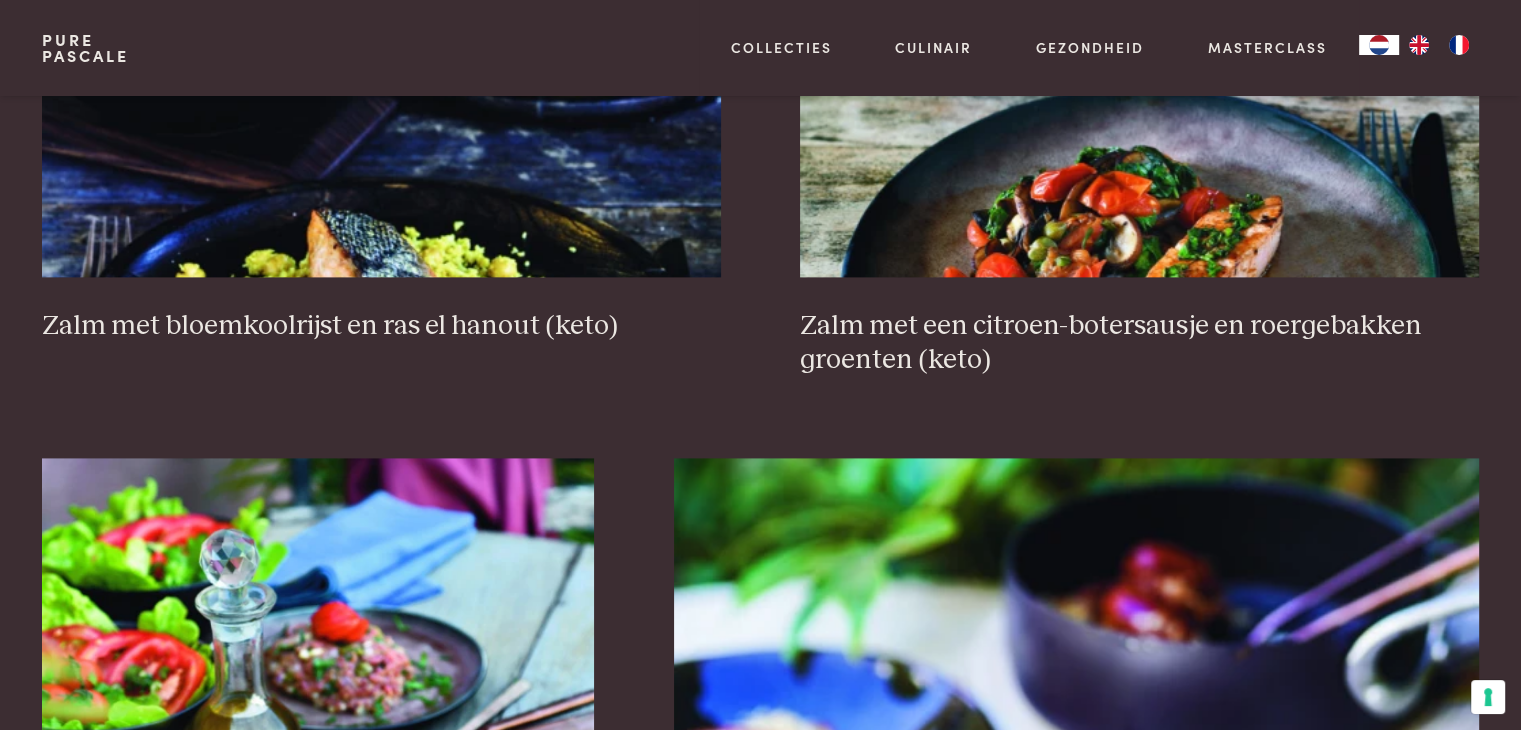 scroll, scrollTop: 2759, scrollLeft: 0, axis: vertical 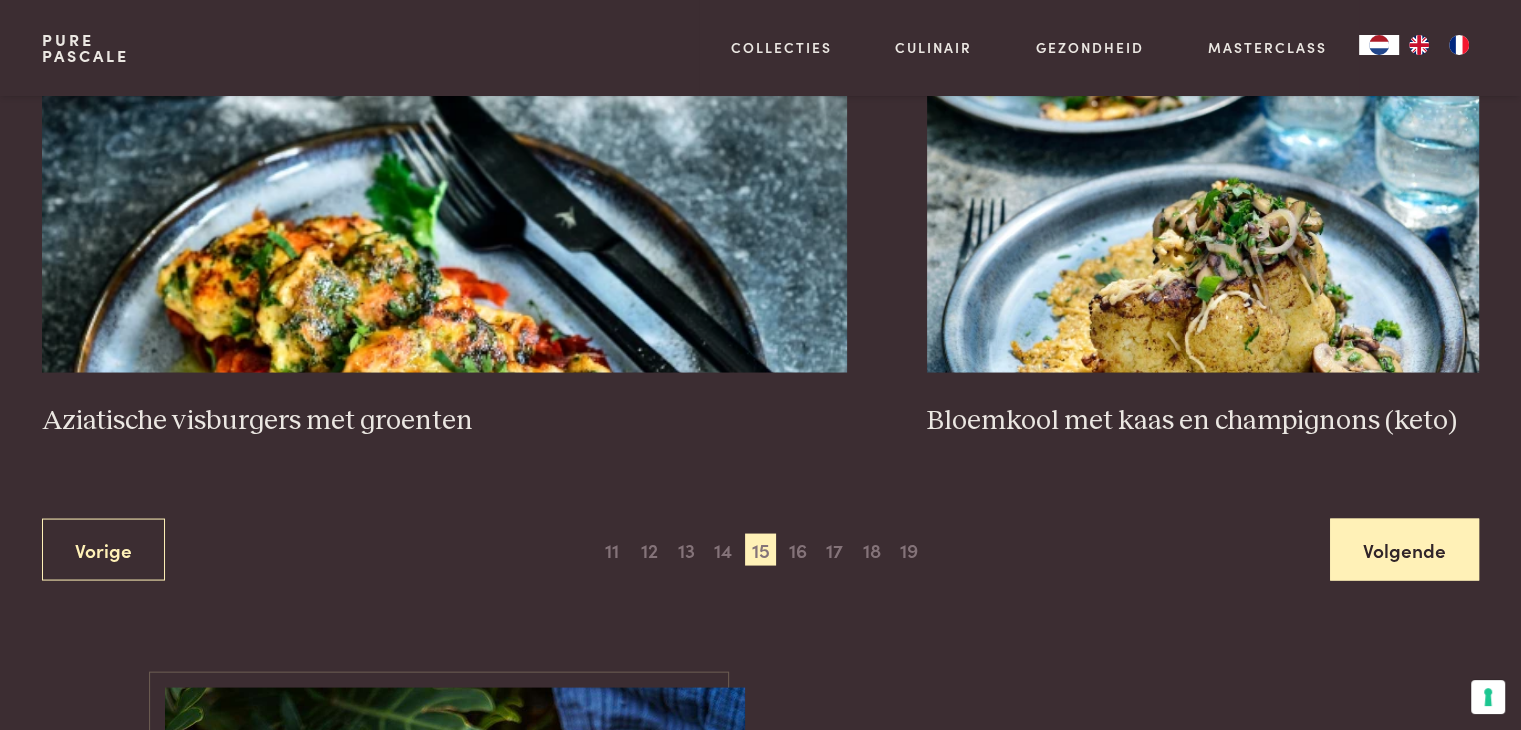 click on "Volgende" at bounding box center (1404, 549) 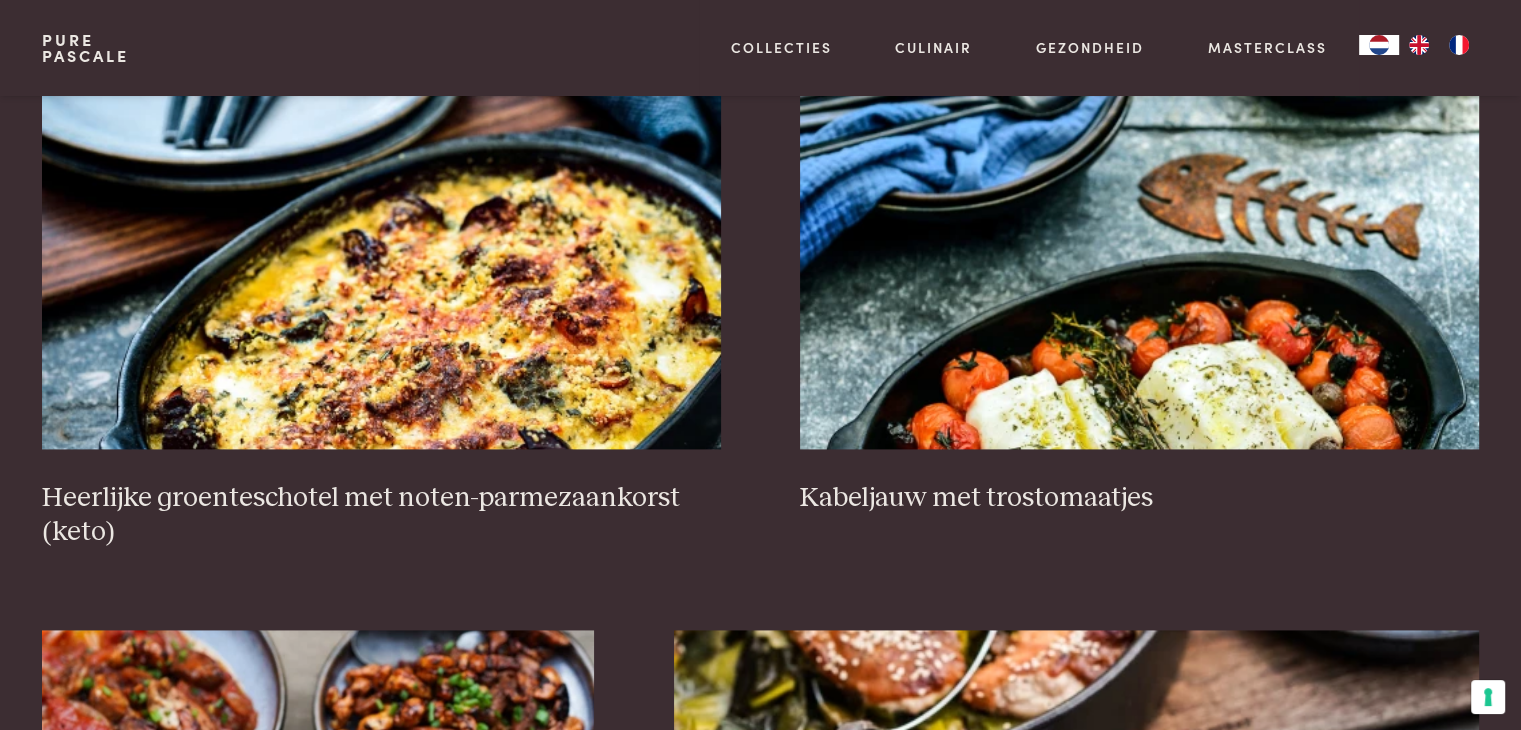 scroll, scrollTop: 2659, scrollLeft: 0, axis: vertical 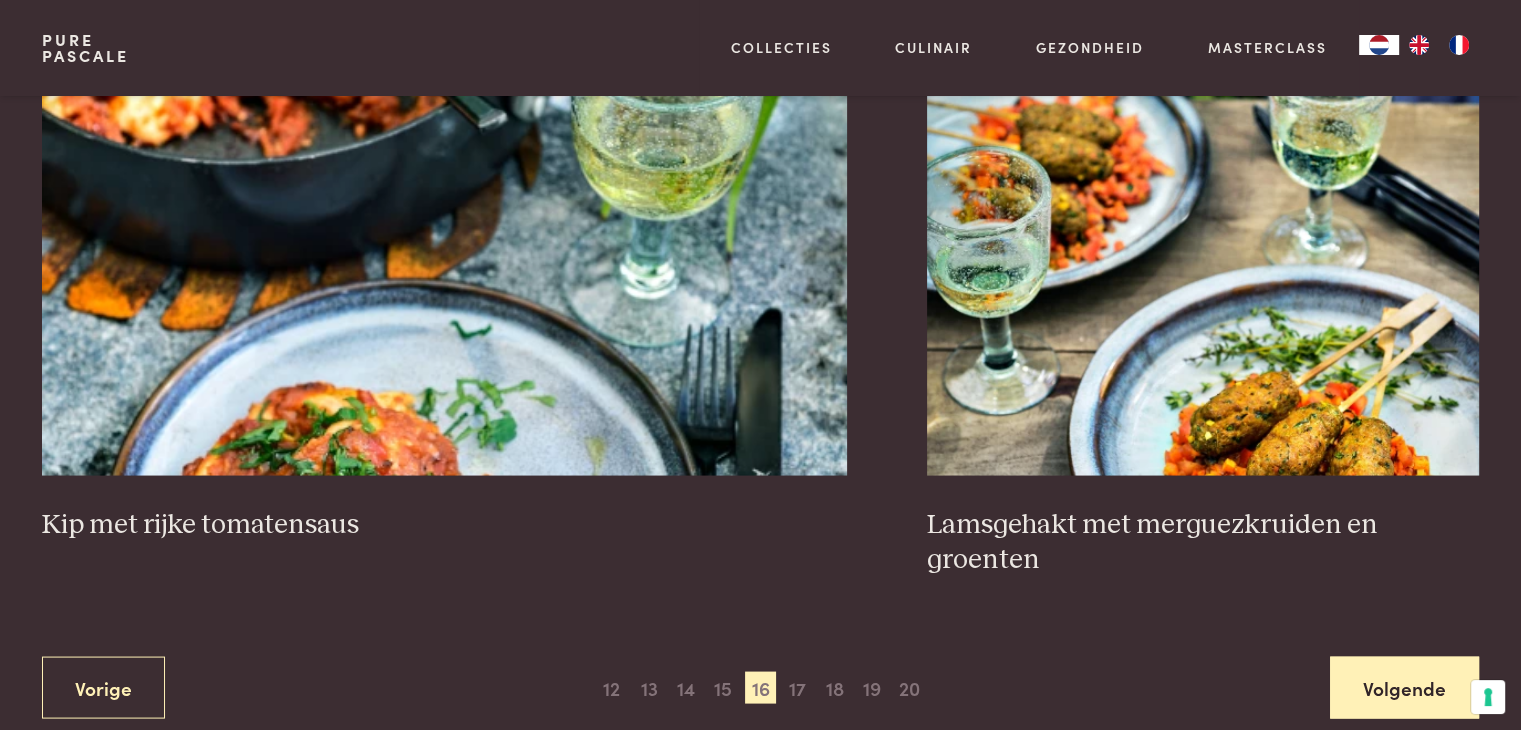 click on "Volgende" at bounding box center [1404, 687] 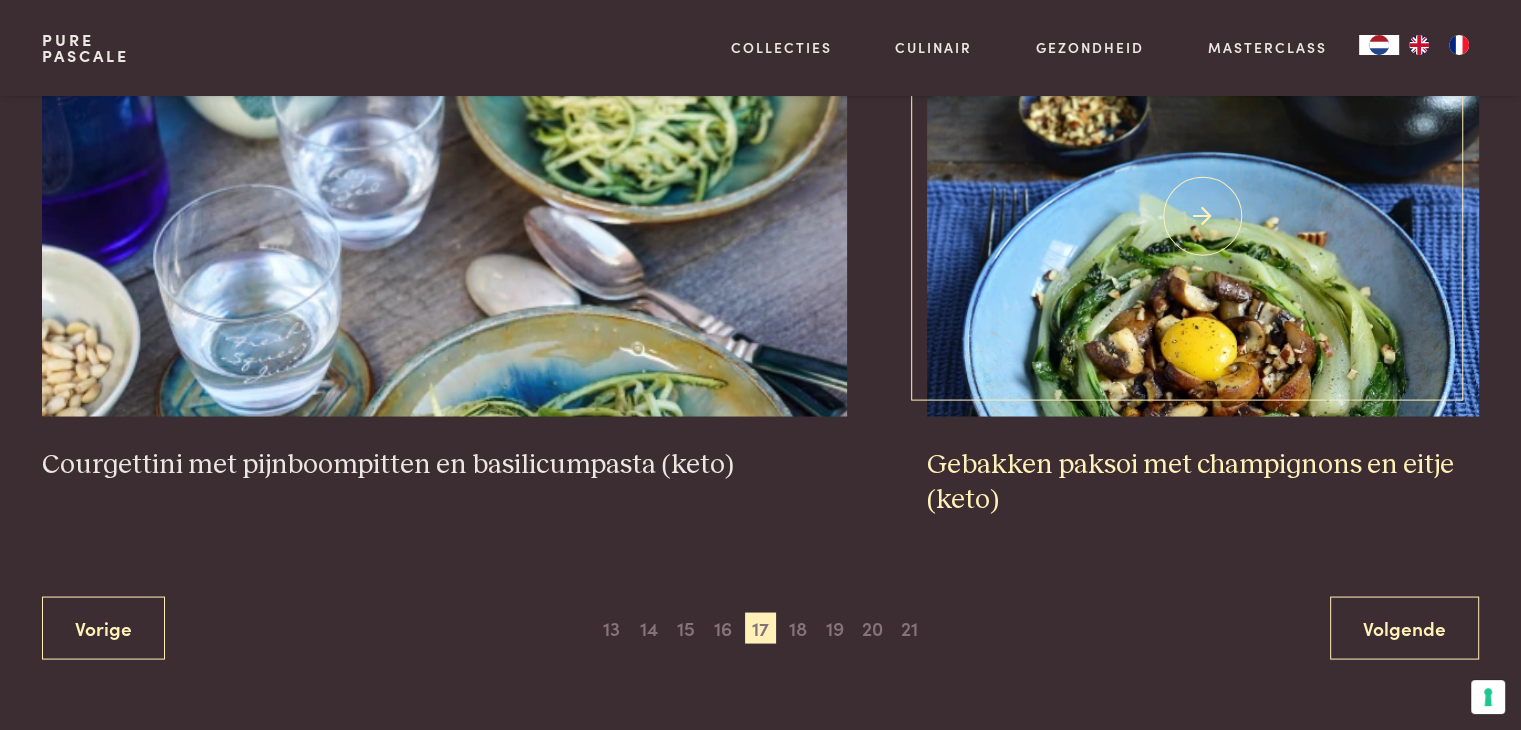 scroll, scrollTop: 3859, scrollLeft: 0, axis: vertical 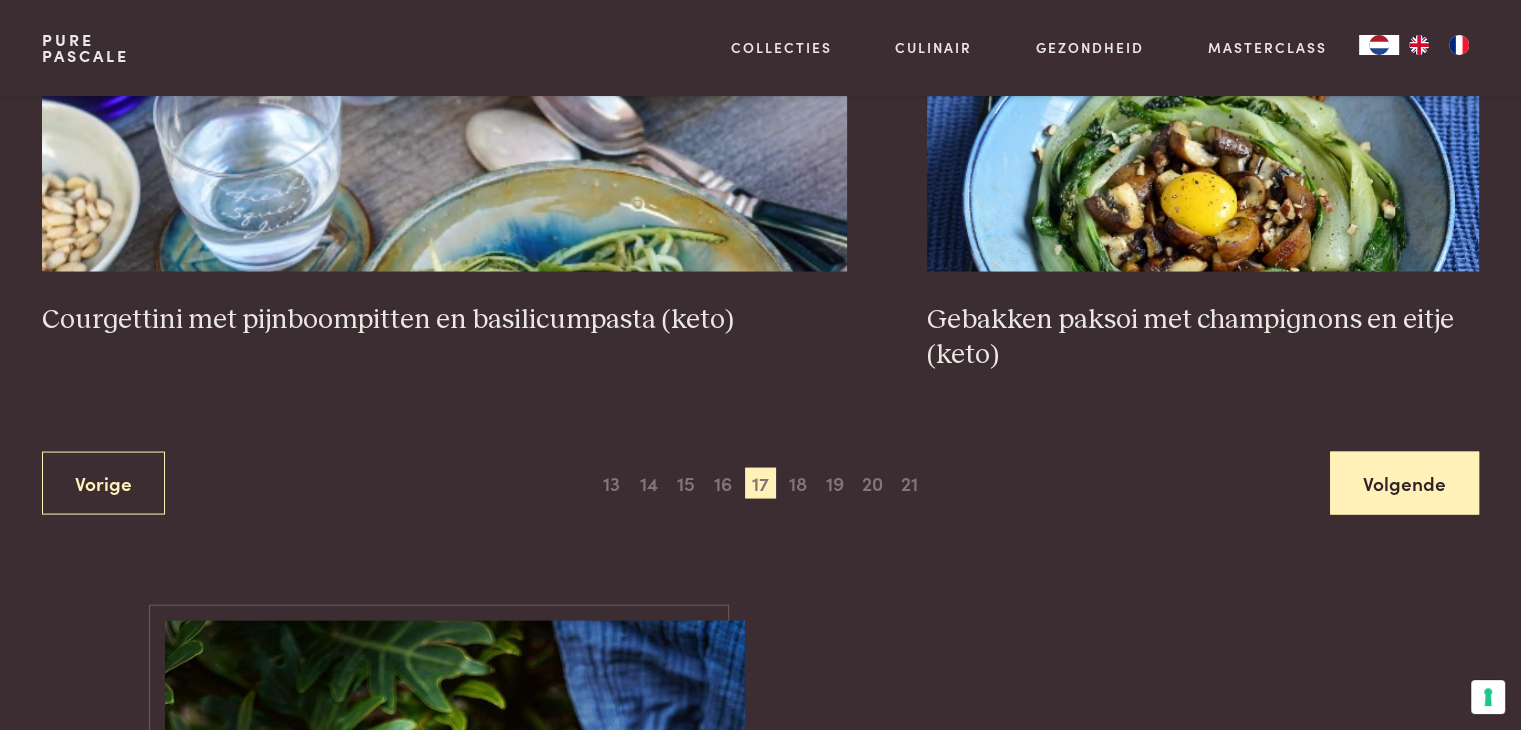 click on "Volgende" at bounding box center [1404, 483] 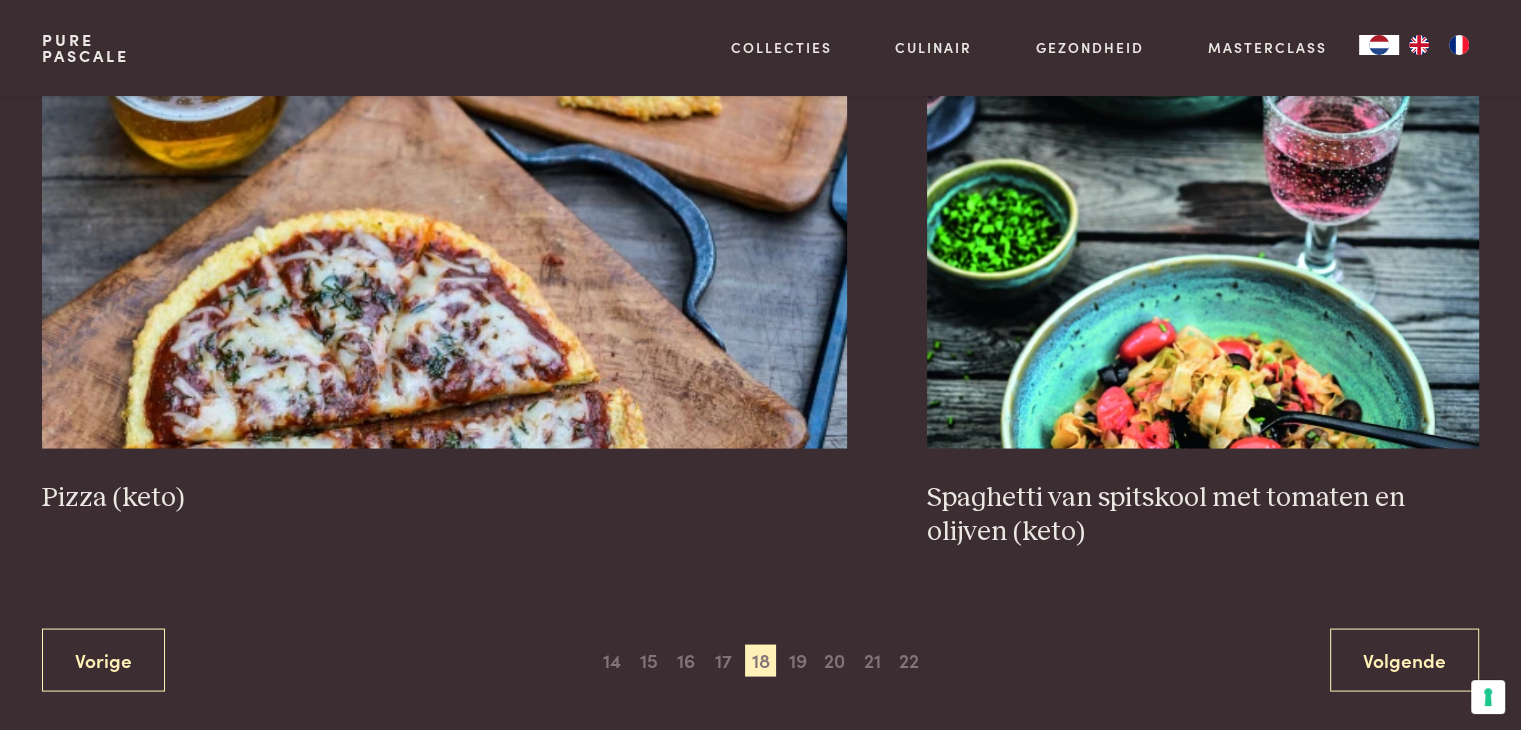 scroll, scrollTop: 3759, scrollLeft: 0, axis: vertical 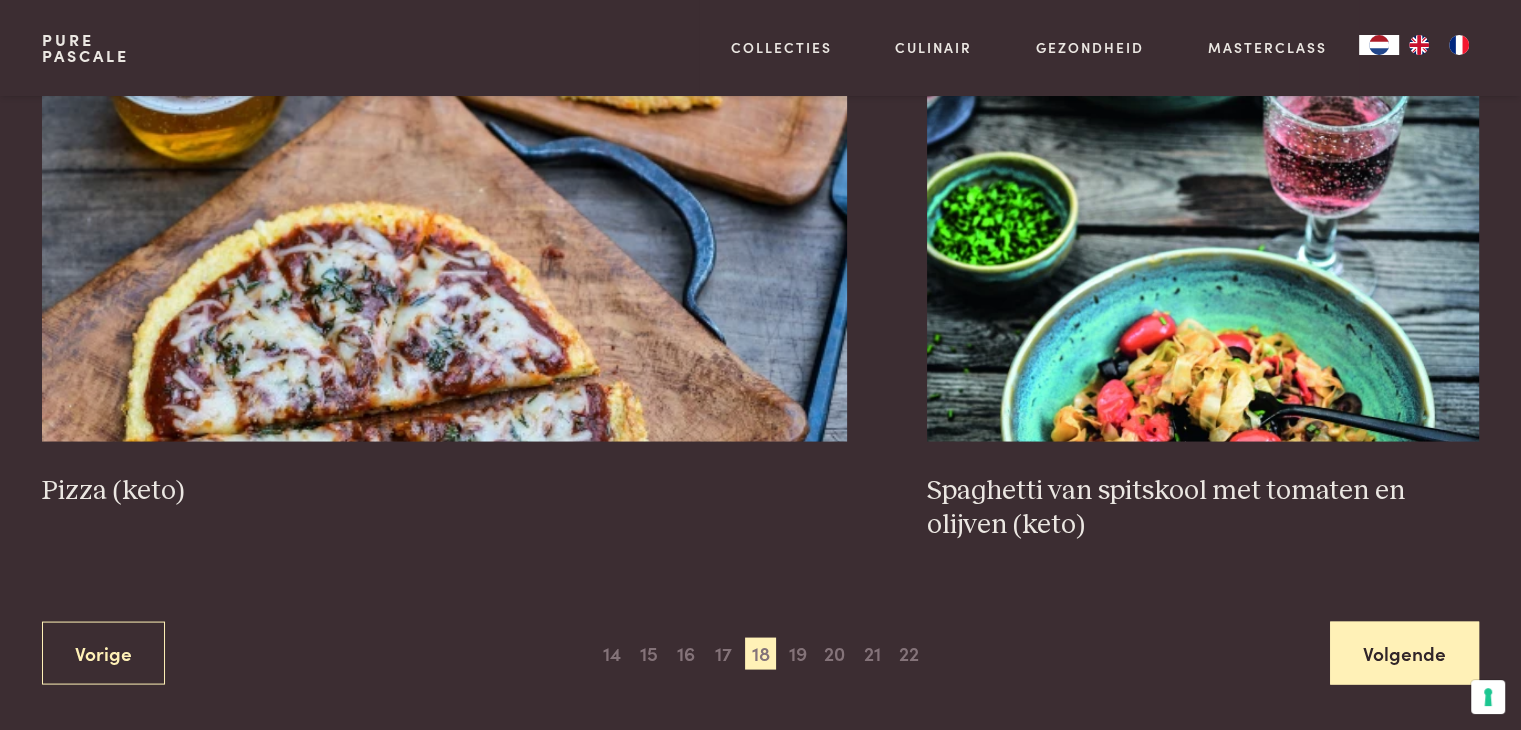 click on "Volgende" at bounding box center [1404, 652] 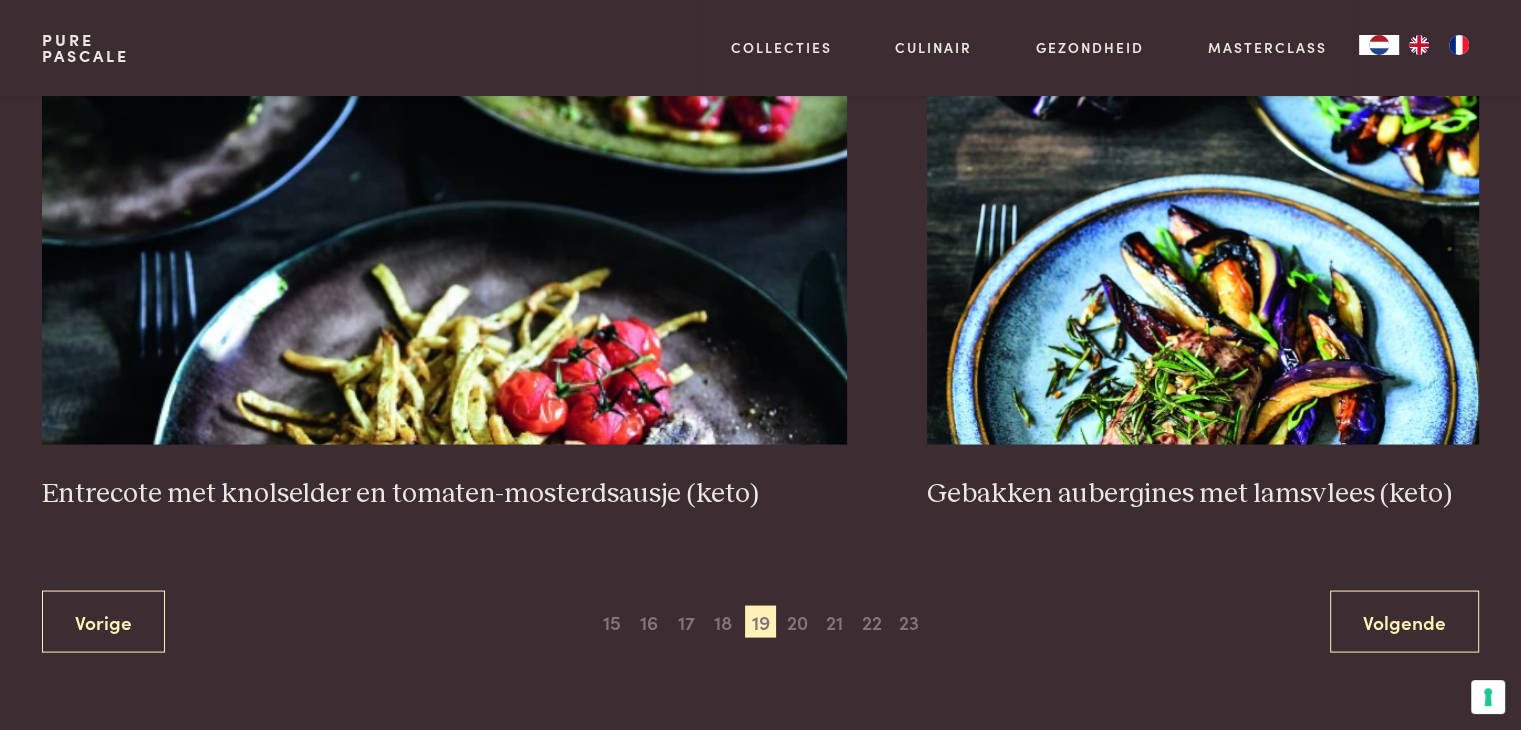 scroll, scrollTop: 3759, scrollLeft: 0, axis: vertical 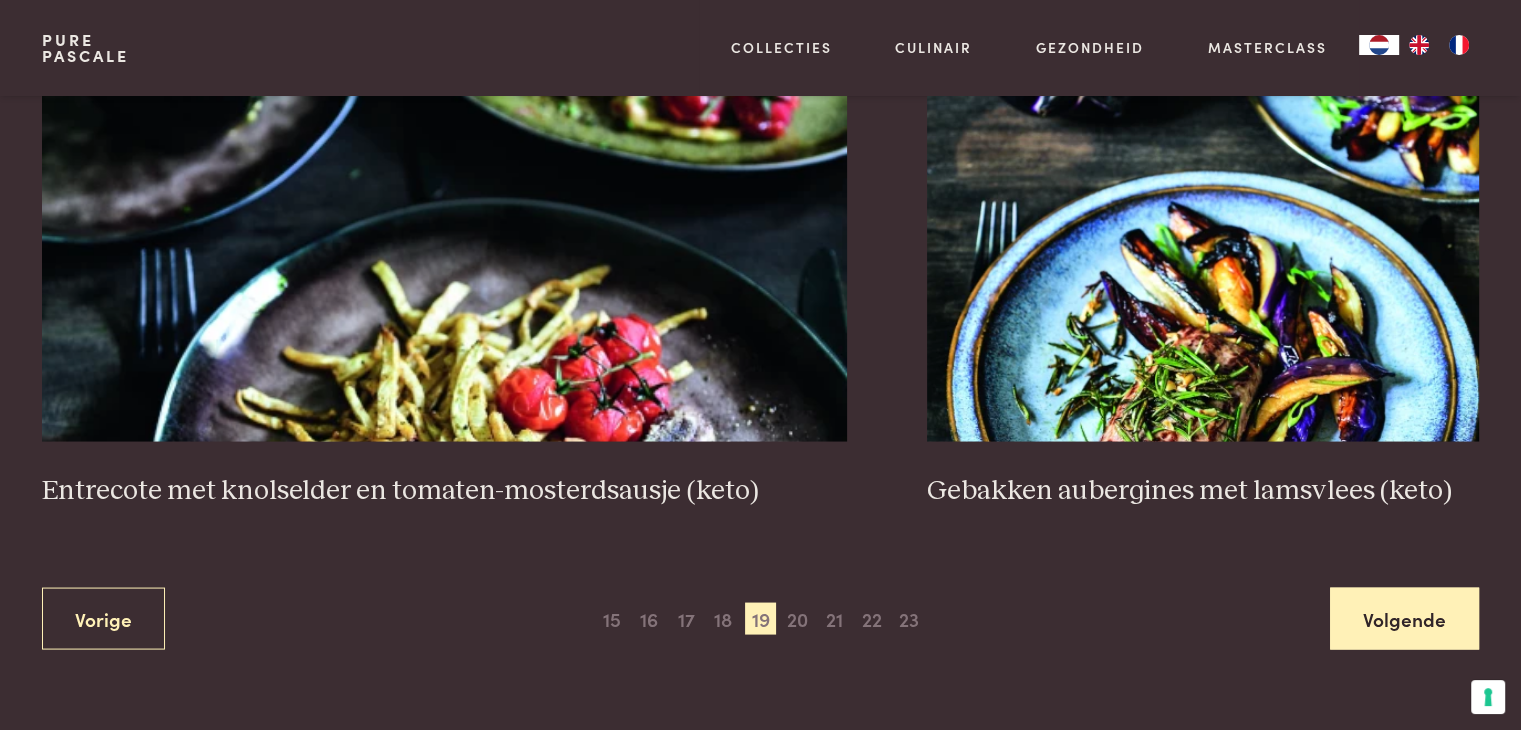 click on "Volgende" at bounding box center (1404, 618) 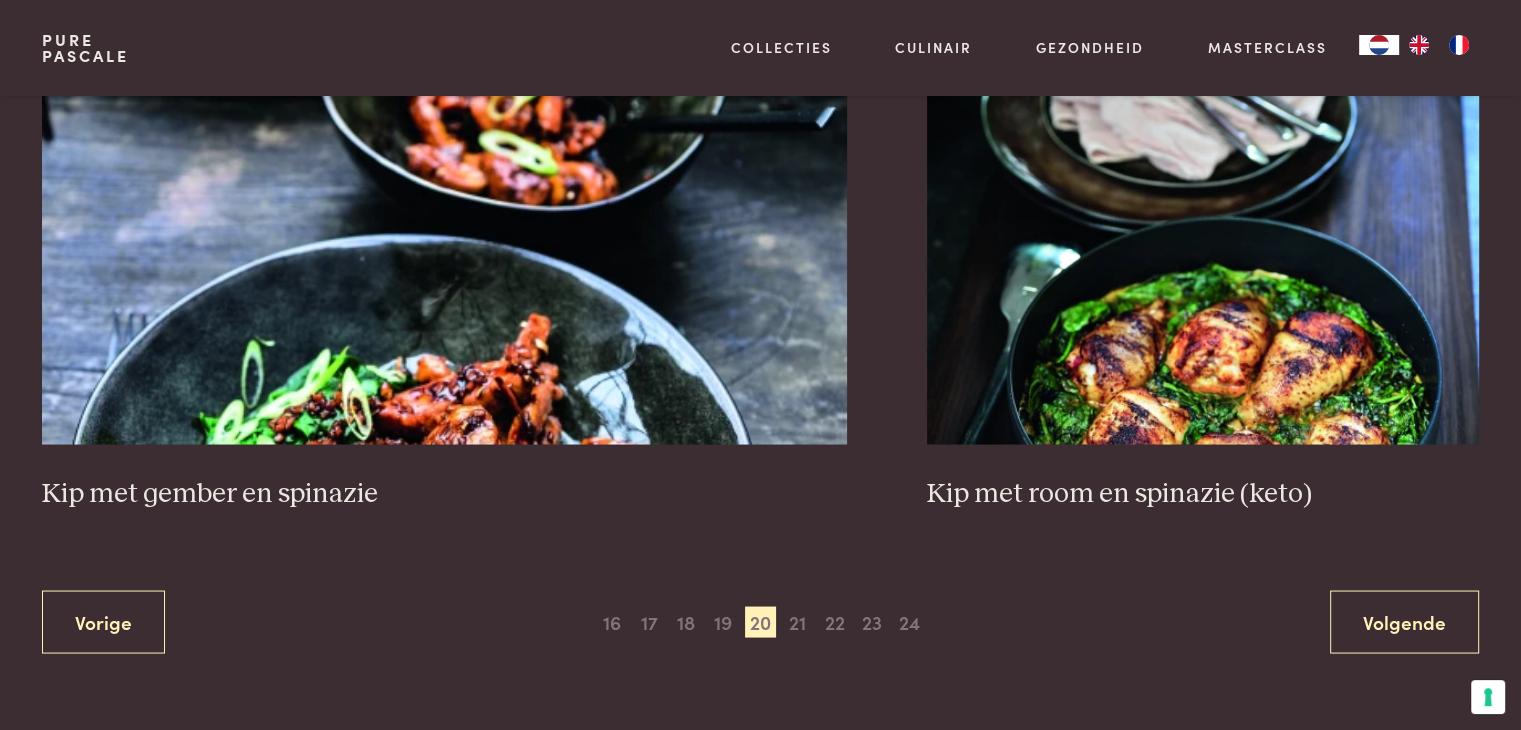 scroll, scrollTop: 3759, scrollLeft: 0, axis: vertical 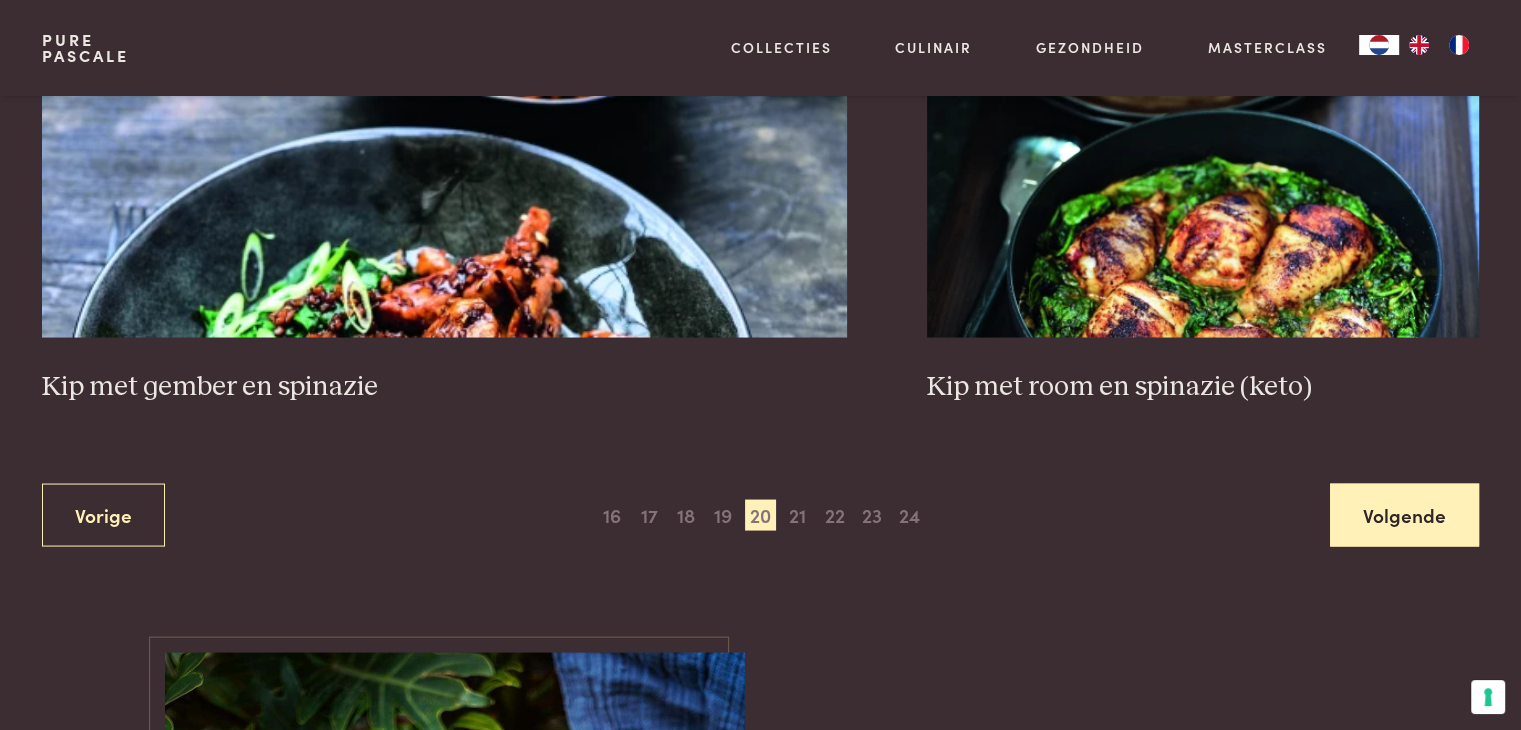click on "Volgende" at bounding box center (1404, 514) 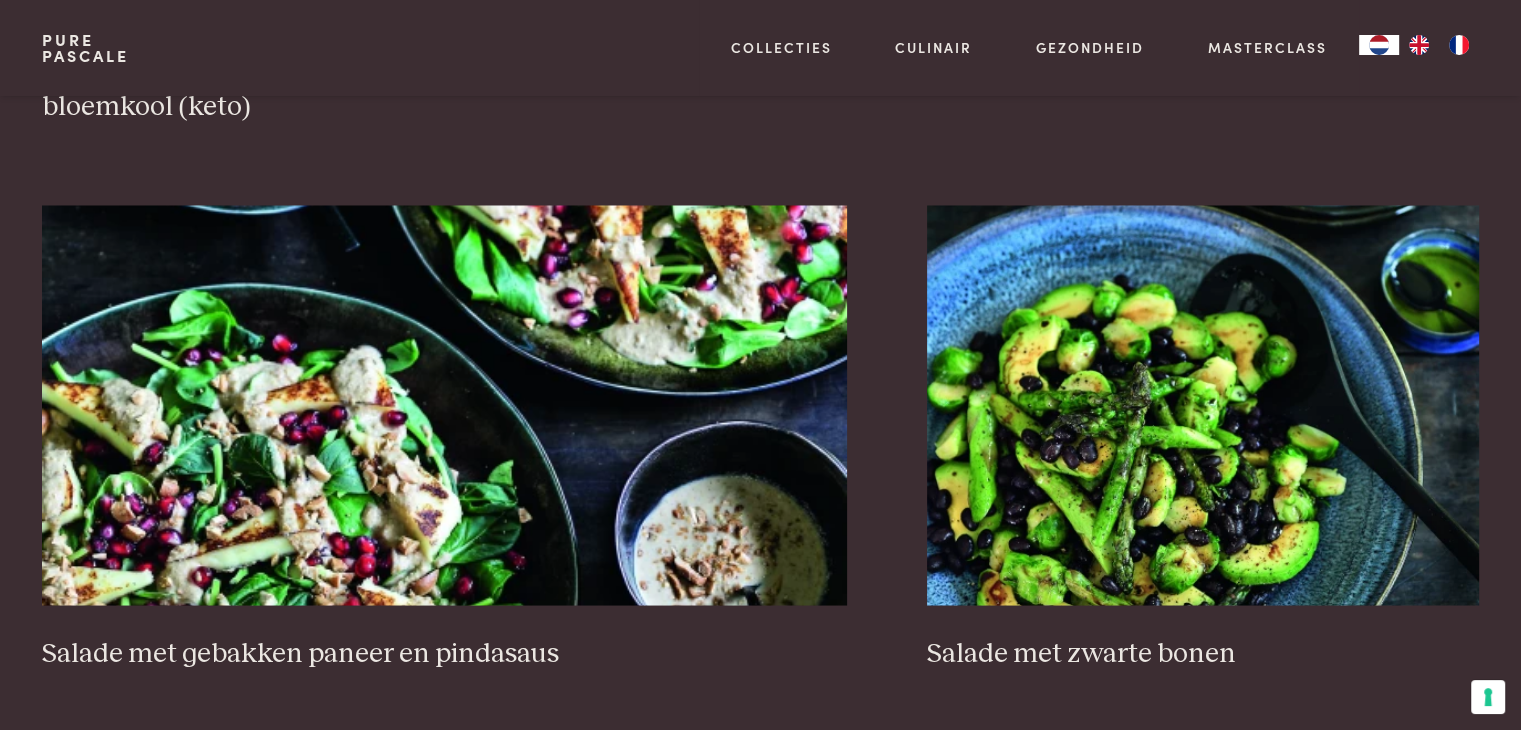 scroll, scrollTop: 3659, scrollLeft: 0, axis: vertical 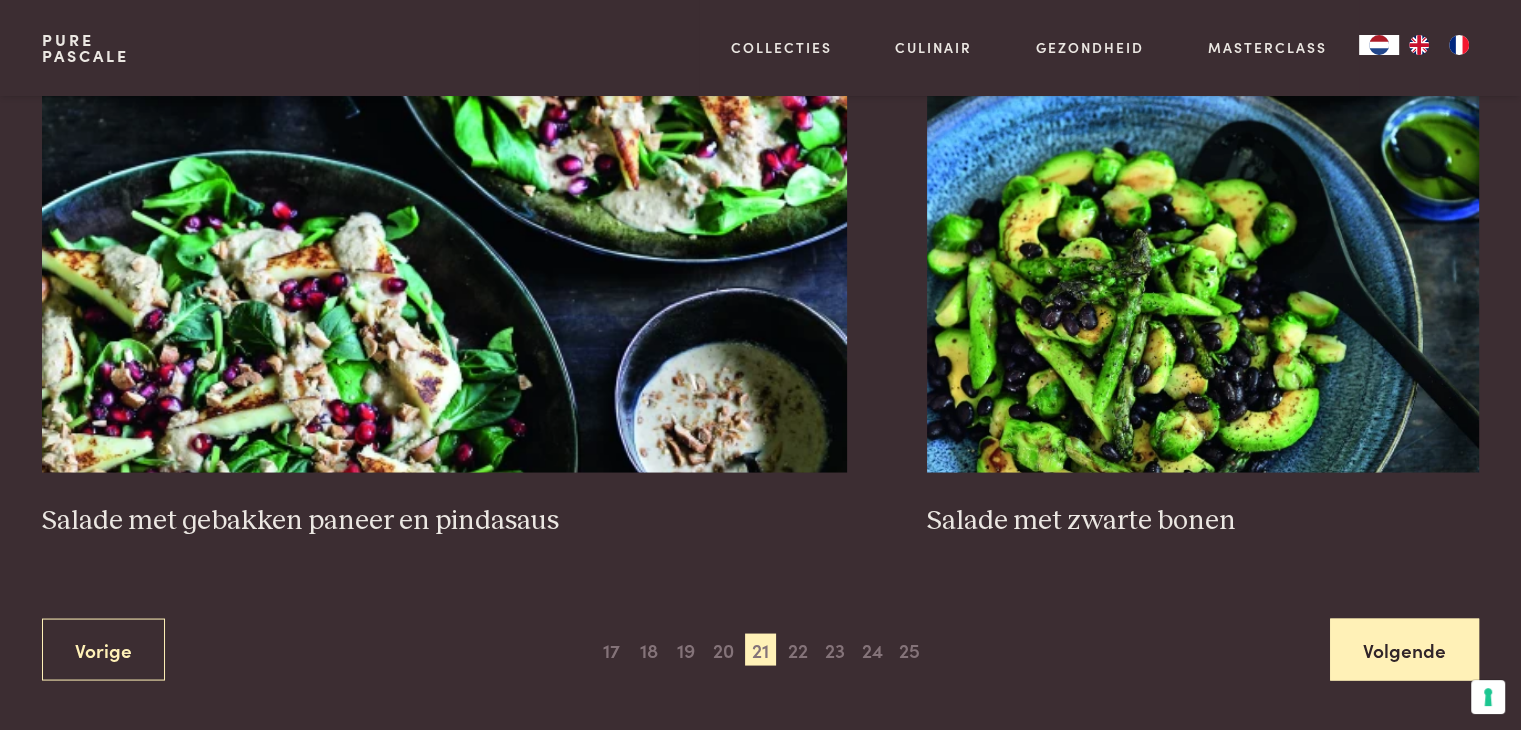 click on "Volgende" at bounding box center [1404, 649] 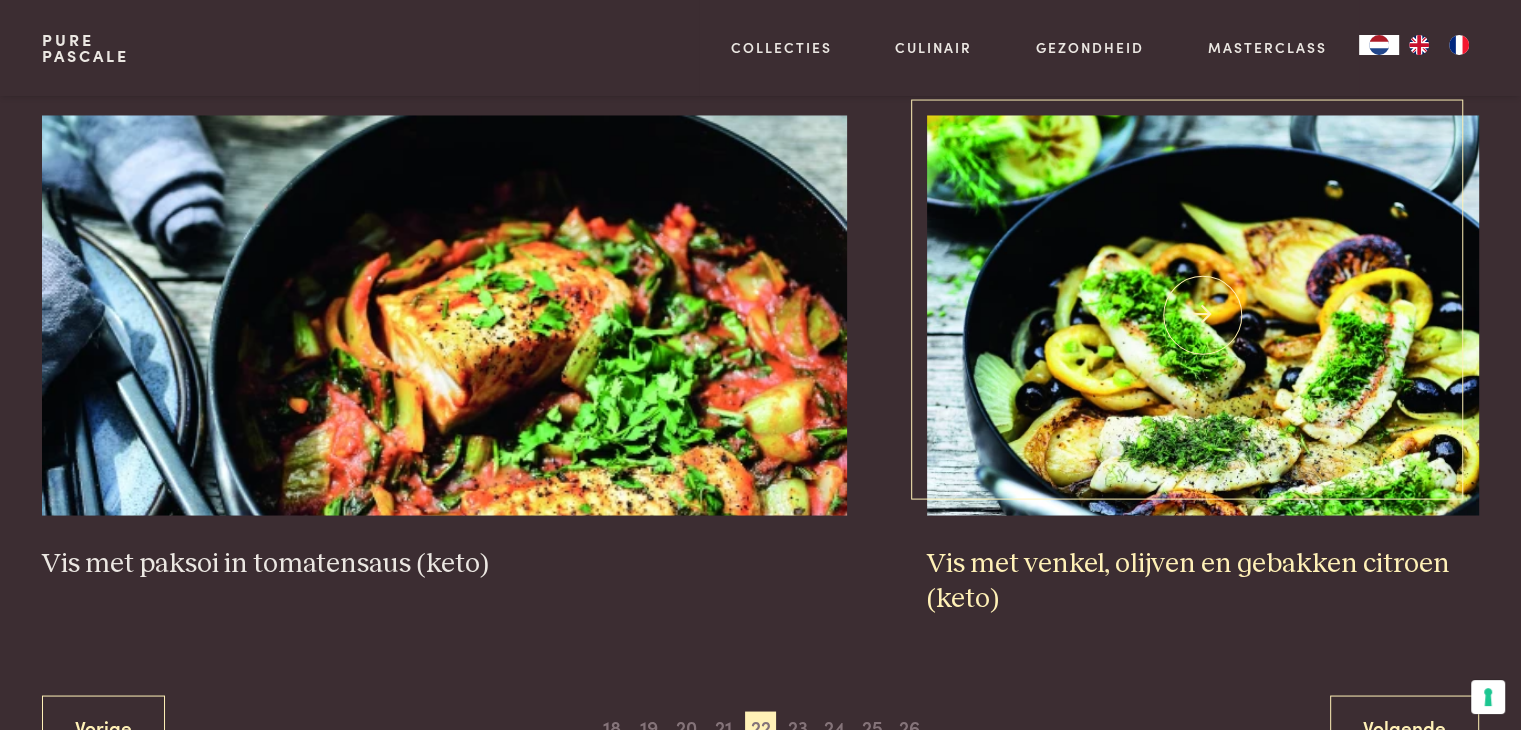 scroll, scrollTop: 3759, scrollLeft: 0, axis: vertical 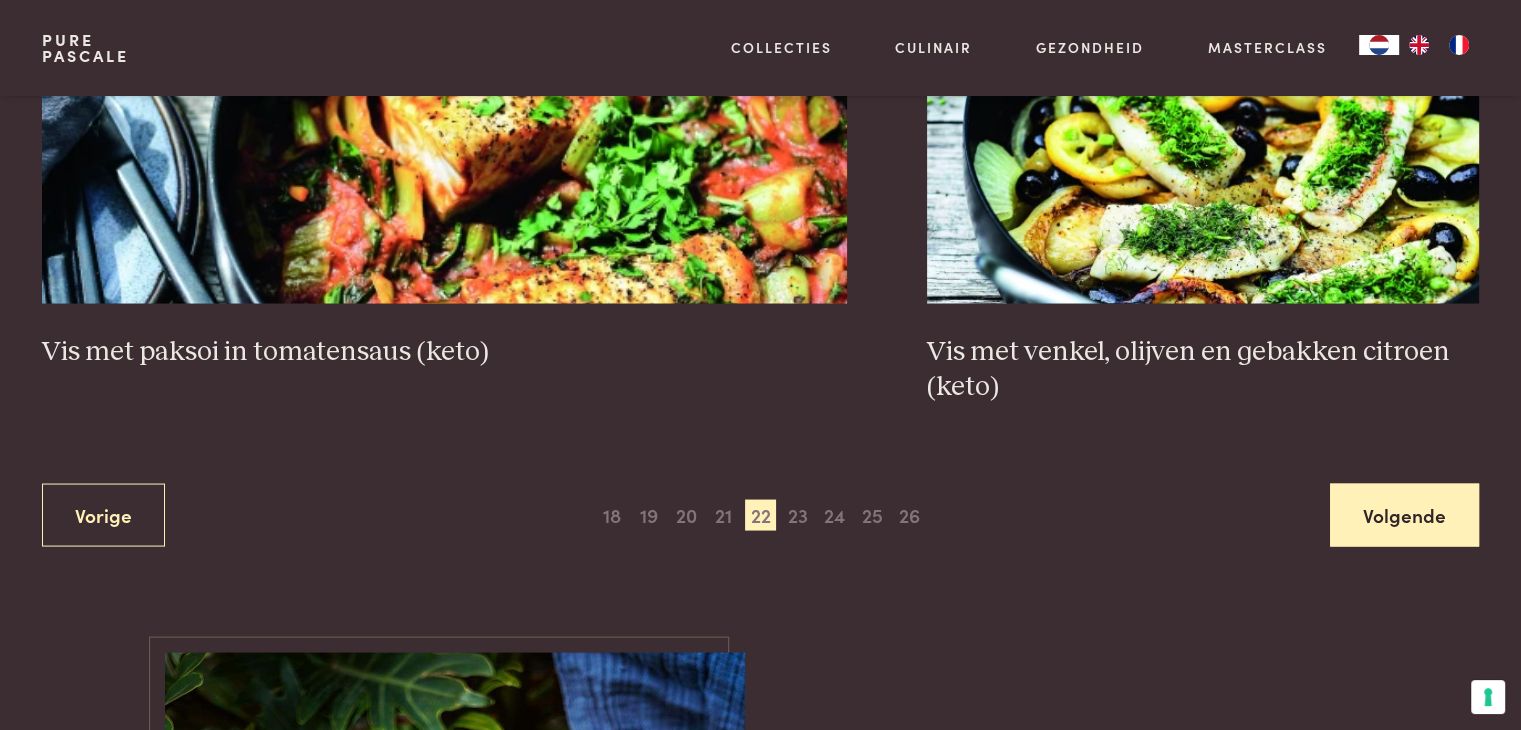 click on "Volgende" at bounding box center [1404, 514] 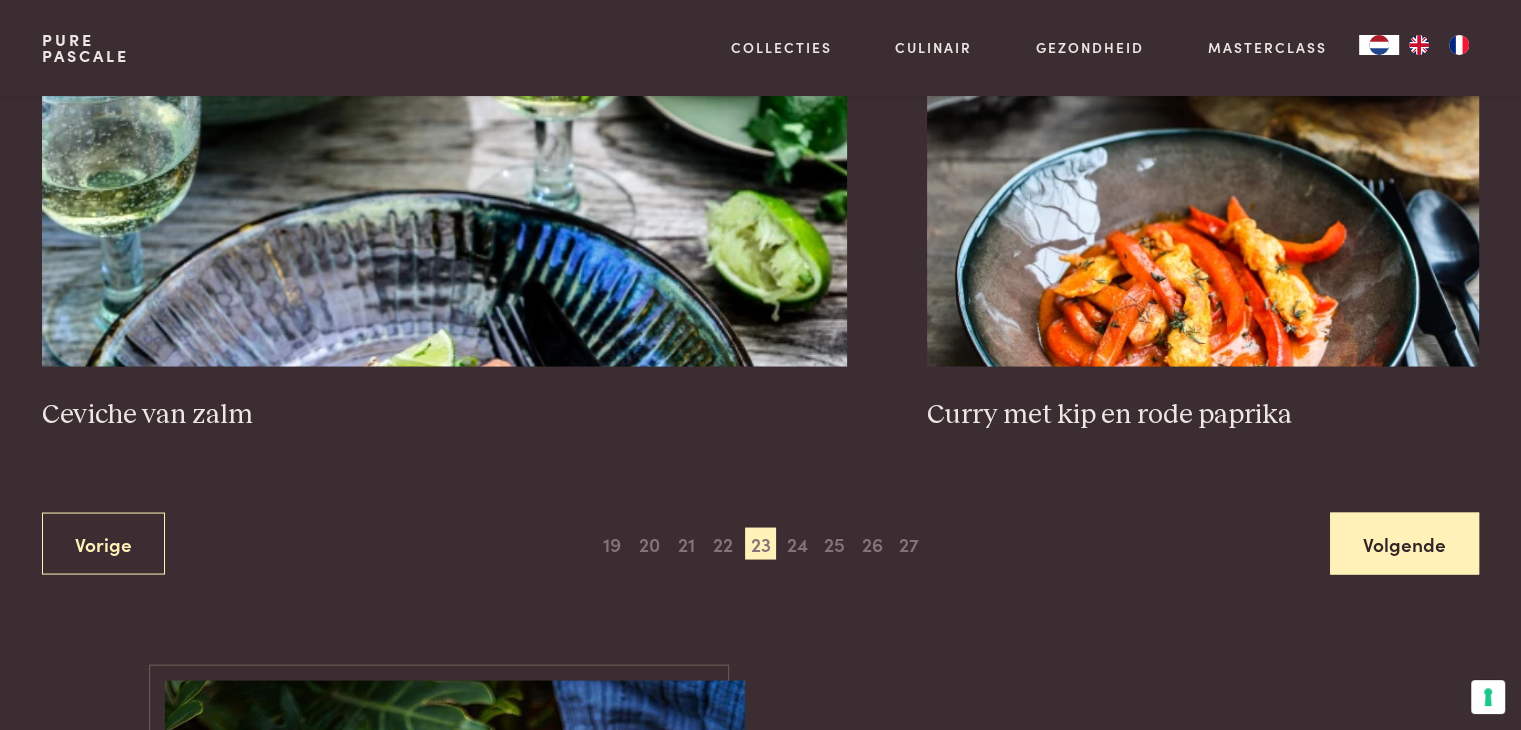 scroll, scrollTop: 3859, scrollLeft: 0, axis: vertical 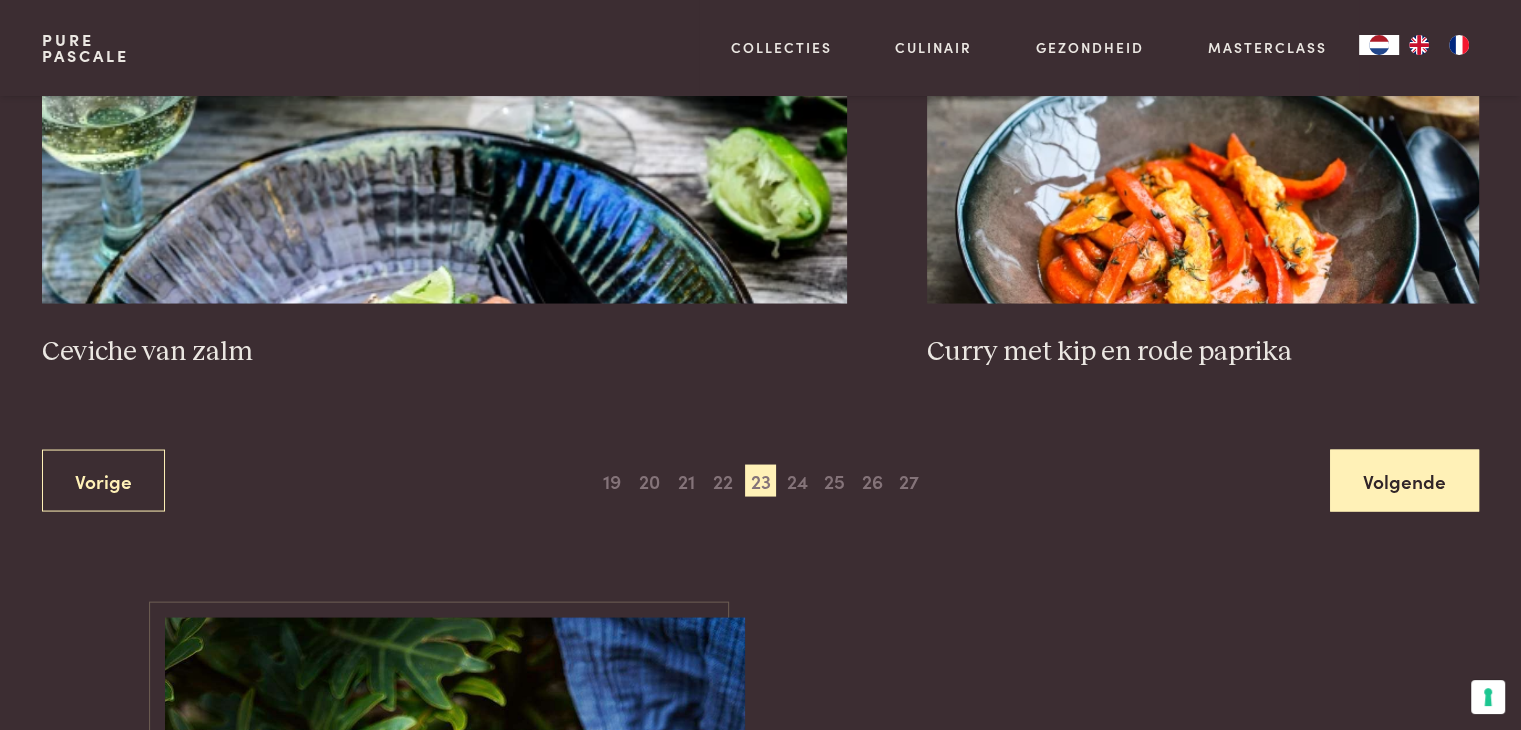 click on "Volgende" at bounding box center (1404, 480) 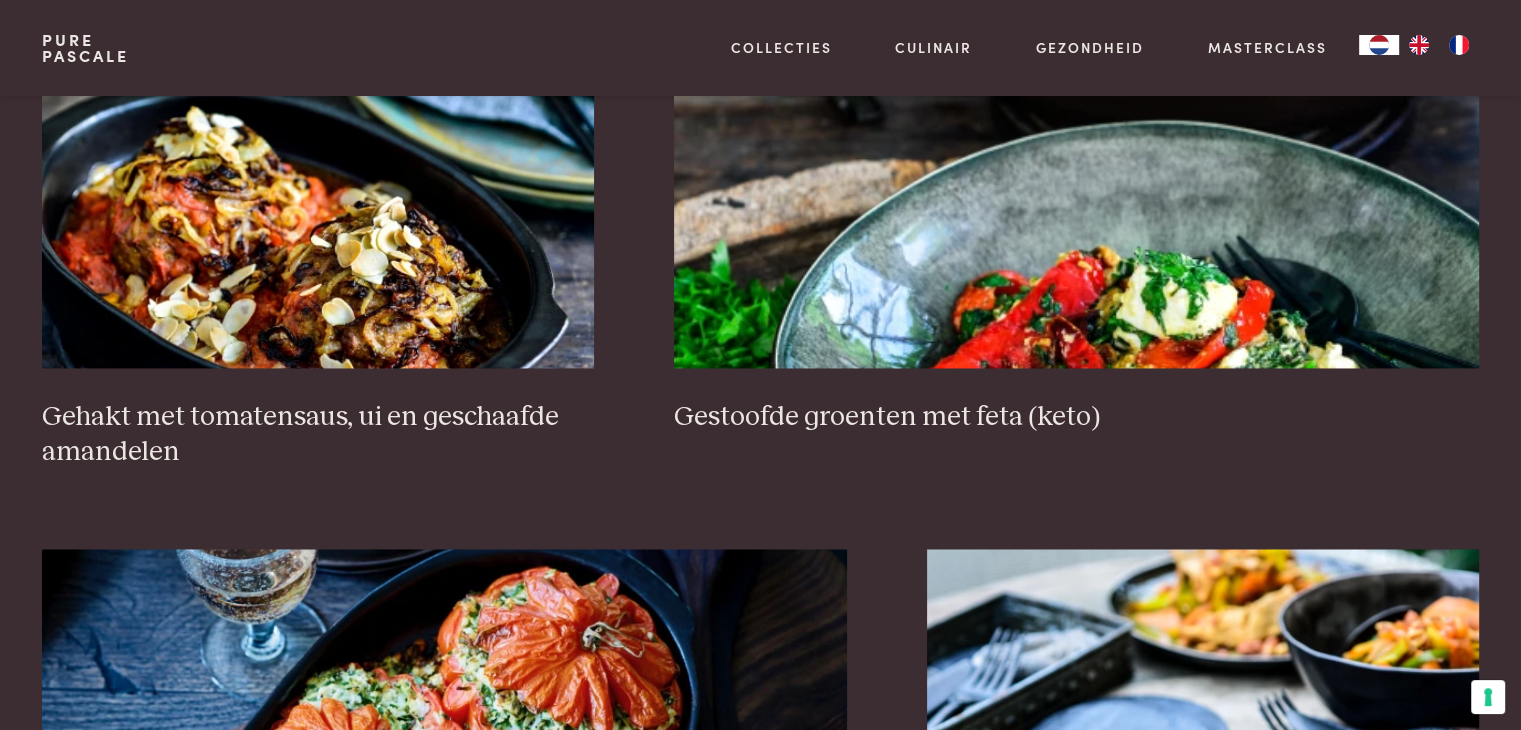 scroll, scrollTop: 3159, scrollLeft: 0, axis: vertical 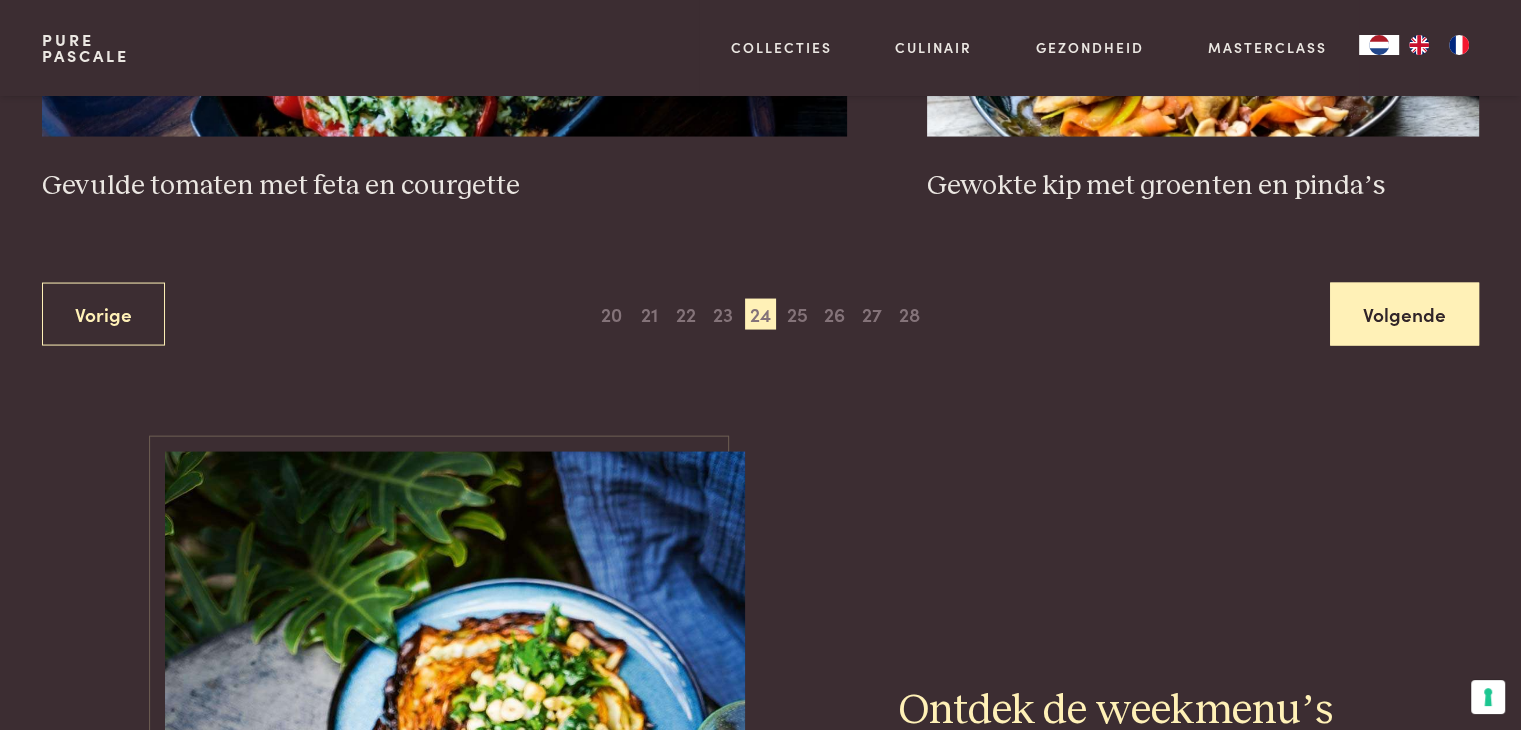 click on "Volgende" at bounding box center (1404, 314) 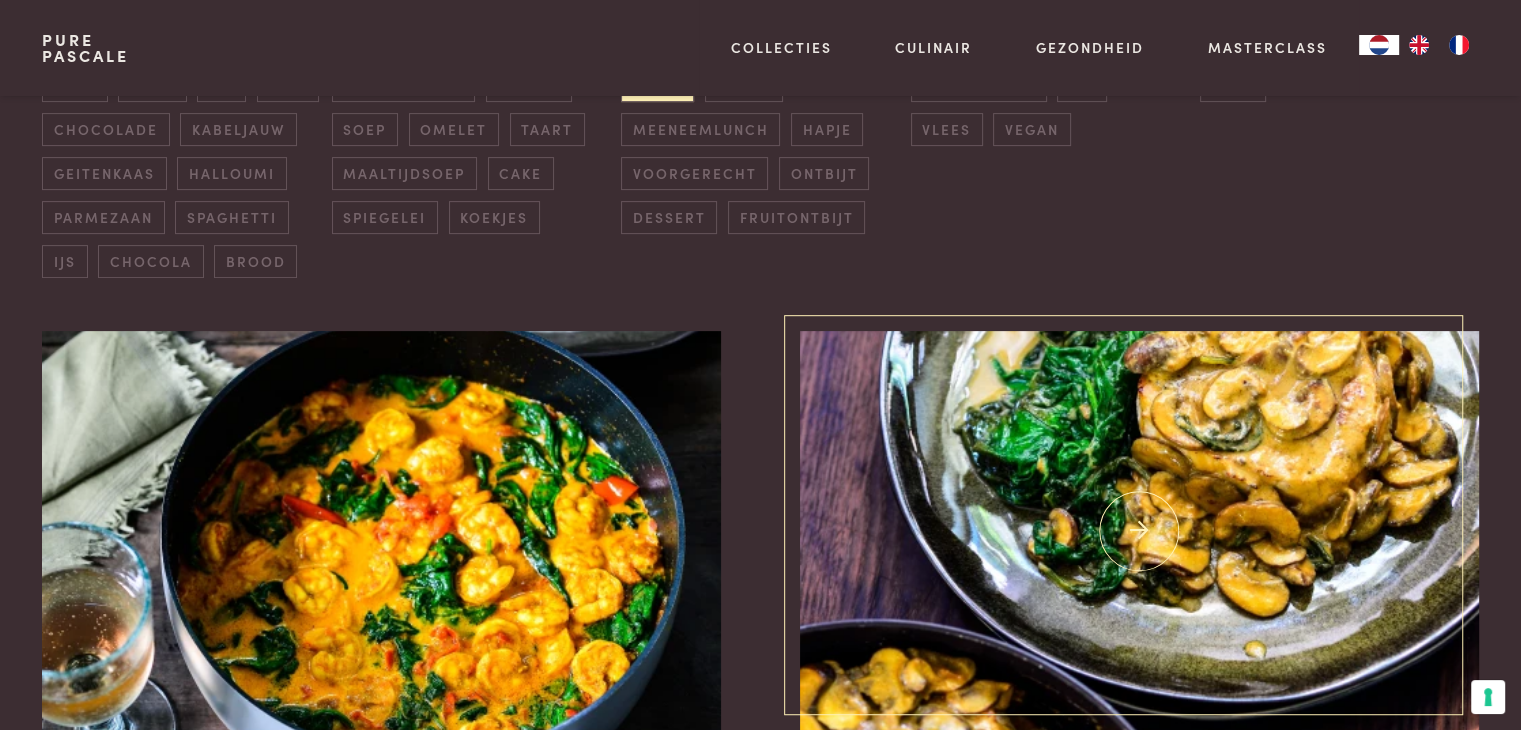 scroll, scrollTop: 759, scrollLeft: 0, axis: vertical 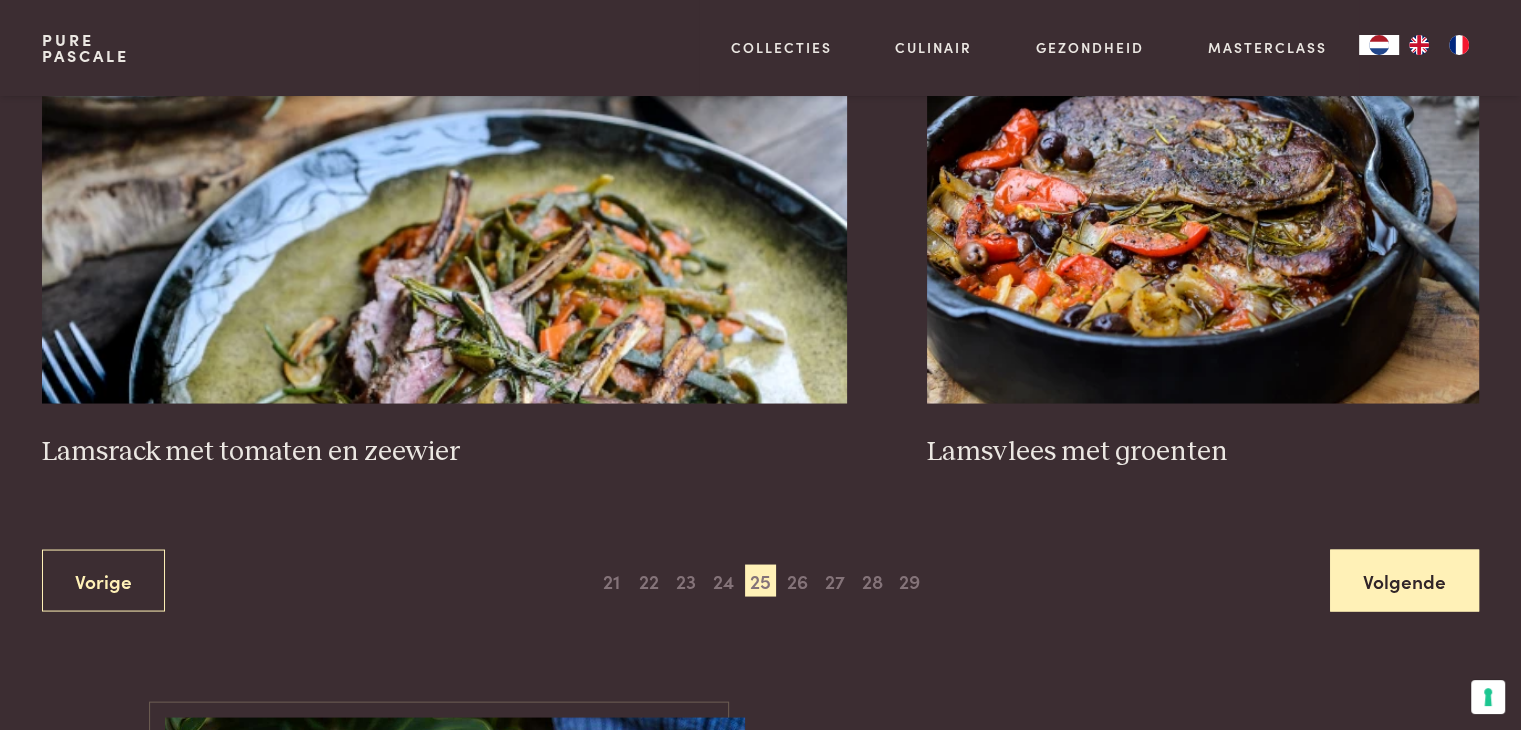 click on "Volgende" at bounding box center (1404, 580) 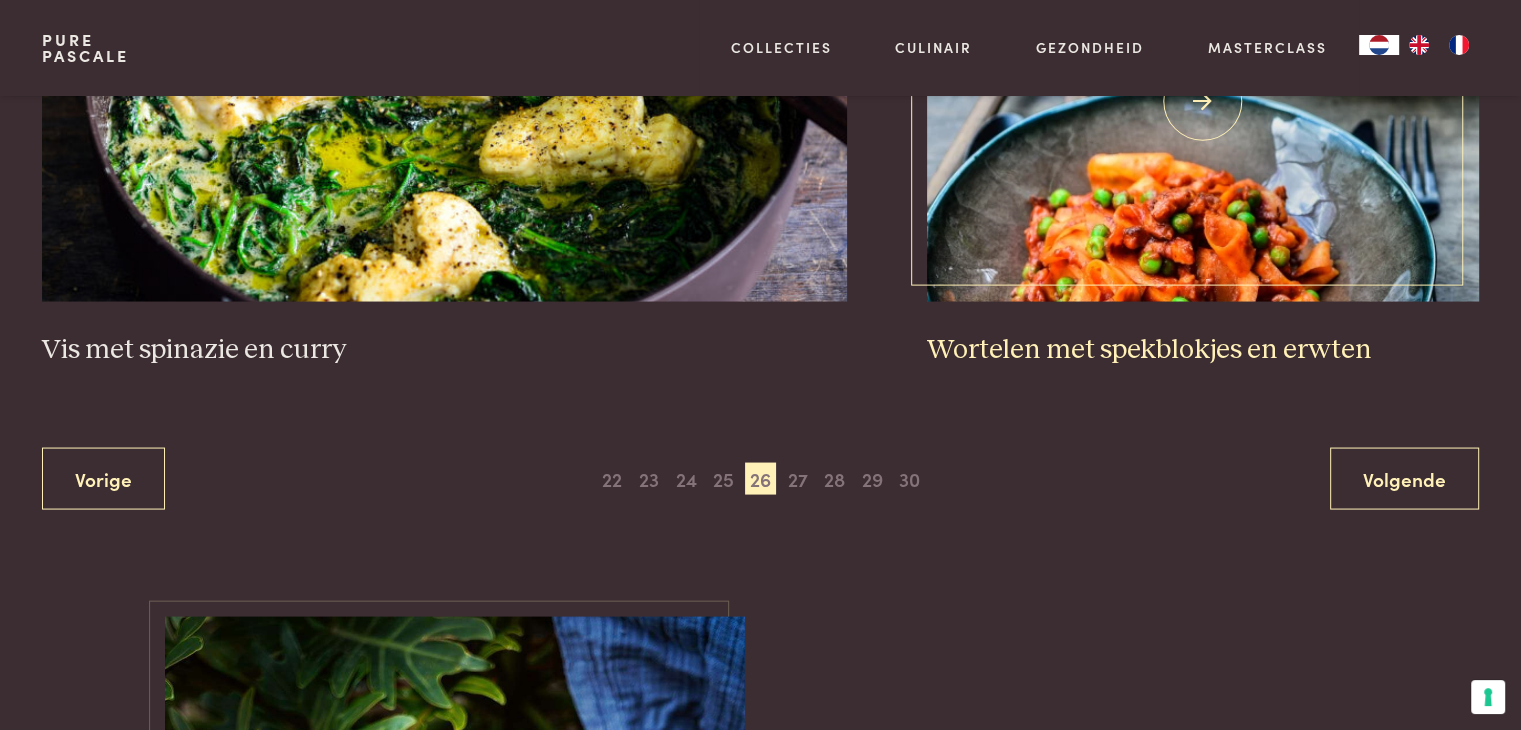 scroll, scrollTop: 3859, scrollLeft: 0, axis: vertical 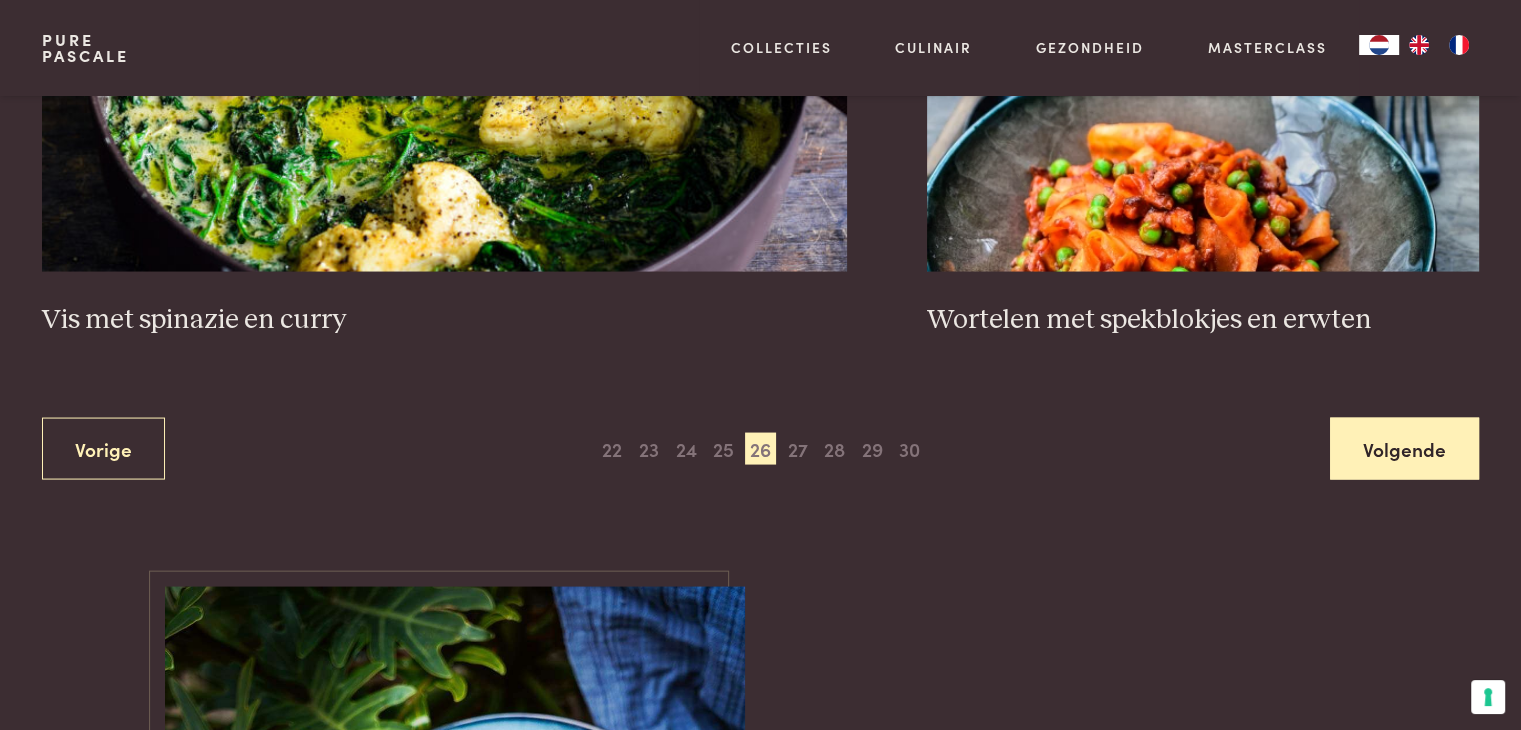 click on "Volgende" at bounding box center [1404, 449] 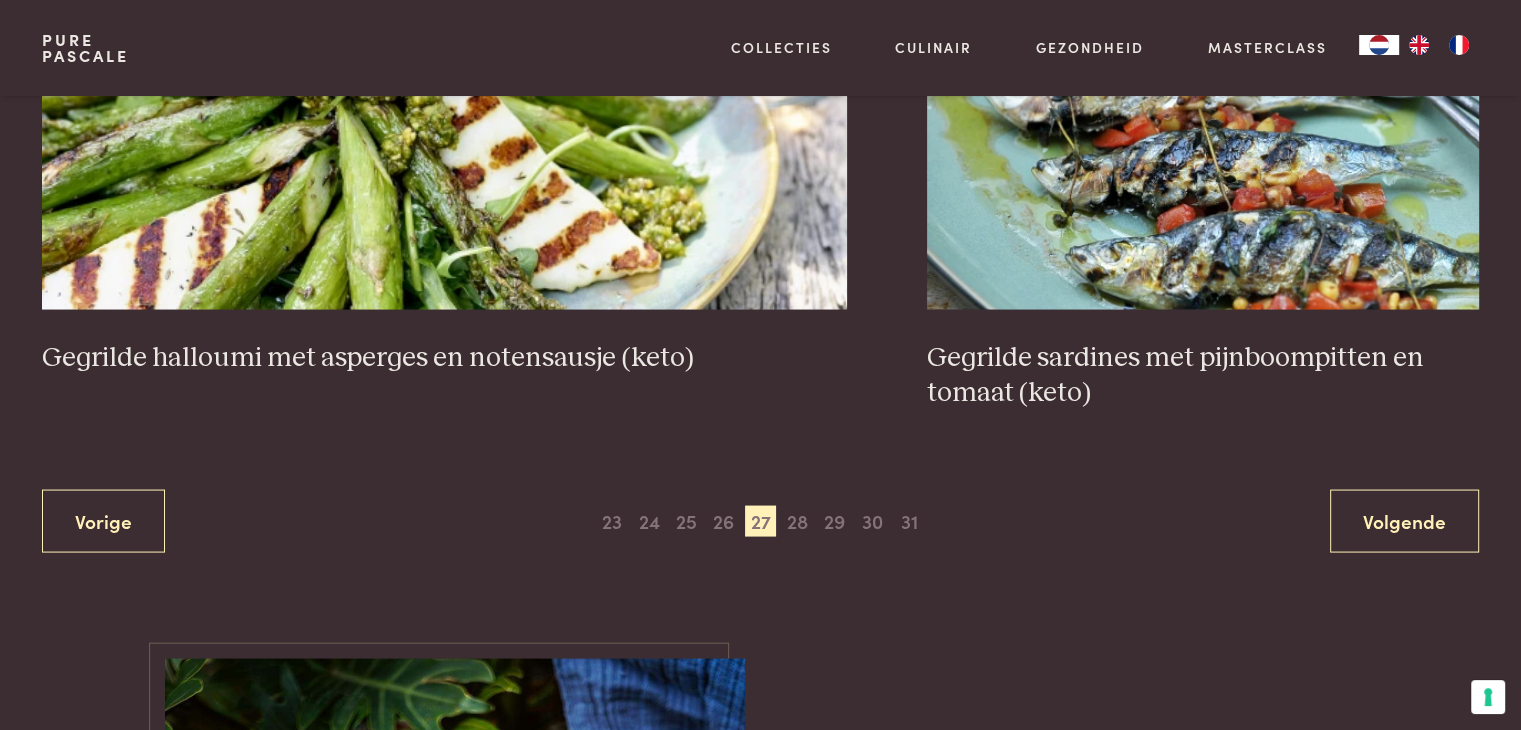 scroll, scrollTop: 3859, scrollLeft: 0, axis: vertical 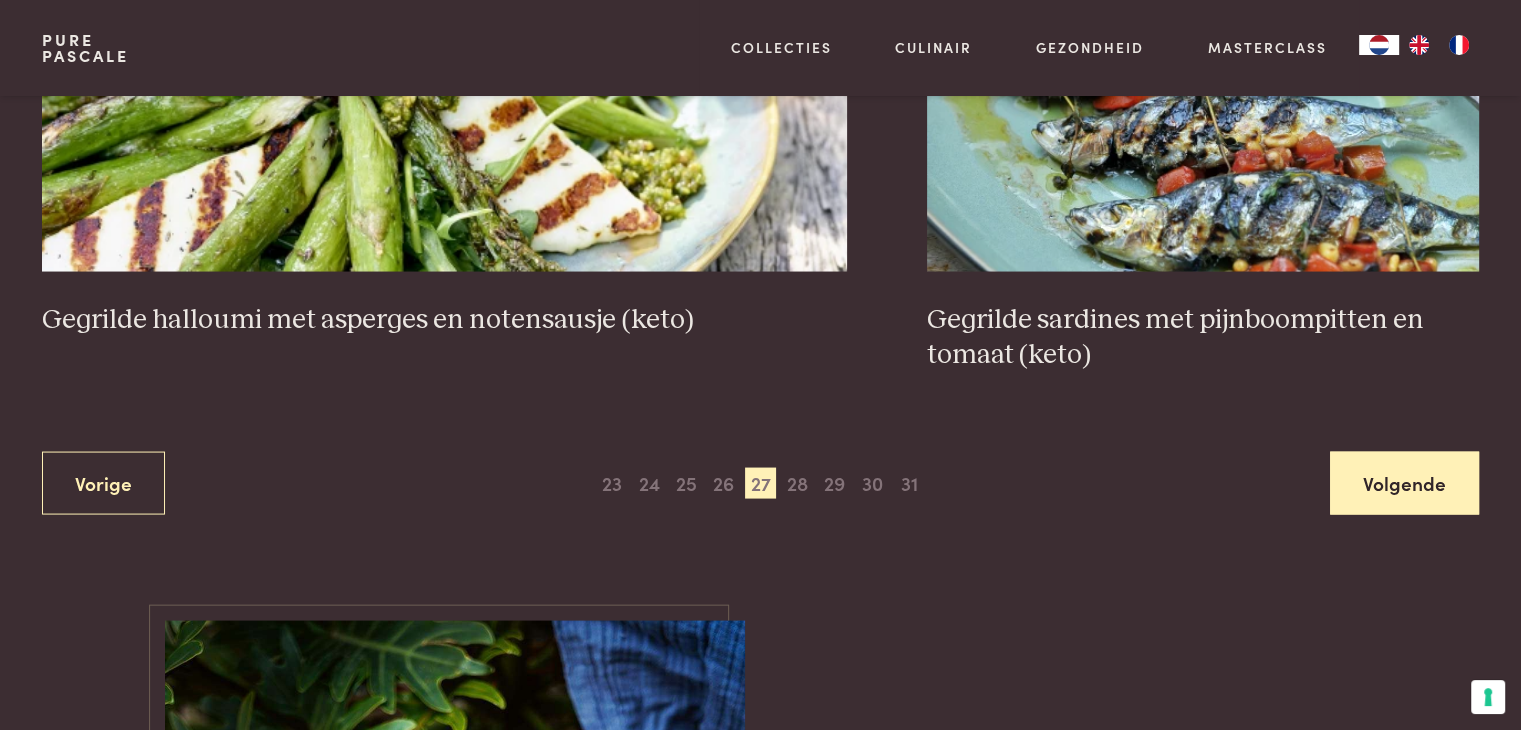 click on "Volgende" at bounding box center (1404, 483) 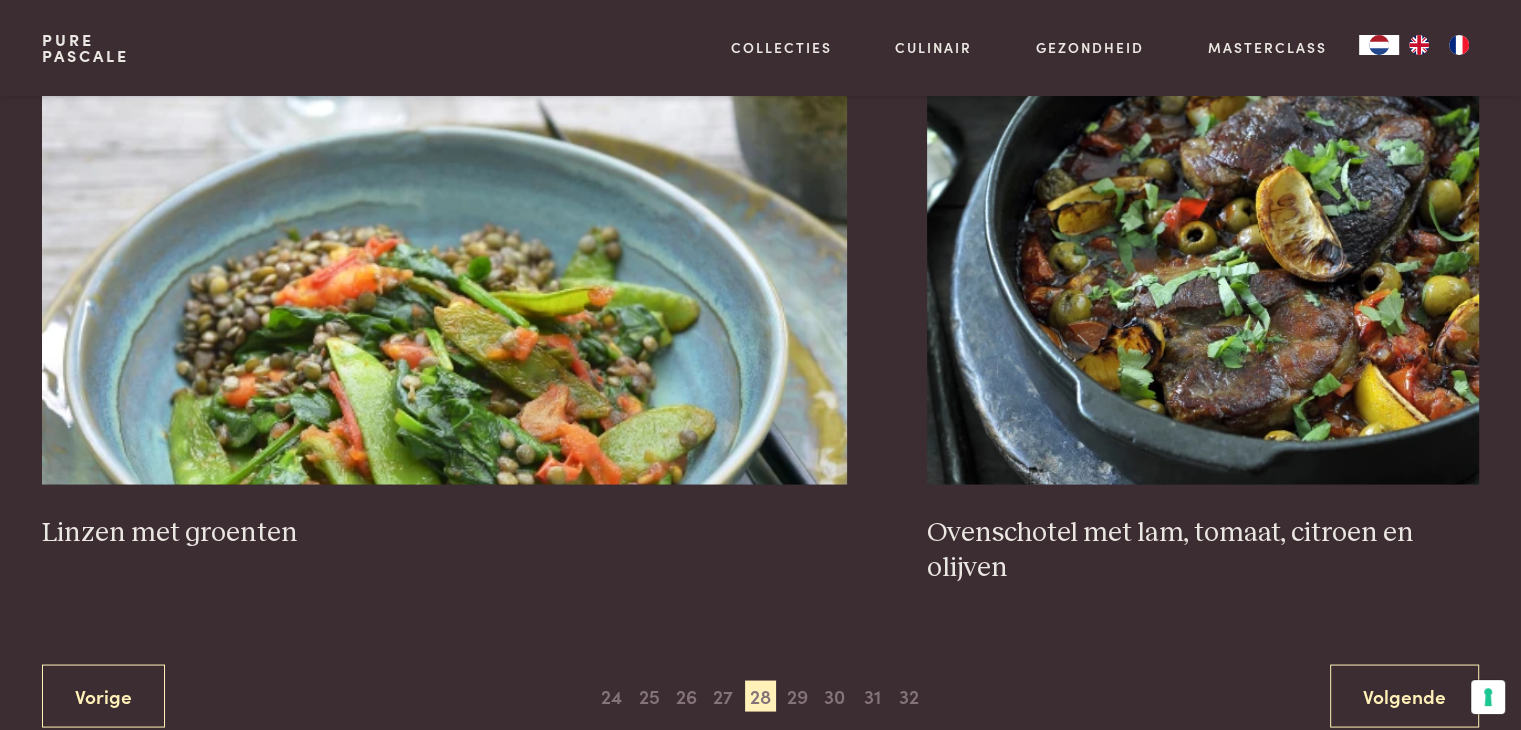 scroll, scrollTop: 3759, scrollLeft: 0, axis: vertical 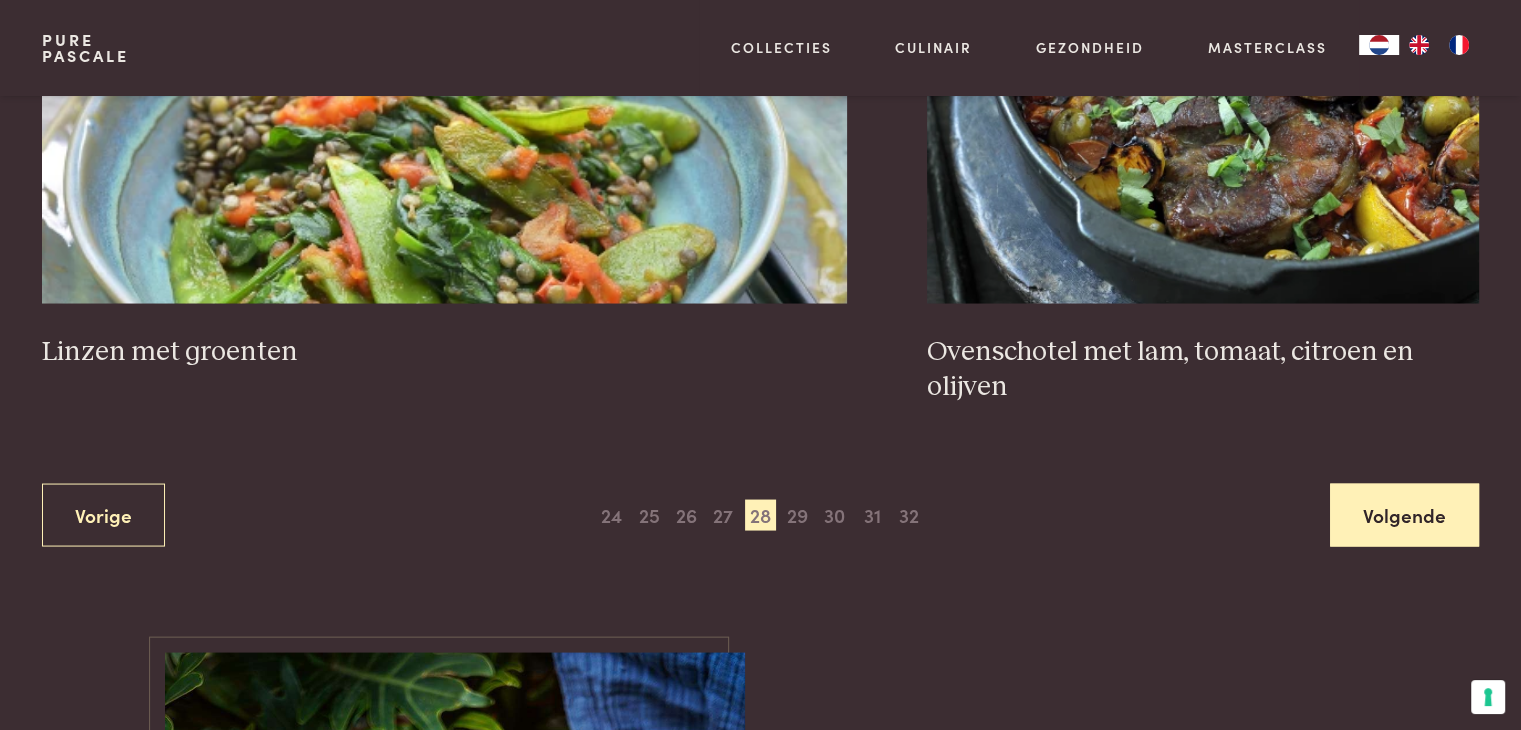 click on "Volgende" at bounding box center [1404, 514] 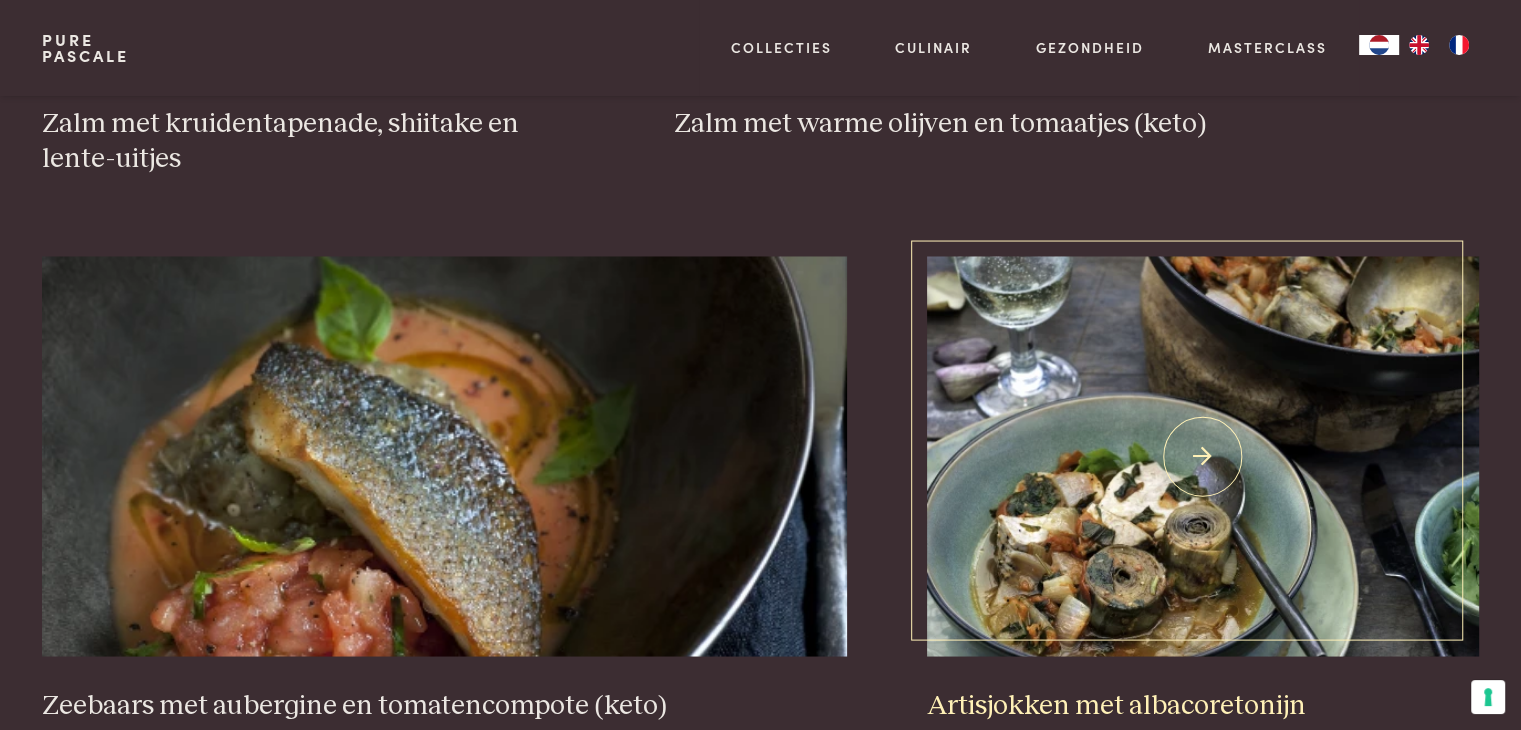 scroll, scrollTop: 3659, scrollLeft: 0, axis: vertical 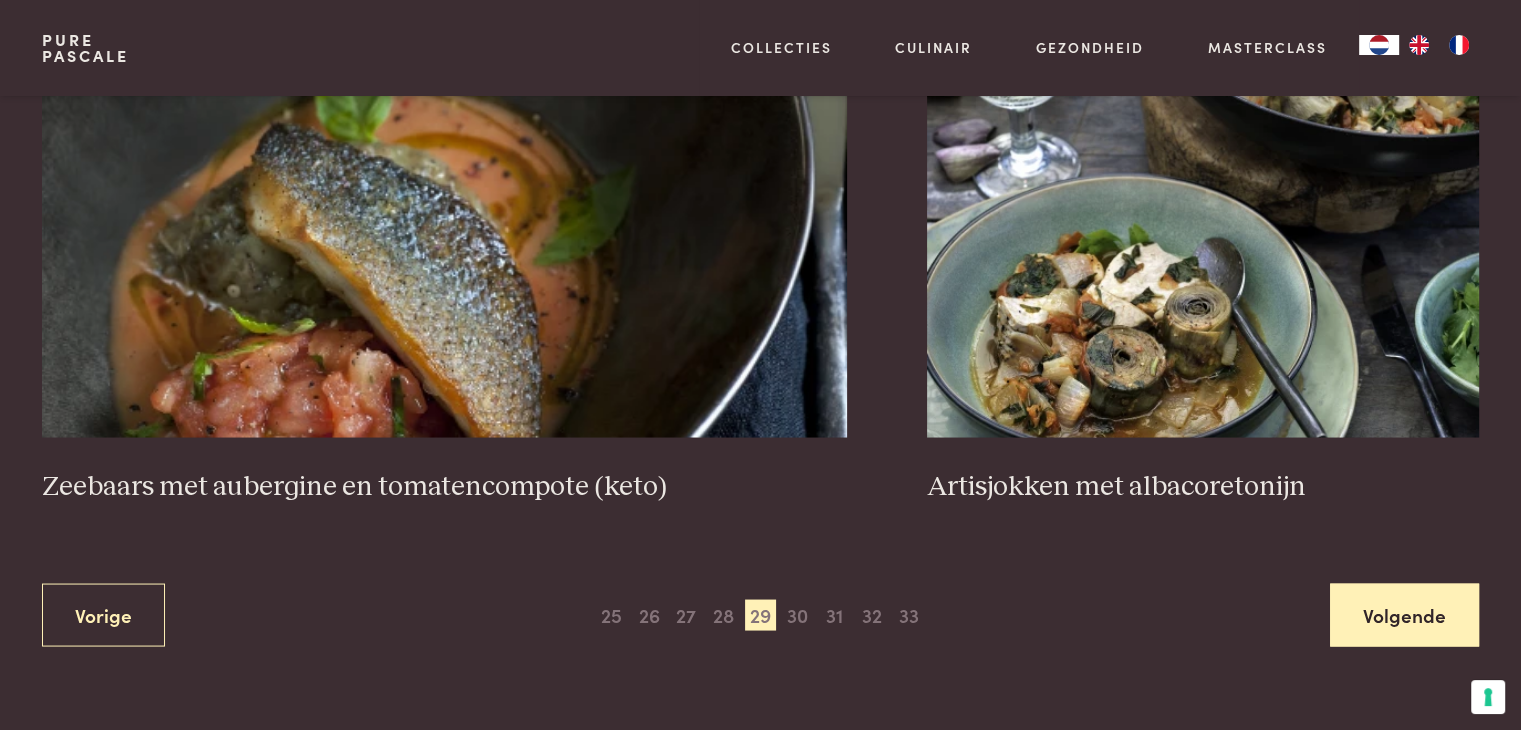 click on "Volgende" at bounding box center (1404, 614) 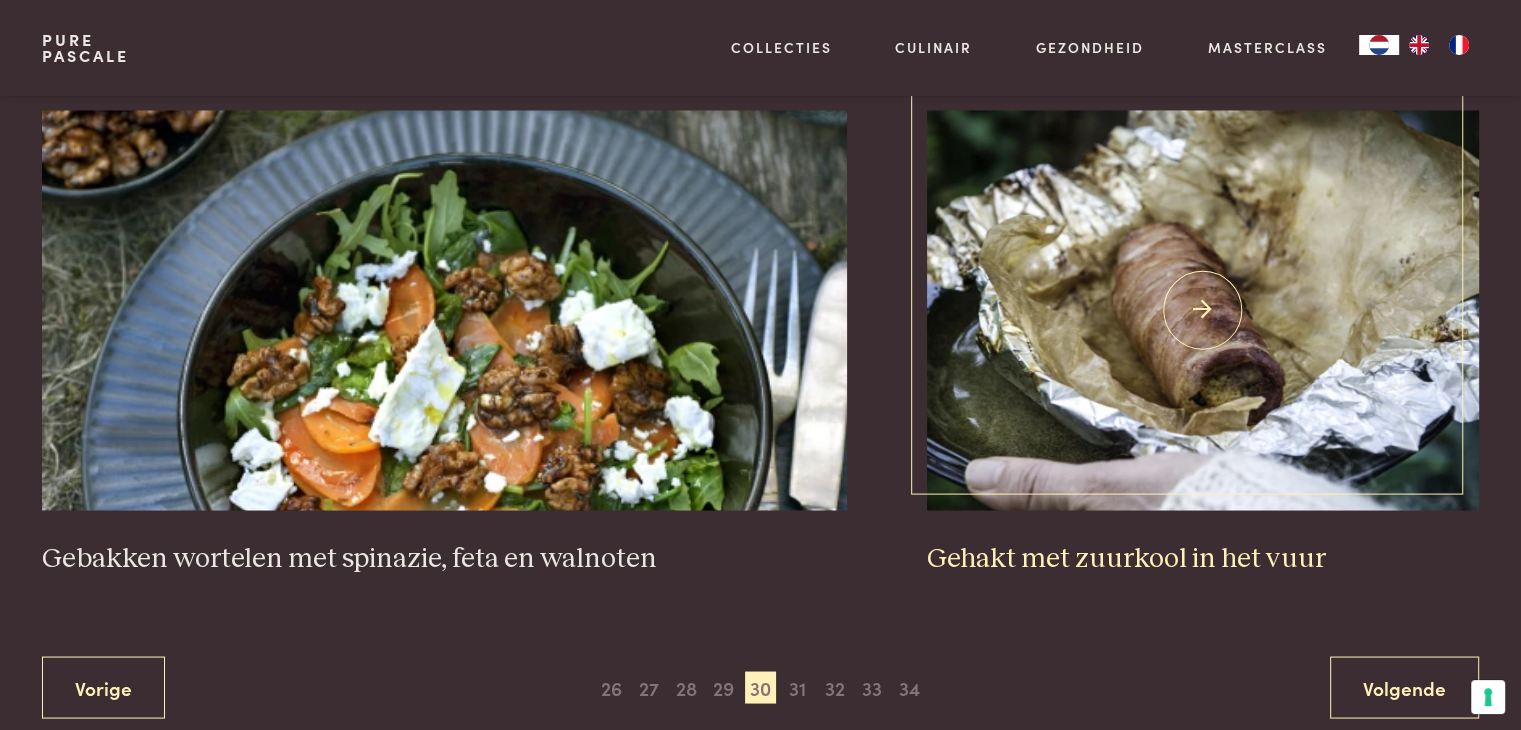 scroll, scrollTop: 3559, scrollLeft: 0, axis: vertical 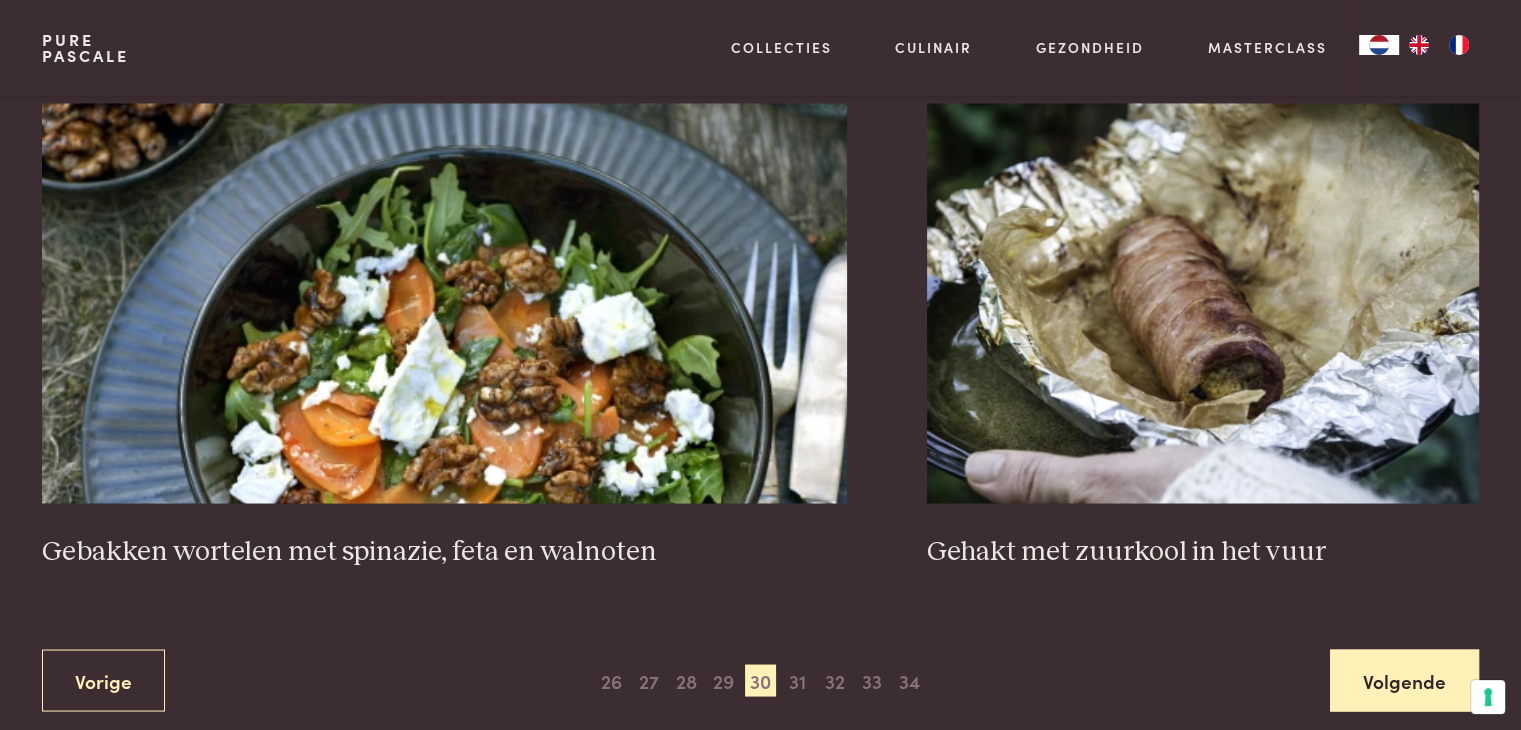 click on "Volgende" at bounding box center [1404, 680] 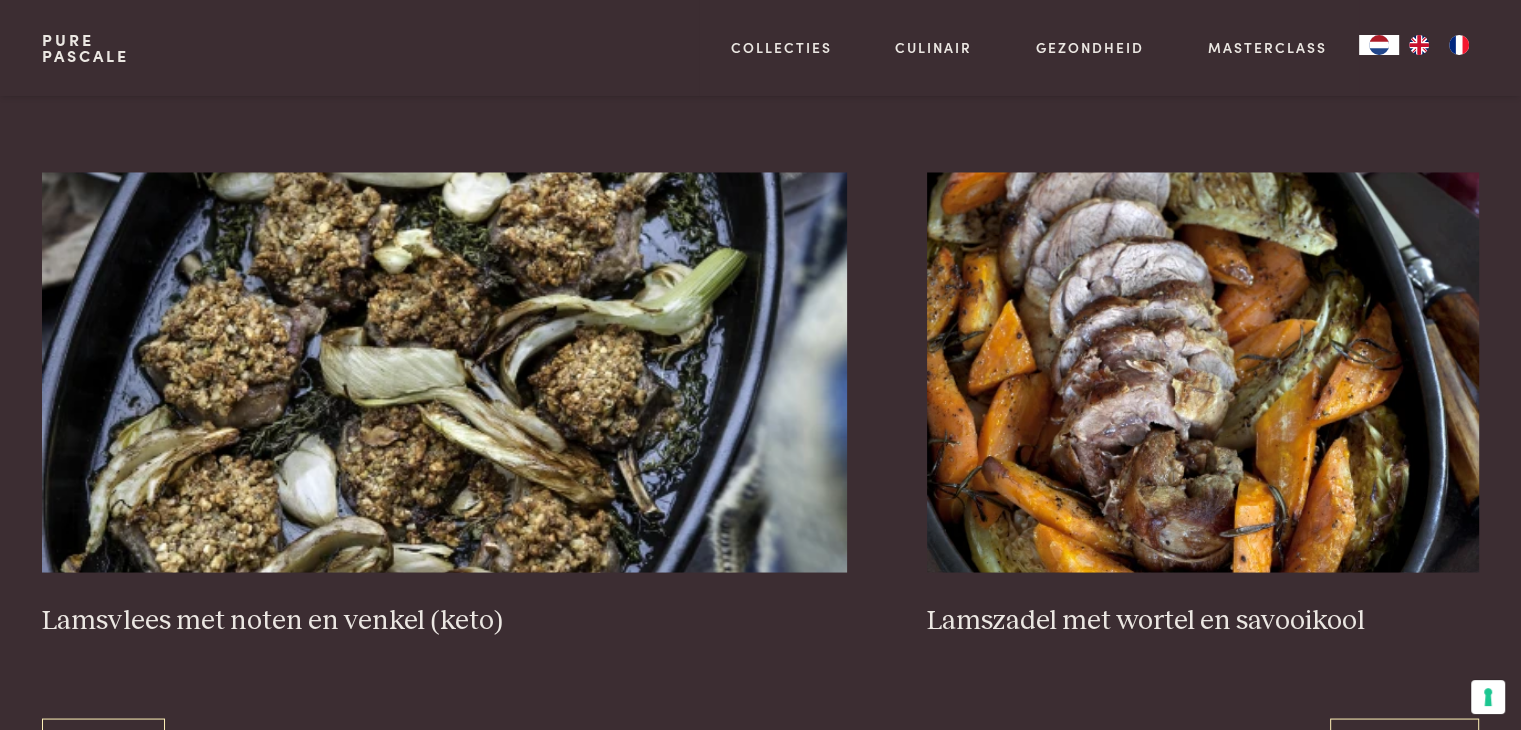 scroll, scrollTop: 3859, scrollLeft: 0, axis: vertical 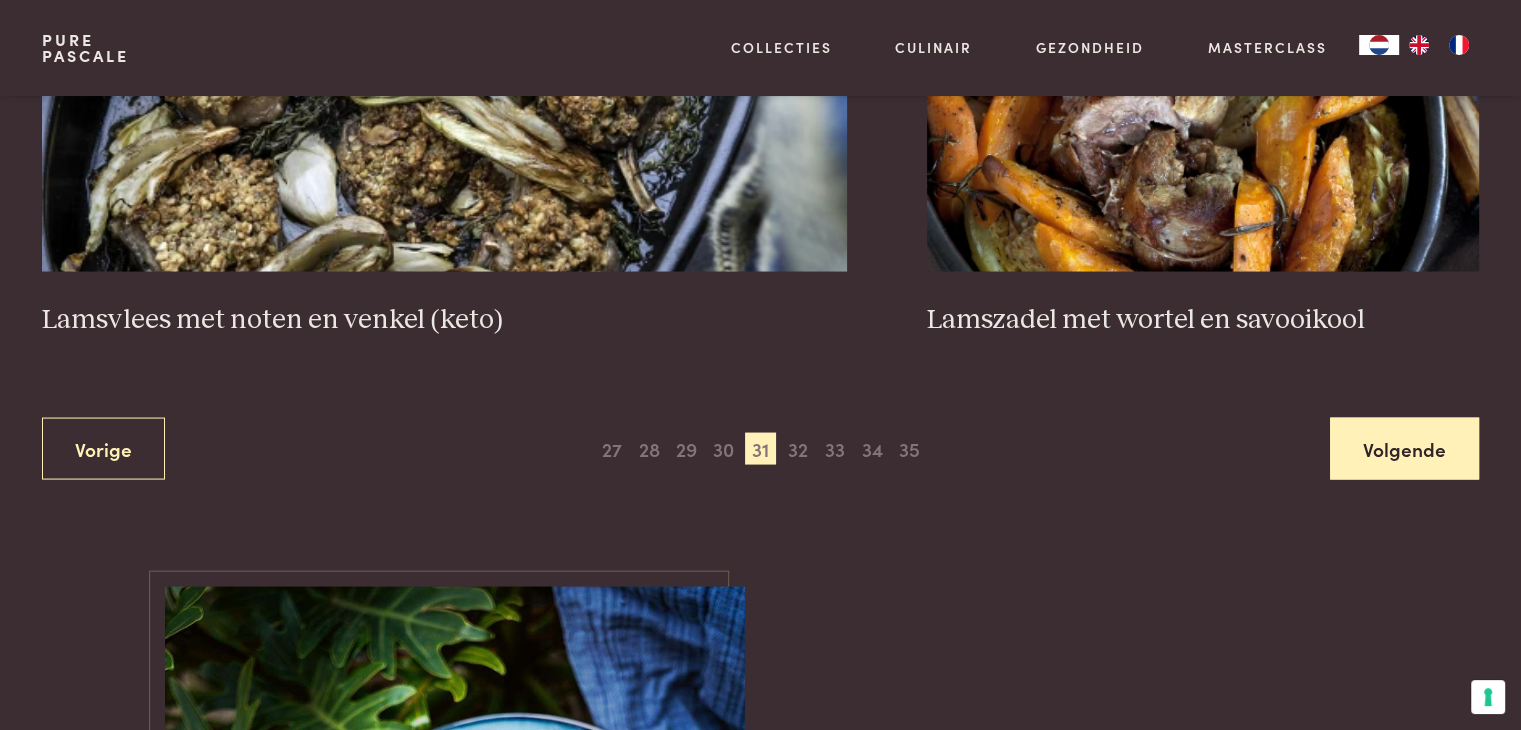 click on "Volgende" at bounding box center [1404, 449] 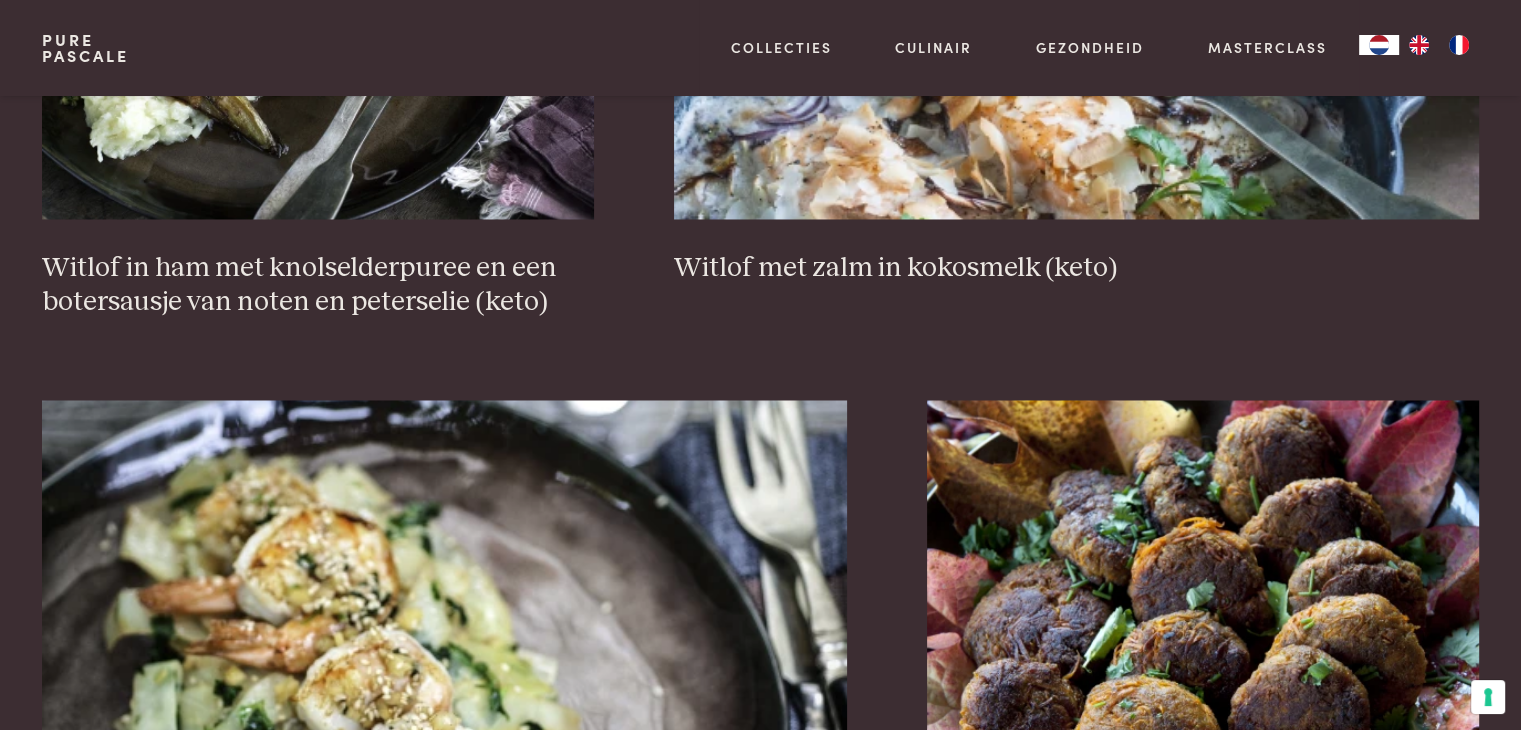 scroll, scrollTop: 3659, scrollLeft: 0, axis: vertical 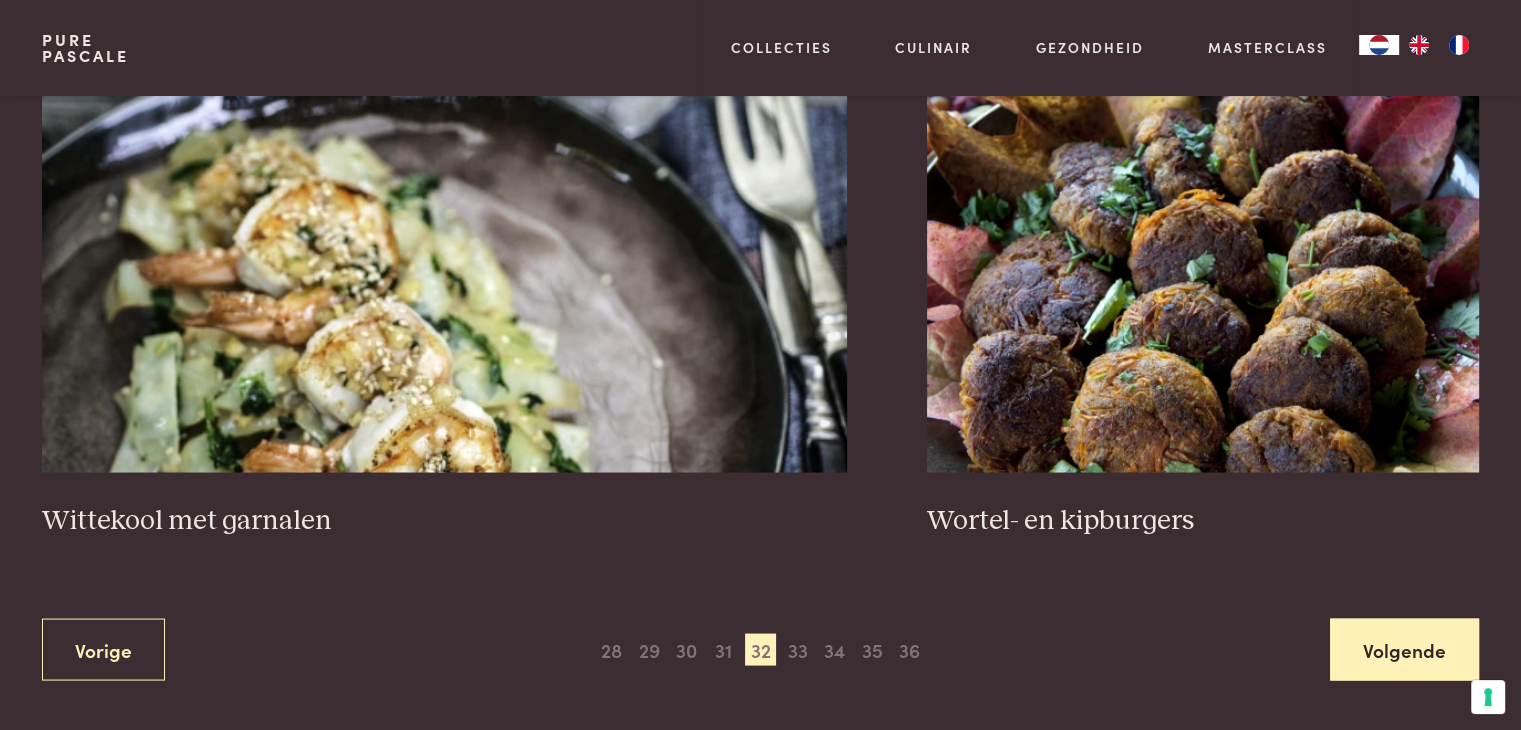 click on "Volgende" at bounding box center [1404, 649] 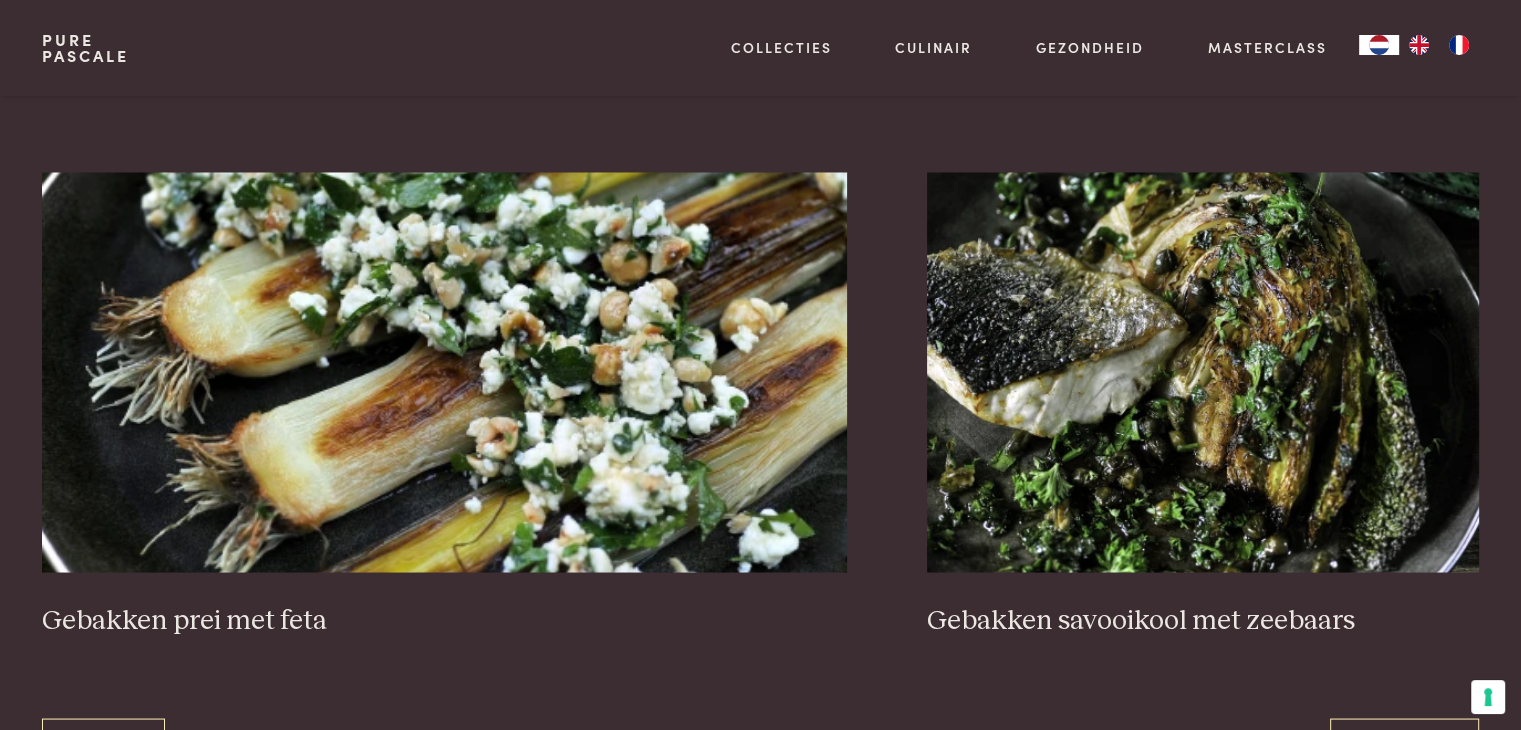scroll, scrollTop: 3859, scrollLeft: 0, axis: vertical 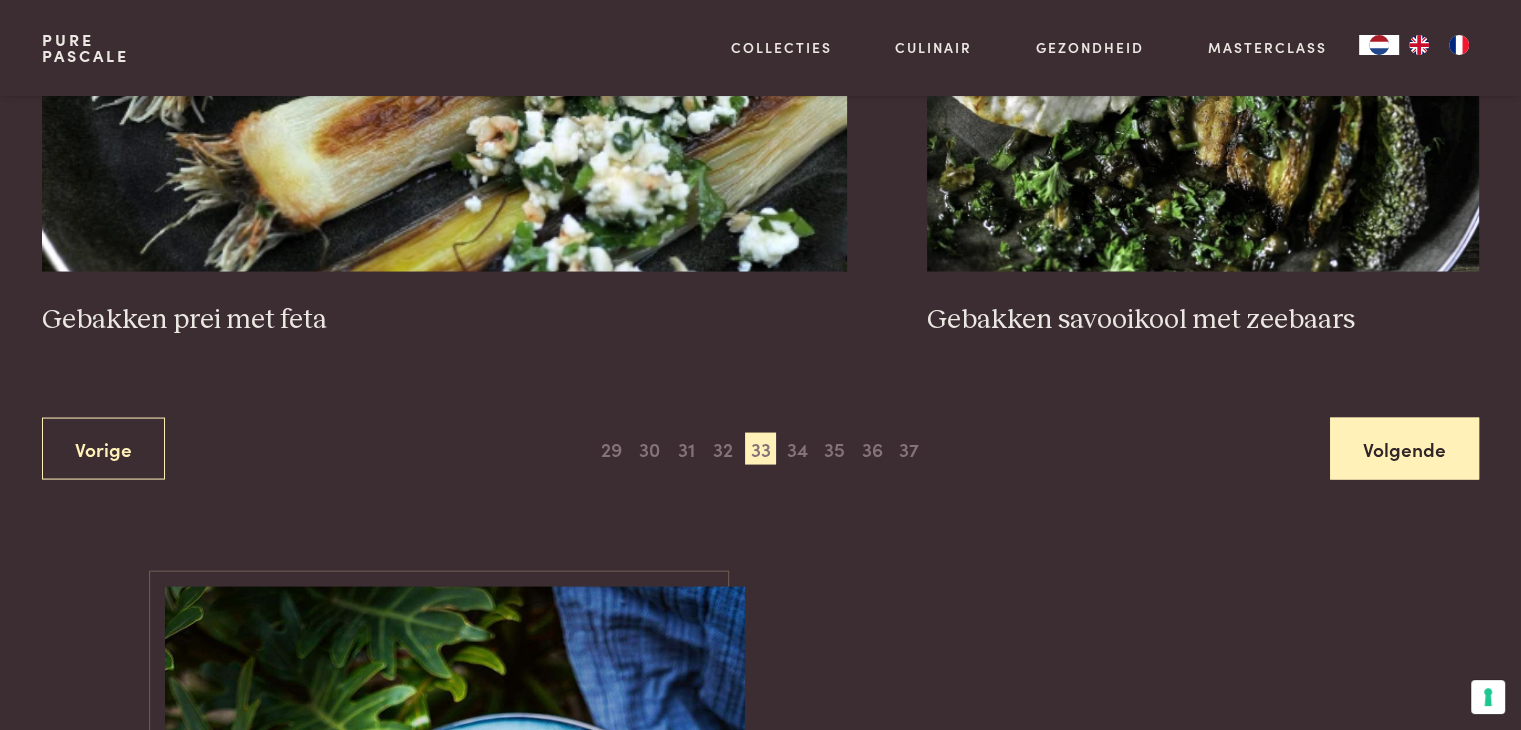 click on "Volgende" at bounding box center [1404, 449] 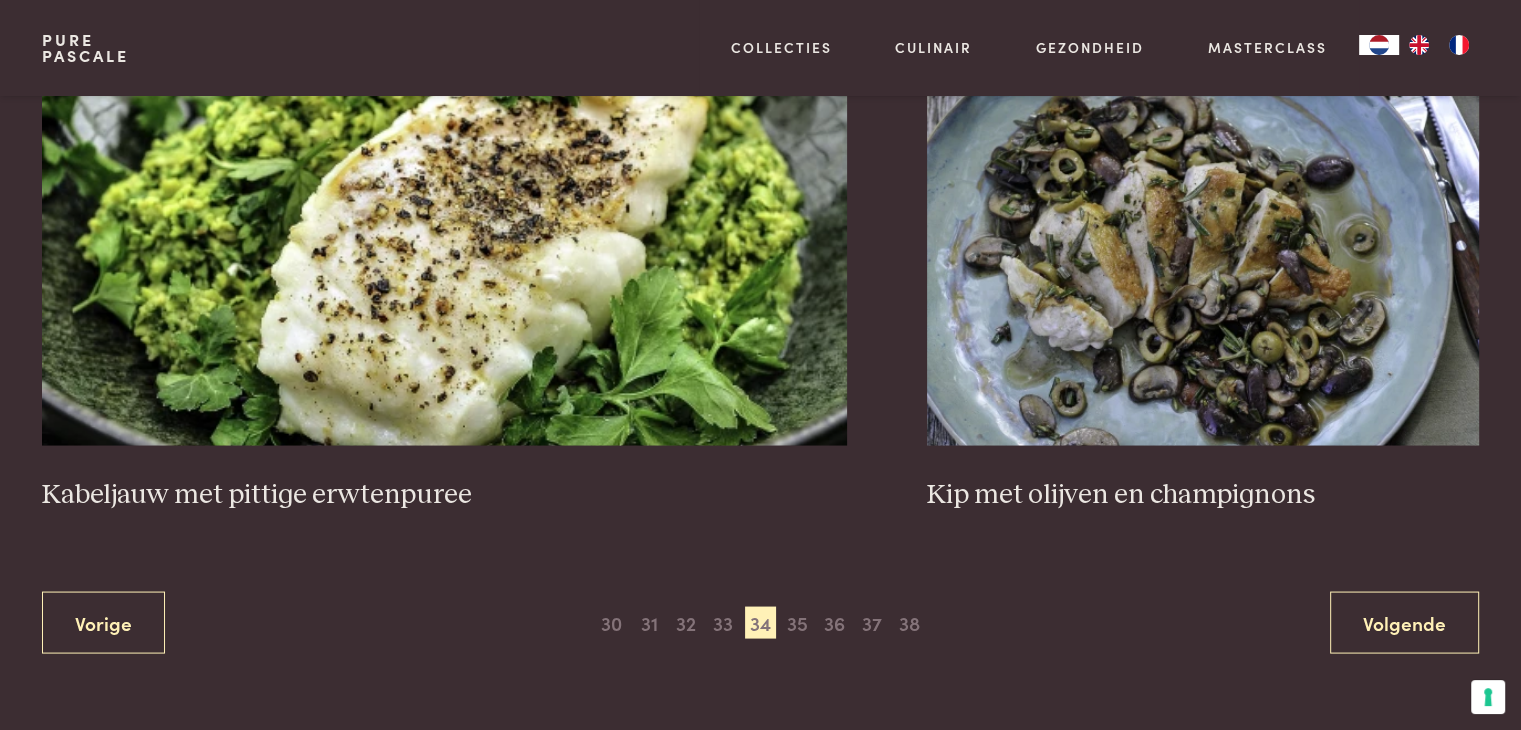 scroll, scrollTop: 3759, scrollLeft: 0, axis: vertical 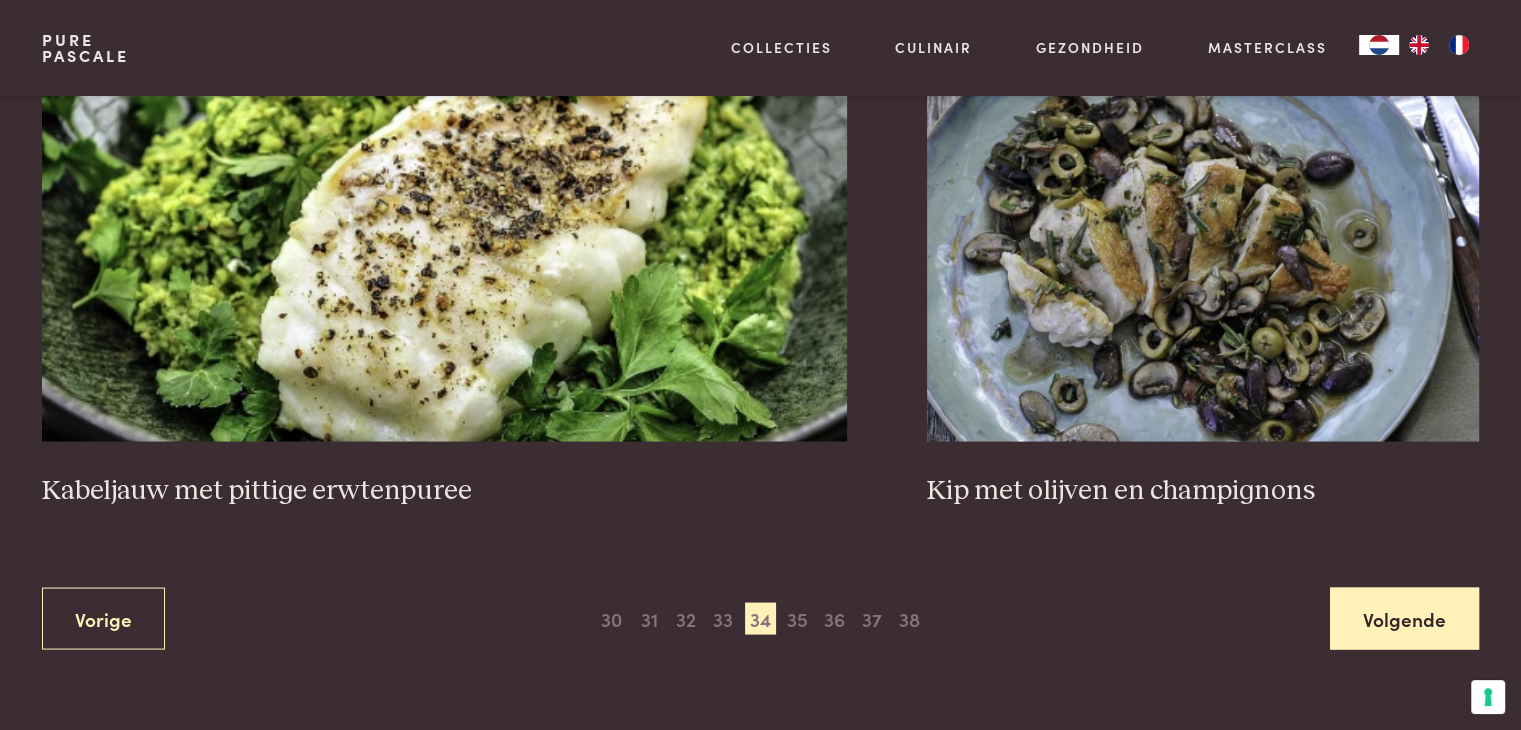 click on "Volgende" at bounding box center [1404, 618] 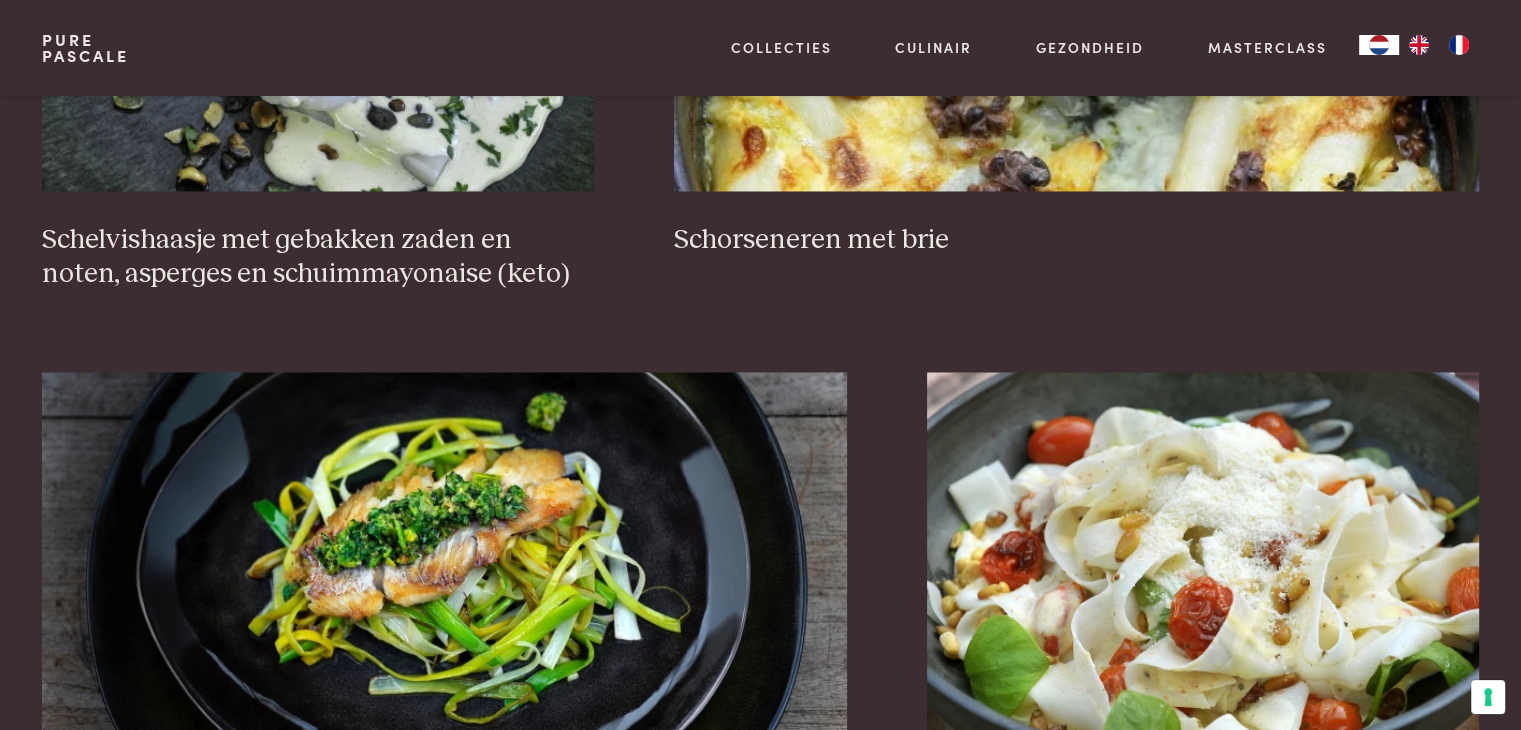 scroll, scrollTop: 3659, scrollLeft: 0, axis: vertical 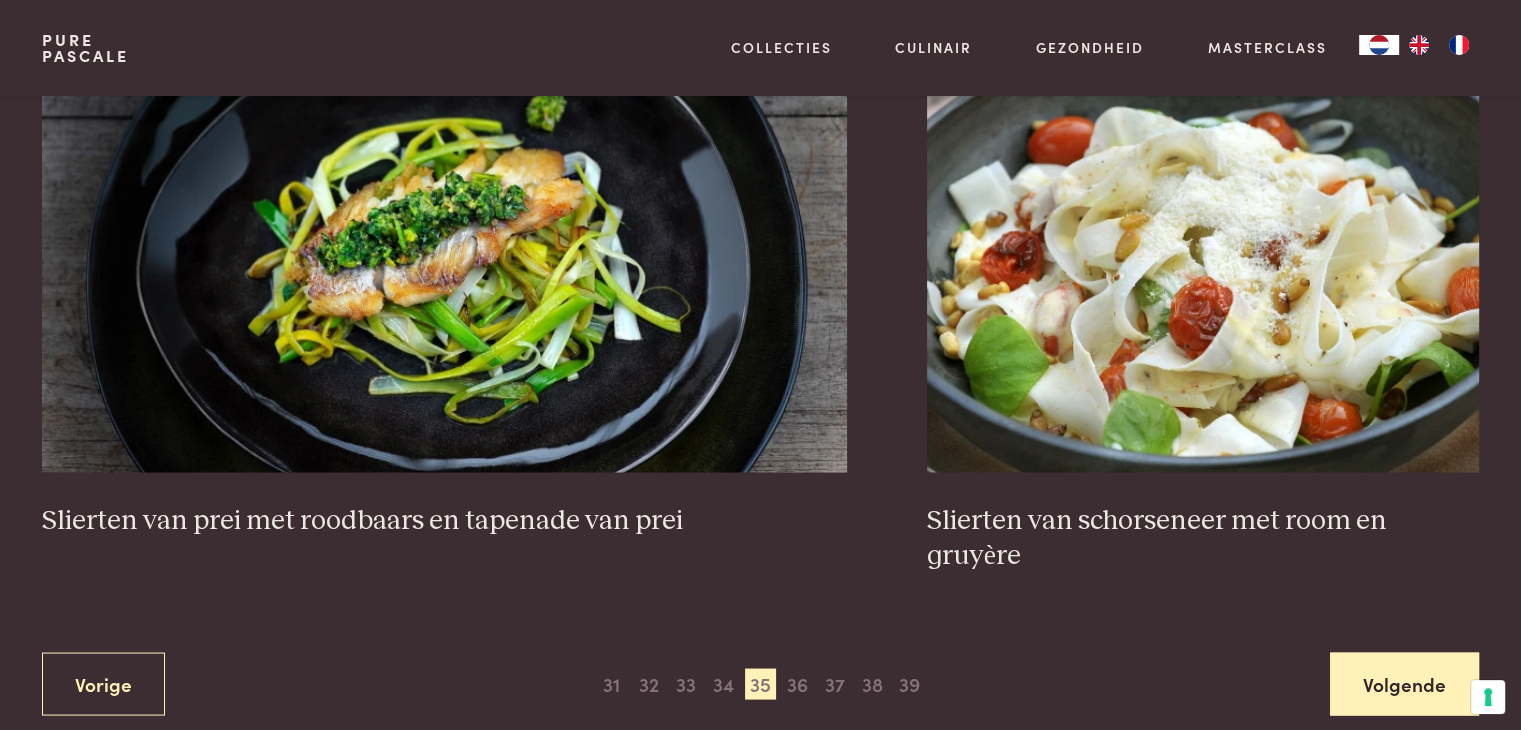 click on "Volgende" at bounding box center (1404, 683) 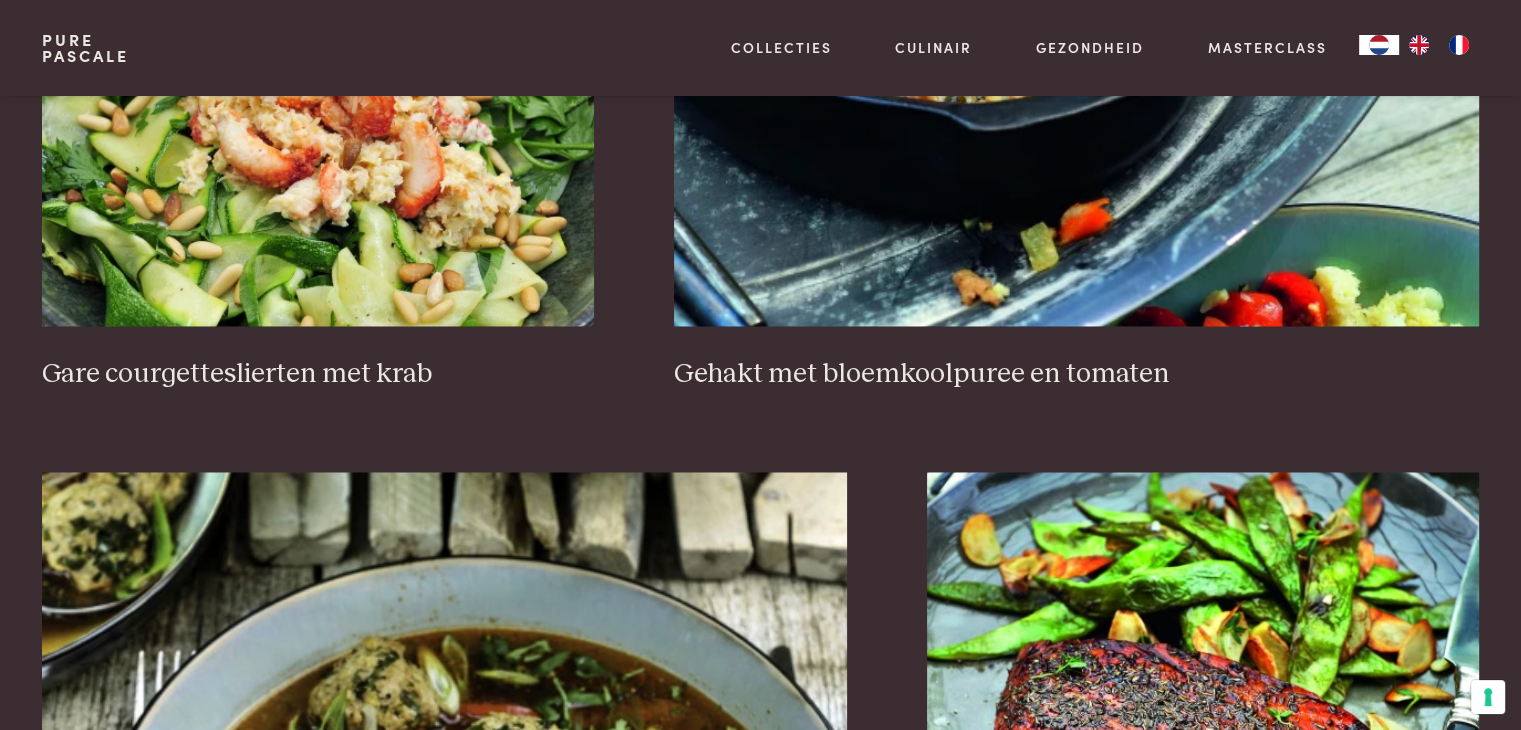 scroll, scrollTop: 3659, scrollLeft: 0, axis: vertical 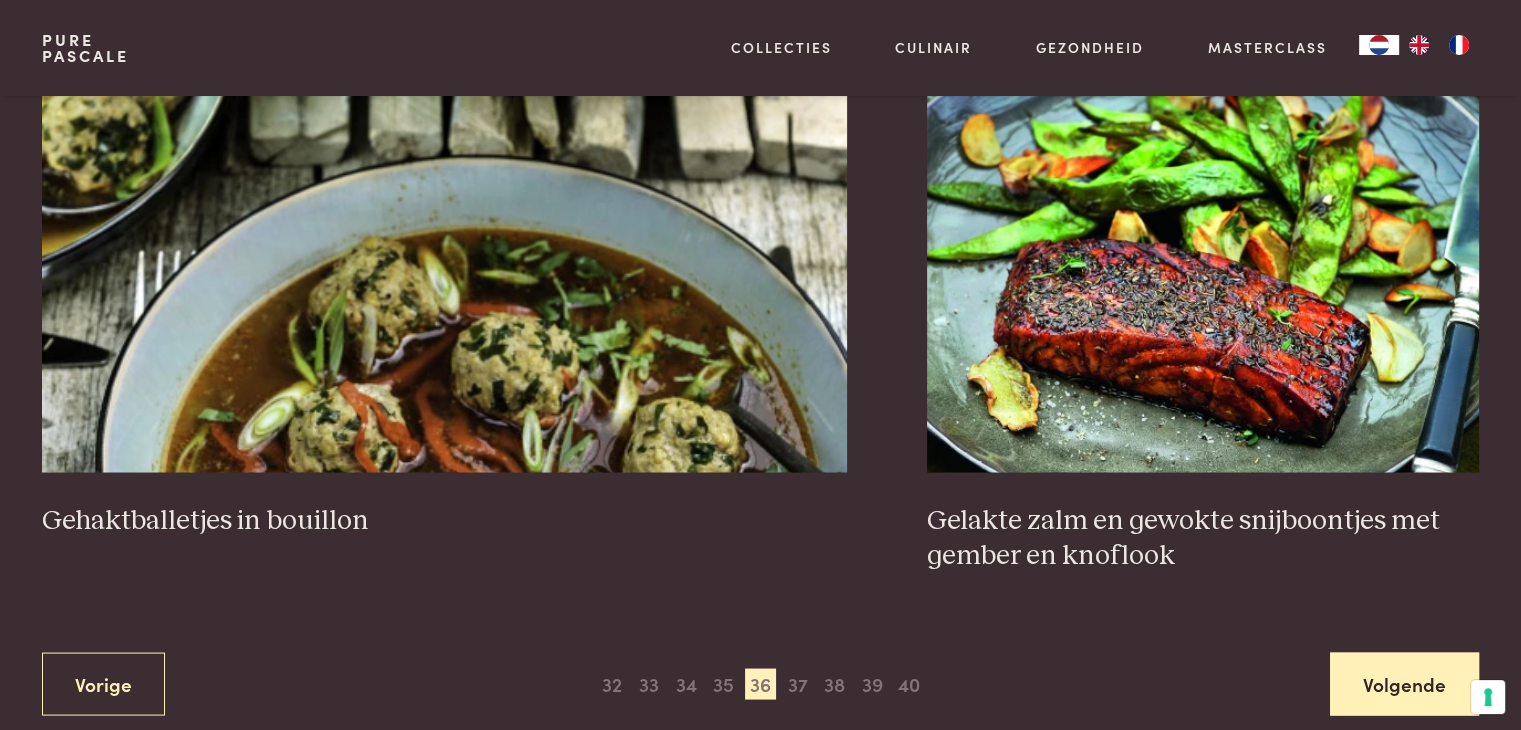 click on "Volgende" at bounding box center [1404, 683] 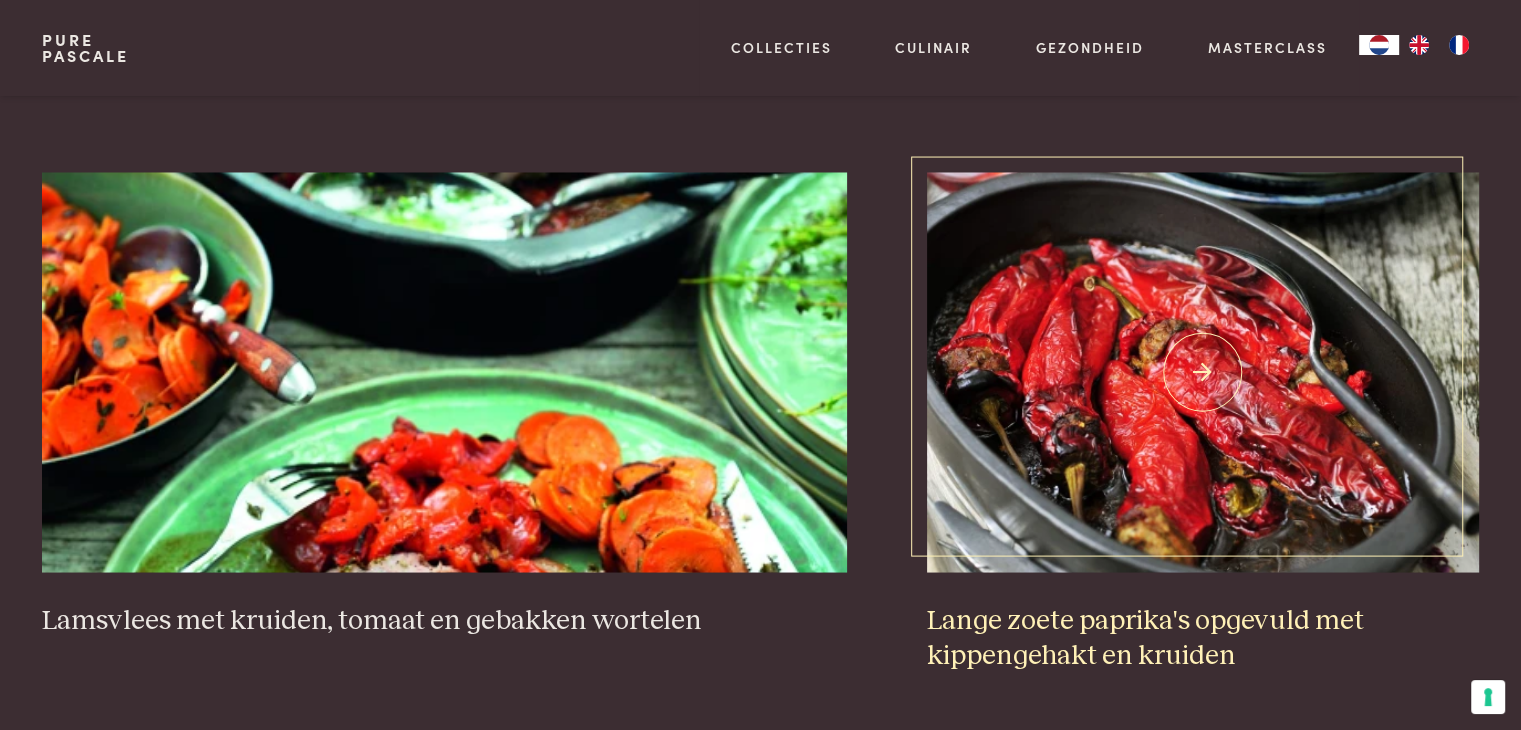 scroll, scrollTop: 3959, scrollLeft: 0, axis: vertical 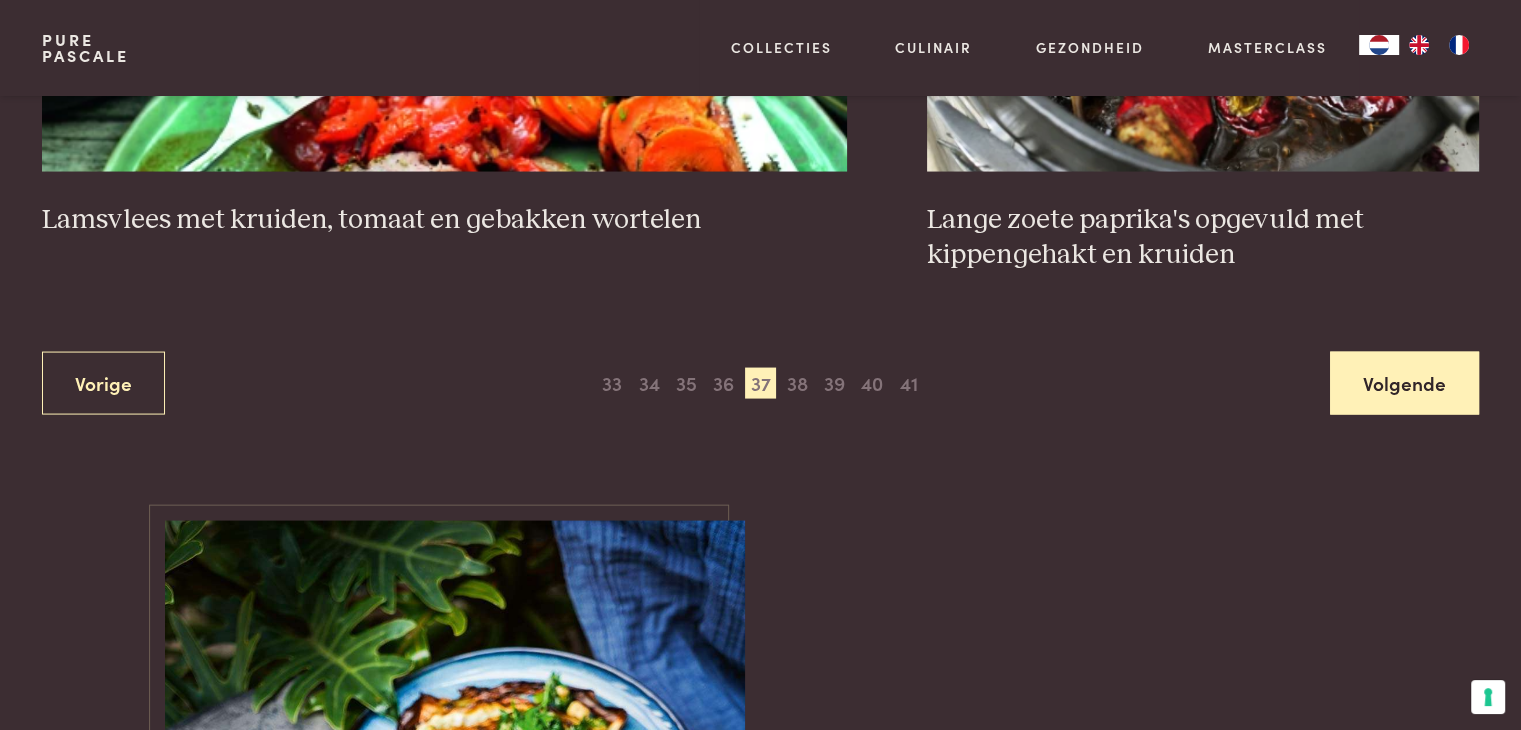 click on "Volgende" at bounding box center (1404, 383) 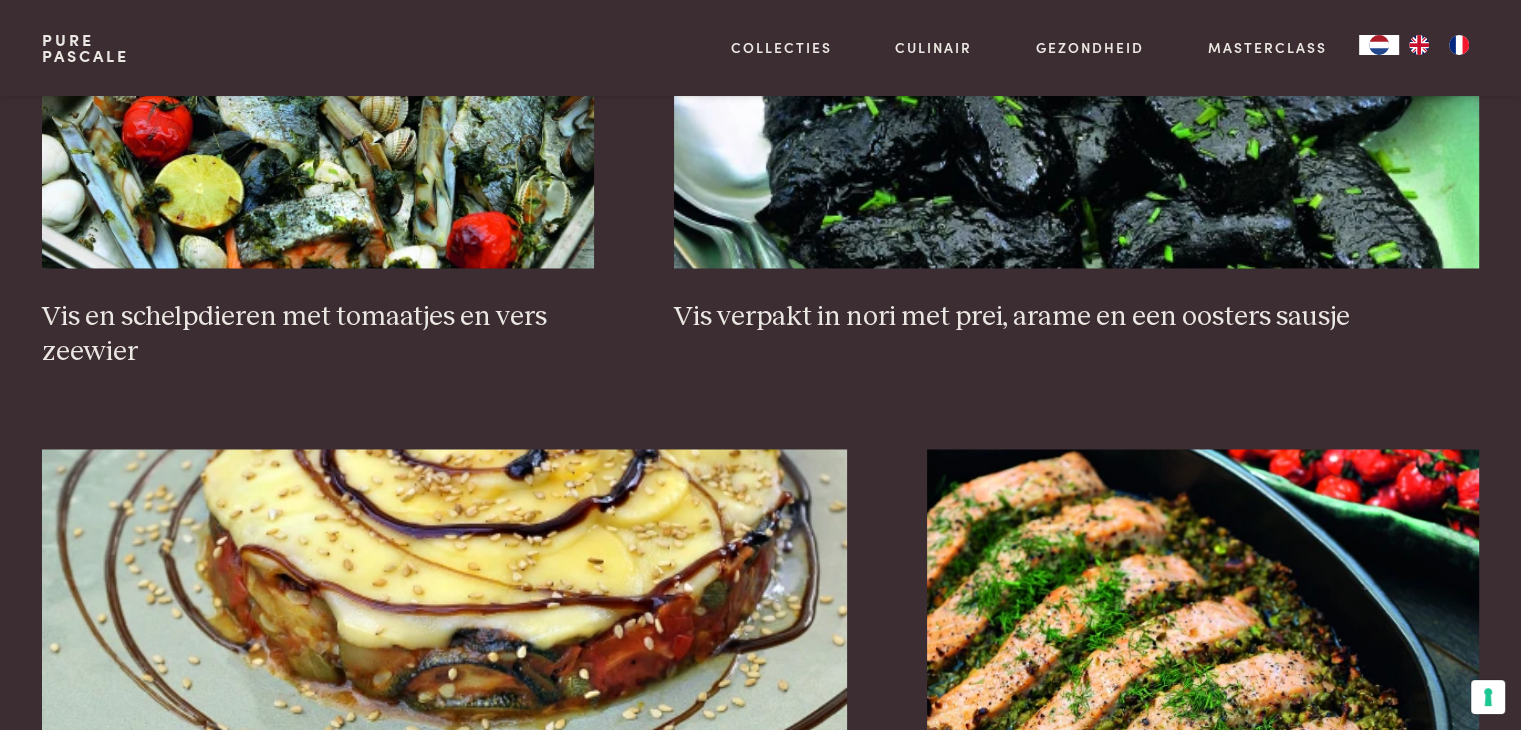 scroll, scrollTop: 3259, scrollLeft: 0, axis: vertical 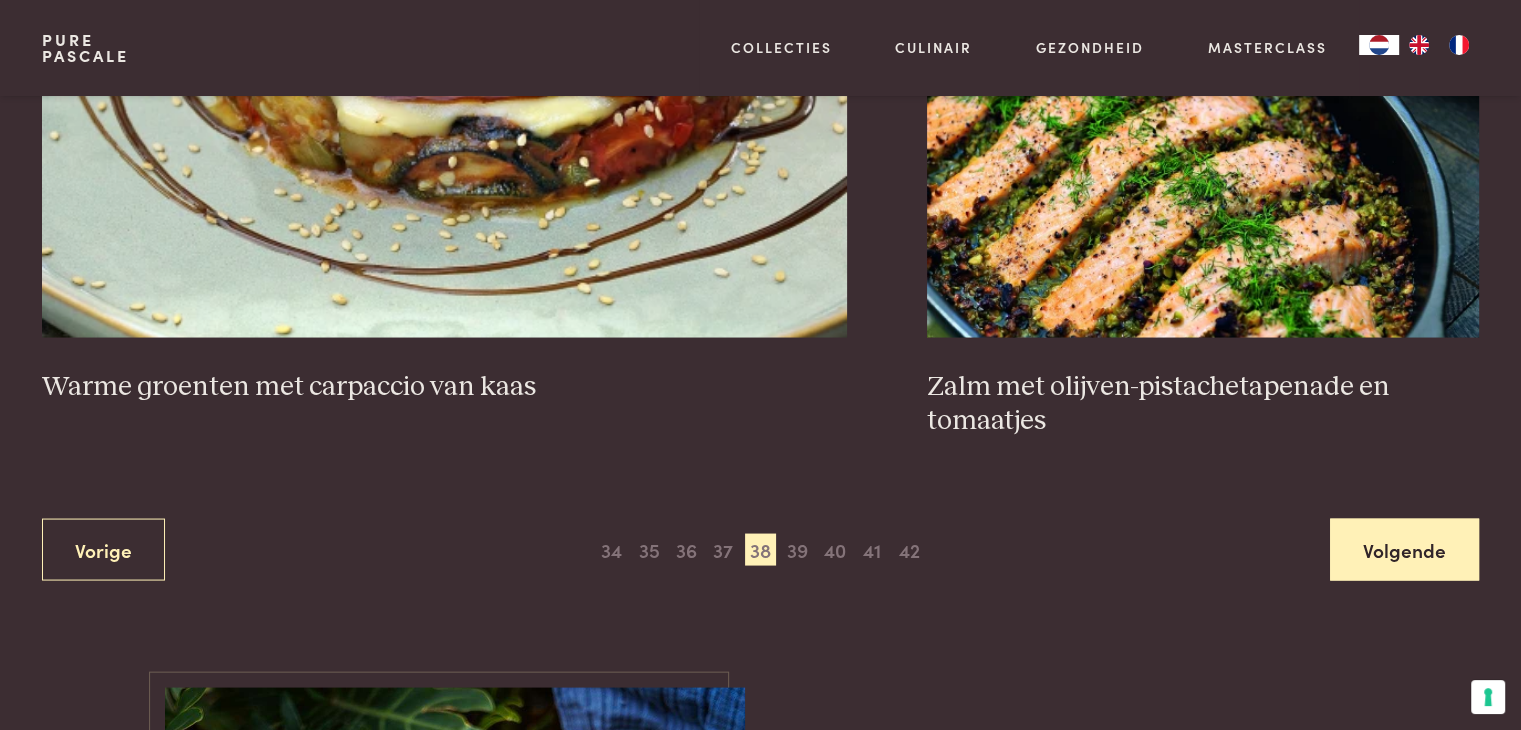 click on "Volgende" at bounding box center [1404, 549] 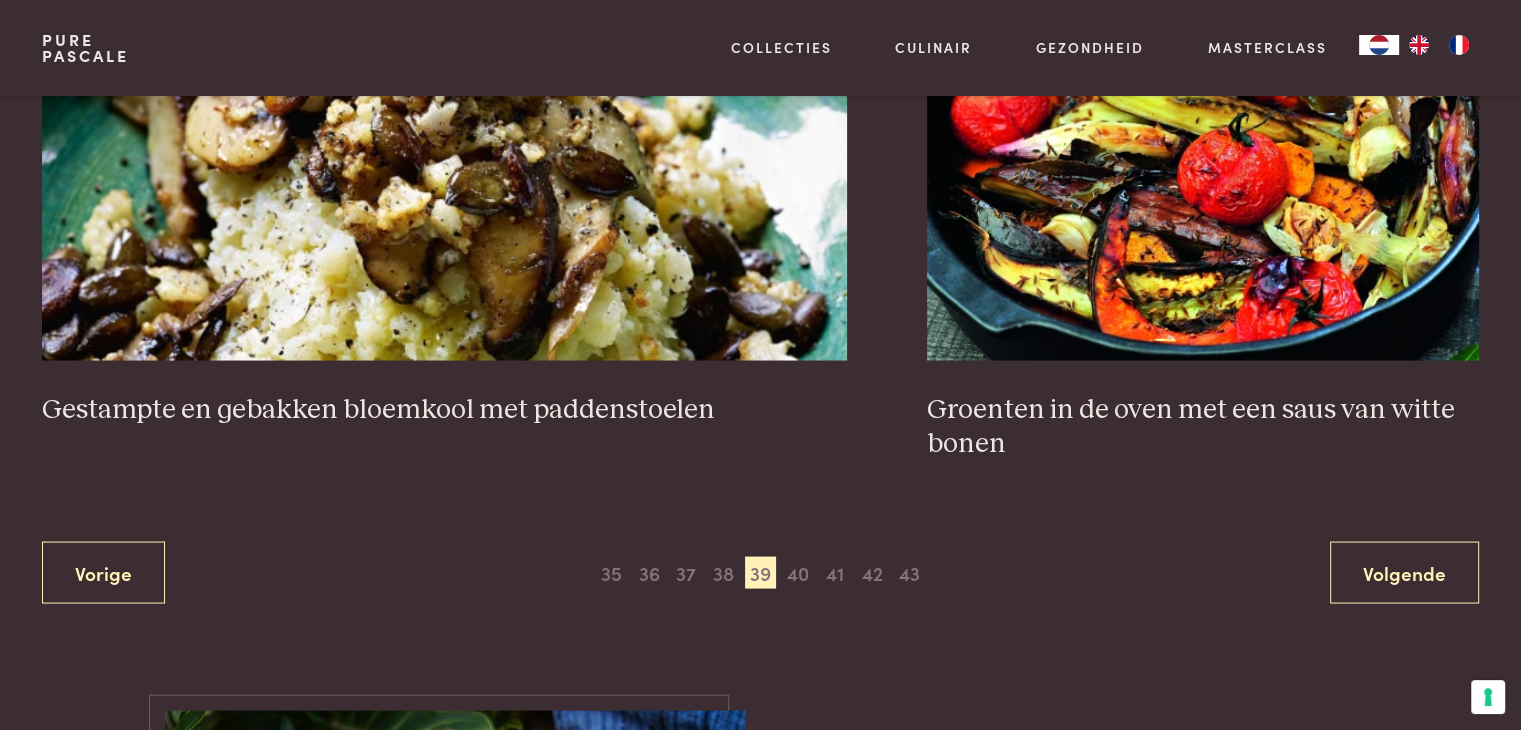 scroll, scrollTop: 3759, scrollLeft: 0, axis: vertical 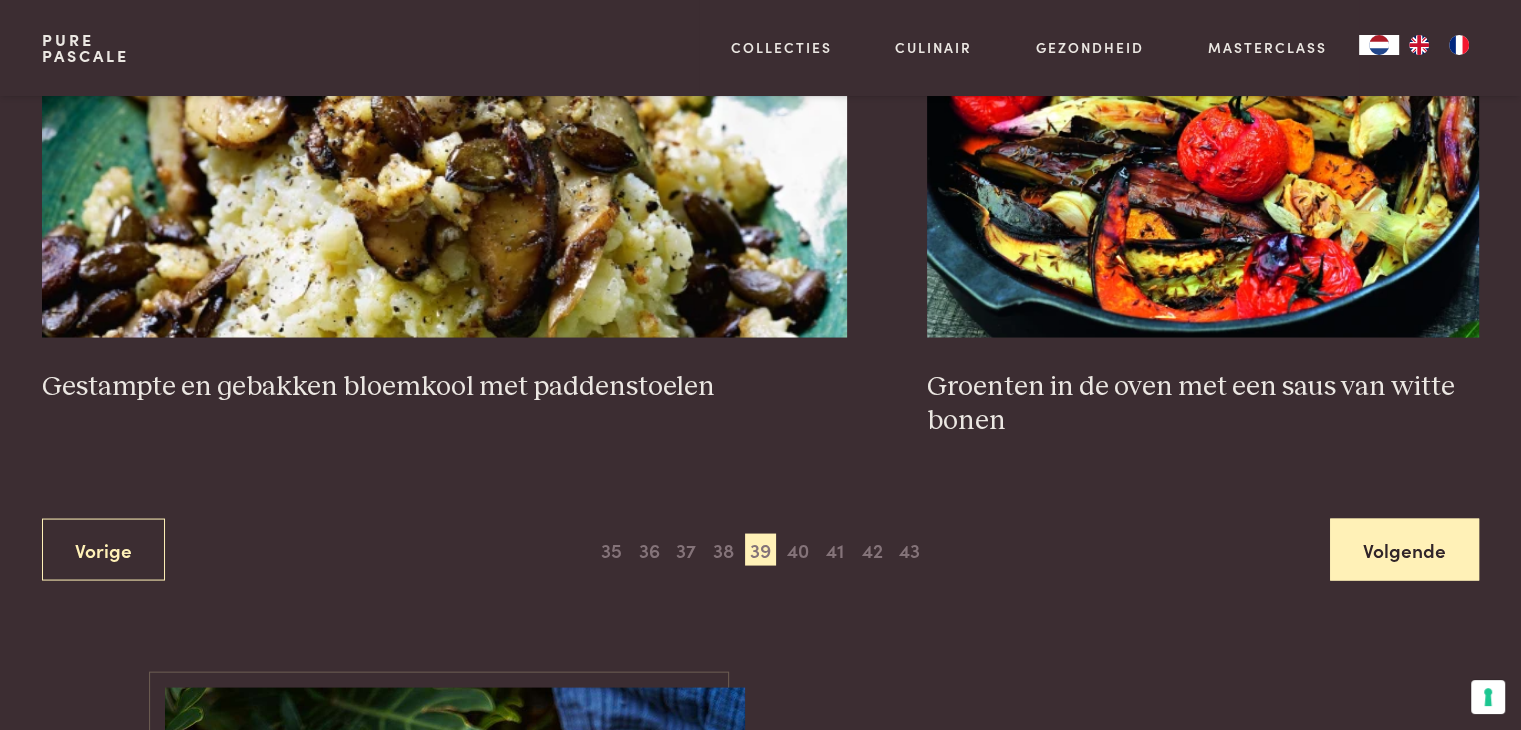 click on "Volgende" at bounding box center [1404, 549] 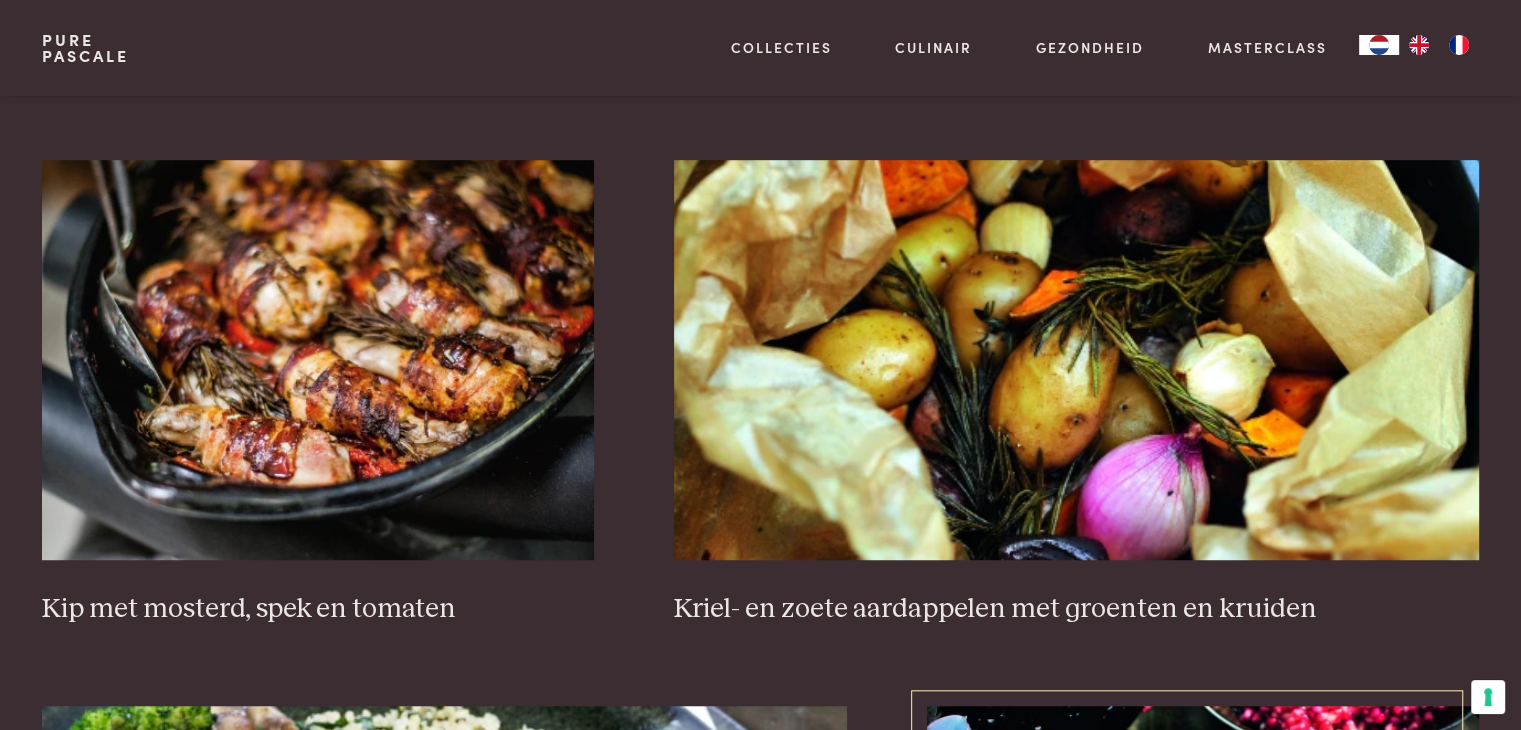 scroll, scrollTop: 1259, scrollLeft: 0, axis: vertical 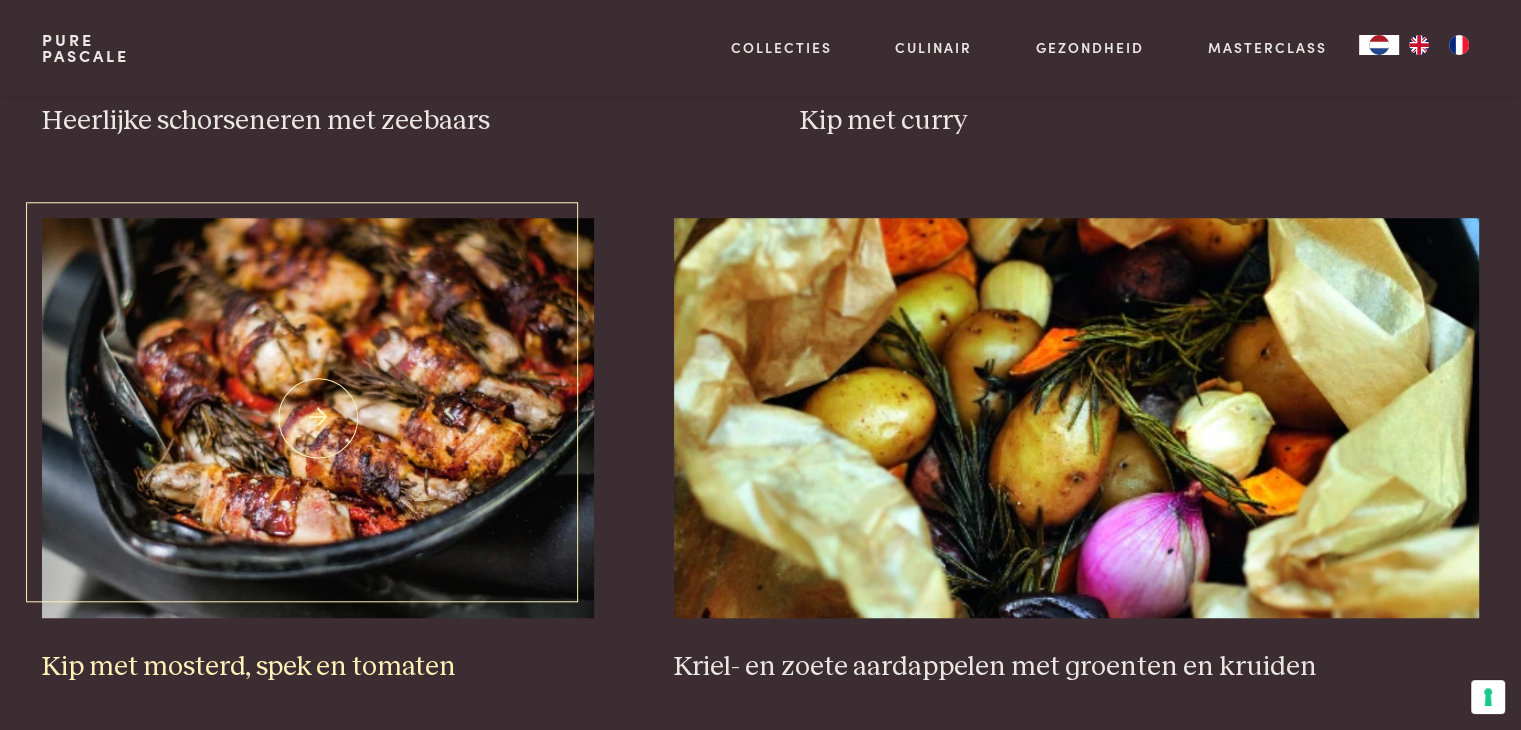 drag, startPoint x: 376, startPoint y: 659, endPoint x: 370, endPoint y: 670, distance: 12.529964 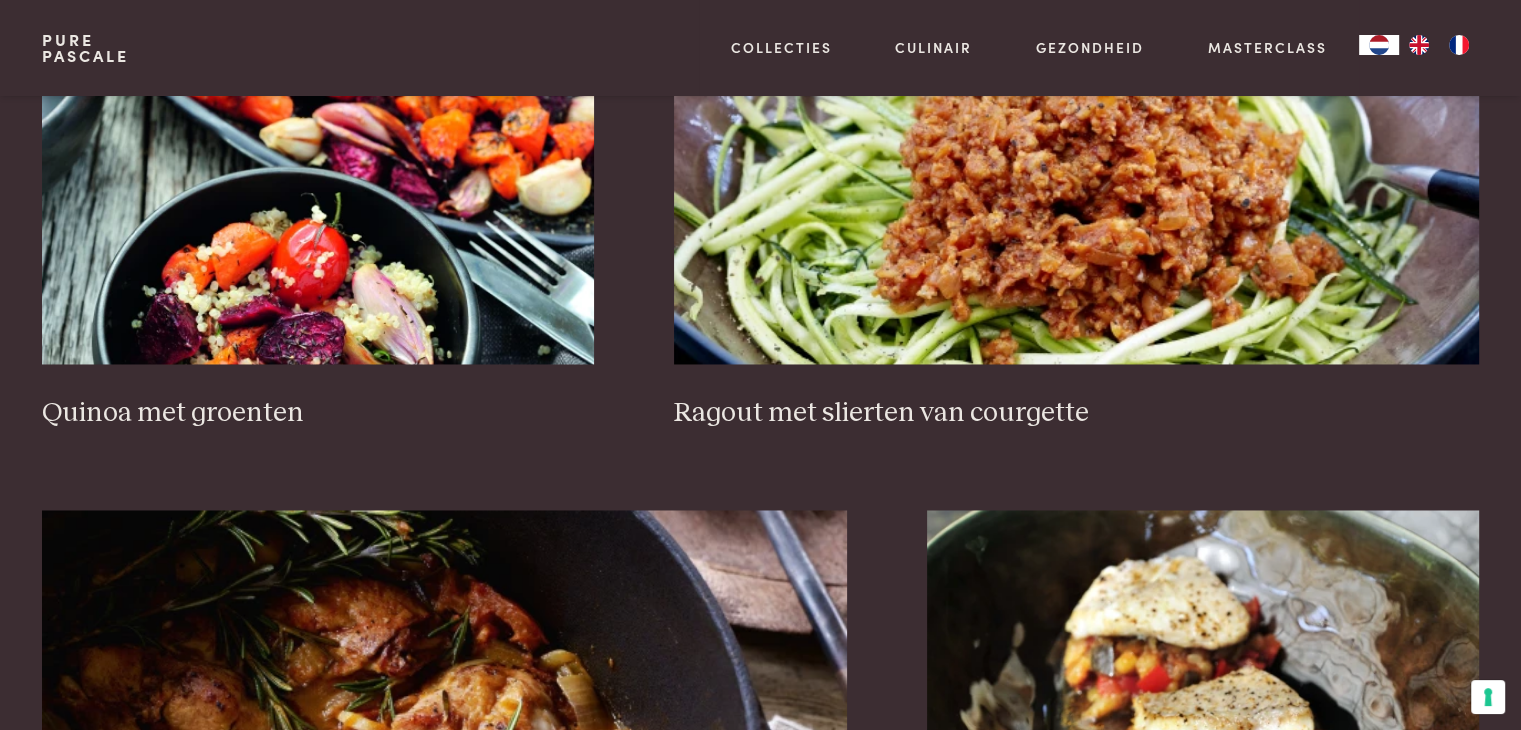 scroll, scrollTop: 3459, scrollLeft: 0, axis: vertical 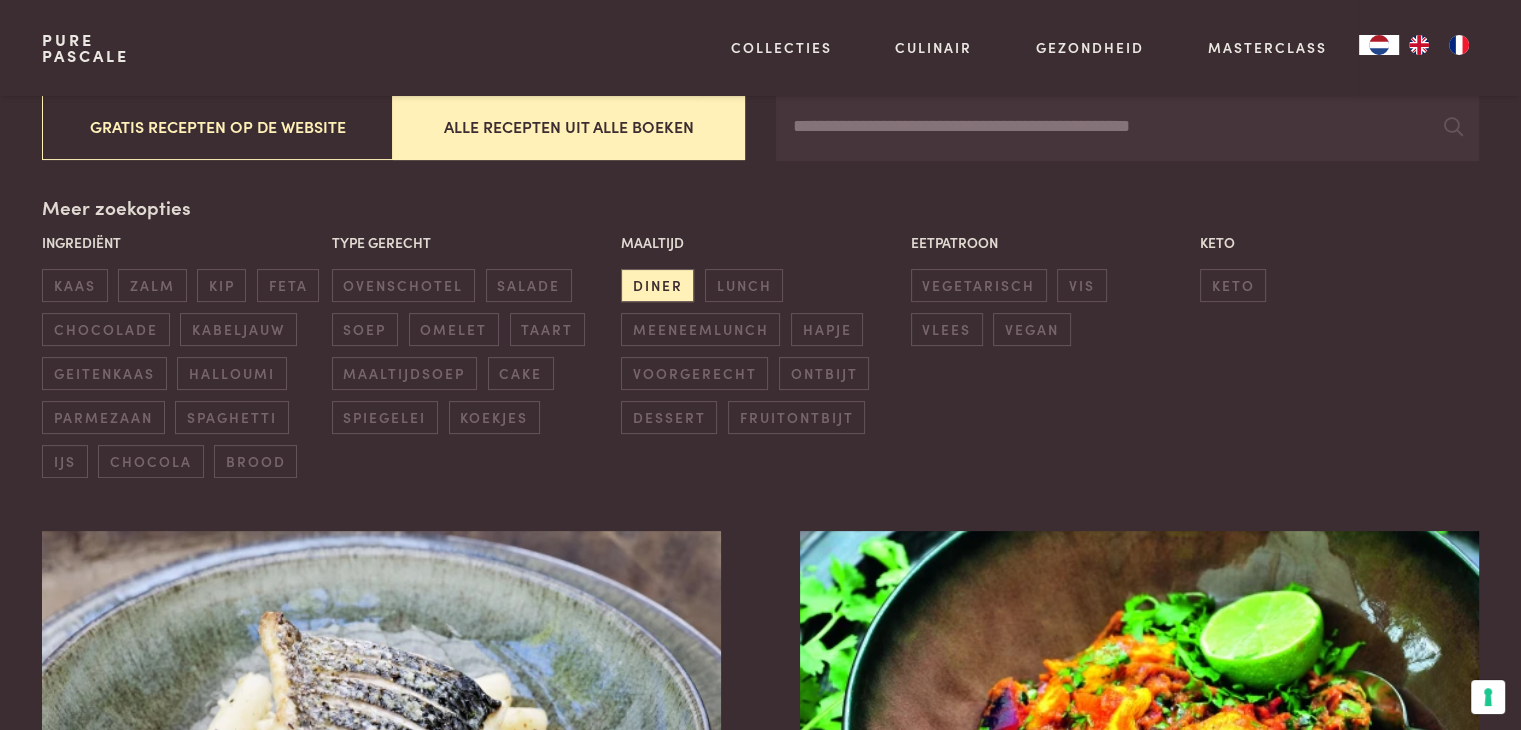 click on "Zoeken" at bounding box center [1127, 127] 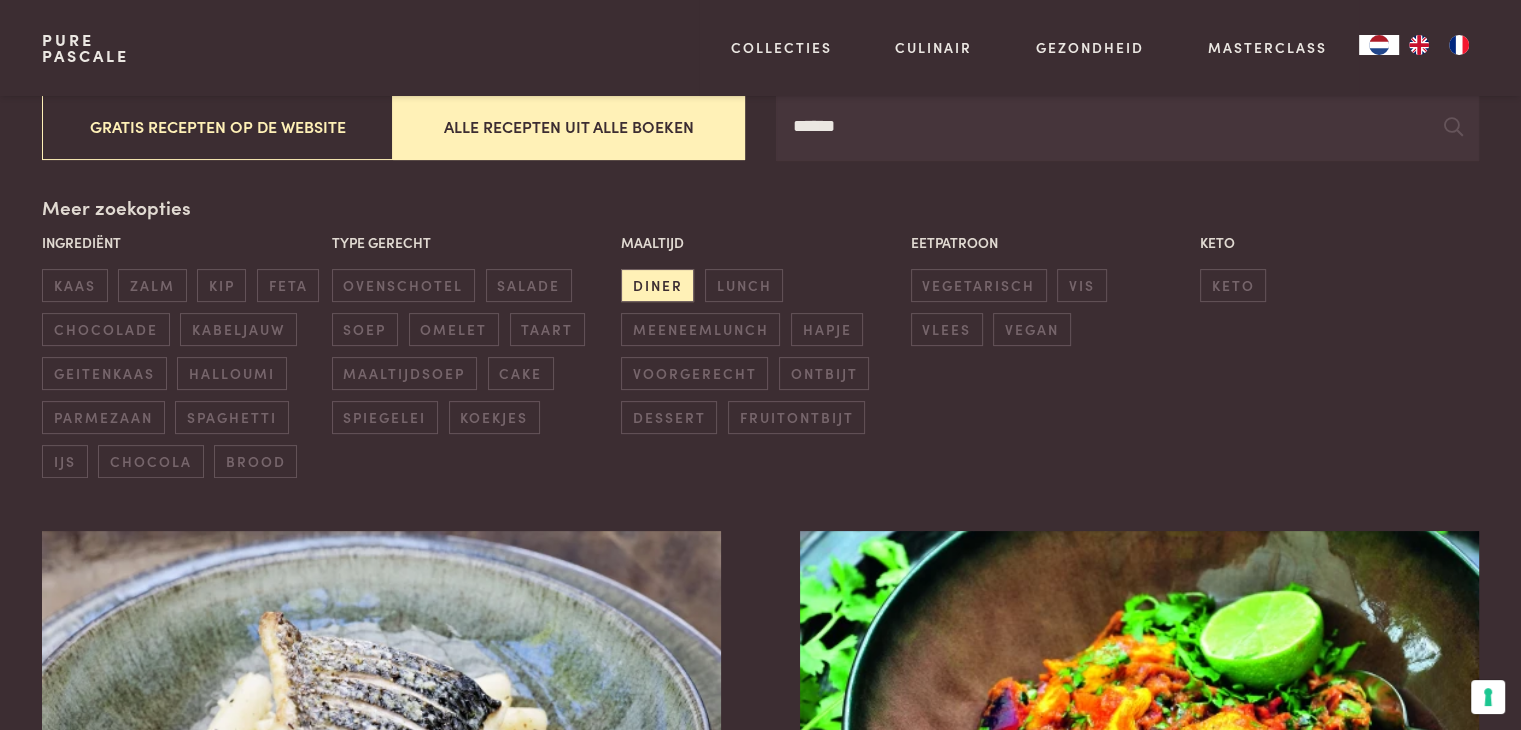 type on "******" 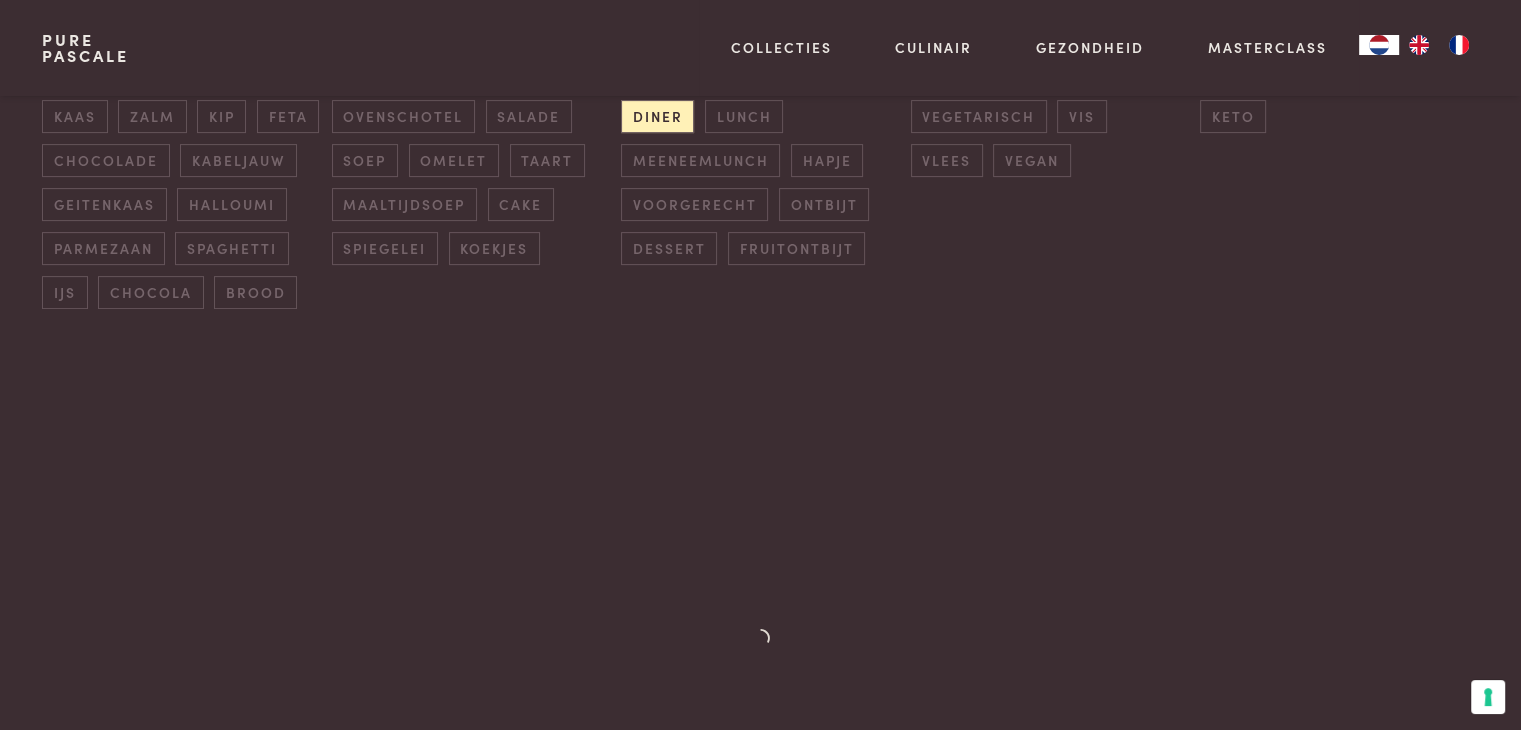 scroll, scrollTop: 400, scrollLeft: 0, axis: vertical 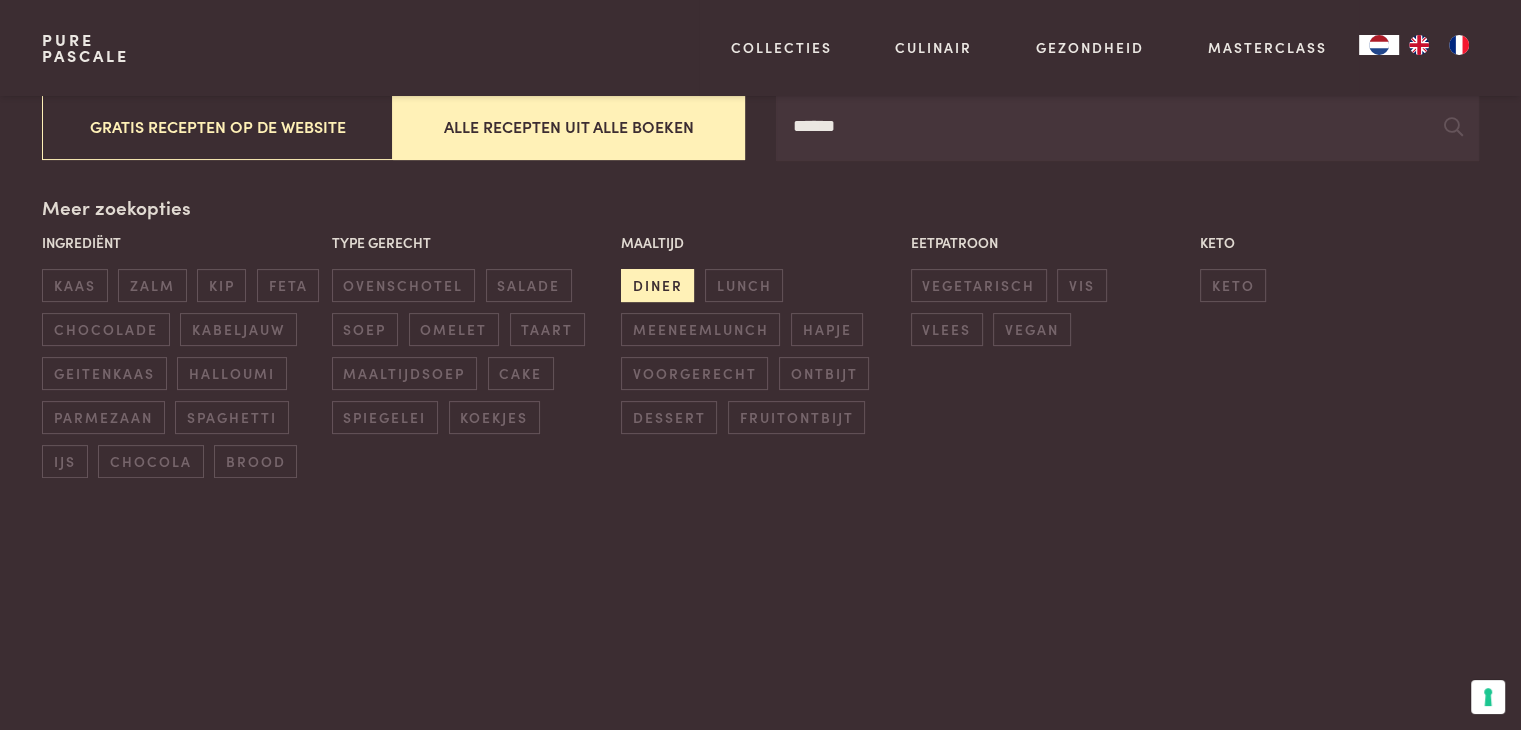 click on "diner" at bounding box center [657, 285] 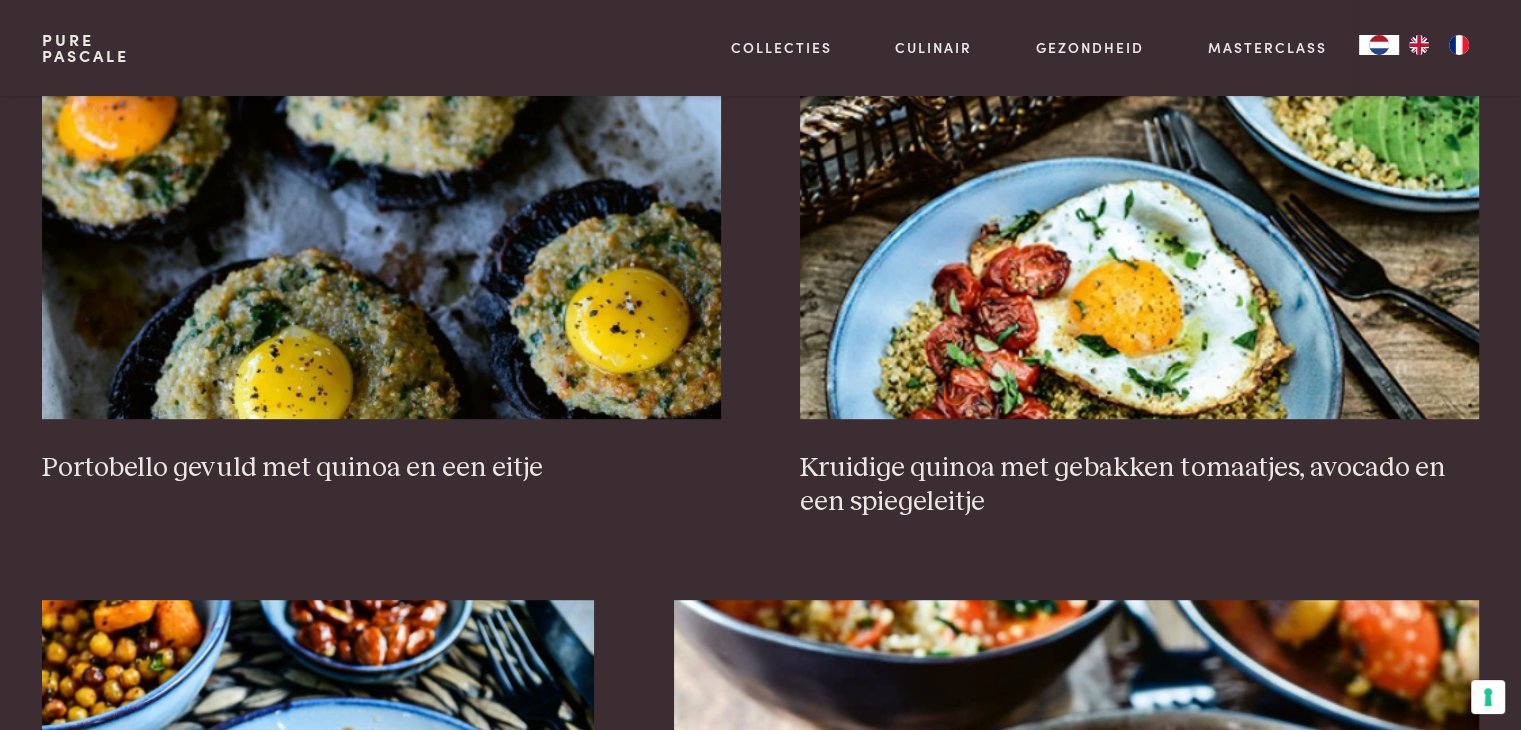 scroll, scrollTop: 1059, scrollLeft: 0, axis: vertical 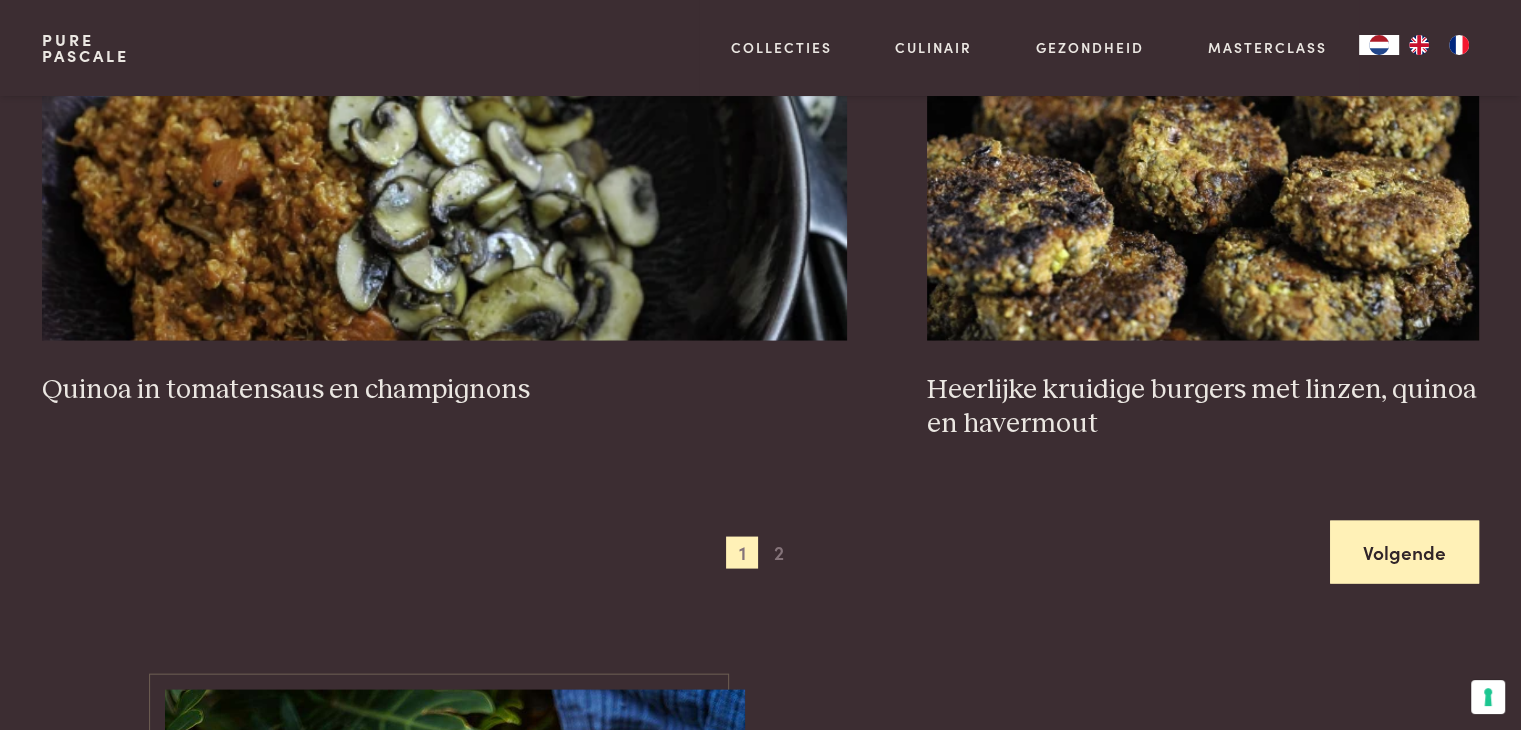 click on "Volgende" at bounding box center (1404, 552) 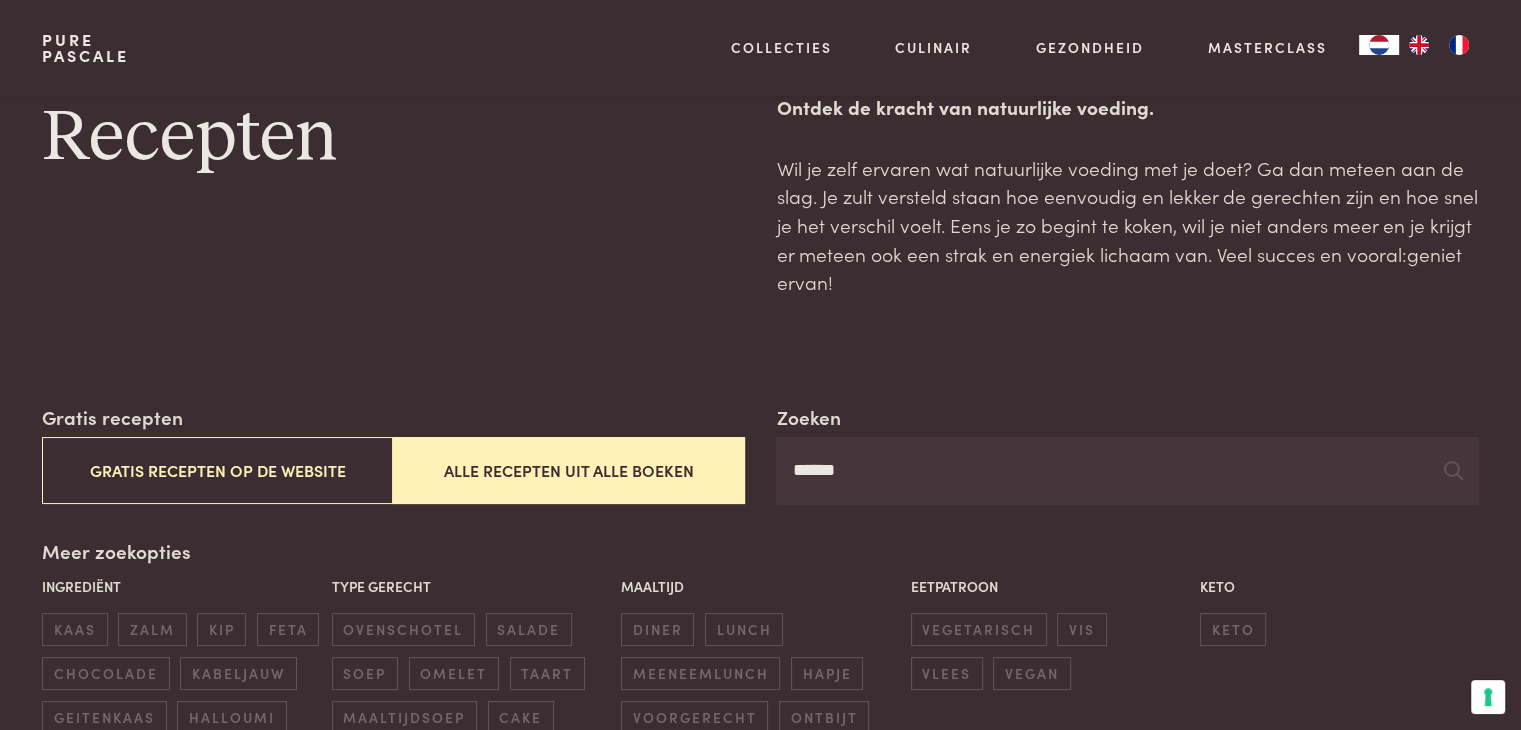 scroll, scrollTop: 0, scrollLeft: 0, axis: both 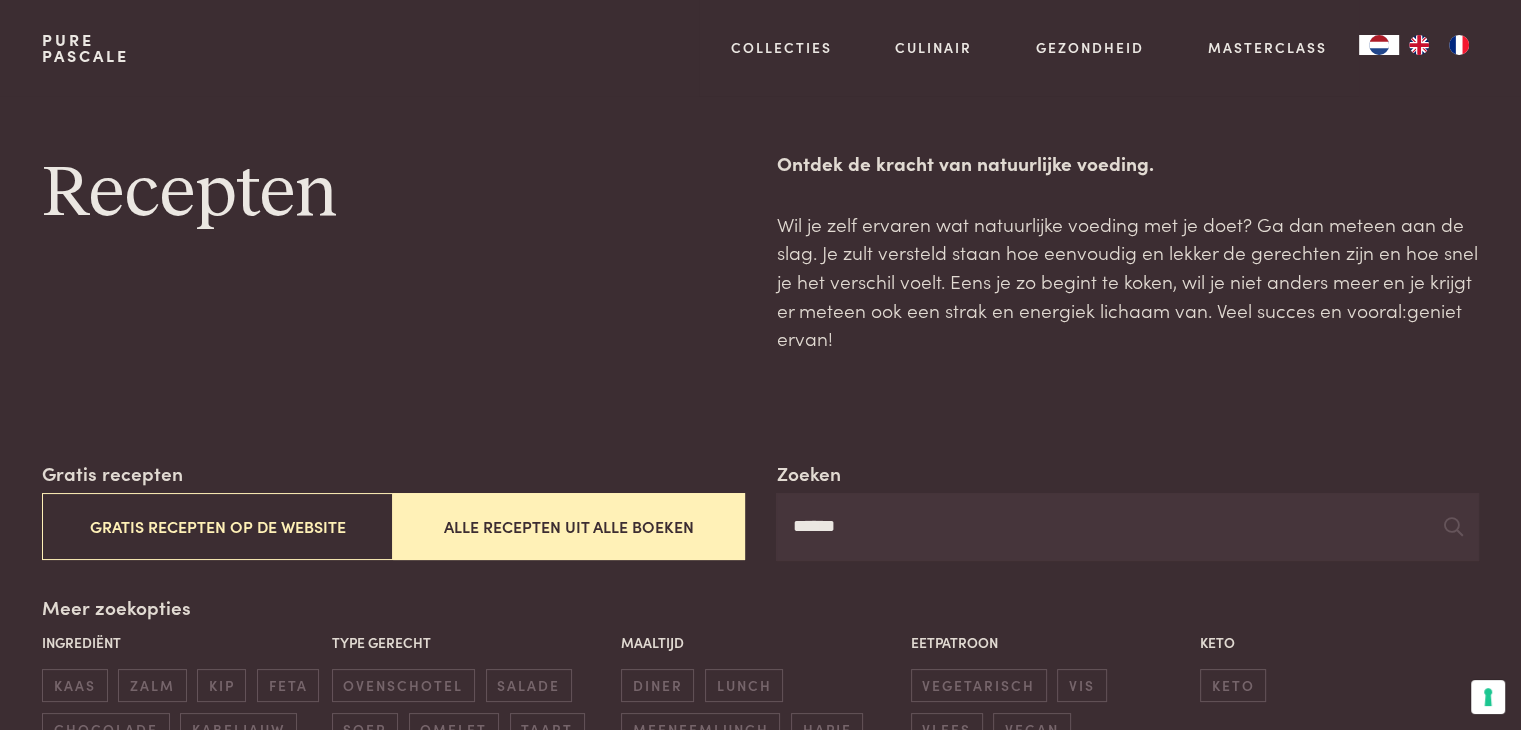 drag, startPoint x: 882, startPoint y: 531, endPoint x: 727, endPoint y: 530, distance: 155.00322 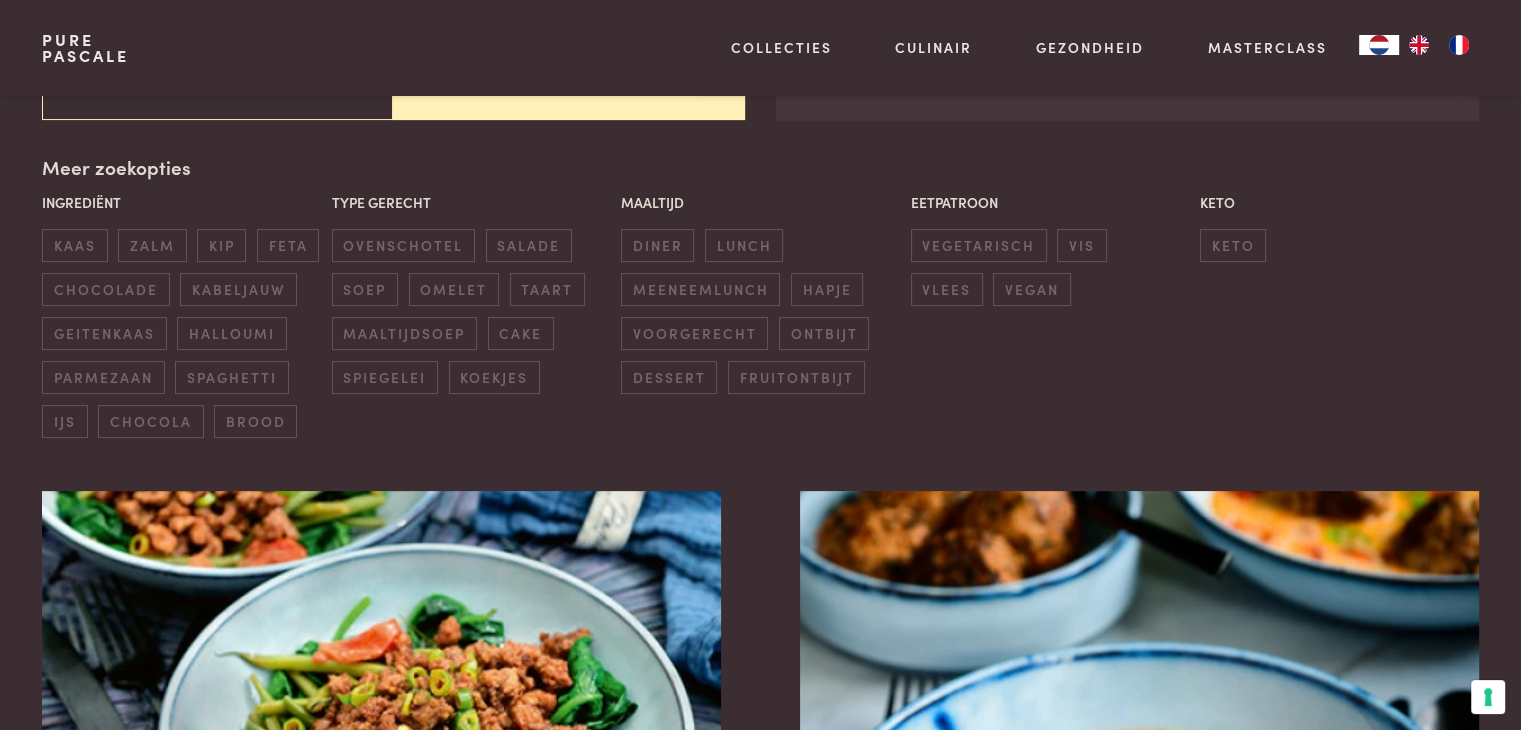 scroll, scrollTop: 200, scrollLeft: 0, axis: vertical 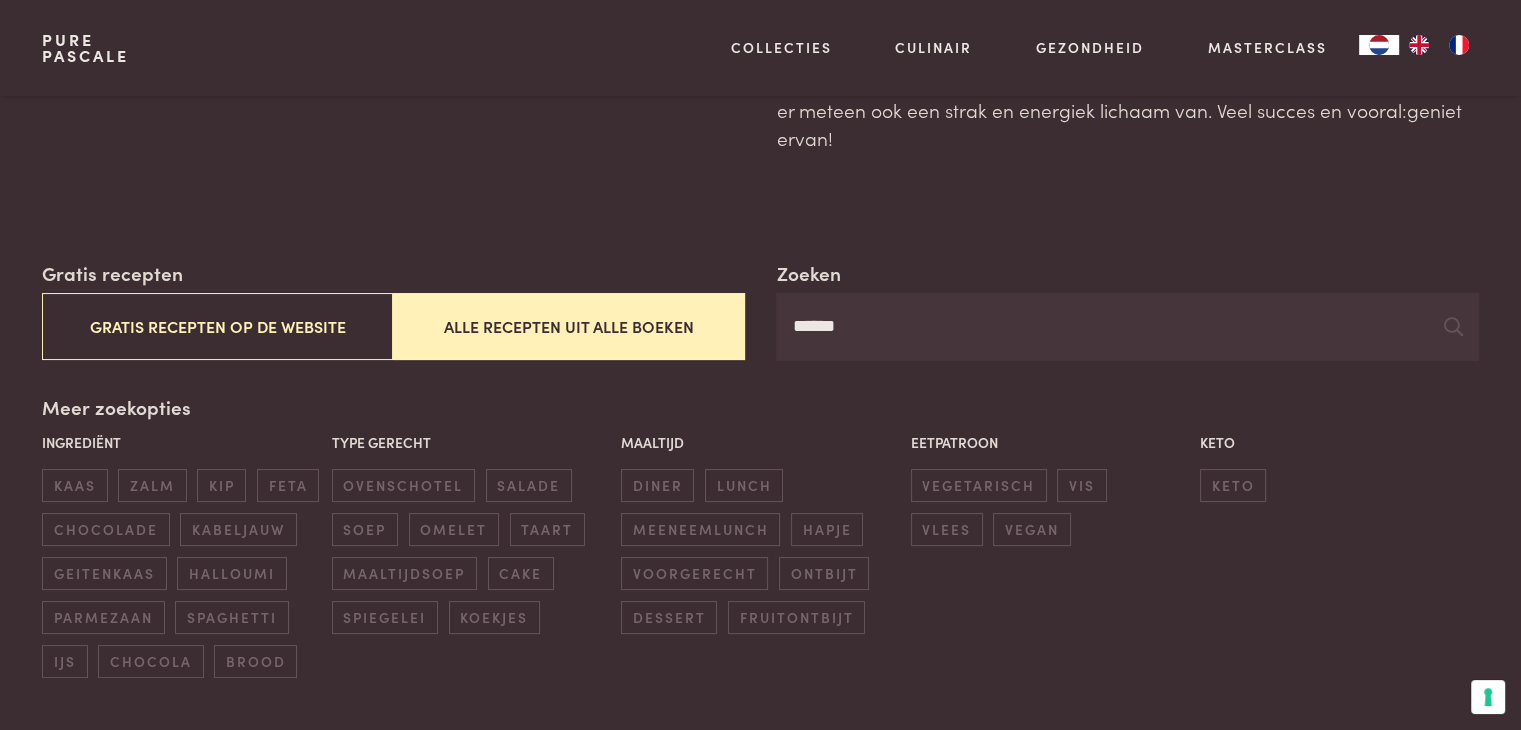 drag, startPoint x: 802, startPoint y: 330, endPoint x: 588, endPoint y: 337, distance: 214.11446 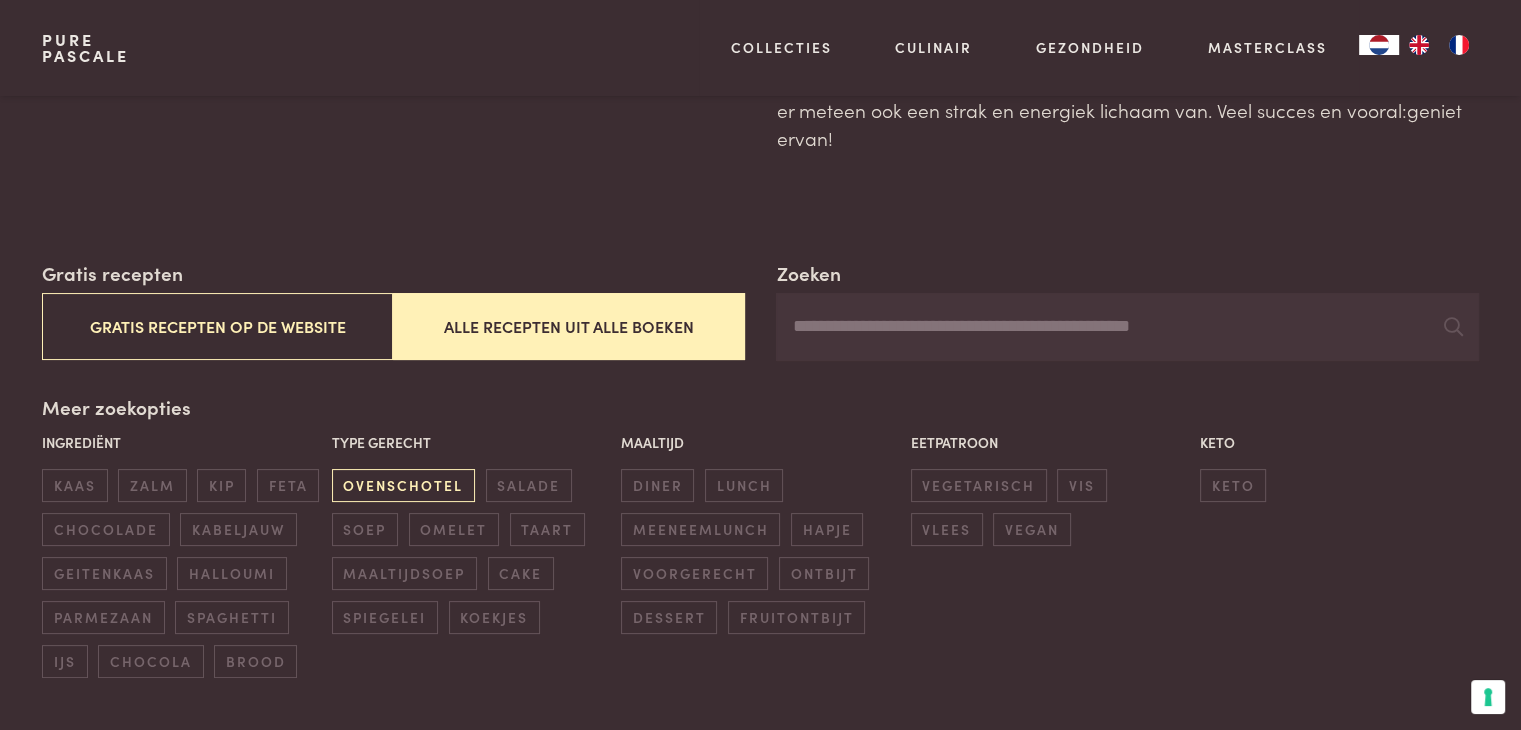 type 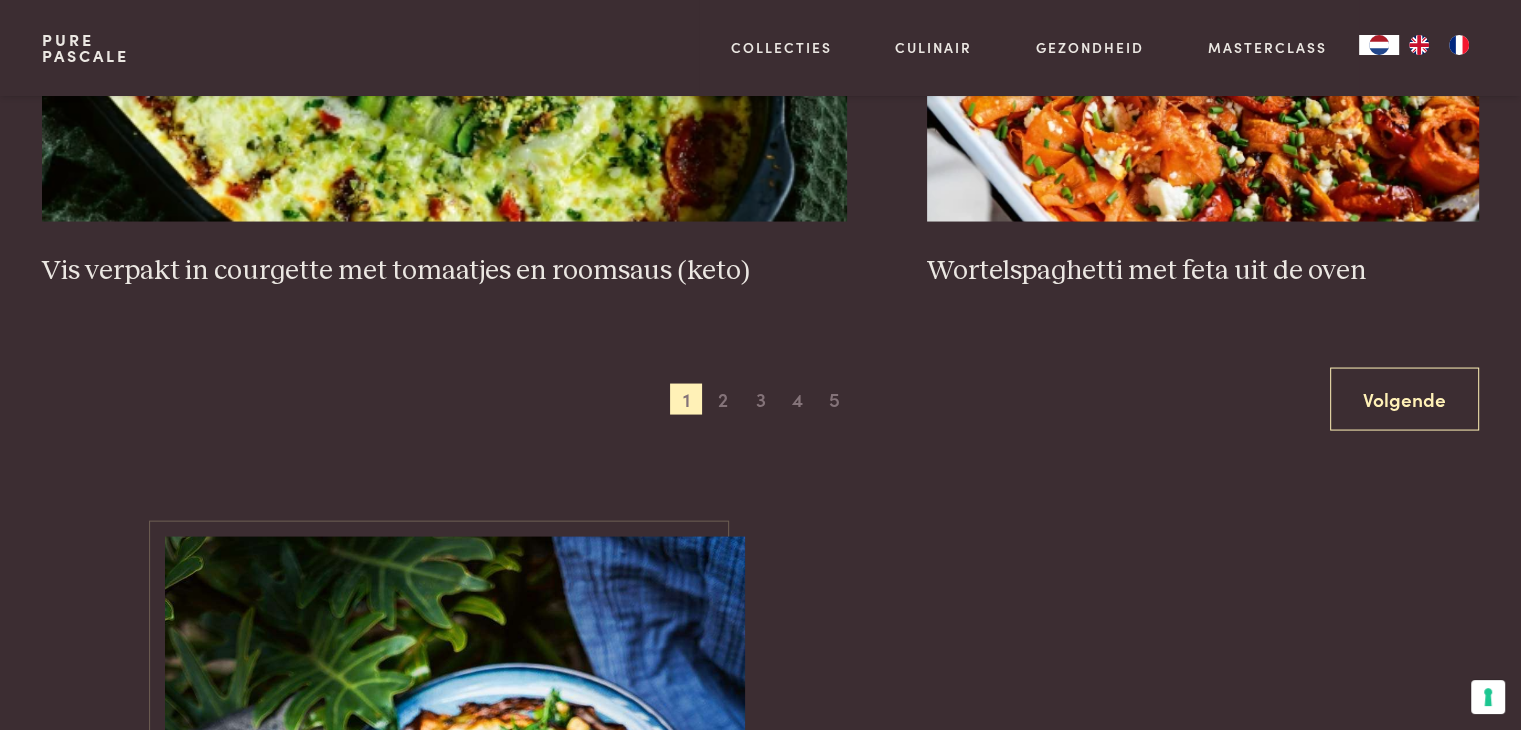 scroll, scrollTop: 4159, scrollLeft: 0, axis: vertical 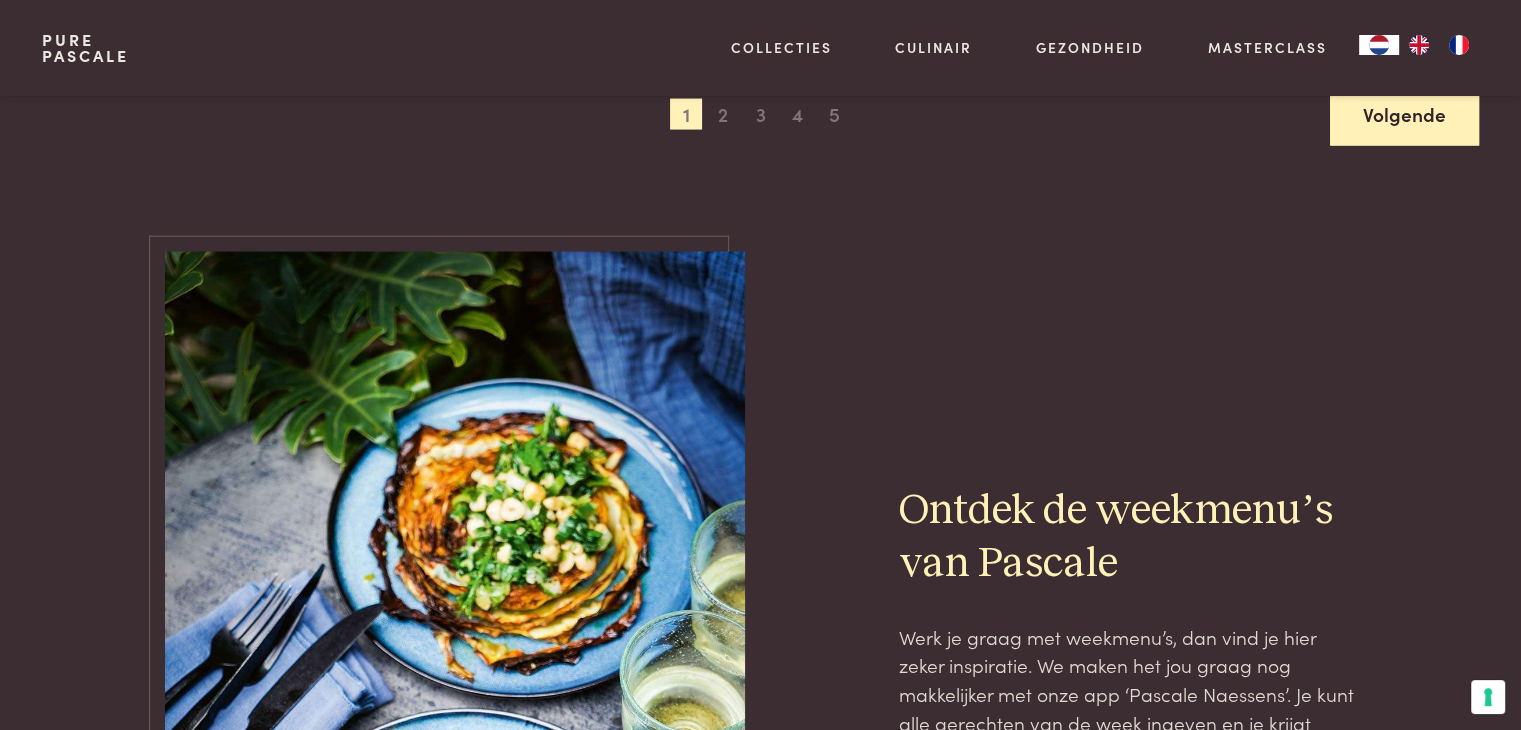 click on "Volgende" at bounding box center (1404, 114) 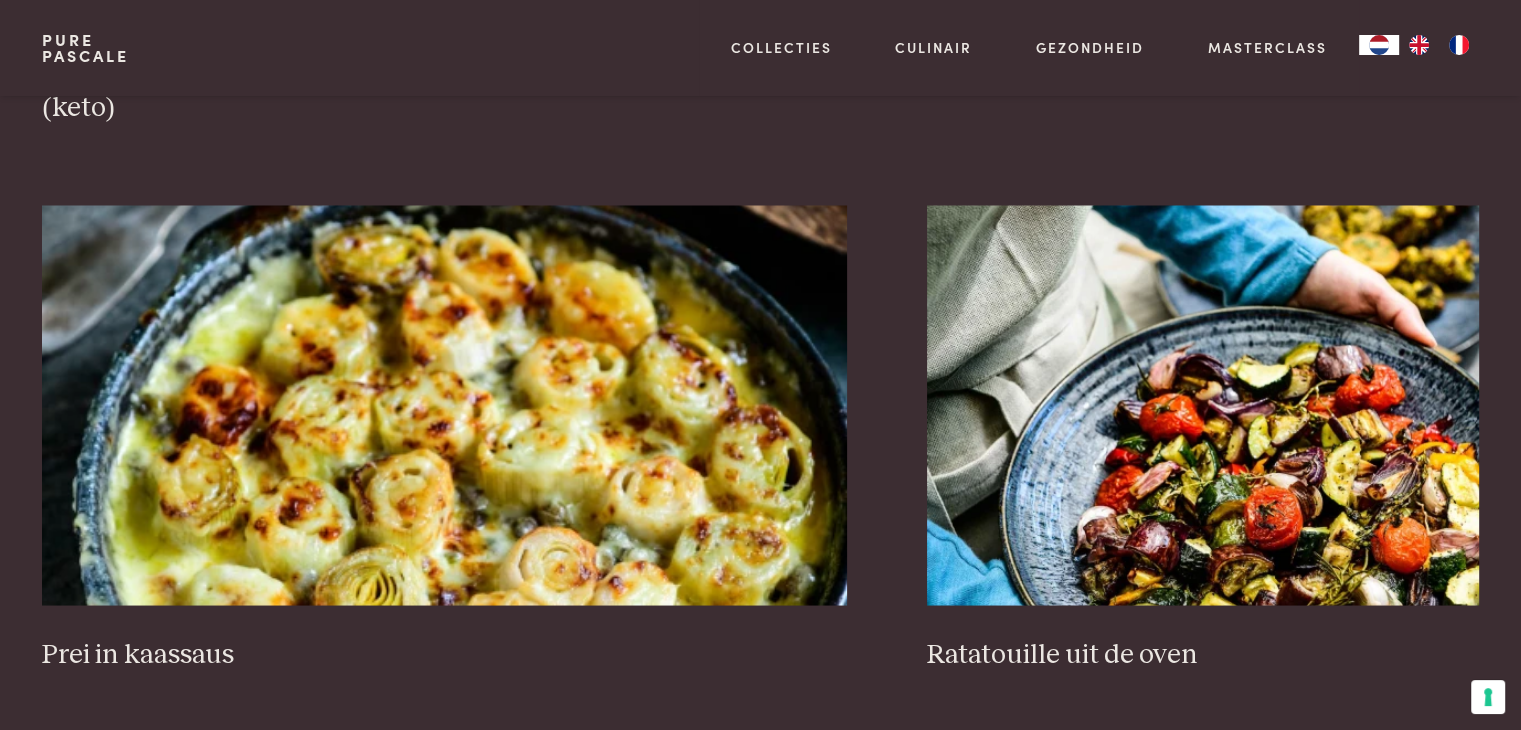 scroll, scrollTop: 3659, scrollLeft: 0, axis: vertical 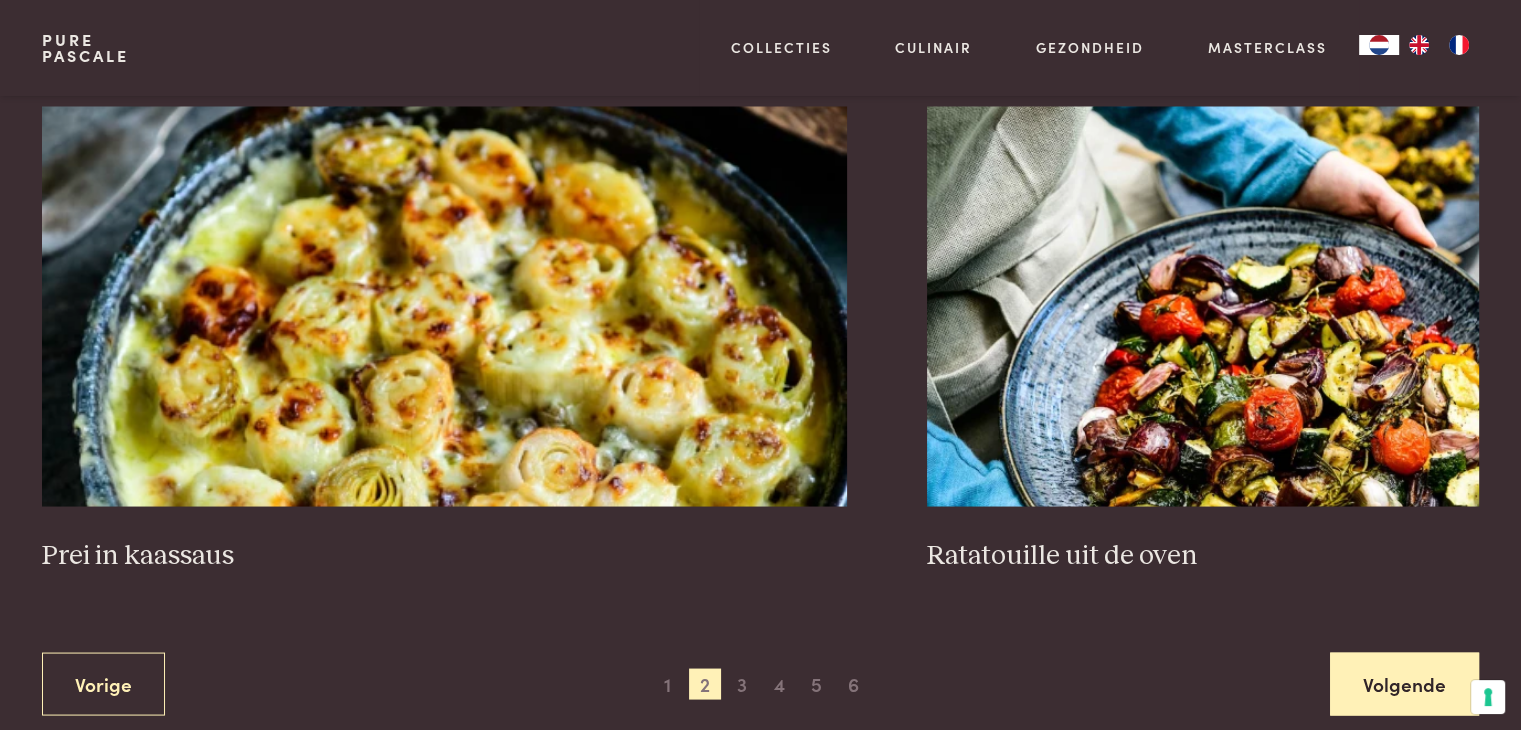 click on "Volgende" at bounding box center (1404, 683) 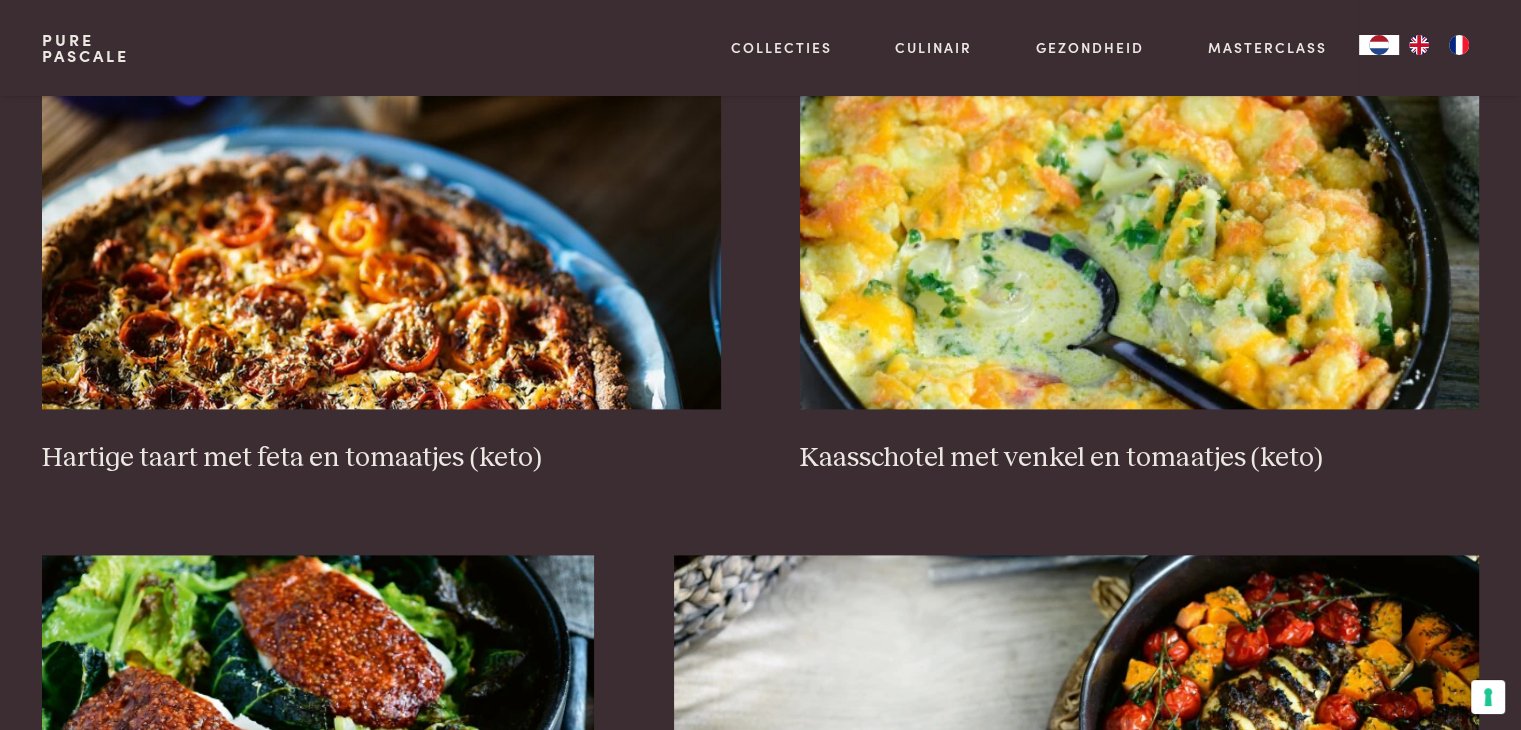scroll, scrollTop: 2759, scrollLeft: 0, axis: vertical 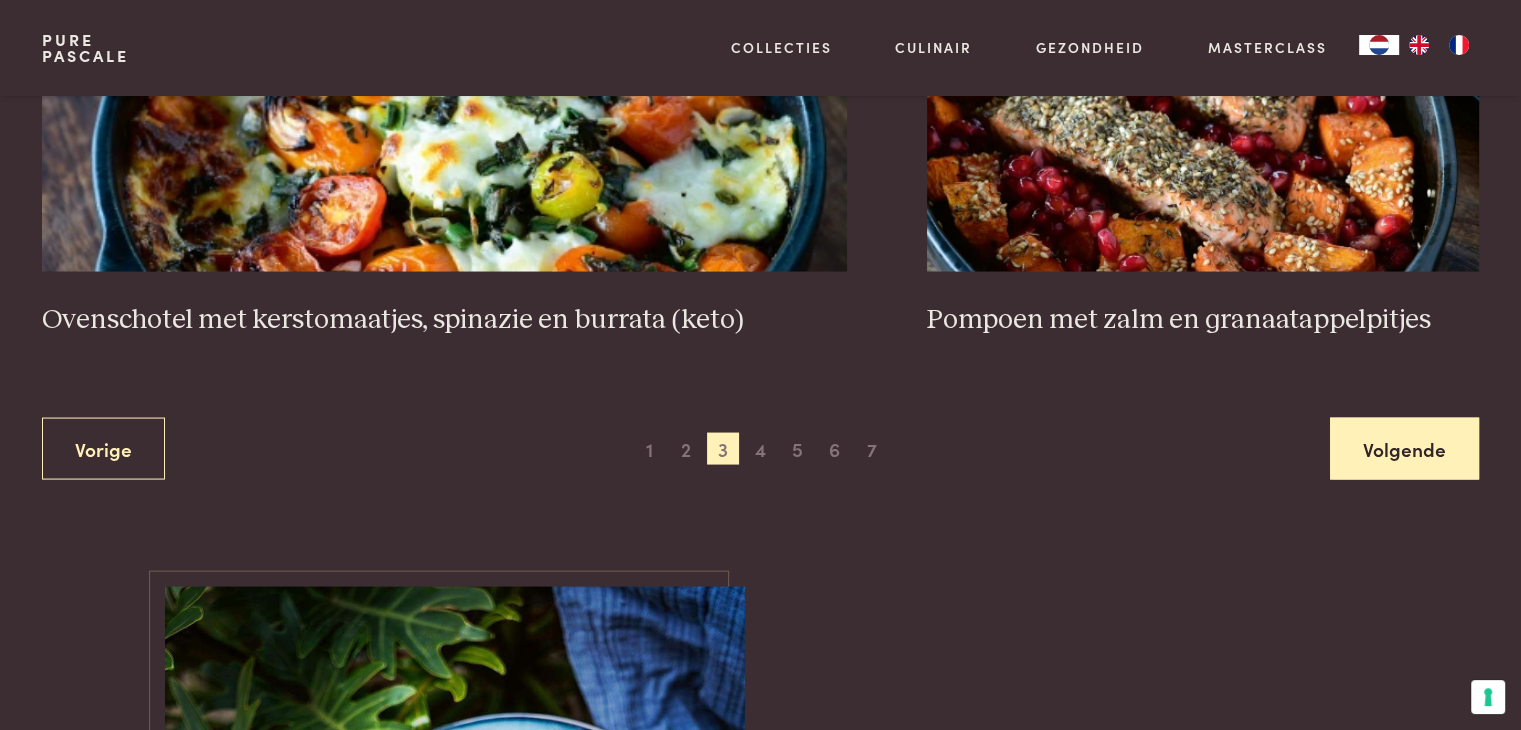click on "Volgende" at bounding box center (1404, 449) 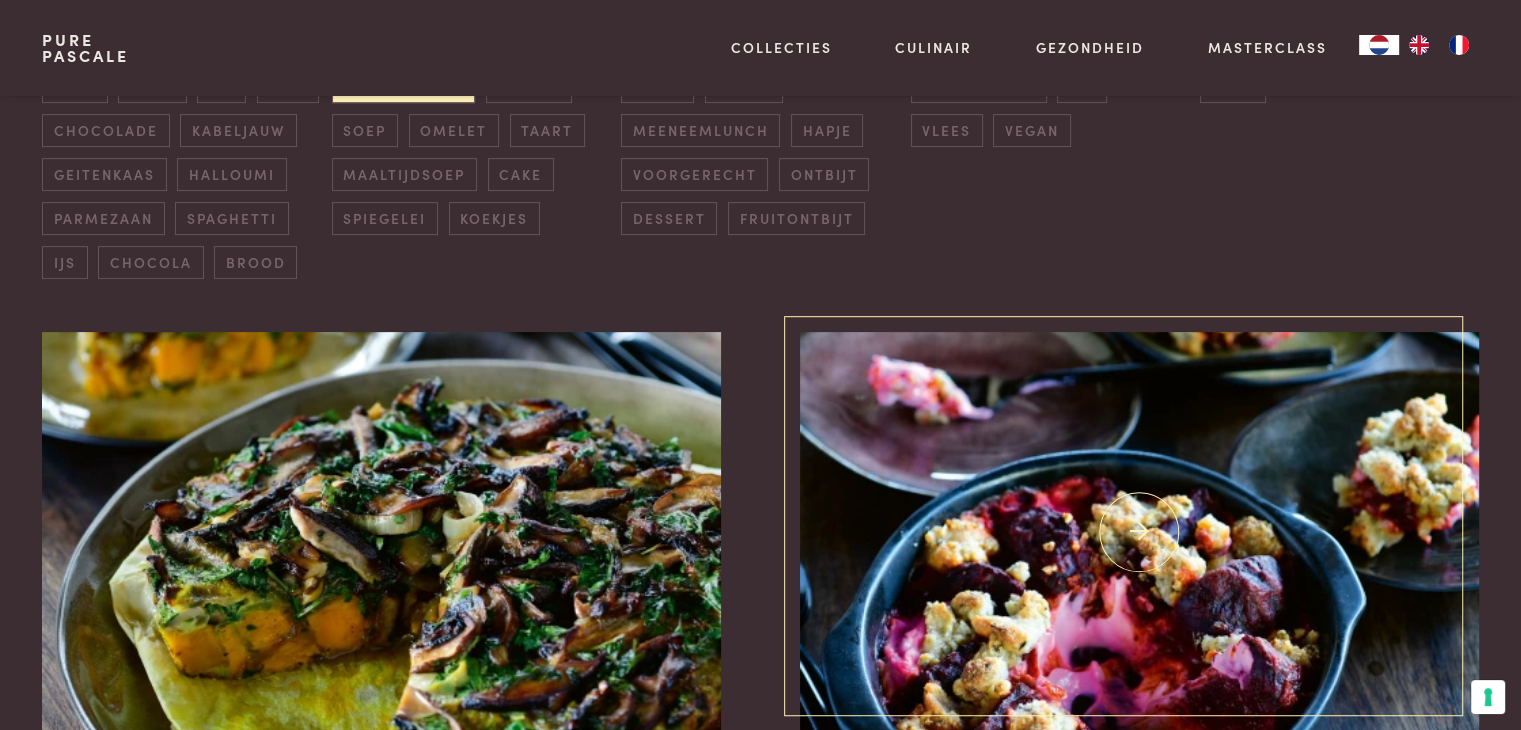 scroll, scrollTop: 759, scrollLeft: 0, axis: vertical 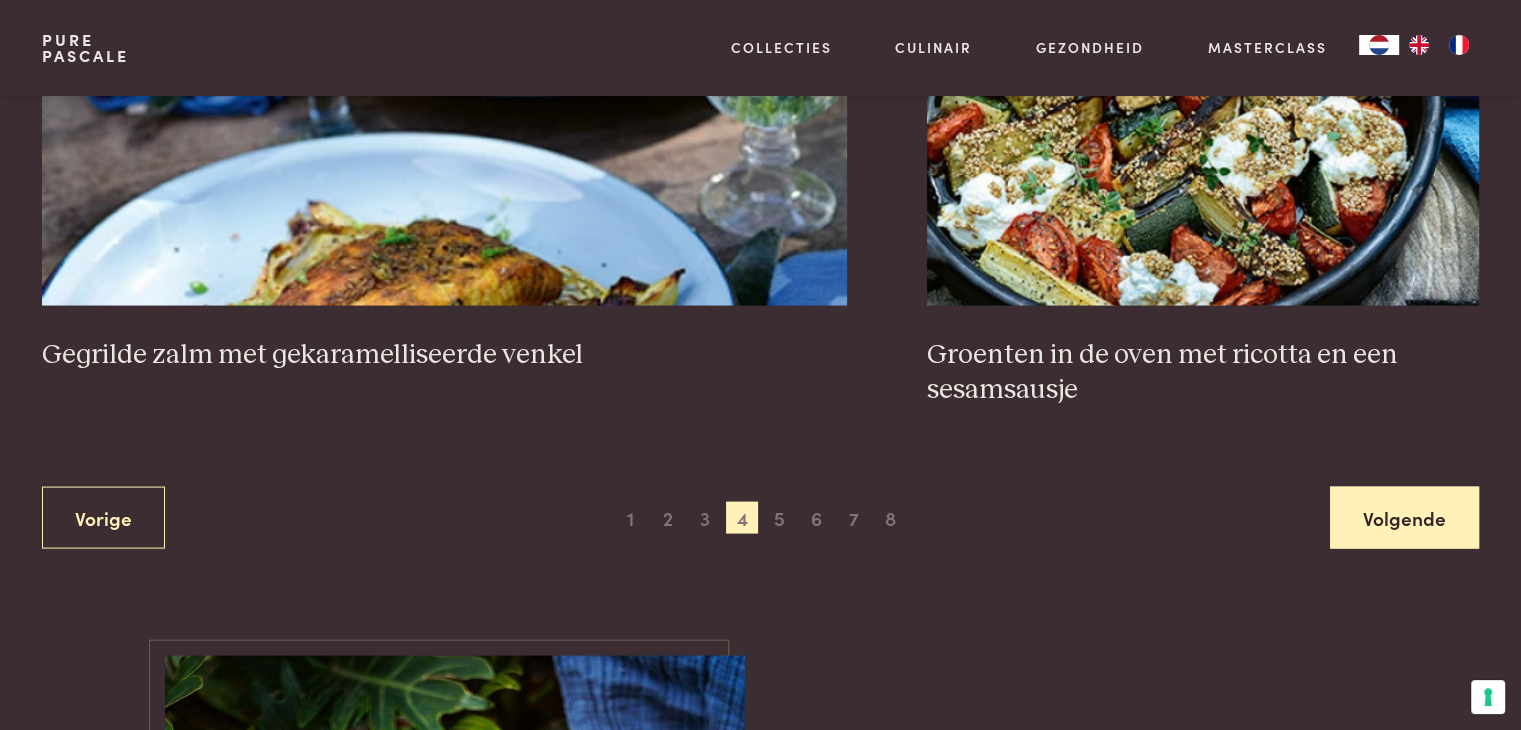 click on "Volgende" at bounding box center [1404, 518] 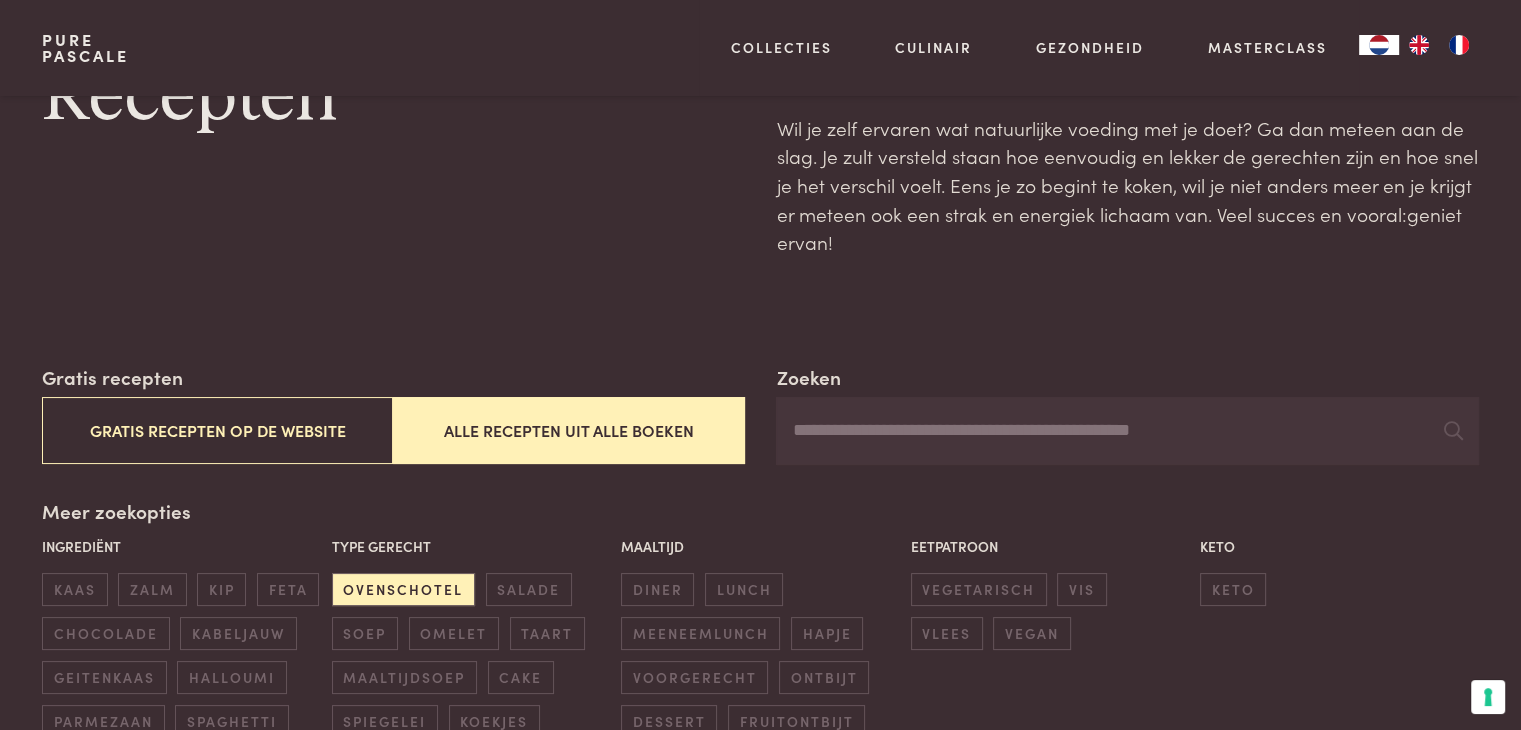 scroll, scrollTop: 200, scrollLeft: 0, axis: vertical 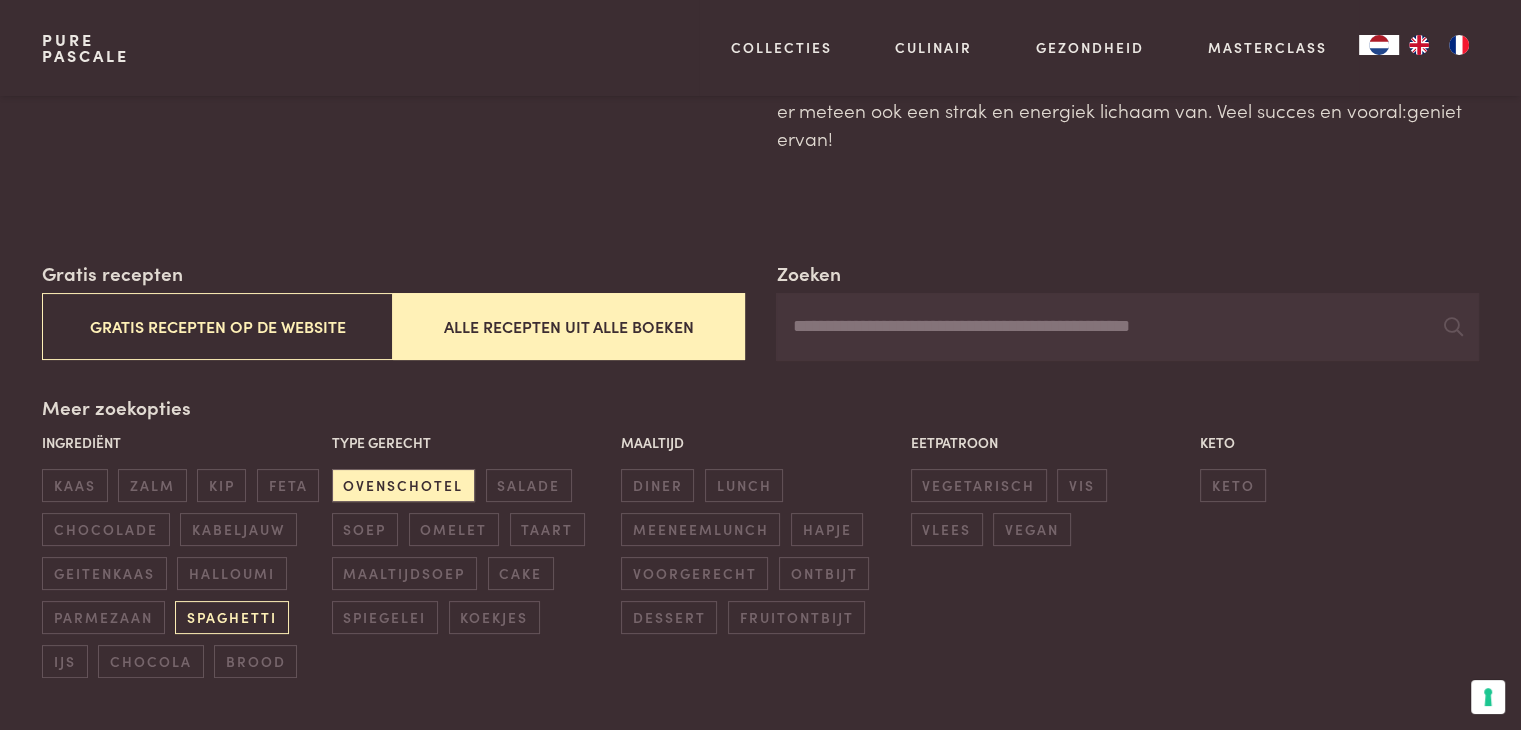 click on "spaghetti" at bounding box center (231, 617) 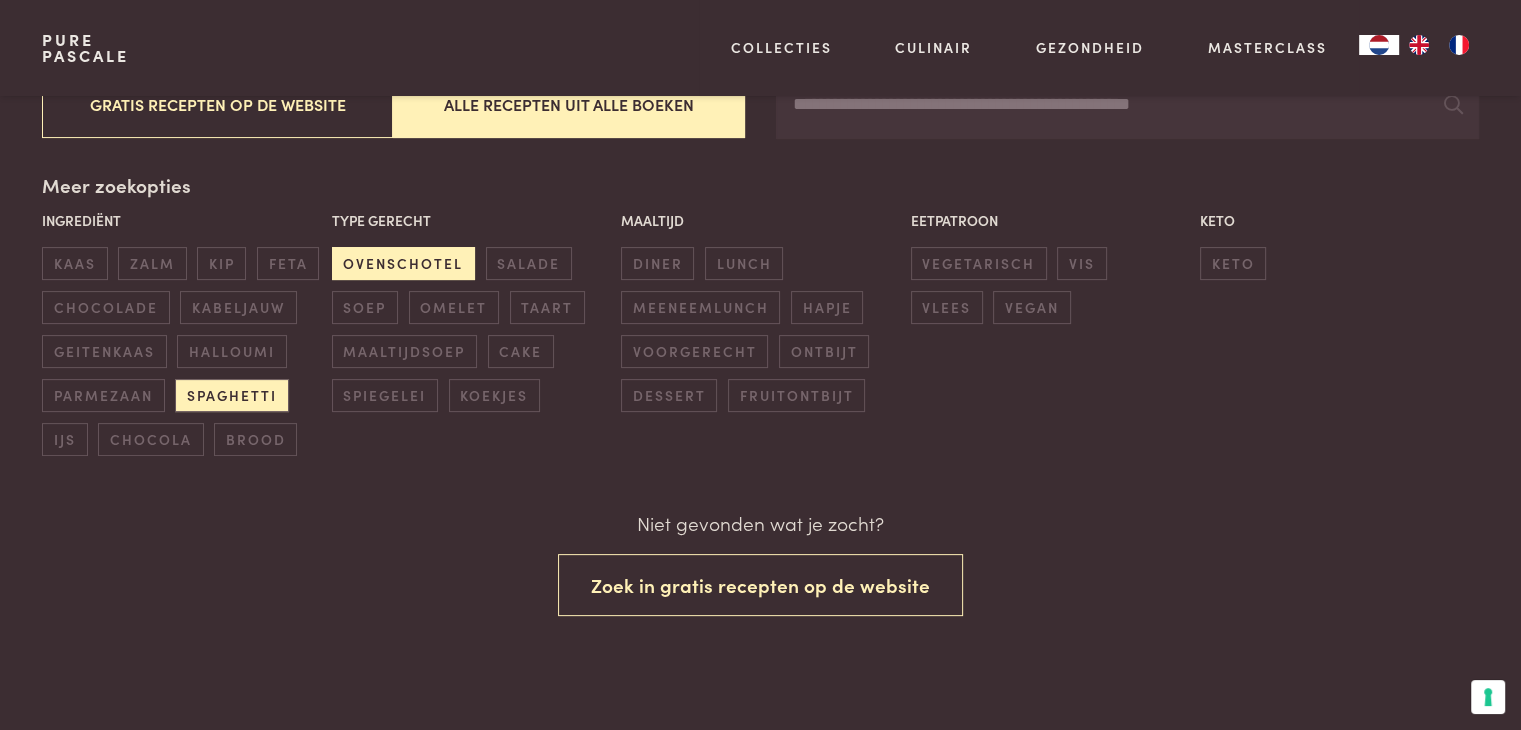 click on "ovenschotel" at bounding box center [403, 263] 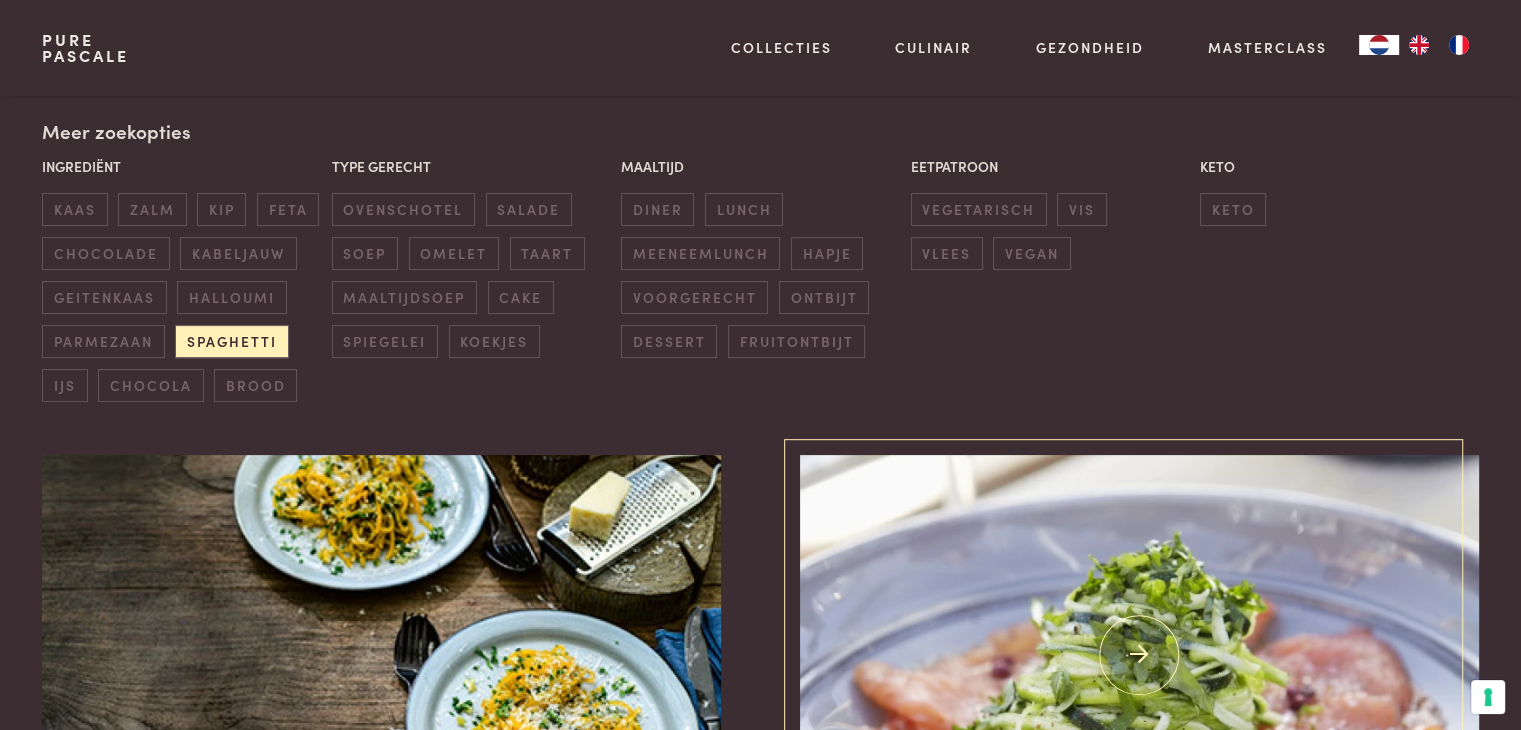 scroll, scrollTop: 259, scrollLeft: 0, axis: vertical 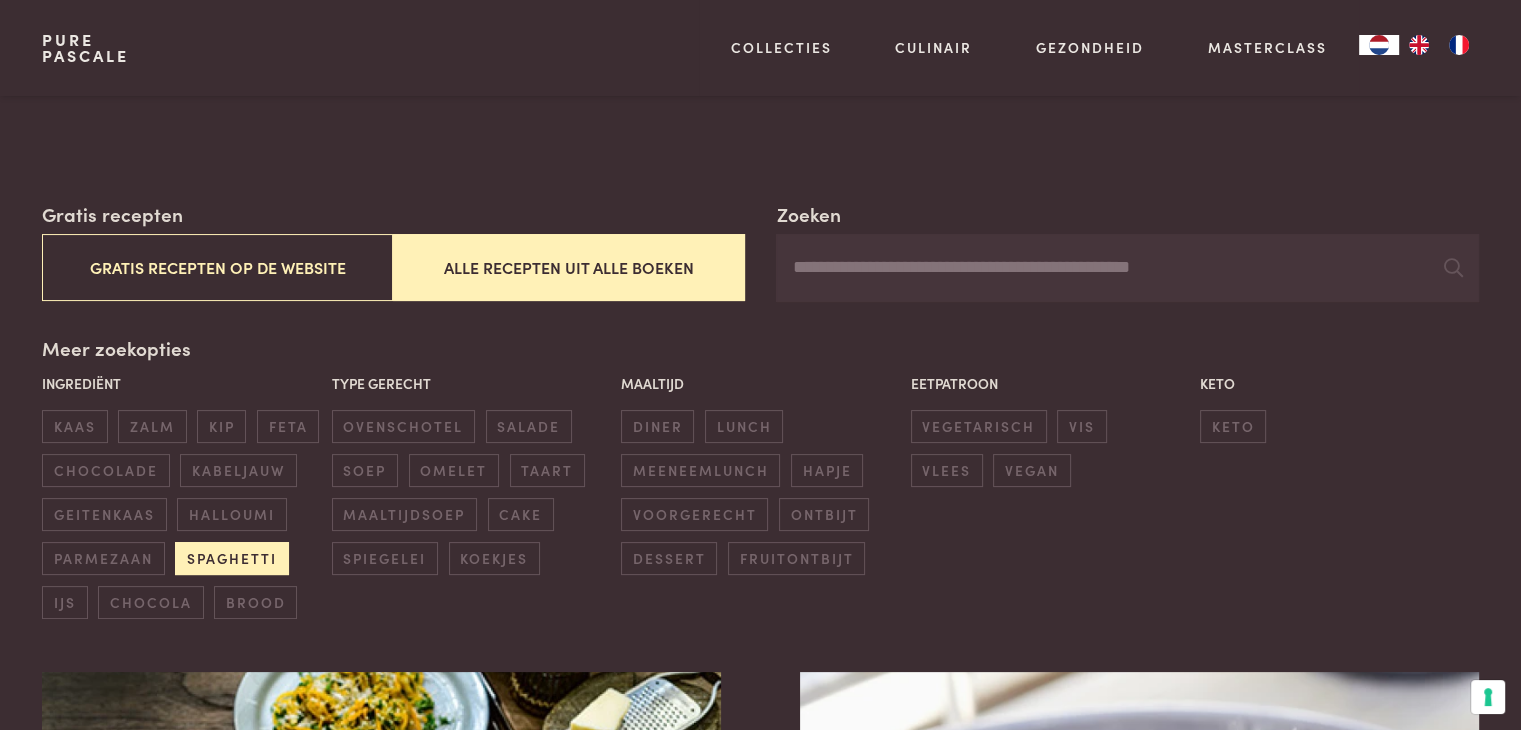 click on "spaghetti" at bounding box center [231, 558] 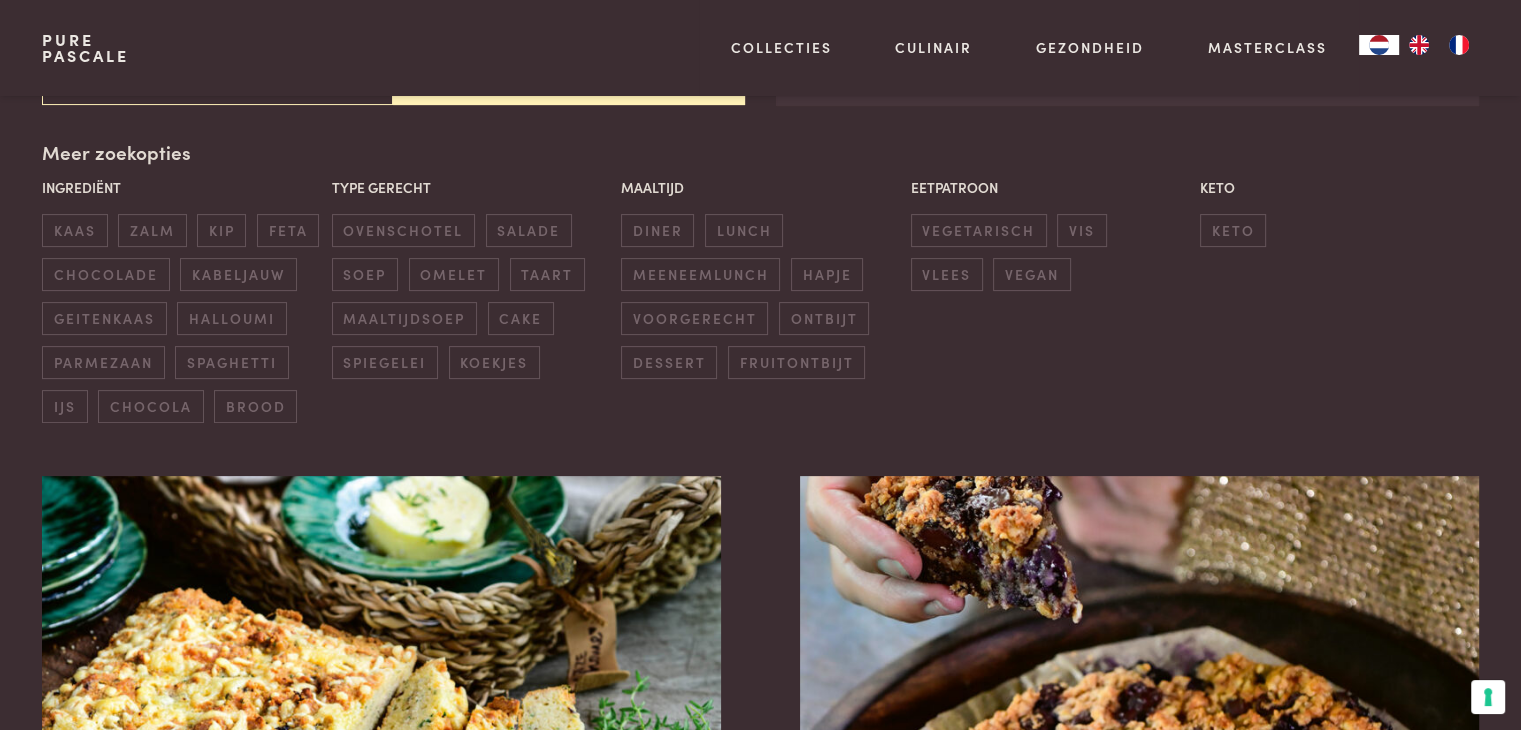 scroll, scrollTop: 459, scrollLeft: 0, axis: vertical 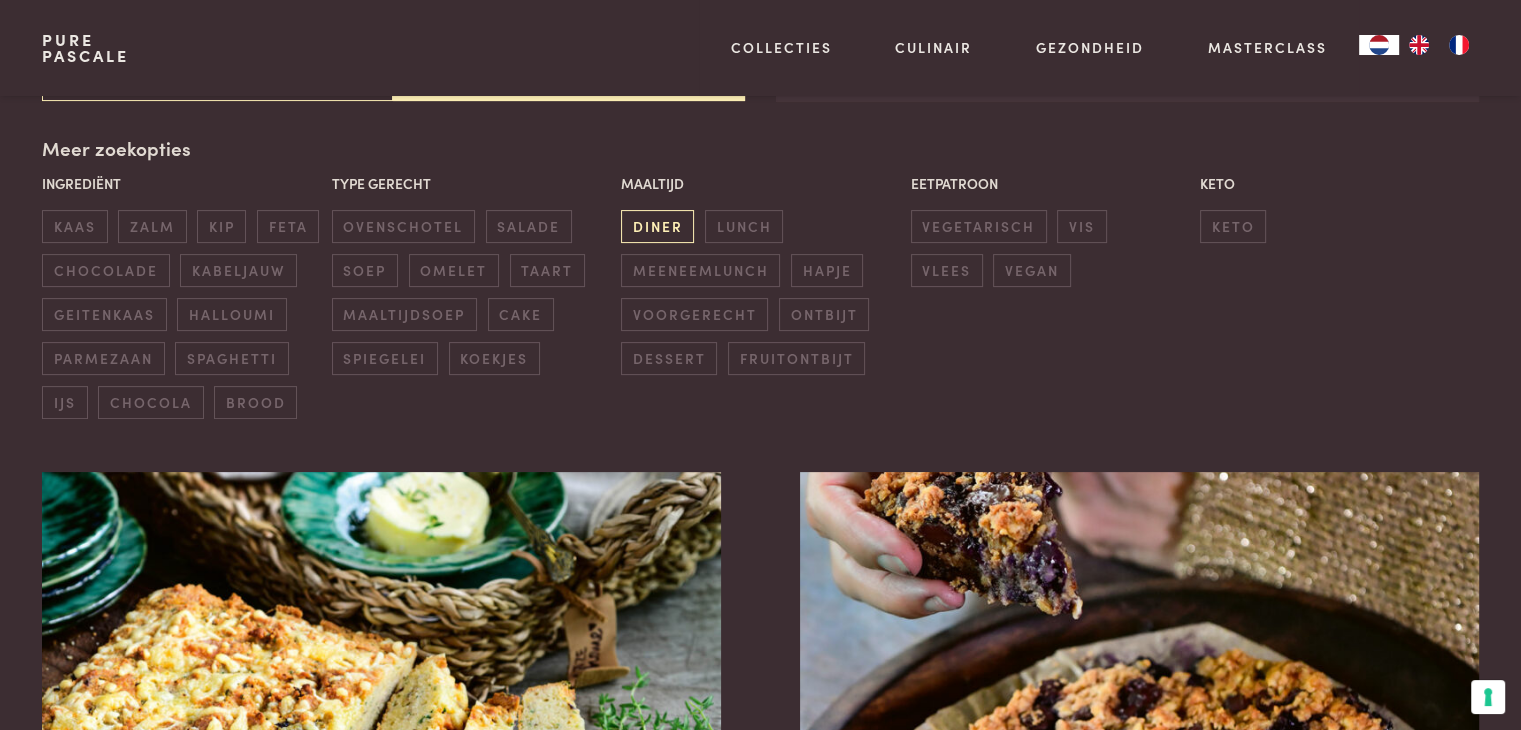 click on "diner" at bounding box center (657, 226) 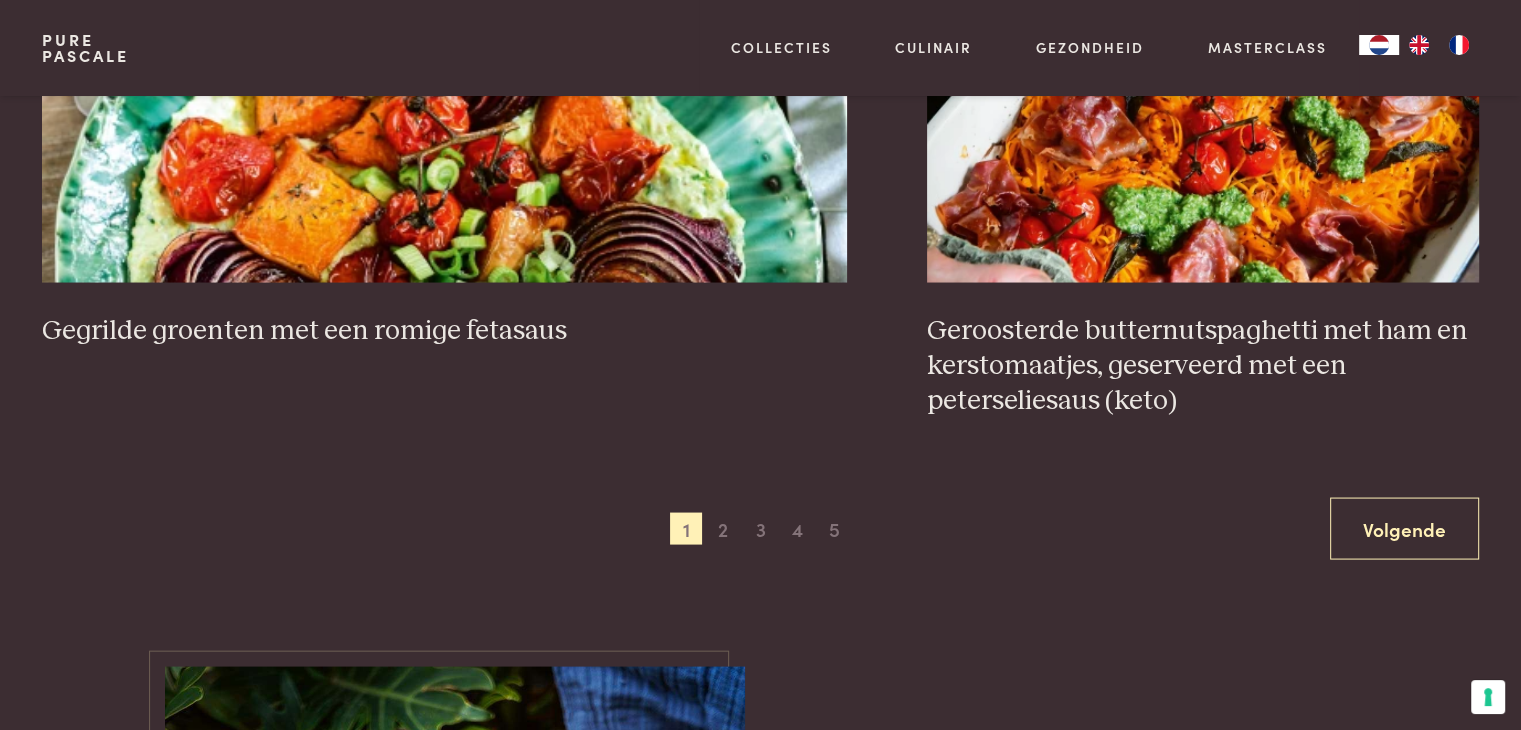 scroll, scrollTop: 3859, scrollLeft: 0, axis: vertical 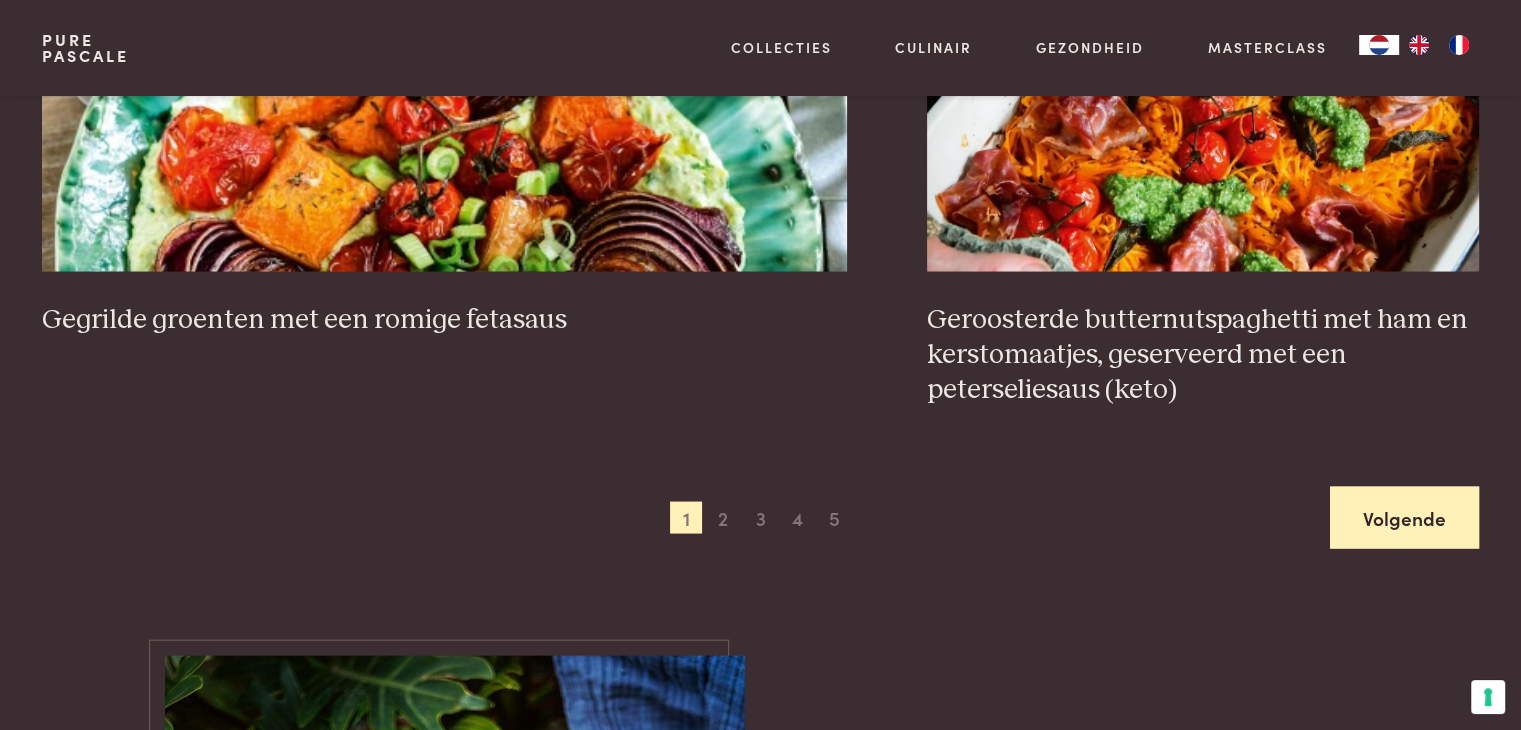 click on "Volgende" at bounding box center (1404, 518) 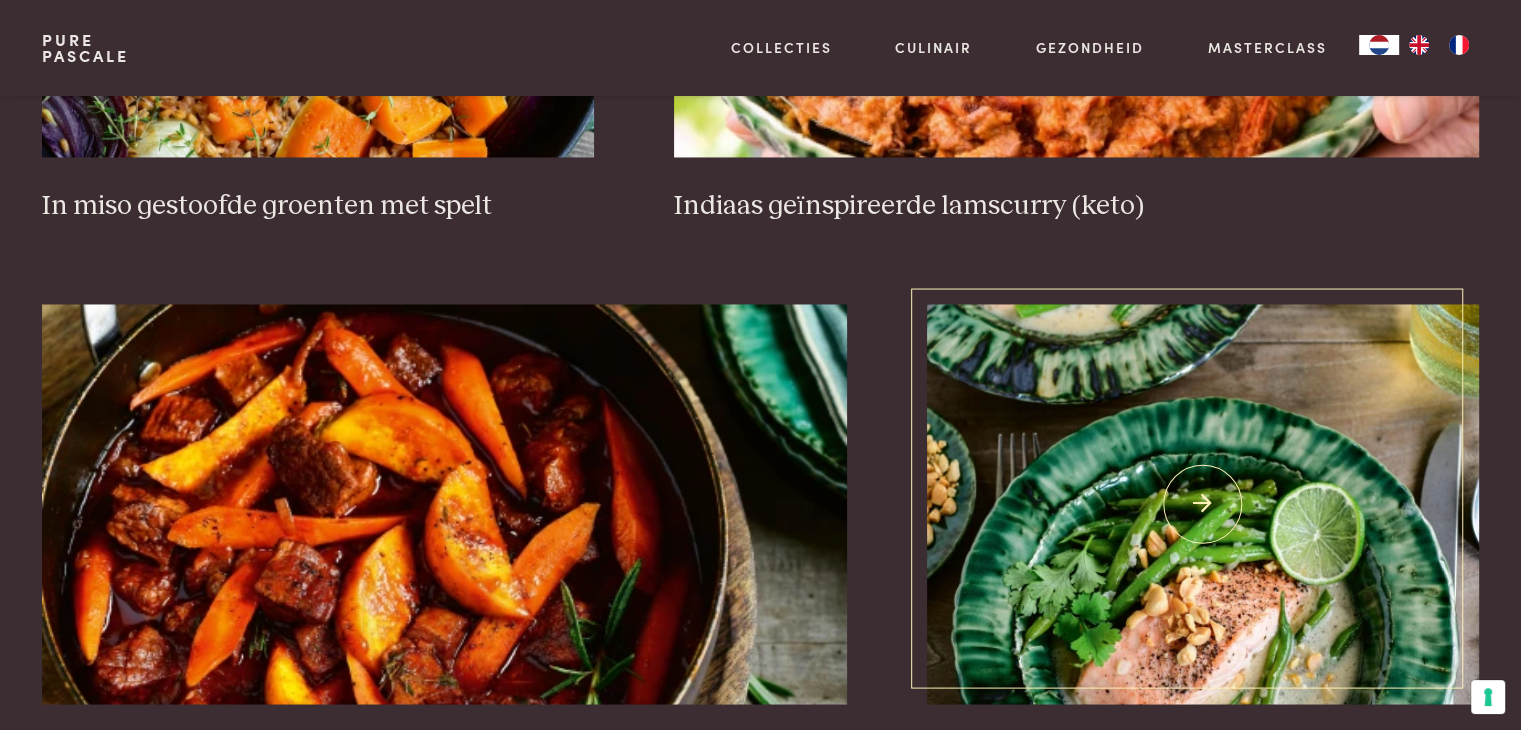 scroll, scrollTop: 3659, scrollLeft: 0, axis: vertical 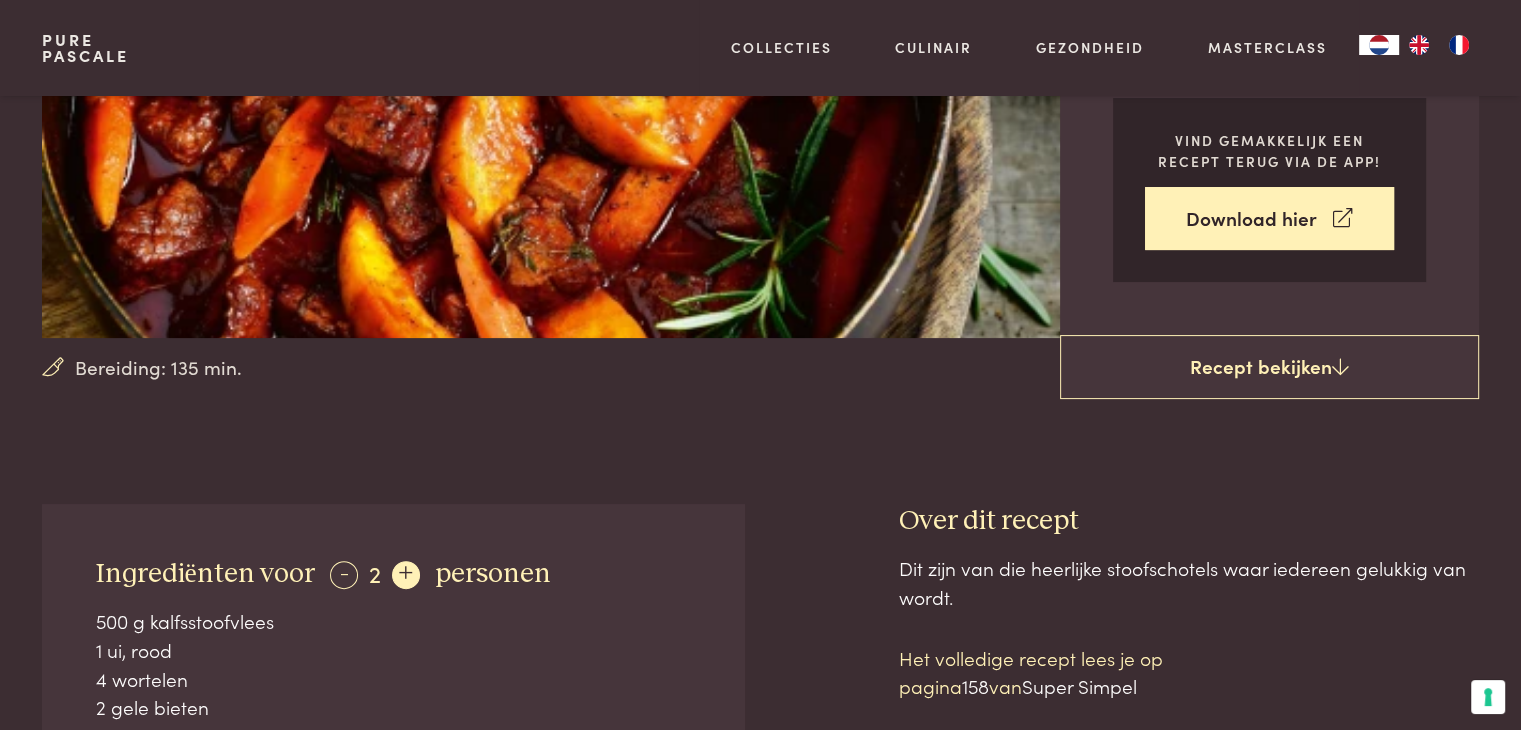 click on "+" at bounding box center [406, 575] 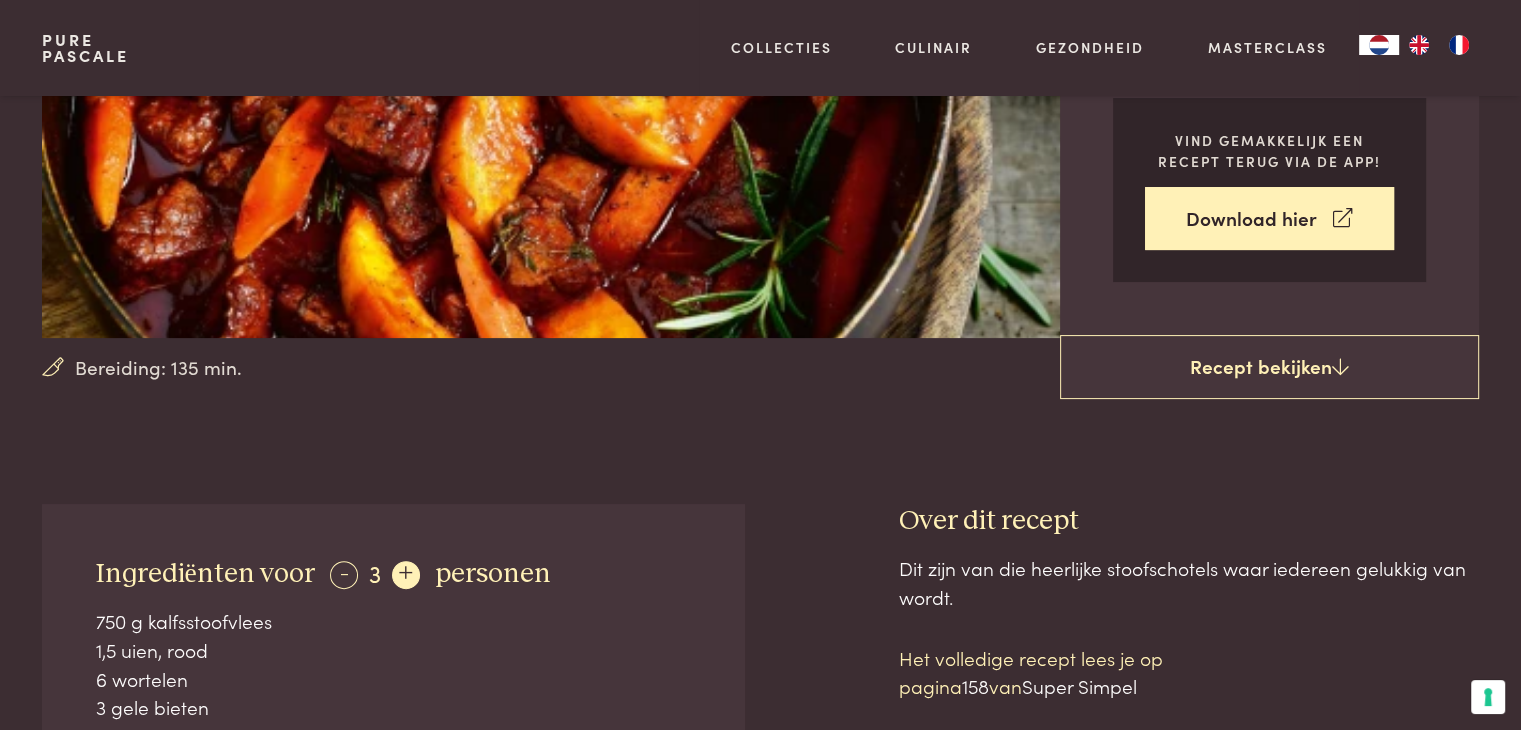 click on "+" at bounding box center [406, 575] 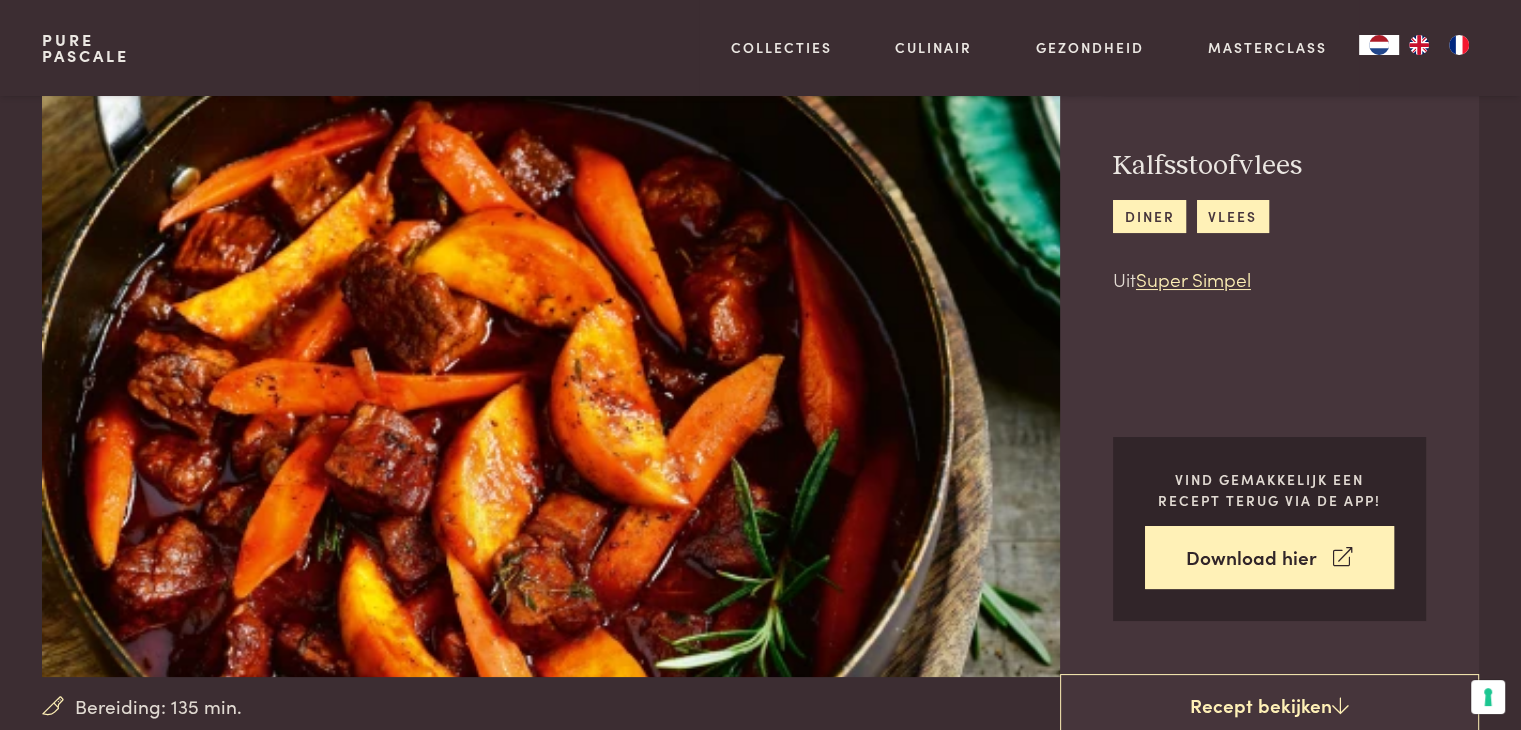 scroll, scrollTop: 0, scrollLeft: 0, axis: both 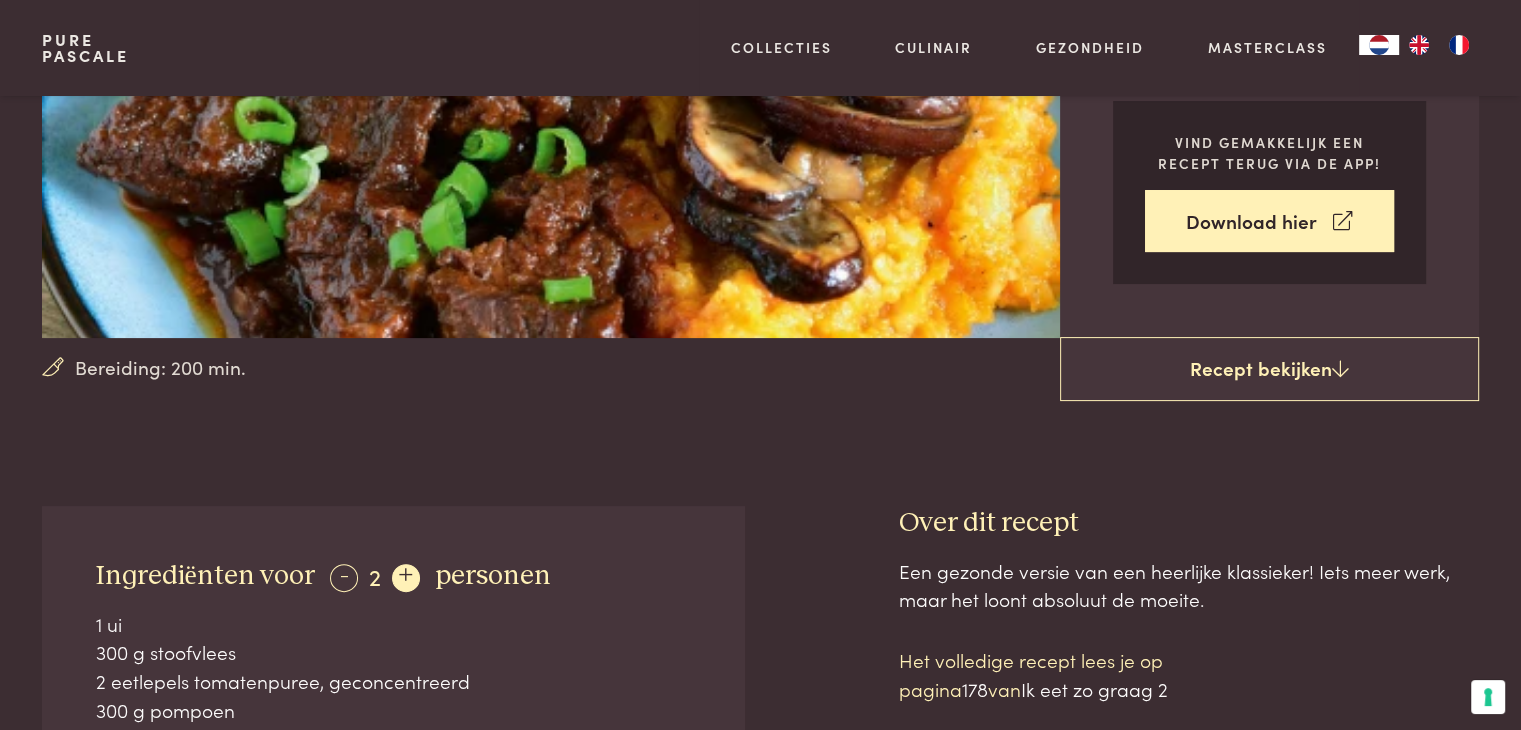 click on "+" at bounding box center (406, 578) 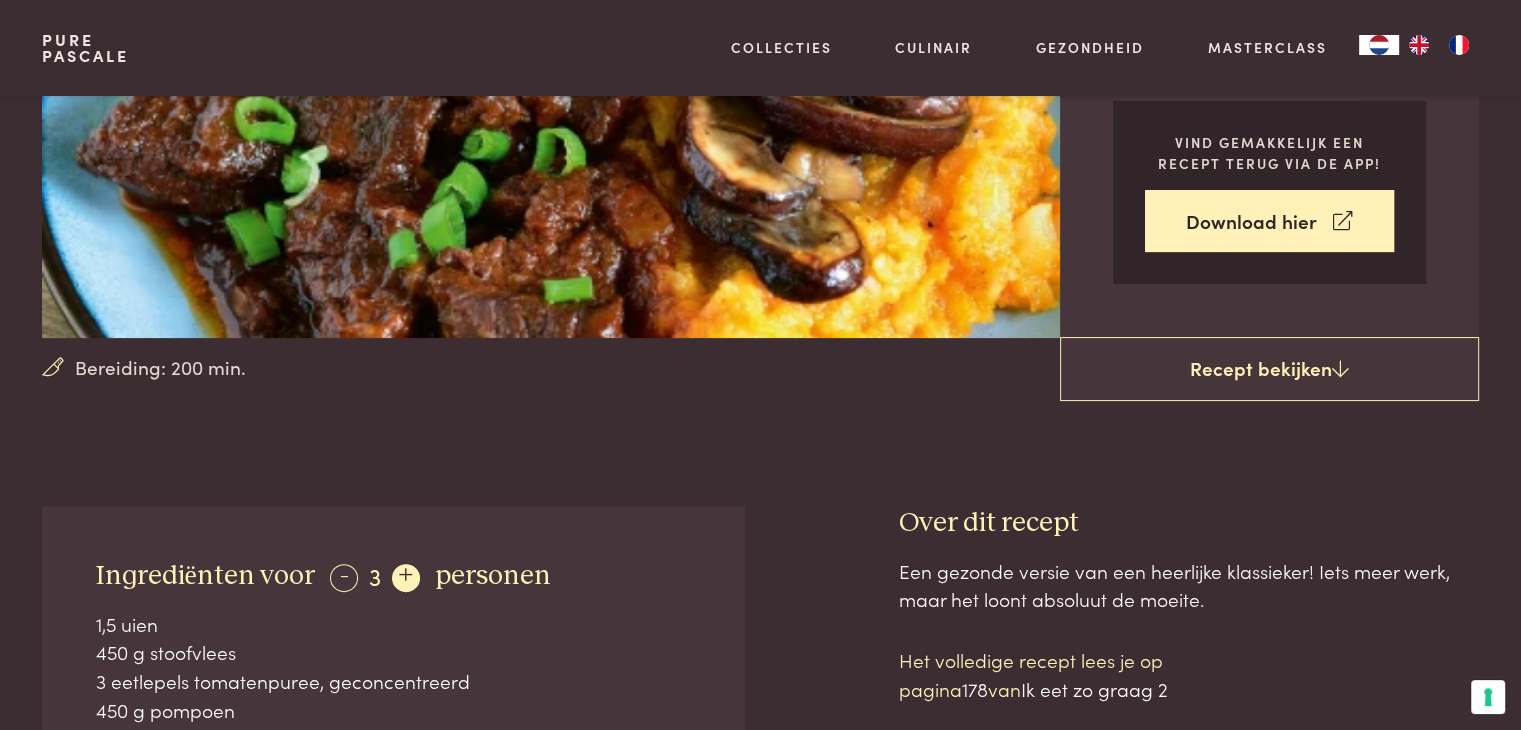 click on "+" at bounding box center [406, 578] 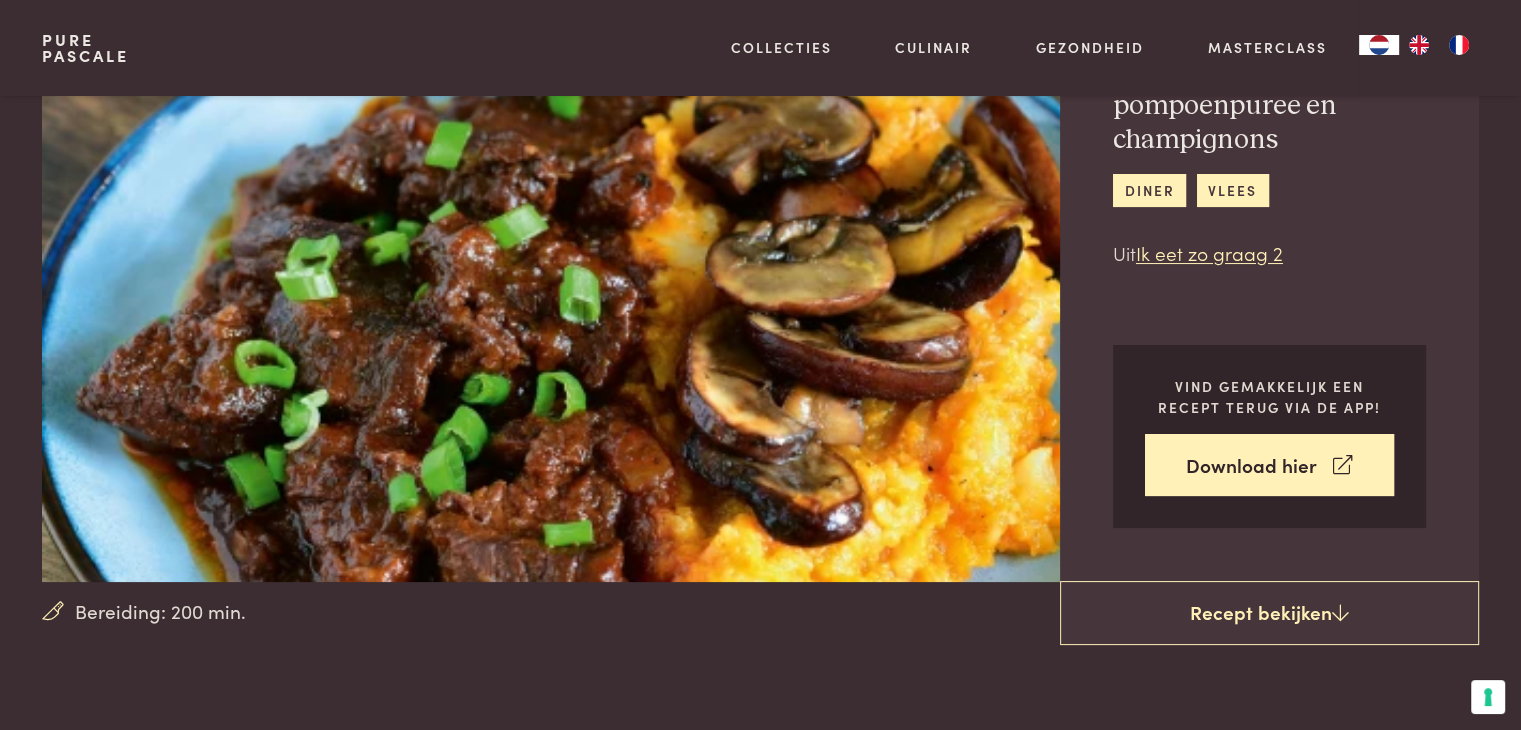 scroll, scrollTop: 200, scrollLeft: 0, axis: vertical 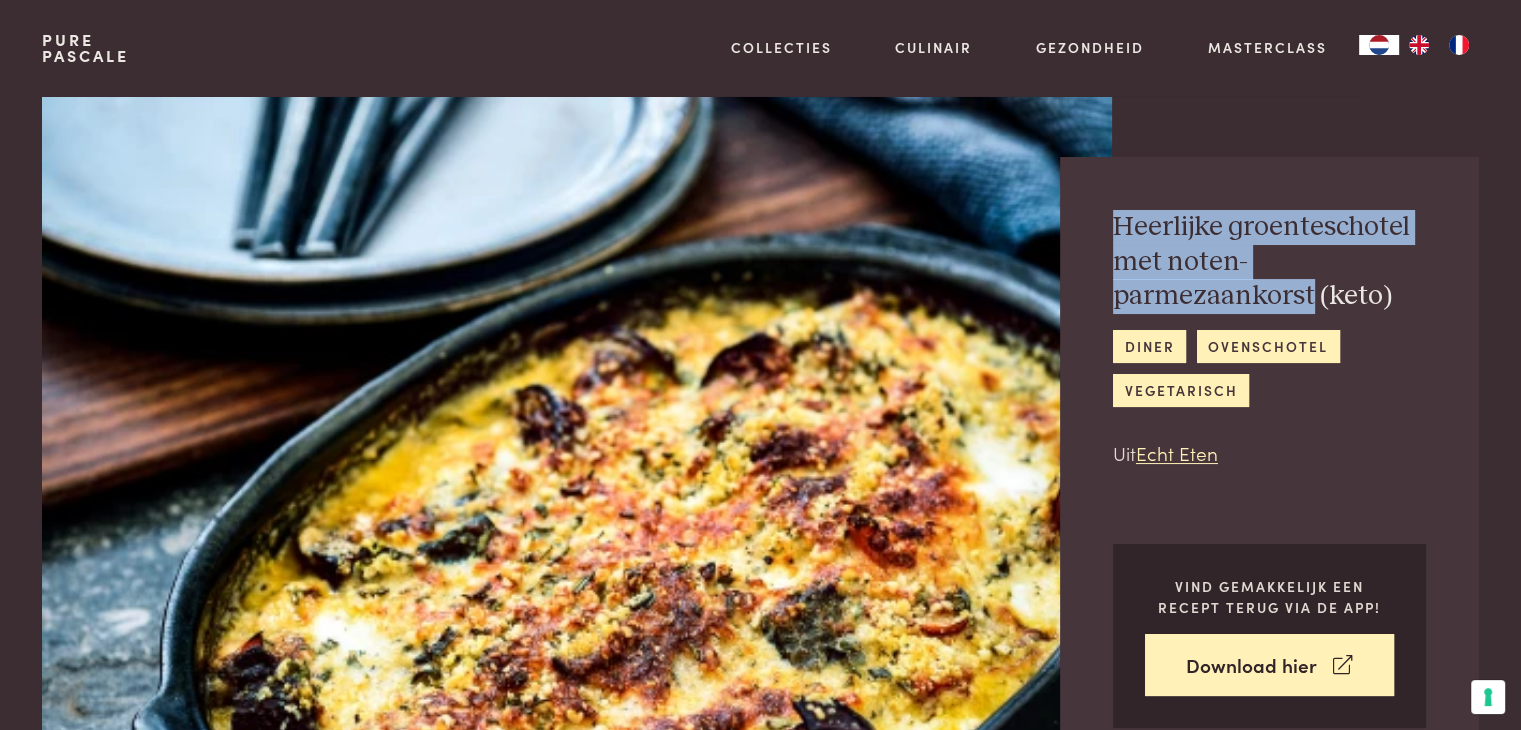 drag, startPoint x: 1296, startPoint y: 287, endPoint x: 1102, endPoint y: 222, distance: 204.59961 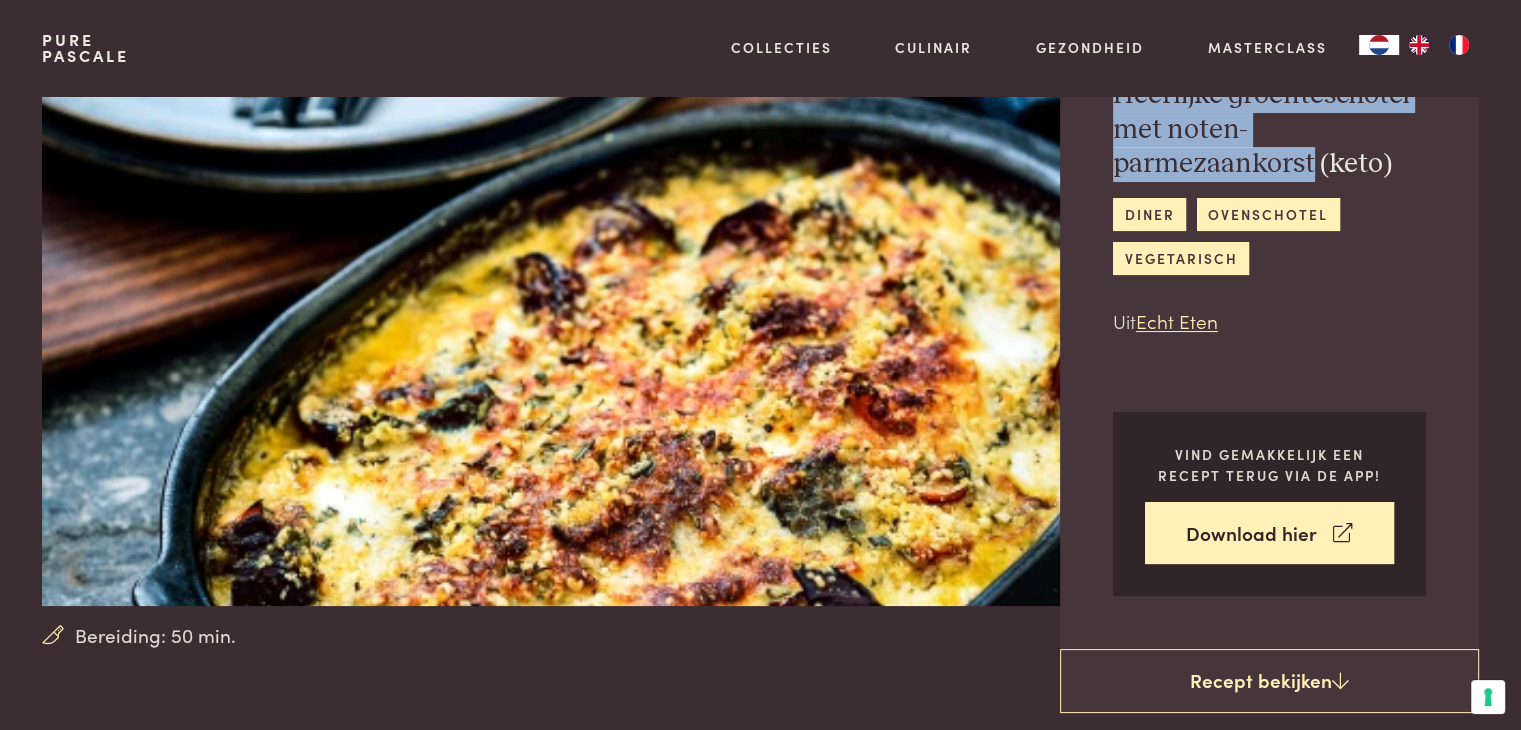 scroll, scrollTop: 0, scrollLeft: 0, axis: both 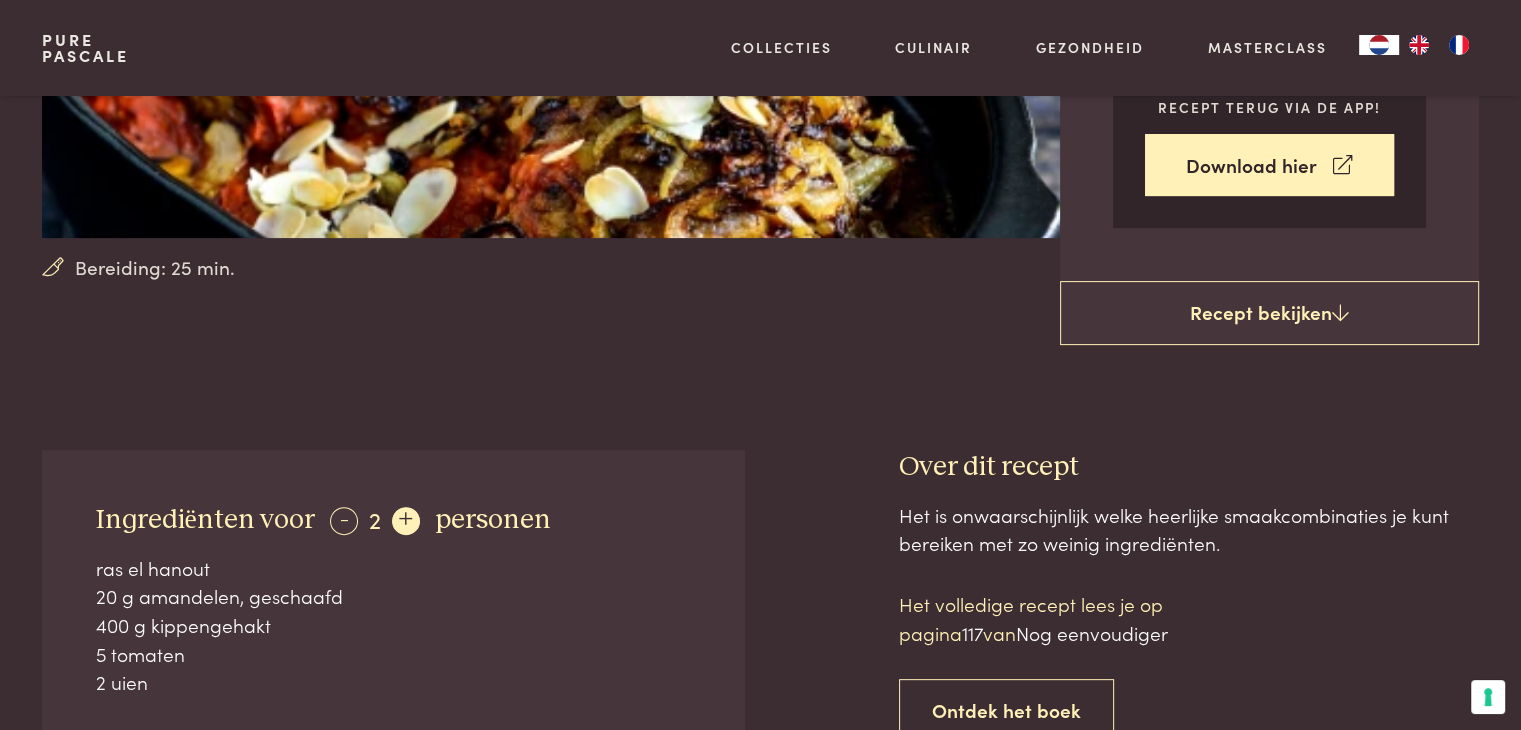 click on "+" at bounding box center [406, 521] 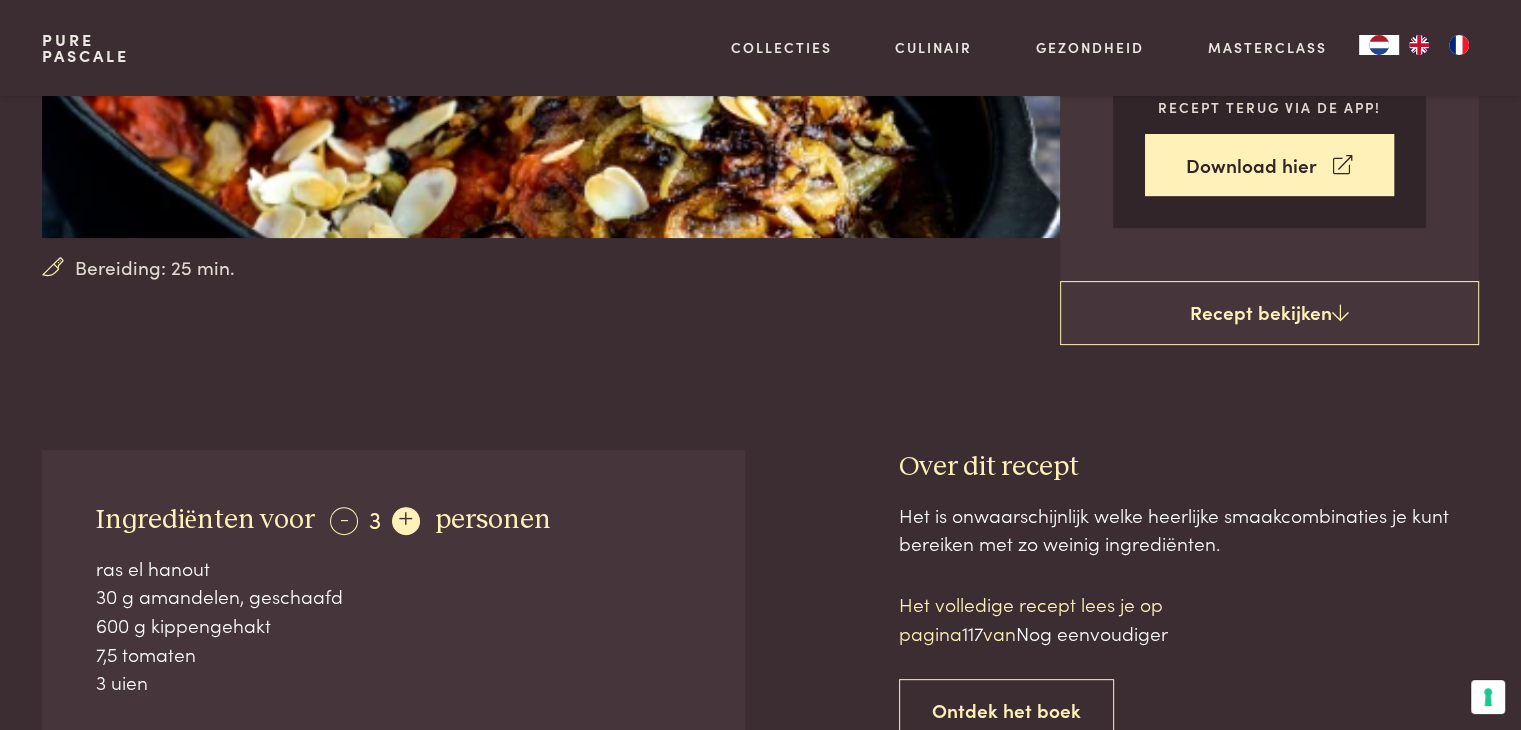 click on "+" at bounding box center (406, 521) 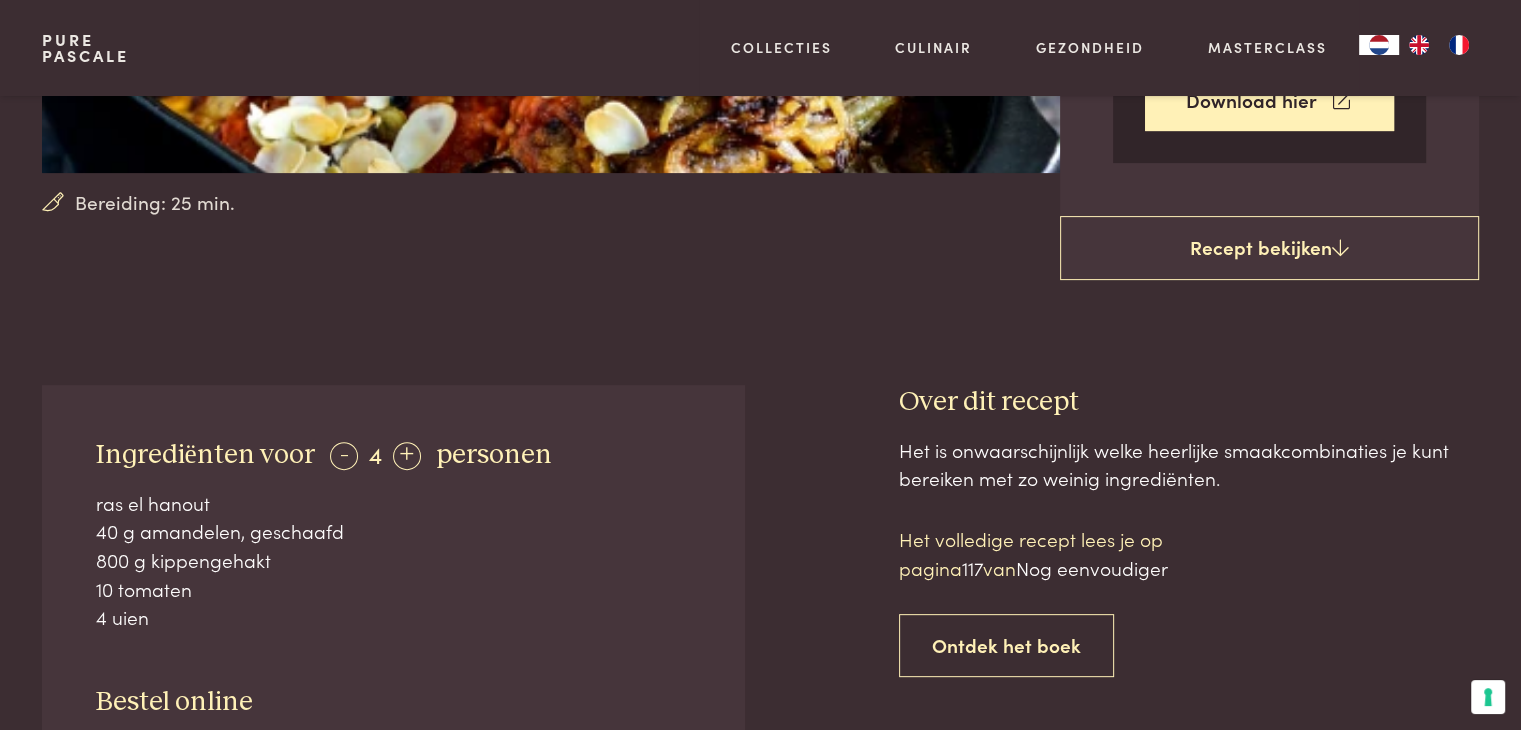 scroll, scrollTop: 600, scrollLeft: 0, axis: vertical 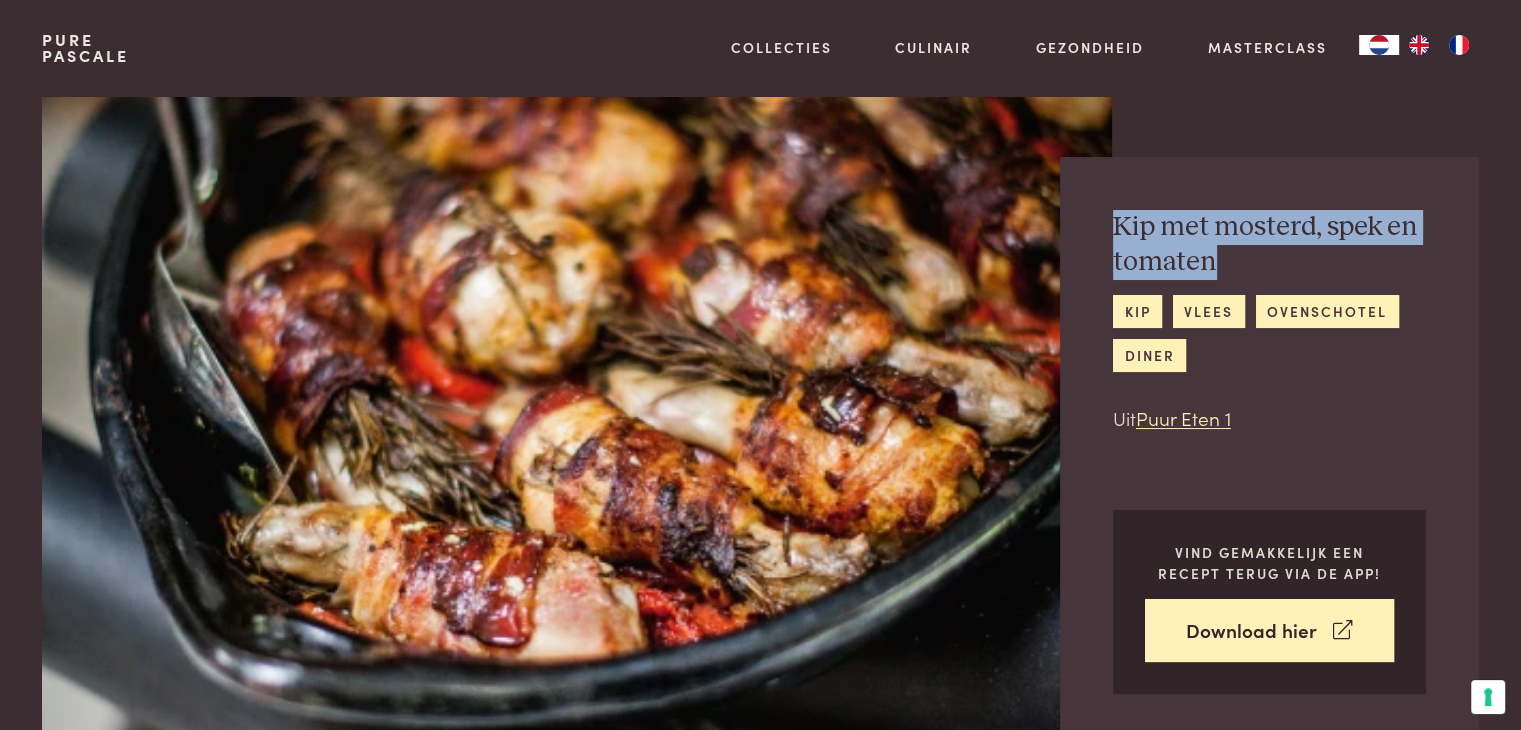 drag, startPoint x: 1228, startPoint y: 261, endPoint x: 1102, endPoint y: 229, distance: 130 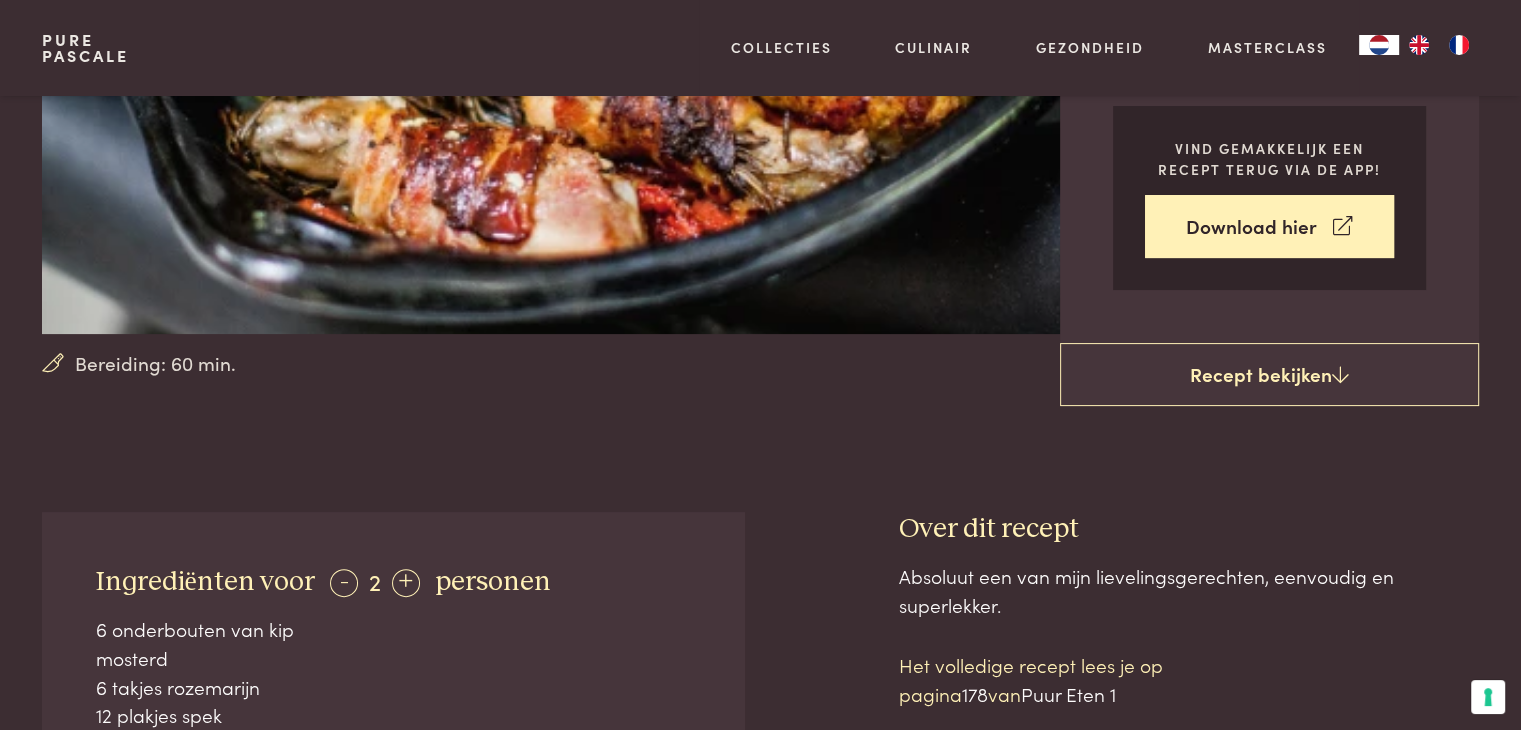 scroll, scrollTop: 500, scrollLeft: 0, axis: vertical 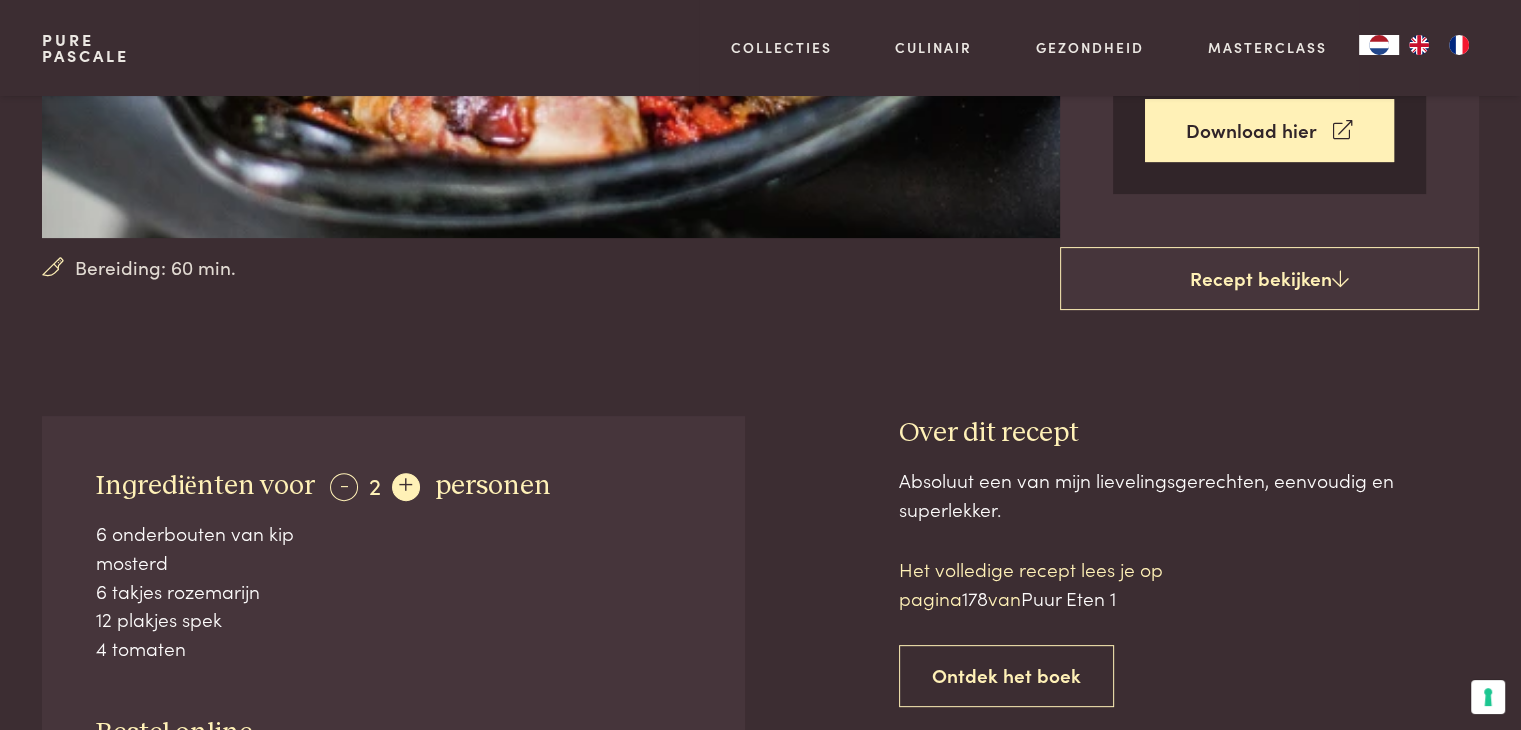 click on "+" at bounding box center [406, 487] 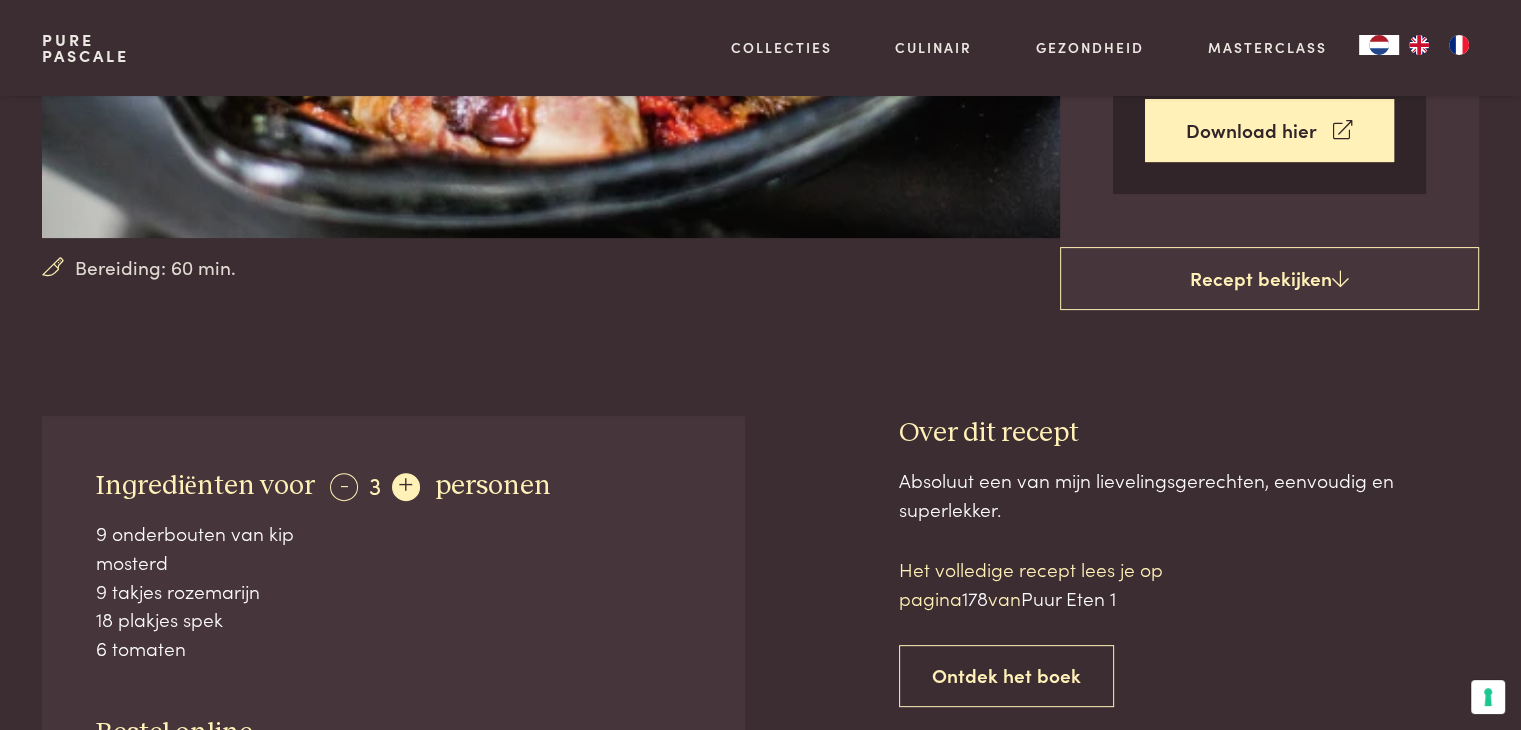 click on "+" at bounding box center [406, 487] 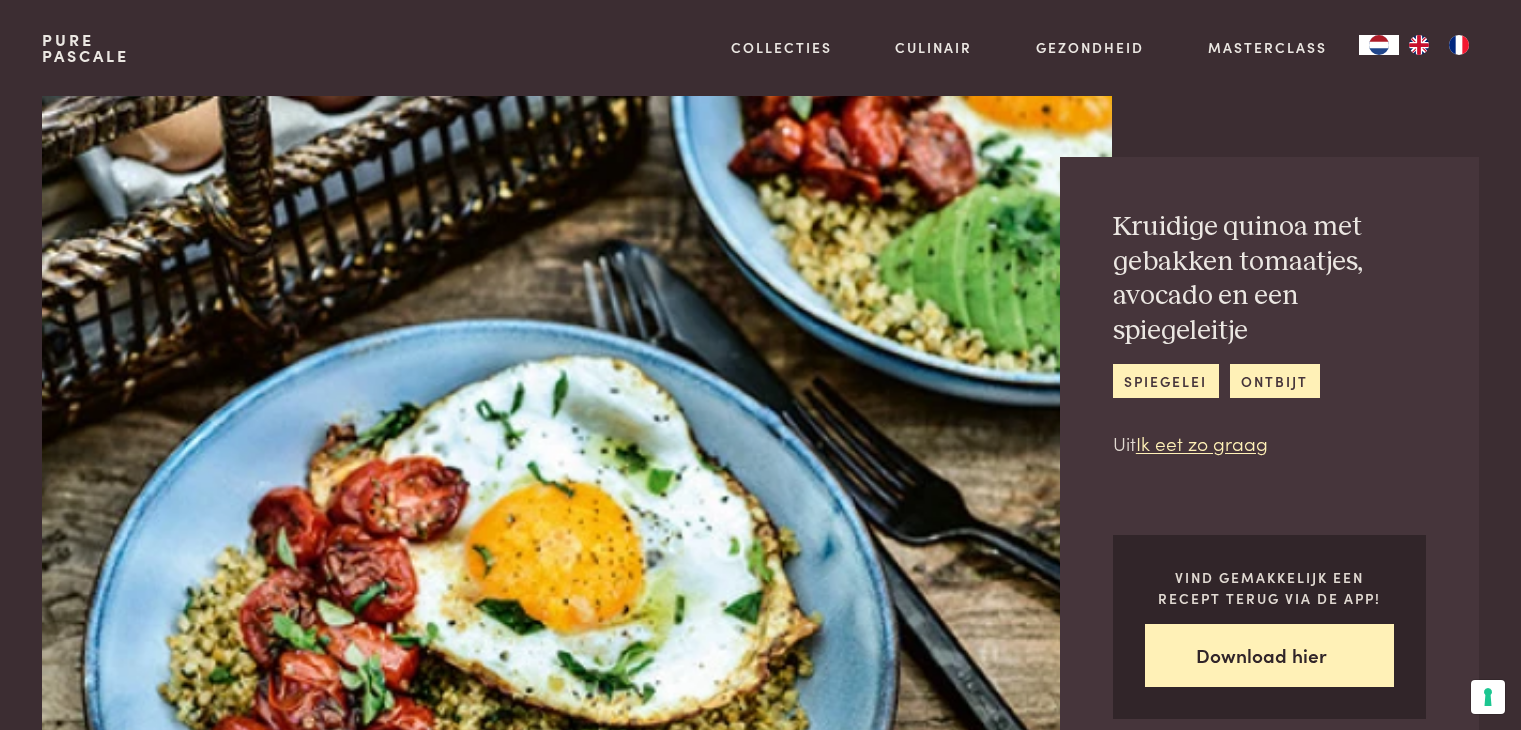 scroll, scrollTop: 0, scrollLeft: 0, axis: both 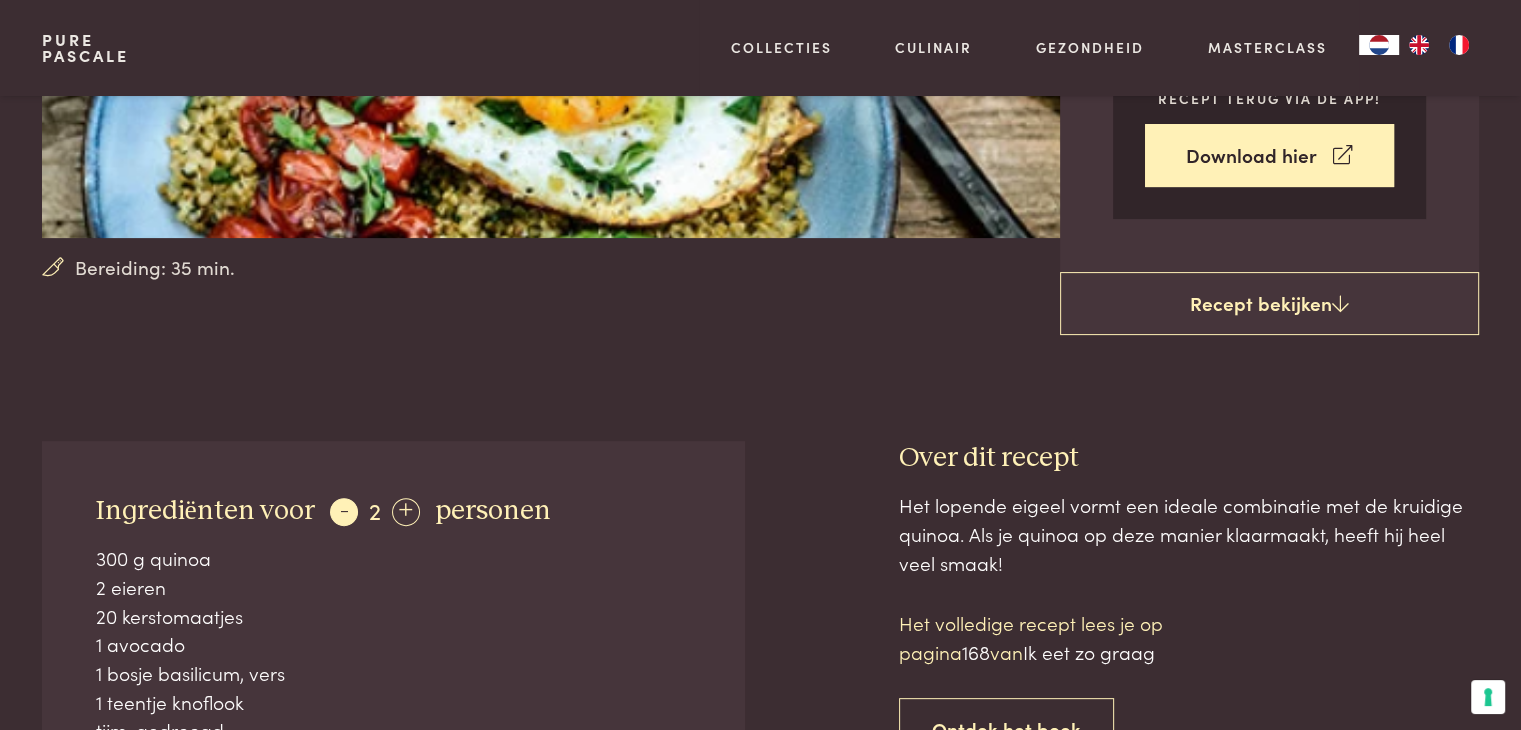 click on "-" at bounding box center (344, 512) 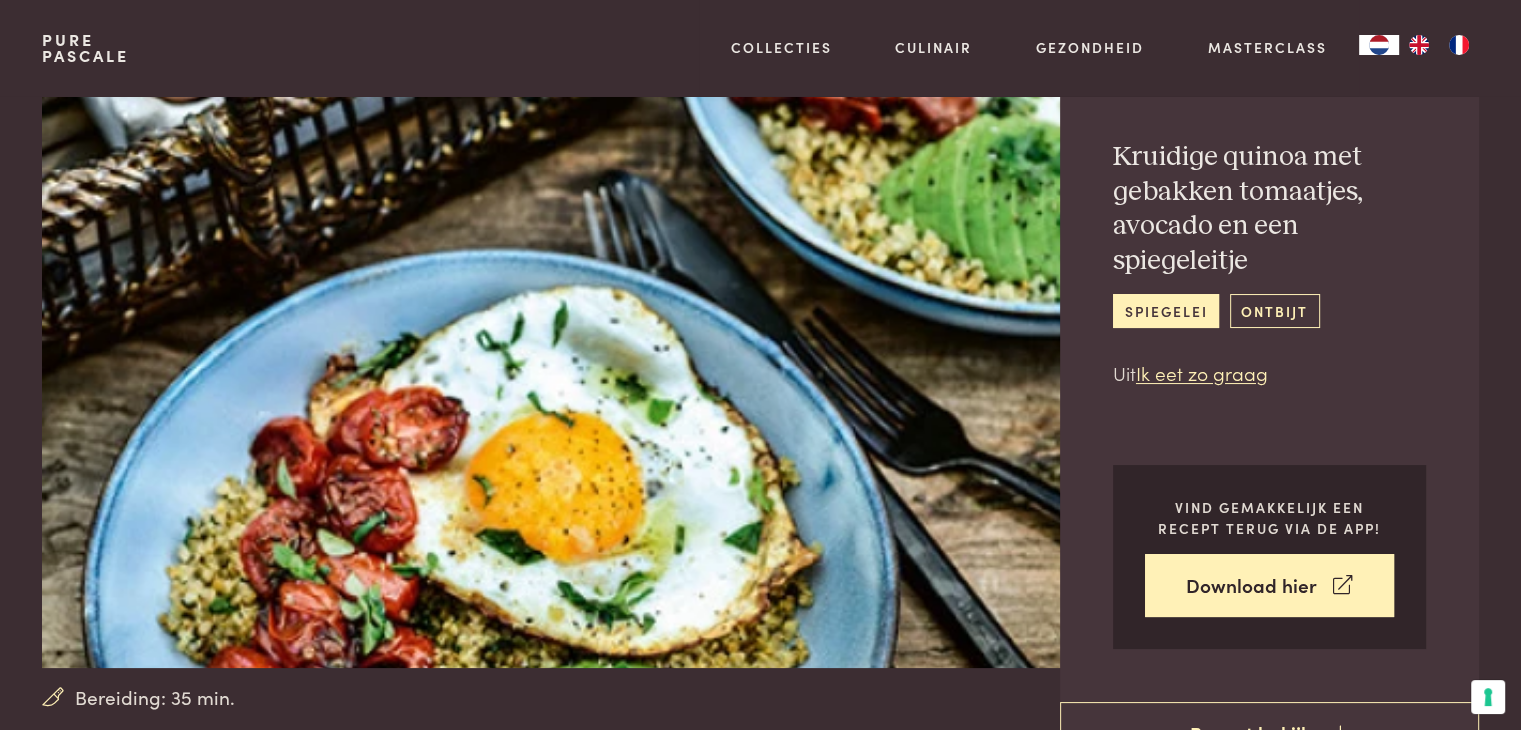 scroll, scrollTop: 0, scrollLeft: 0, axis: both 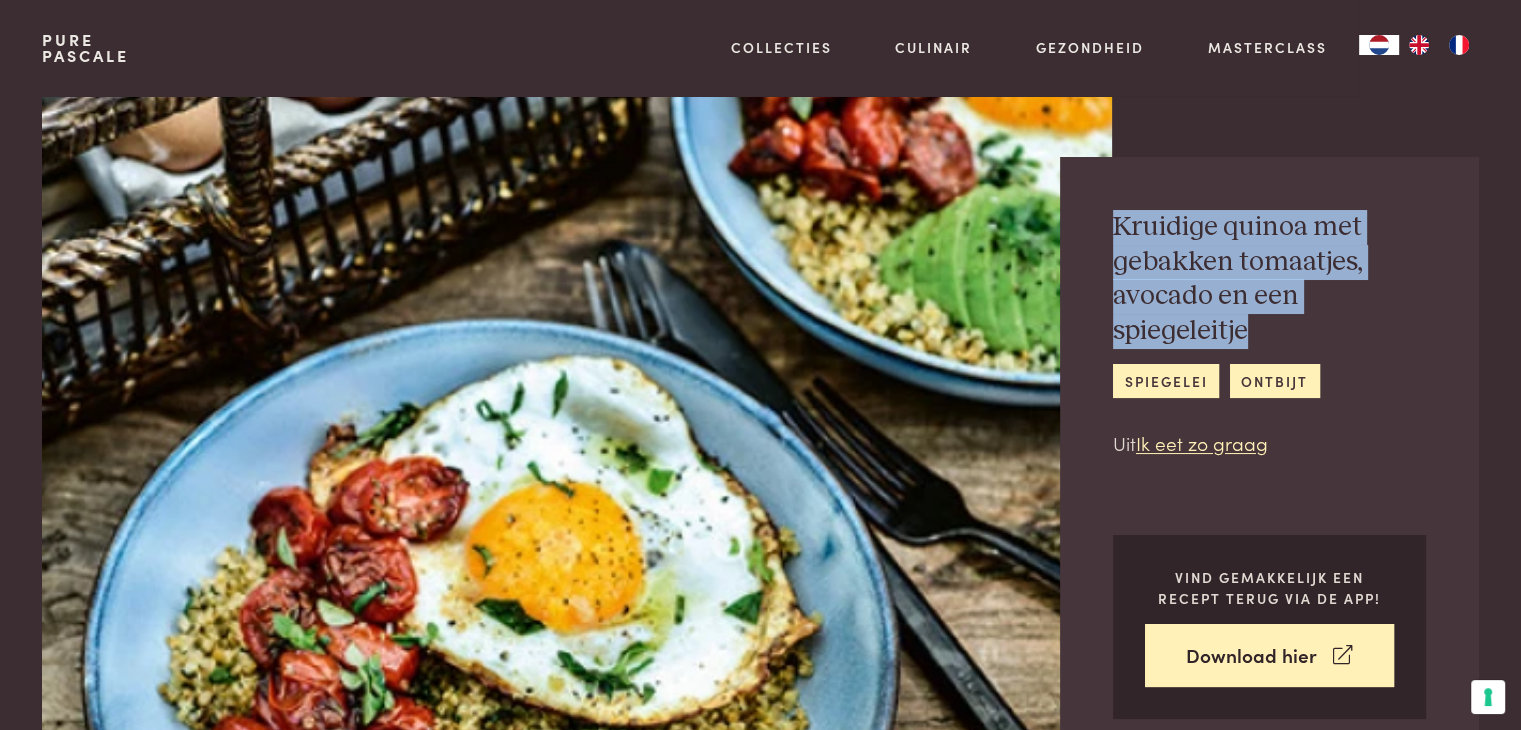 drag, startPoint x: 1247, startPoint y: 328, endPoint x: 1096, endPoint y: 238, distance: 175.7868 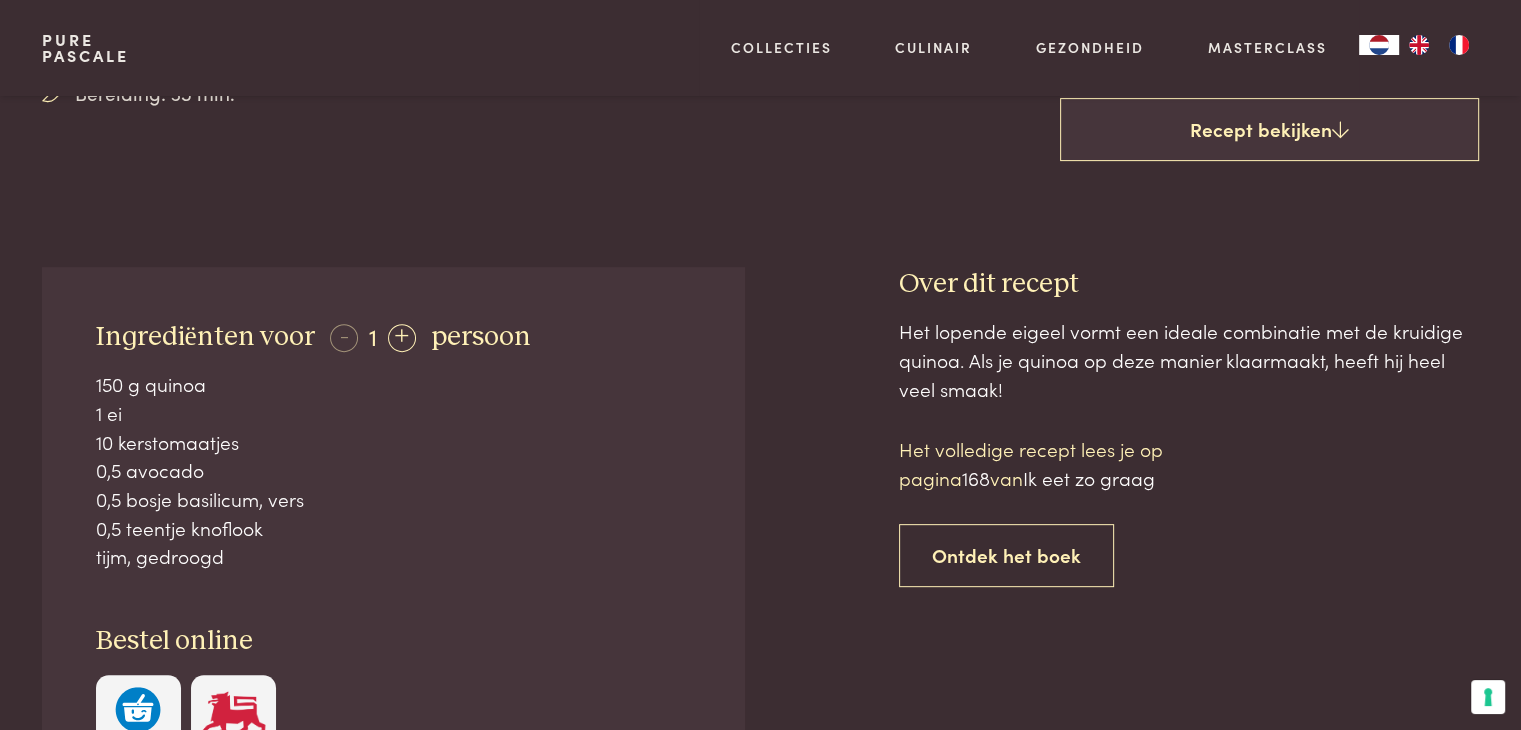 scroll, scrollTop: 700, scrollLeft: 0, axis: vertical 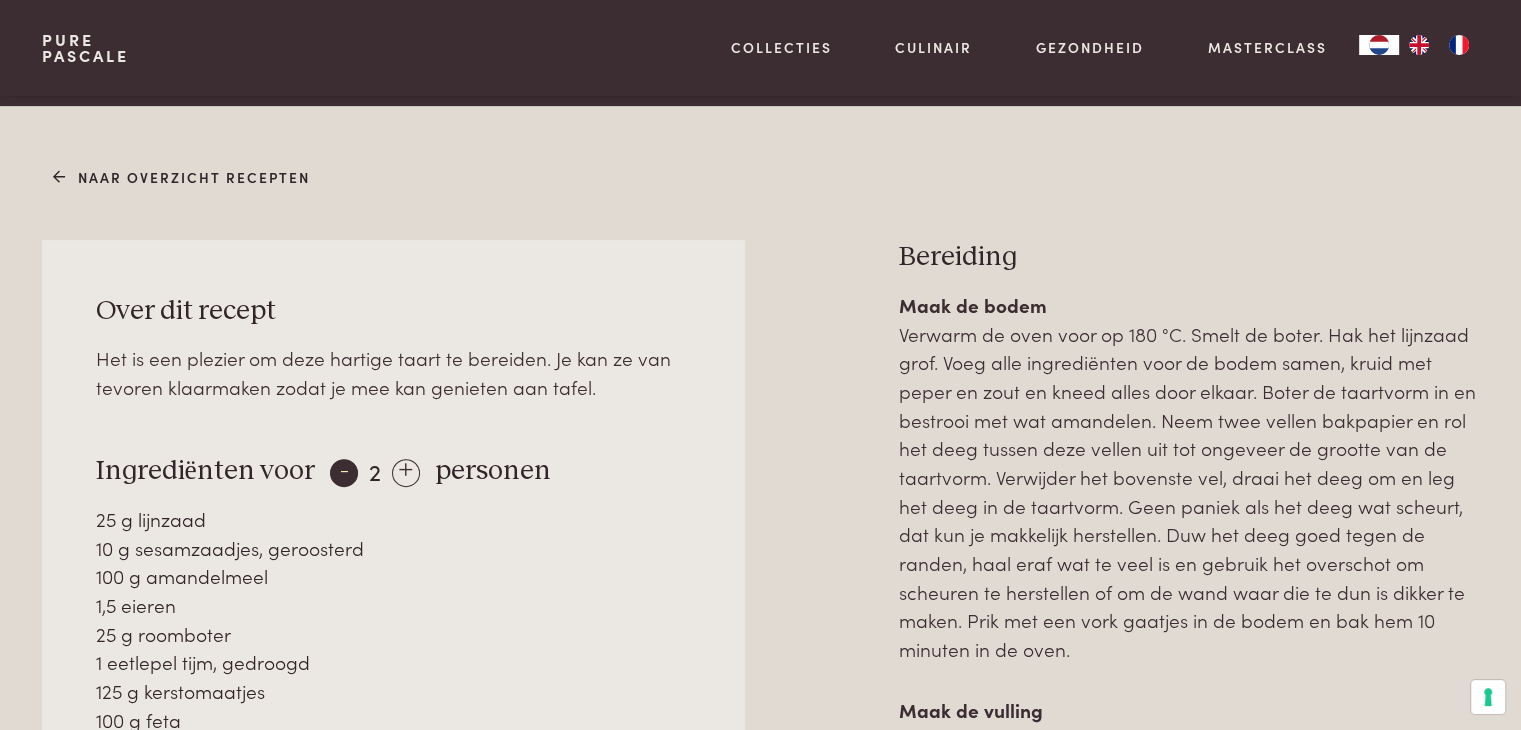 click on "-" at bounding box center [344, 473] 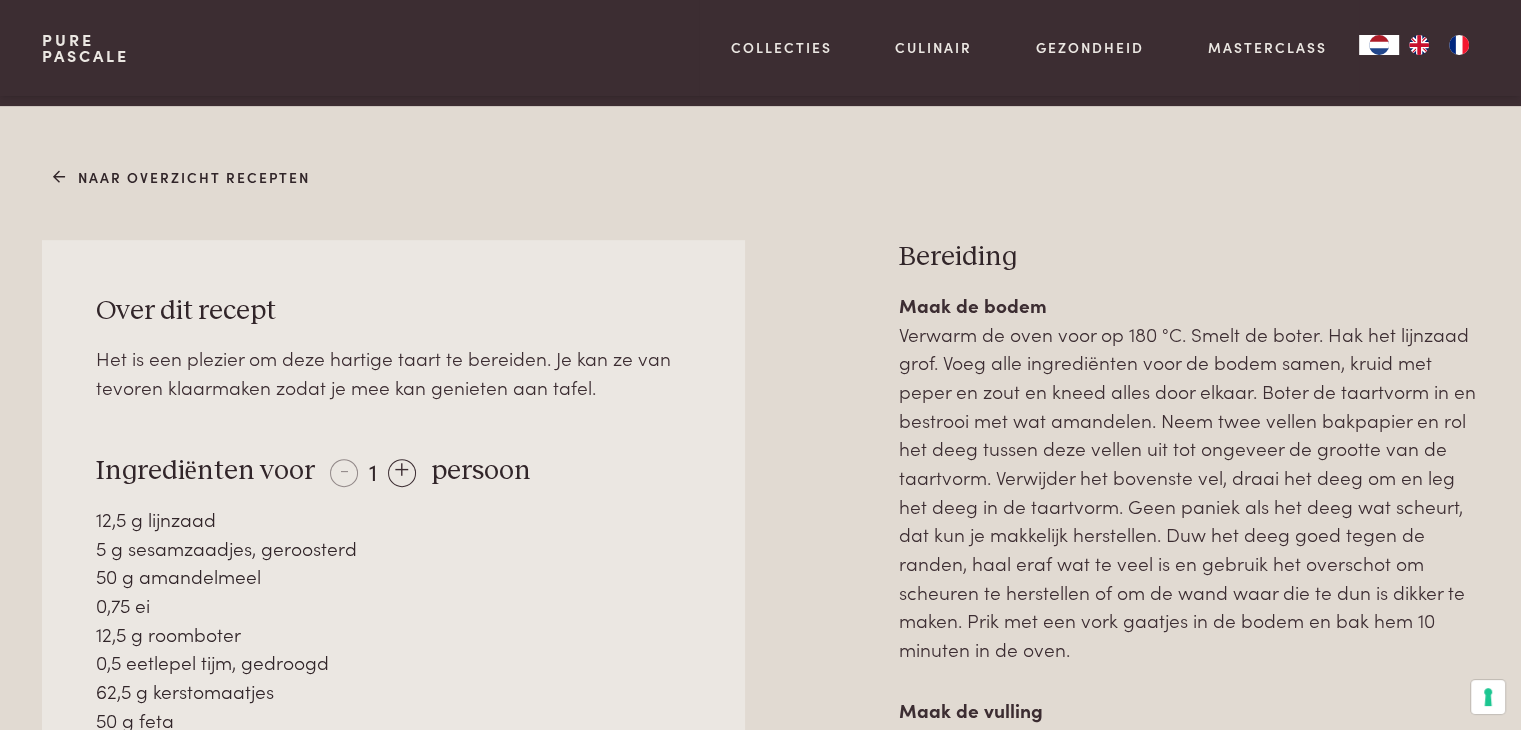 scroll, scrollTop: 1000, scrollLeft: 0, axis: vertical 